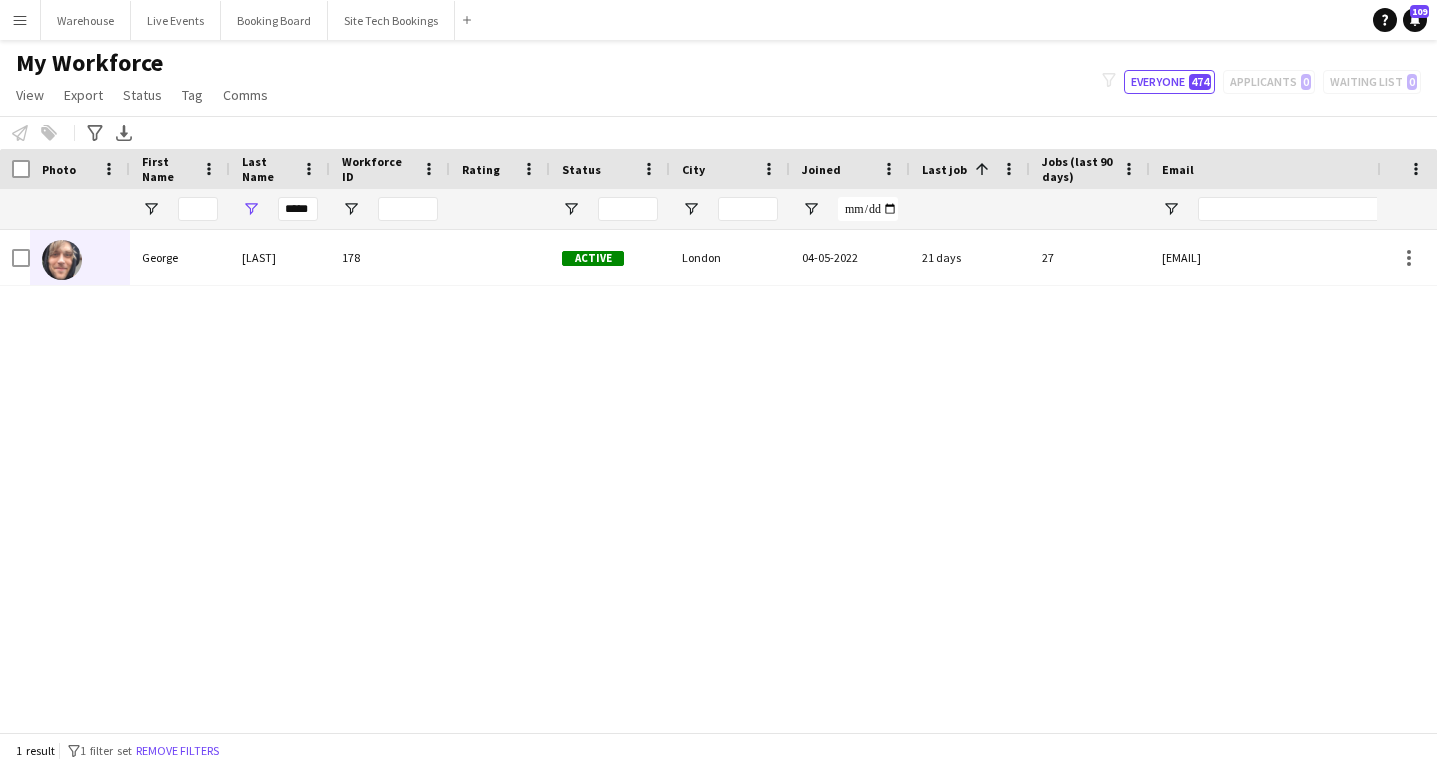 scroll, scrollTop: 0, scrollLeft: 0, axis: both 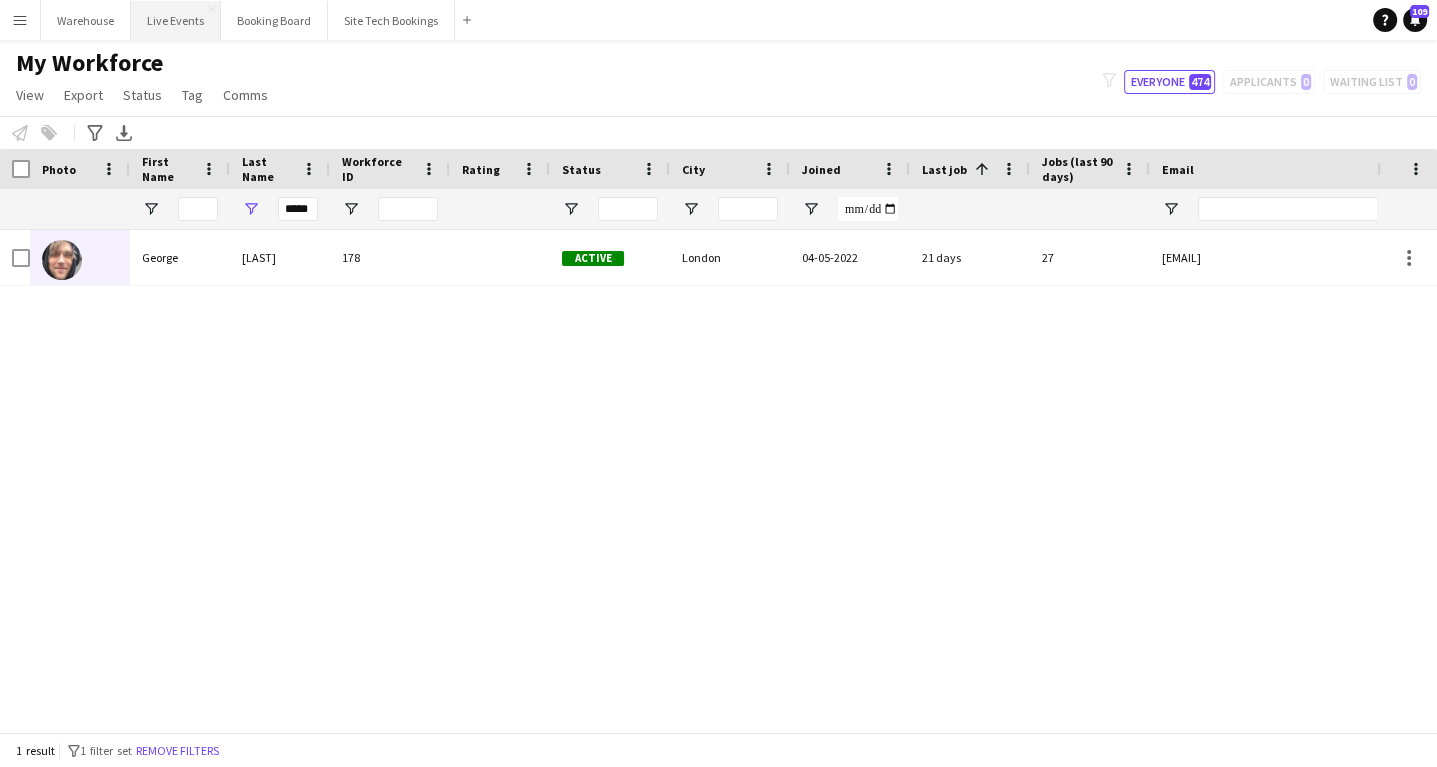 click on "Live Events
Close" at bounding box center (176, 20) 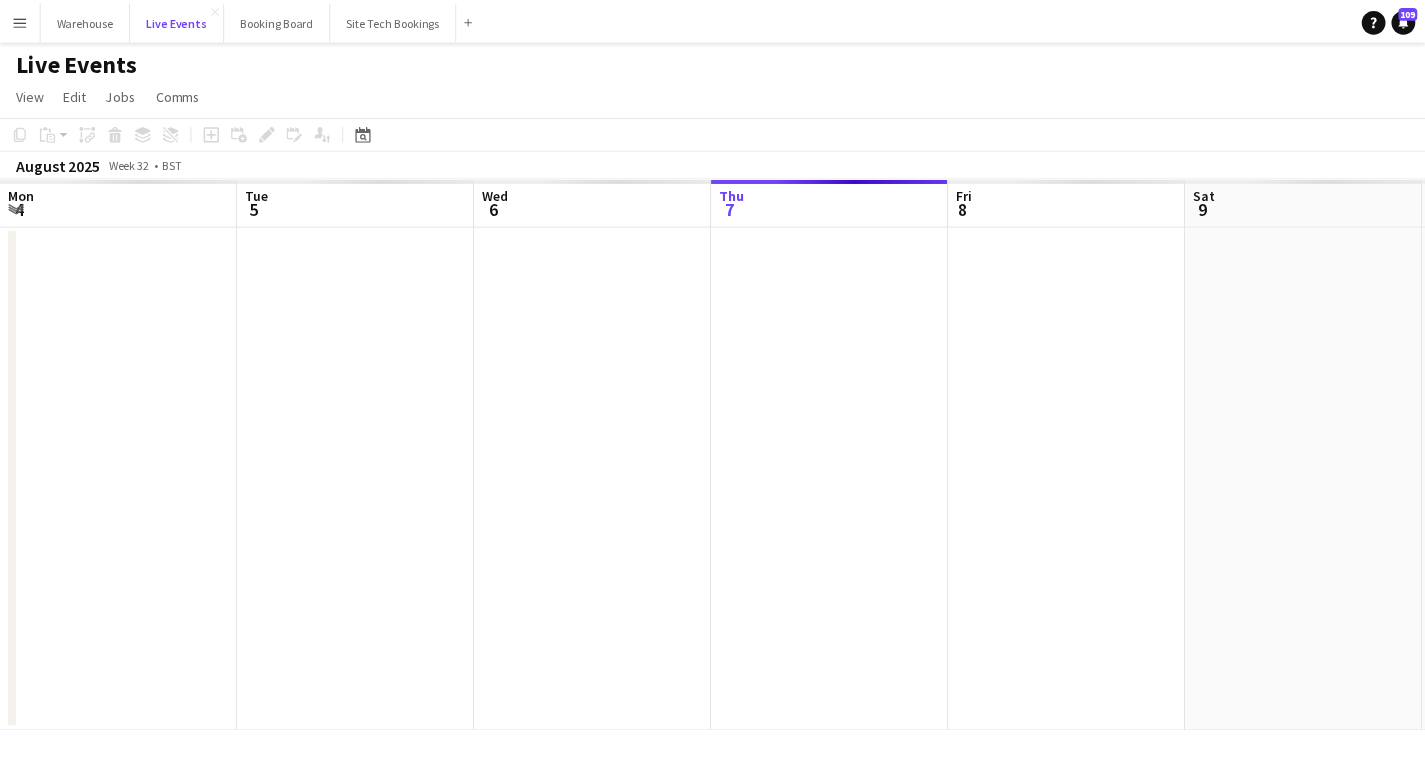 scroll, scrollTop: 0, scrollLeft: 478, axis: horizontal 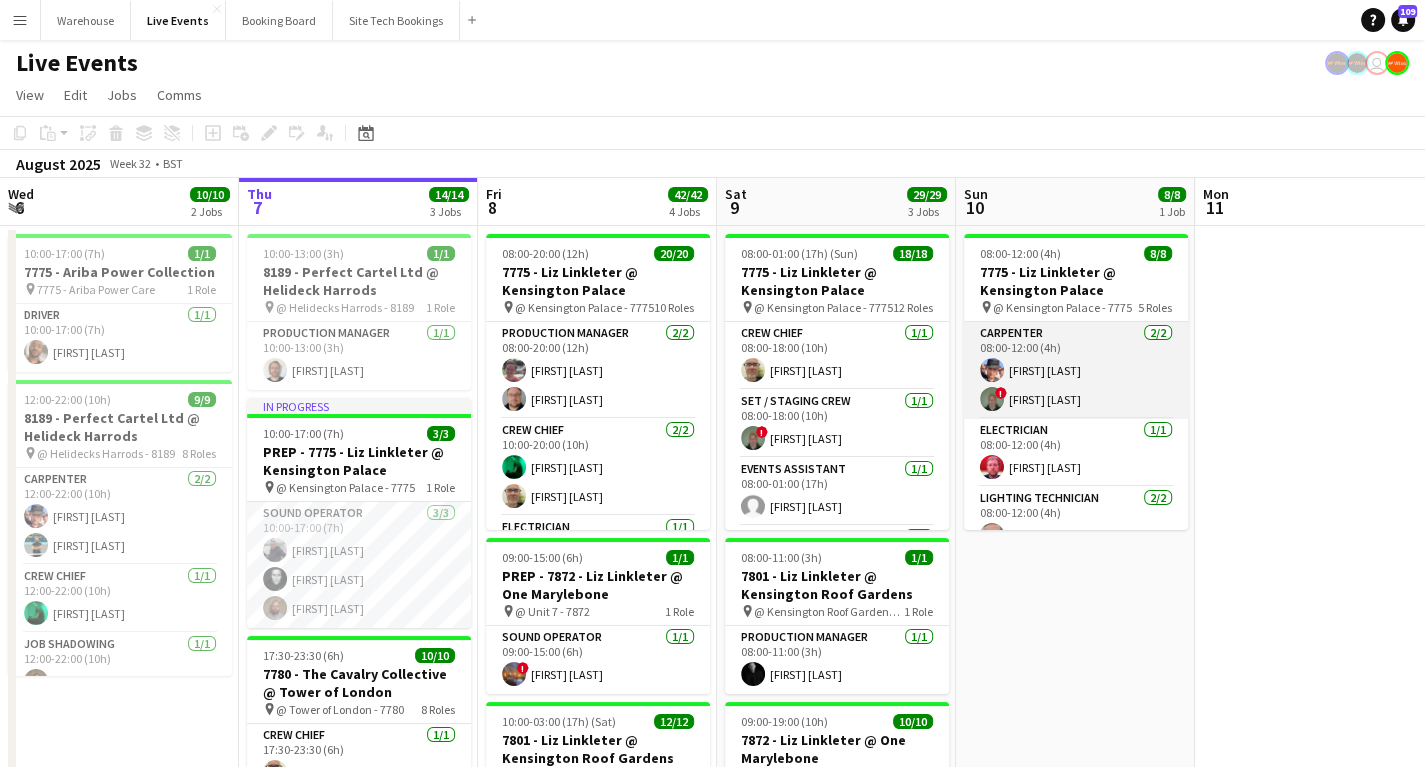 click at bounding box center (992, 399) 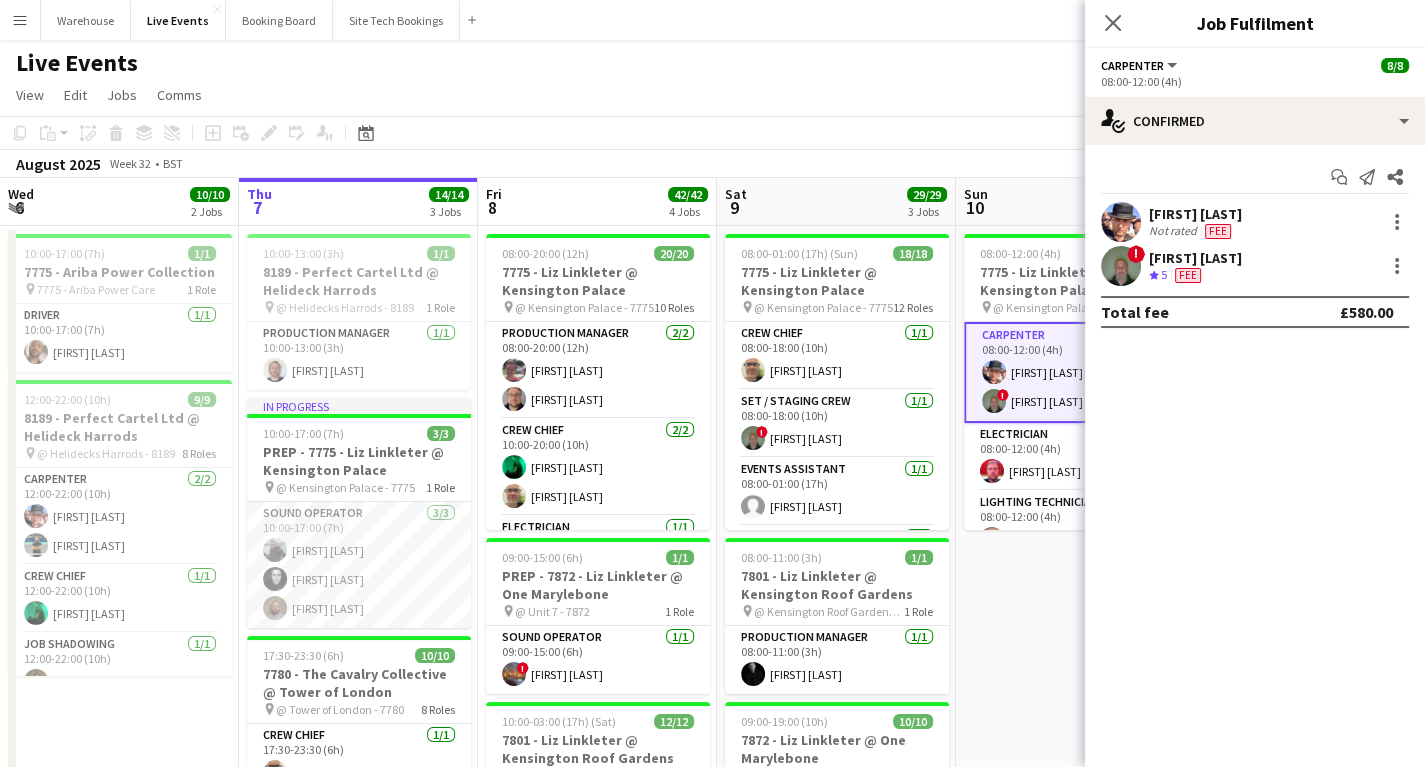 click at bounding box center [1121, 266] 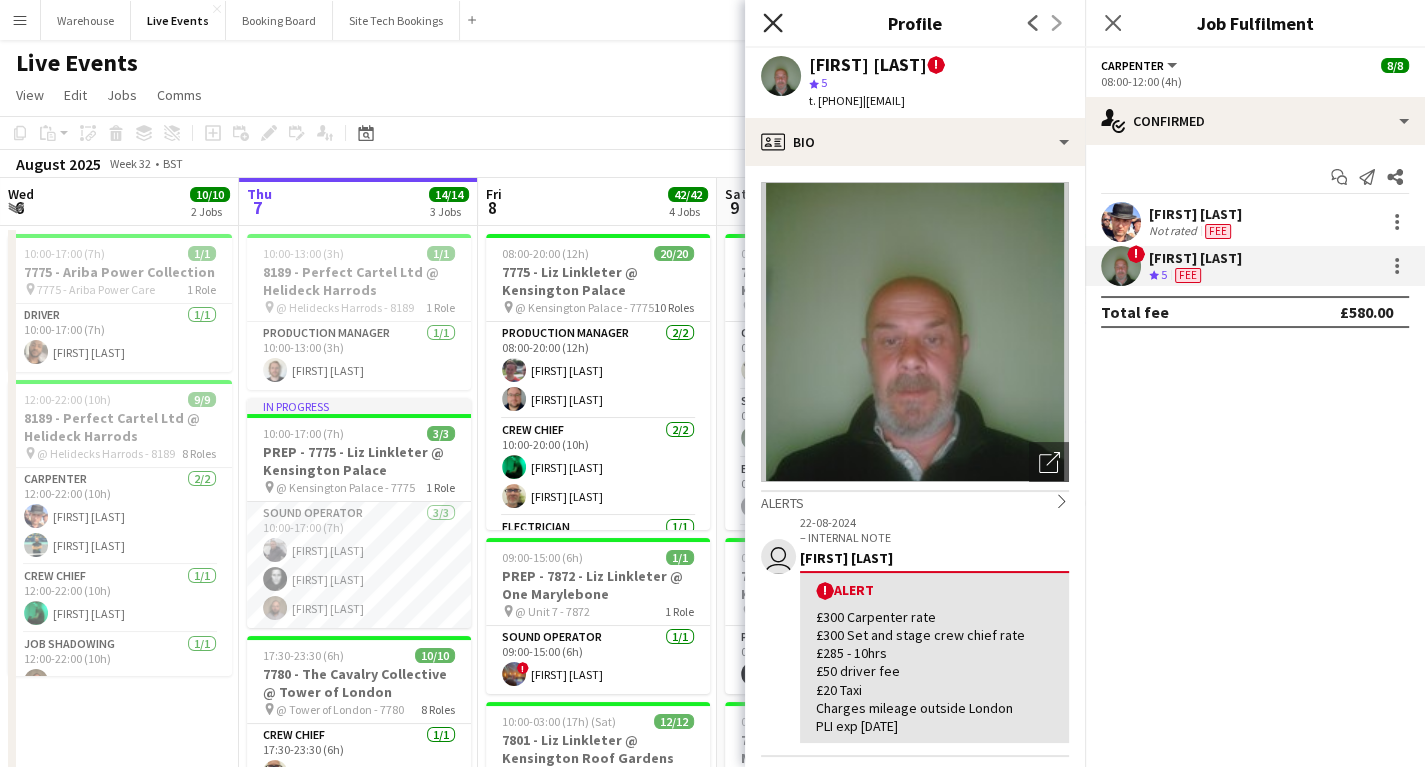 click on "Close pop-in" 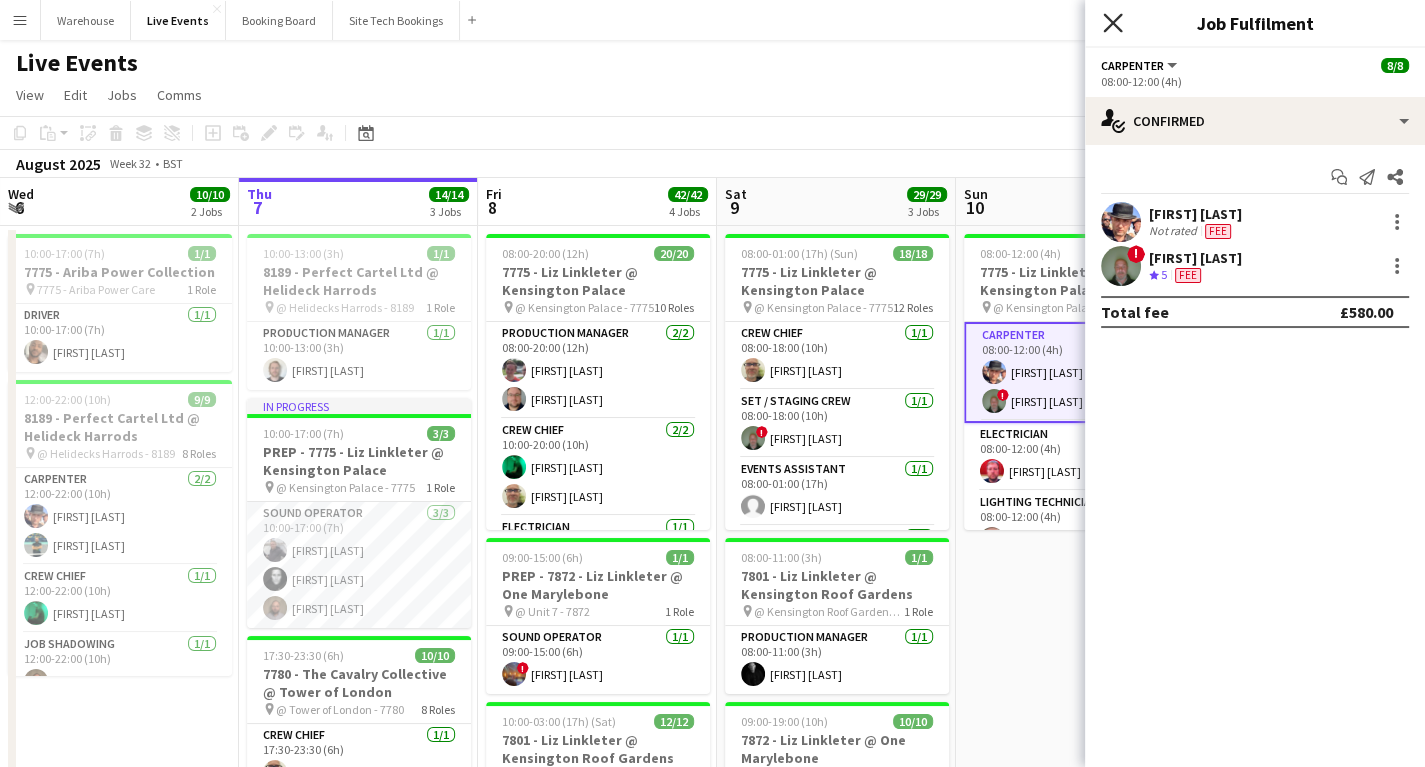 click 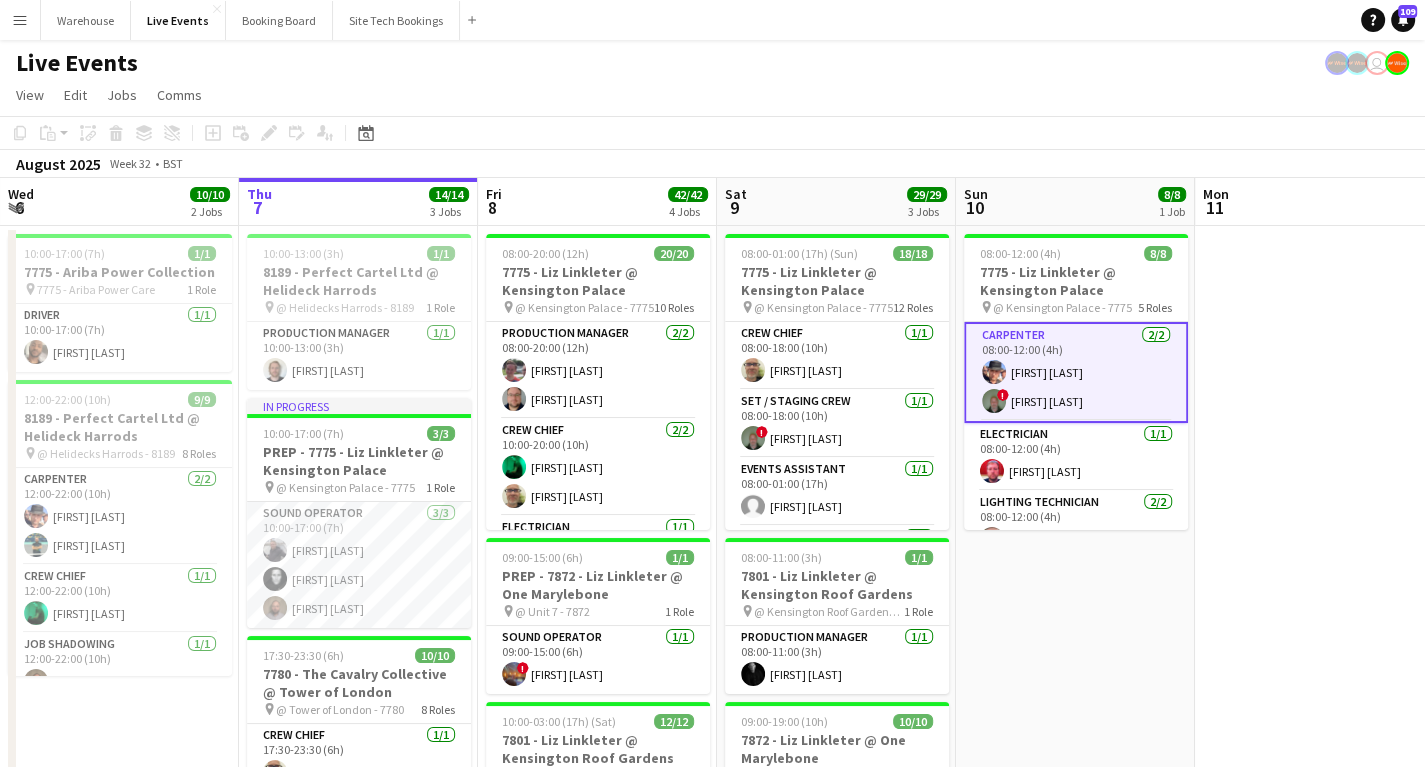 click at bounding box center (1314, 785) 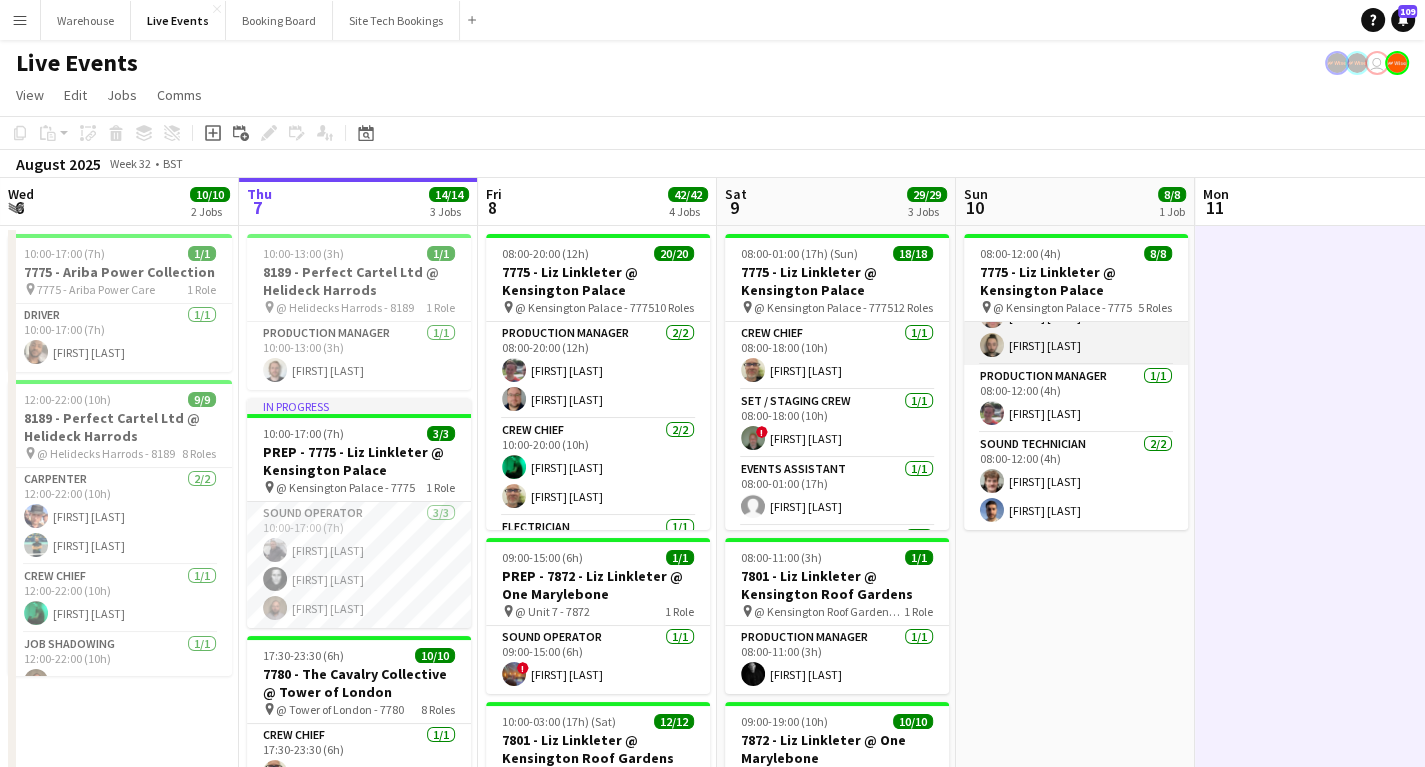 scroll, scrollTop: 0, scrollLeft: 0, axis: both 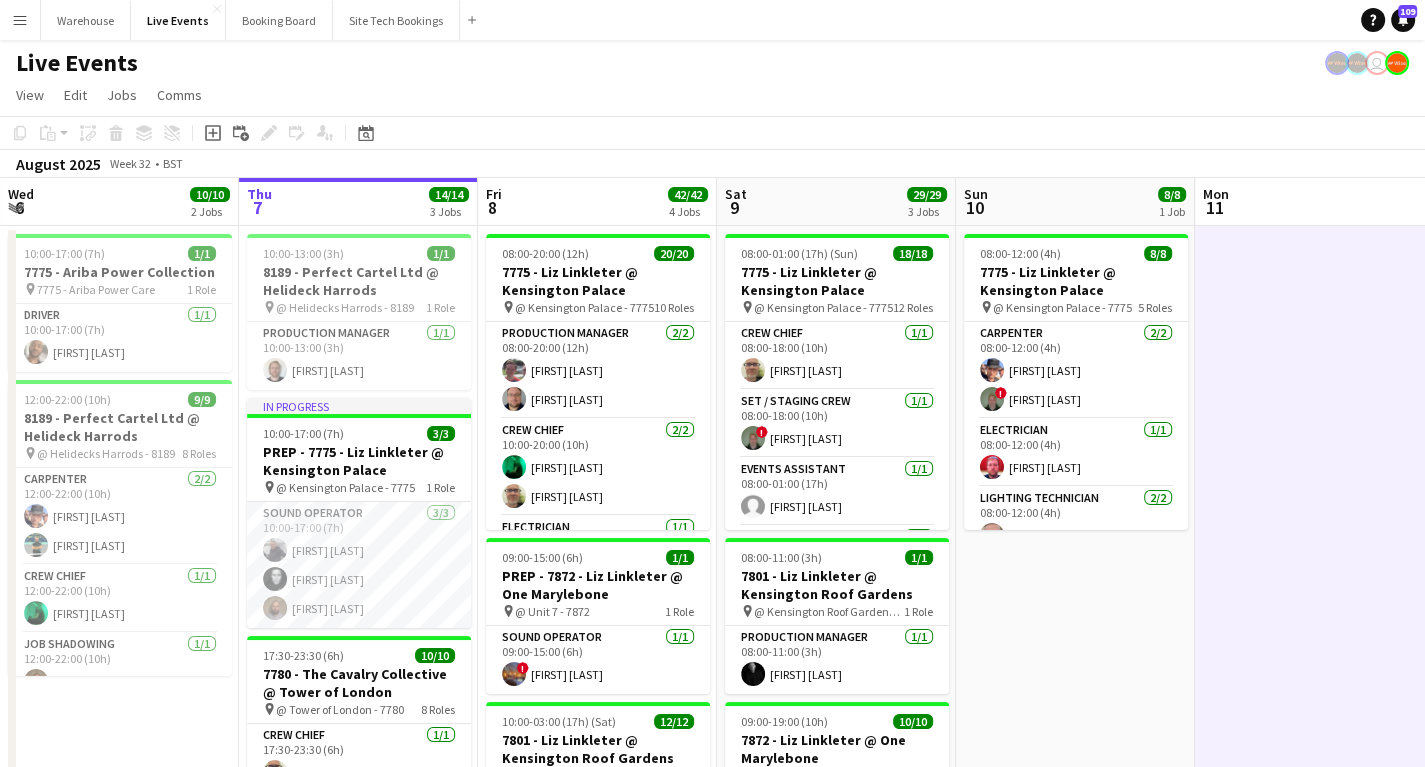 click at bounding box center (1314, 785) 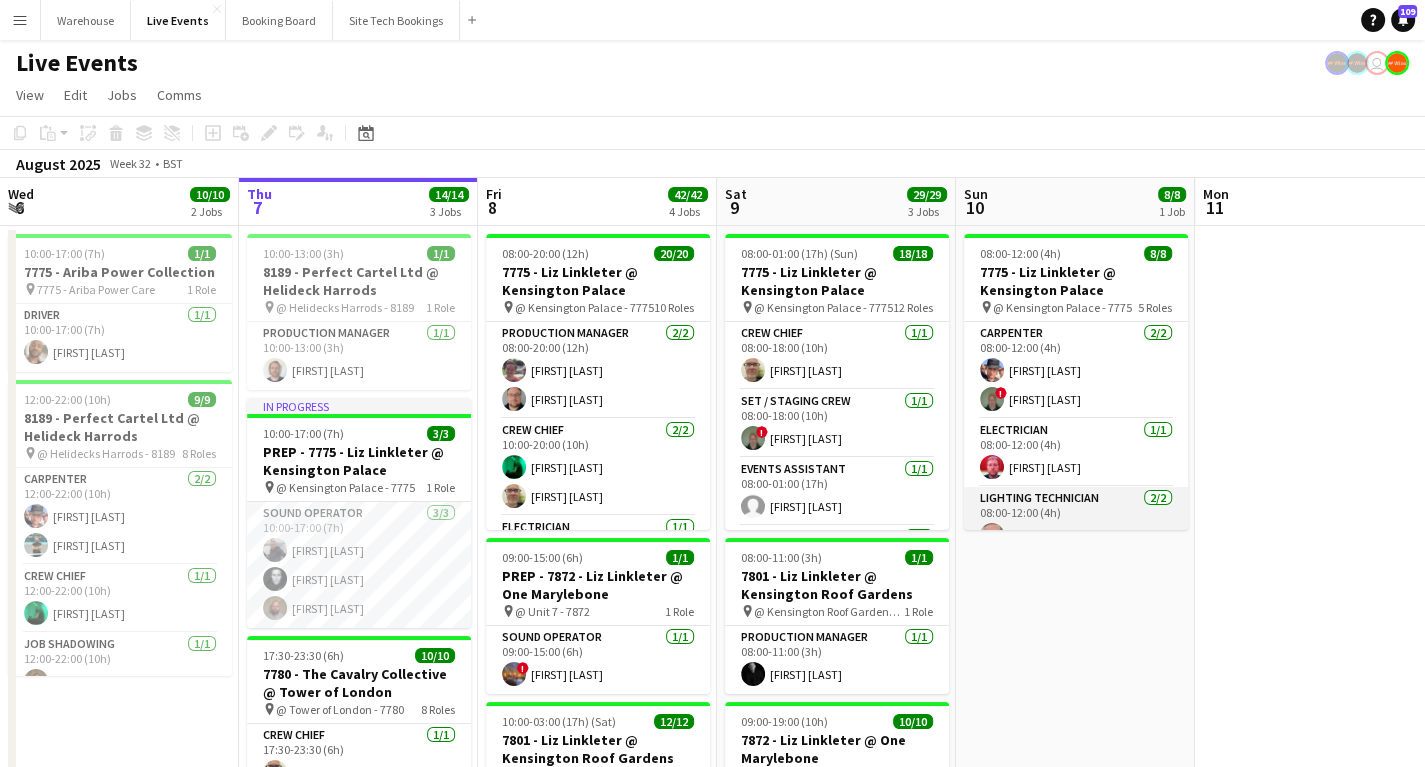 scroll, scrollTop: 80, scrollLeft: 0, axis: vertical 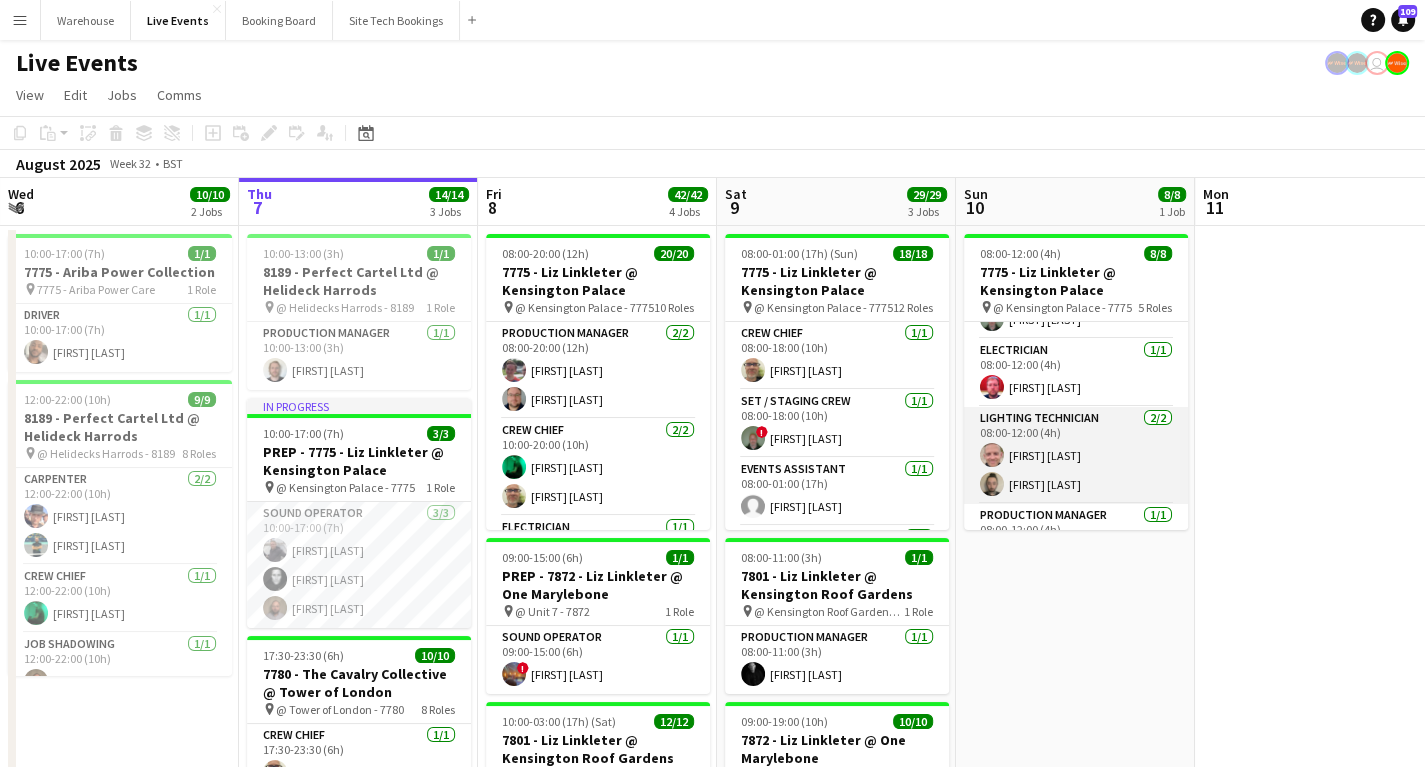 click at bounding box center [992, 455] 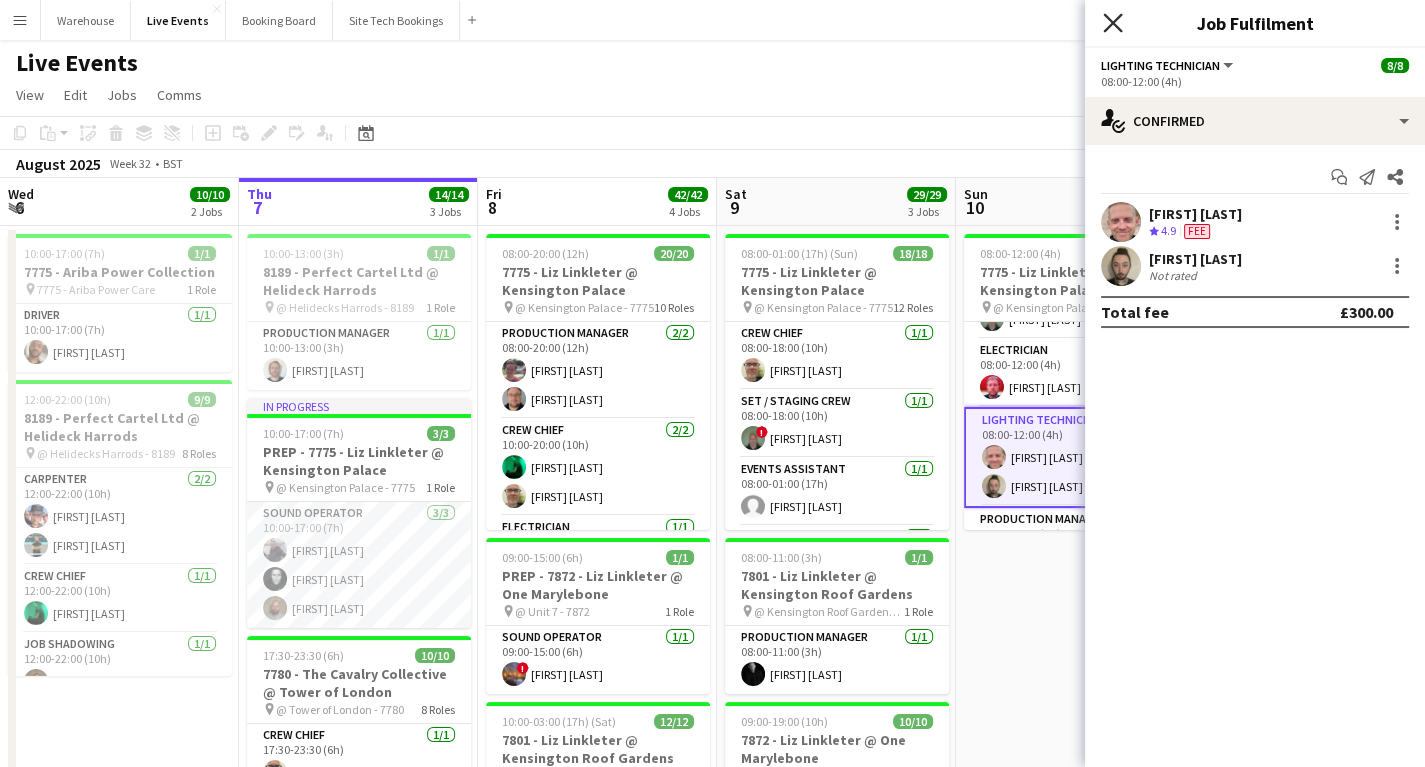 click on "Close pop-in" 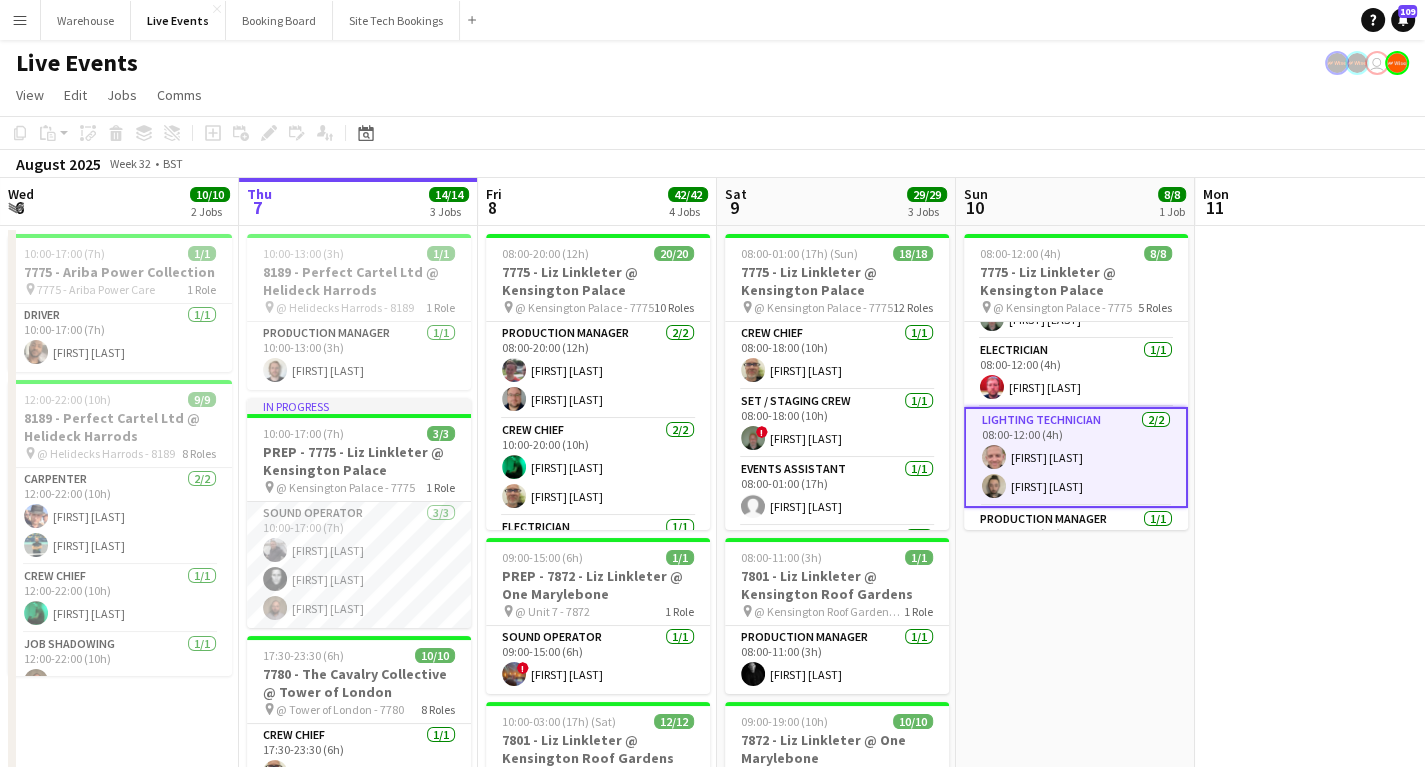 click on "08:00-12:00 (4h)    8/8   7775 - Liz Linkleter @ Kensington Palace
pin
@ Kensington Palace - 7775   5 Roles   Carpenter   2/2   08:00-12:00 (4h)
Michael Pickering ! Paul King  Electrician   1/1   08:00-12:00 (4h)
Tony Pike  Lighting Technician   2/2   08:00-12:00 (4h)
Simon Brown Jay Butcher  Production Manager   1/1   08:00-12:00 (4h)
Mark Baxter  Sound Technician   2/2   08:00-12:00 (4h)
James Tillen Jorge Varandas" at bounding box center (1075, 785) 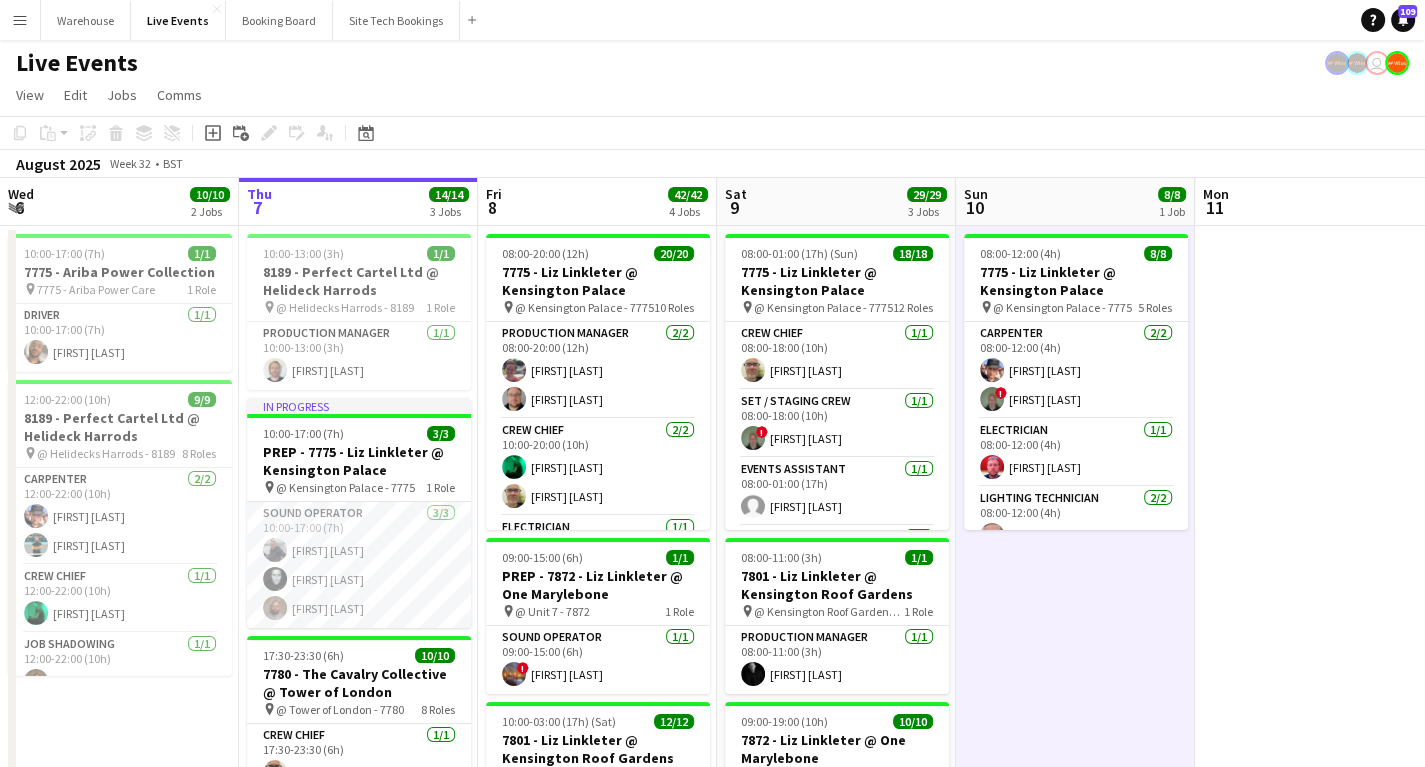 scroll, scrollTop: 219, scrollLeft: 0, axis: vertical 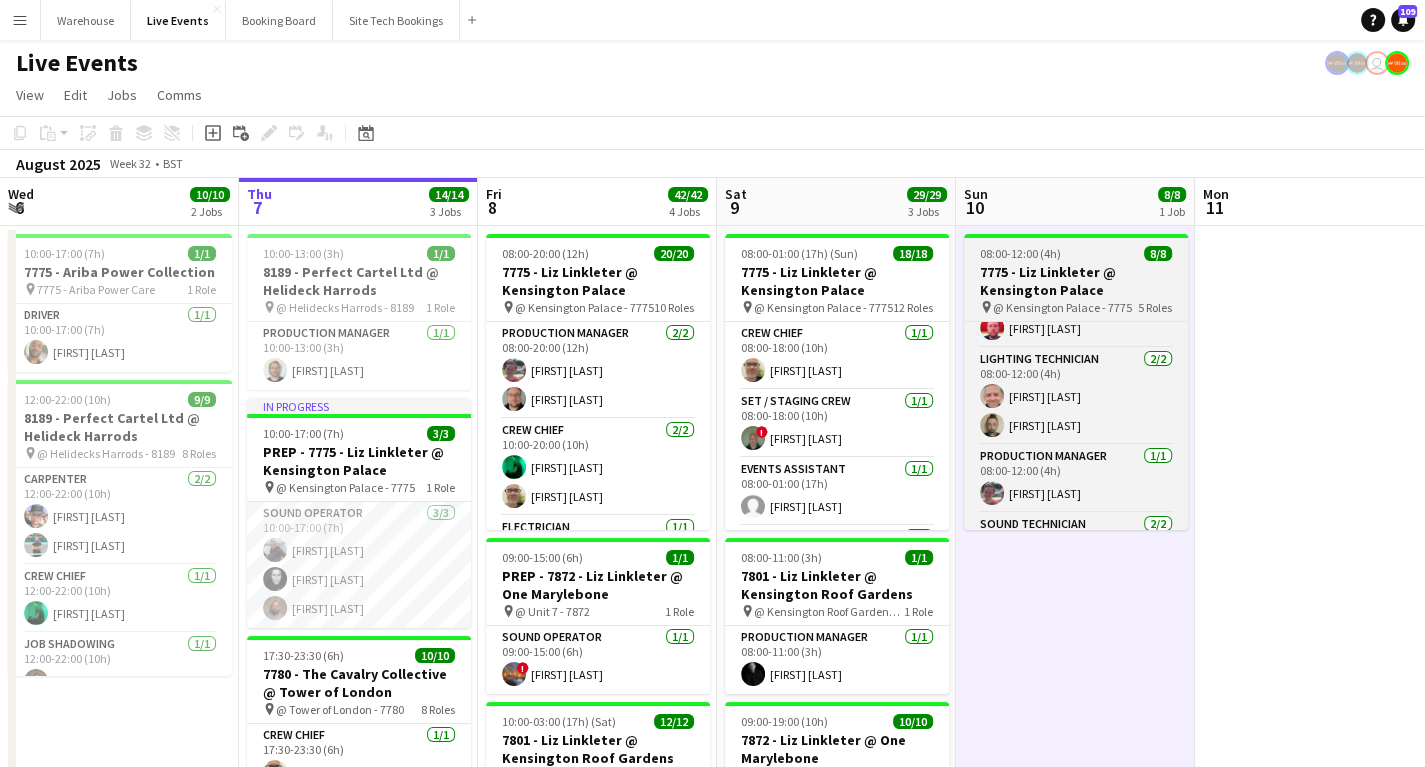 click on "7775 - Liz Linkleter @ Kensington Palace" at bounding box center [1076, 281] 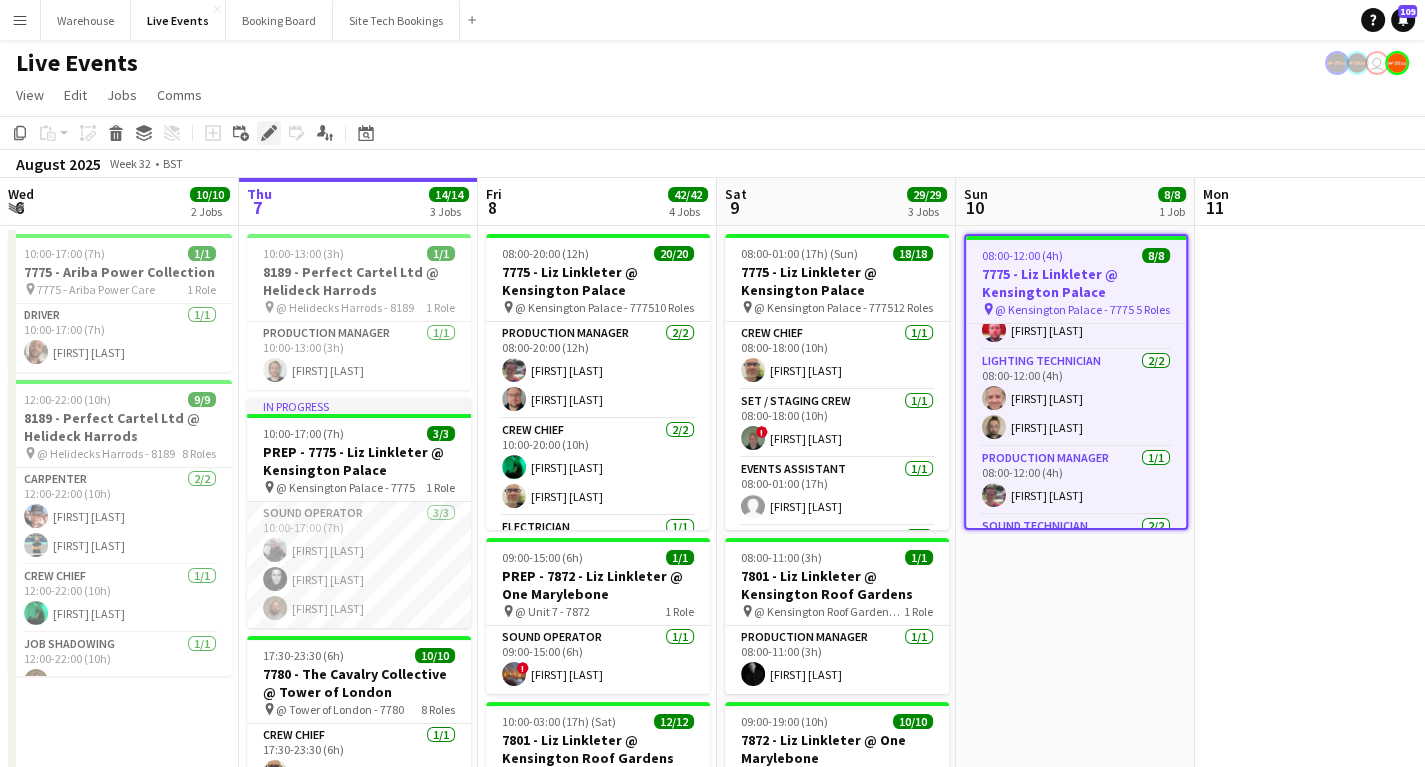 click on "Edit" 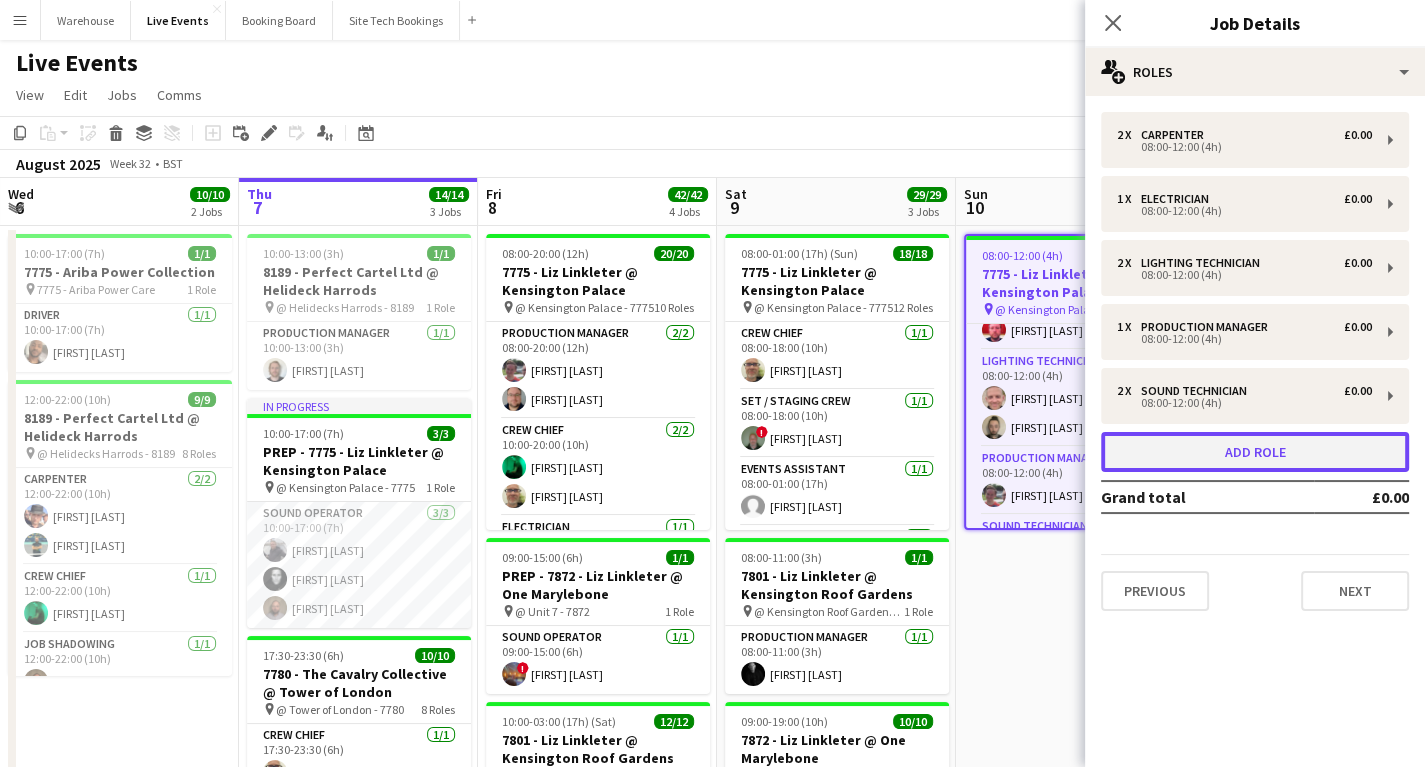 click on "Add role" at bounding box center [1255, 452] 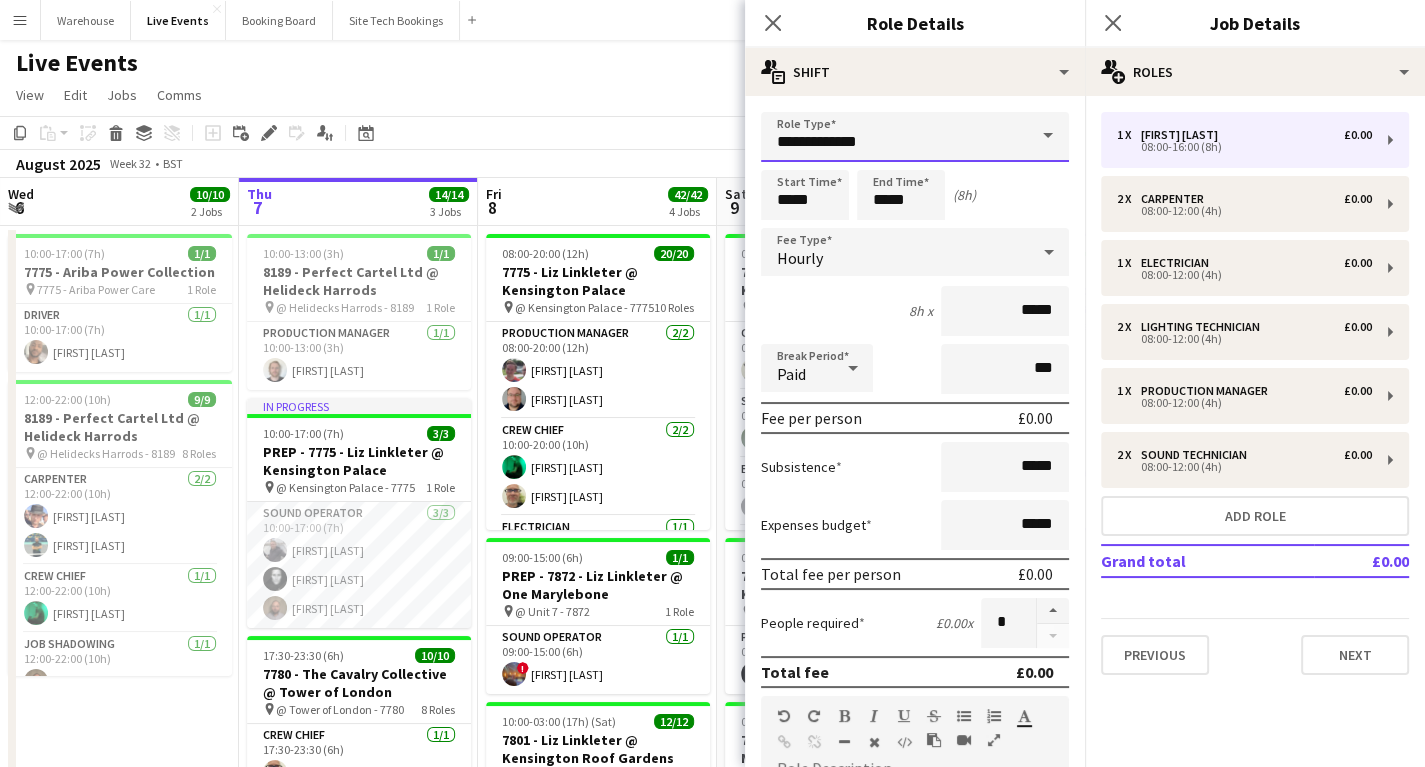 click on "**********" at bounding box center [915, 137] 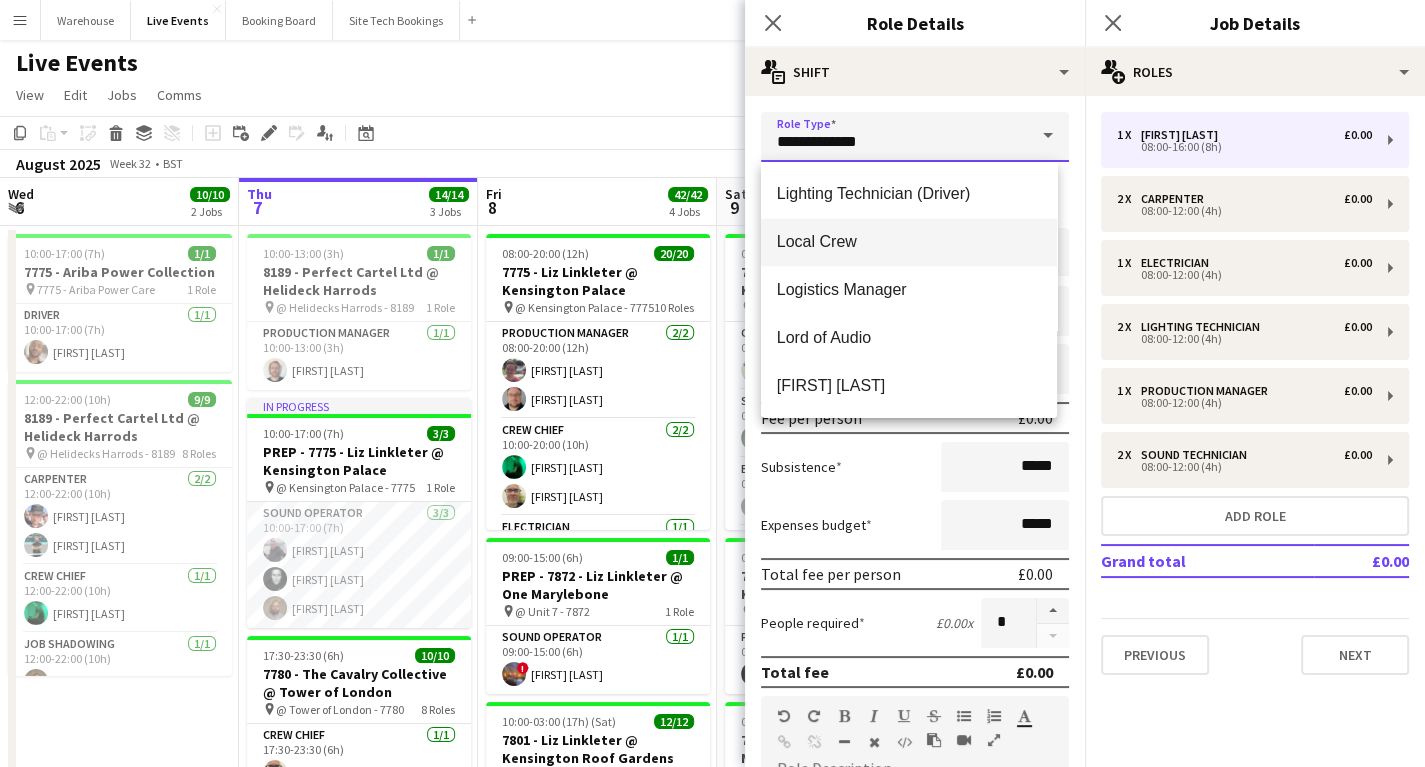 scroll, scrollTop: 2720, scrollLeft: 0, axis: vertical 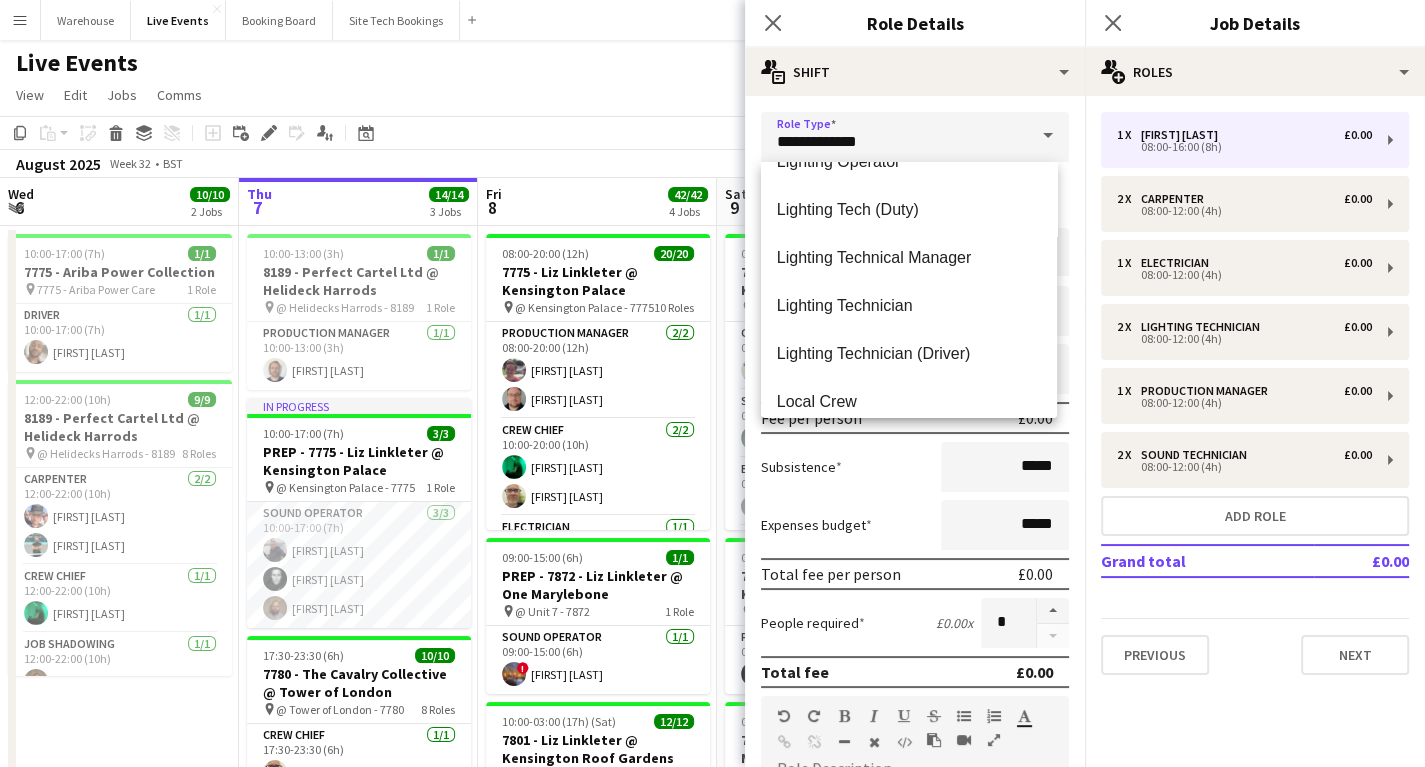 click on "Lighting Technician (Driver)" at bounding box center [909, 353] 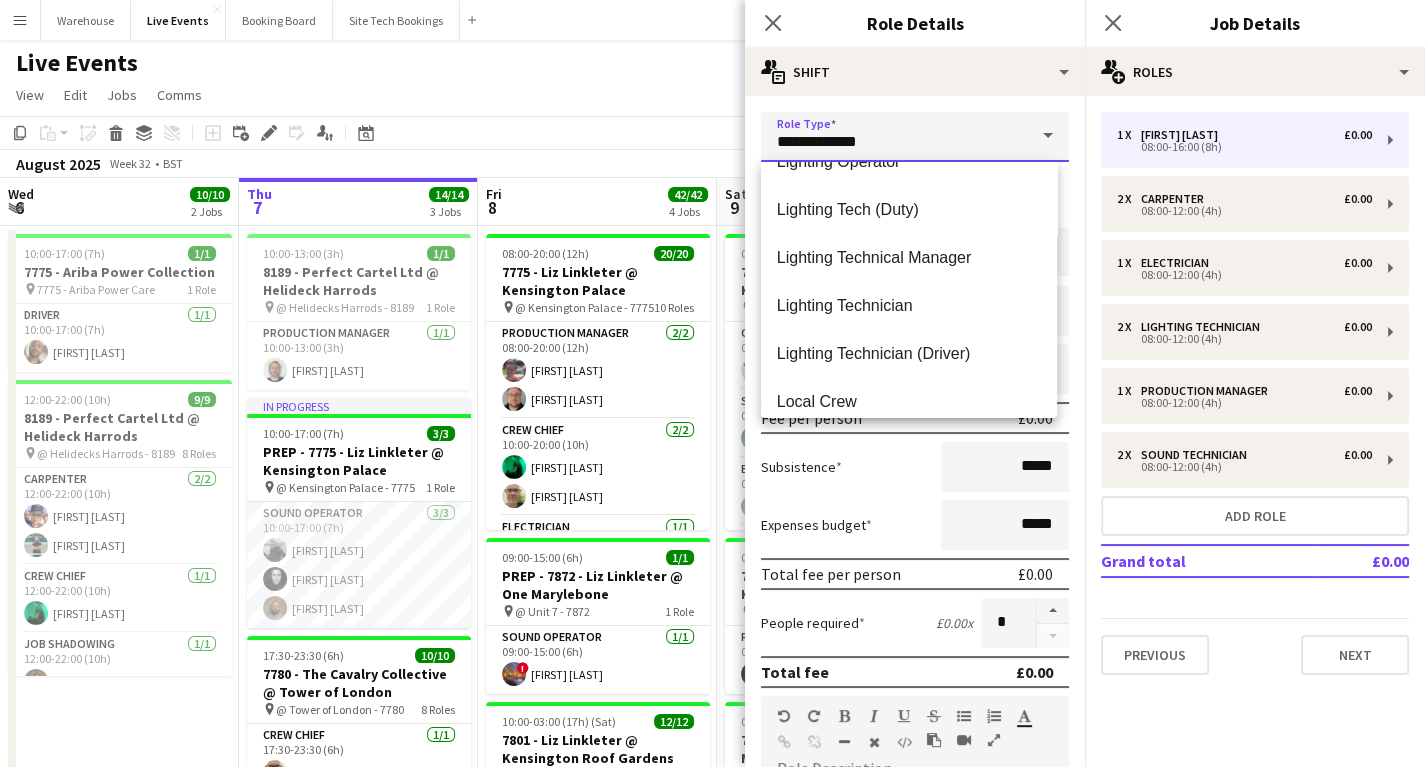 type on "**********" 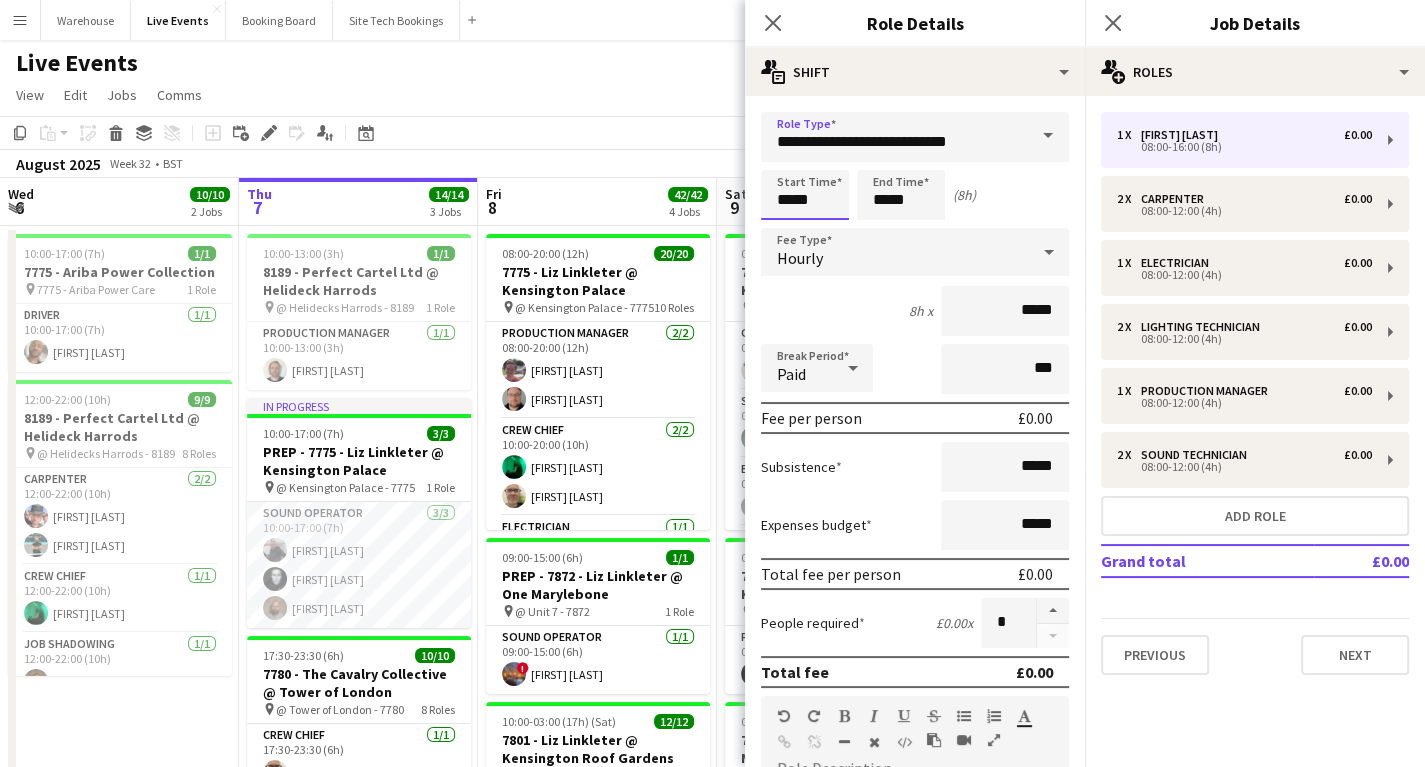 click on "*****" at bounding box center [805, 195] 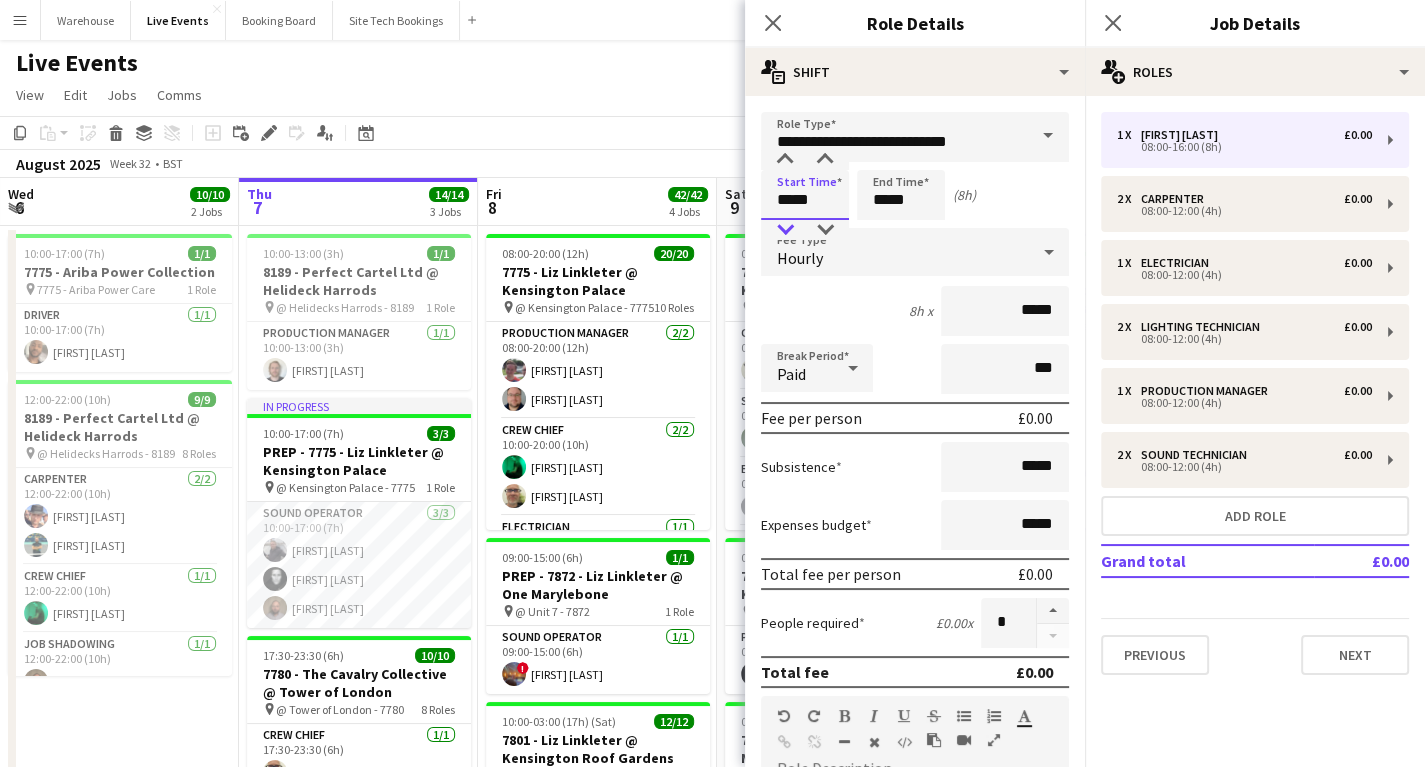 type on "*****" 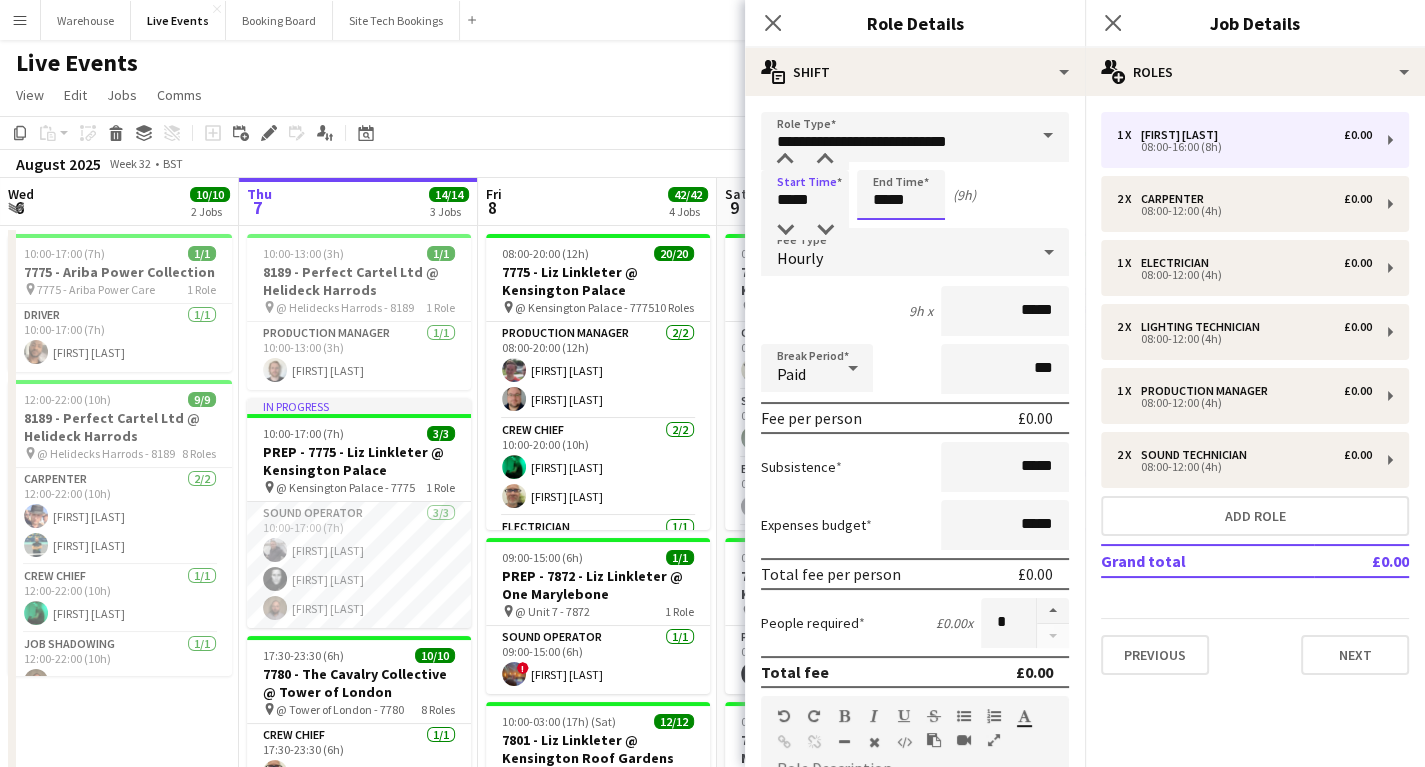 click on "*****" at bounding box center [901, 195] 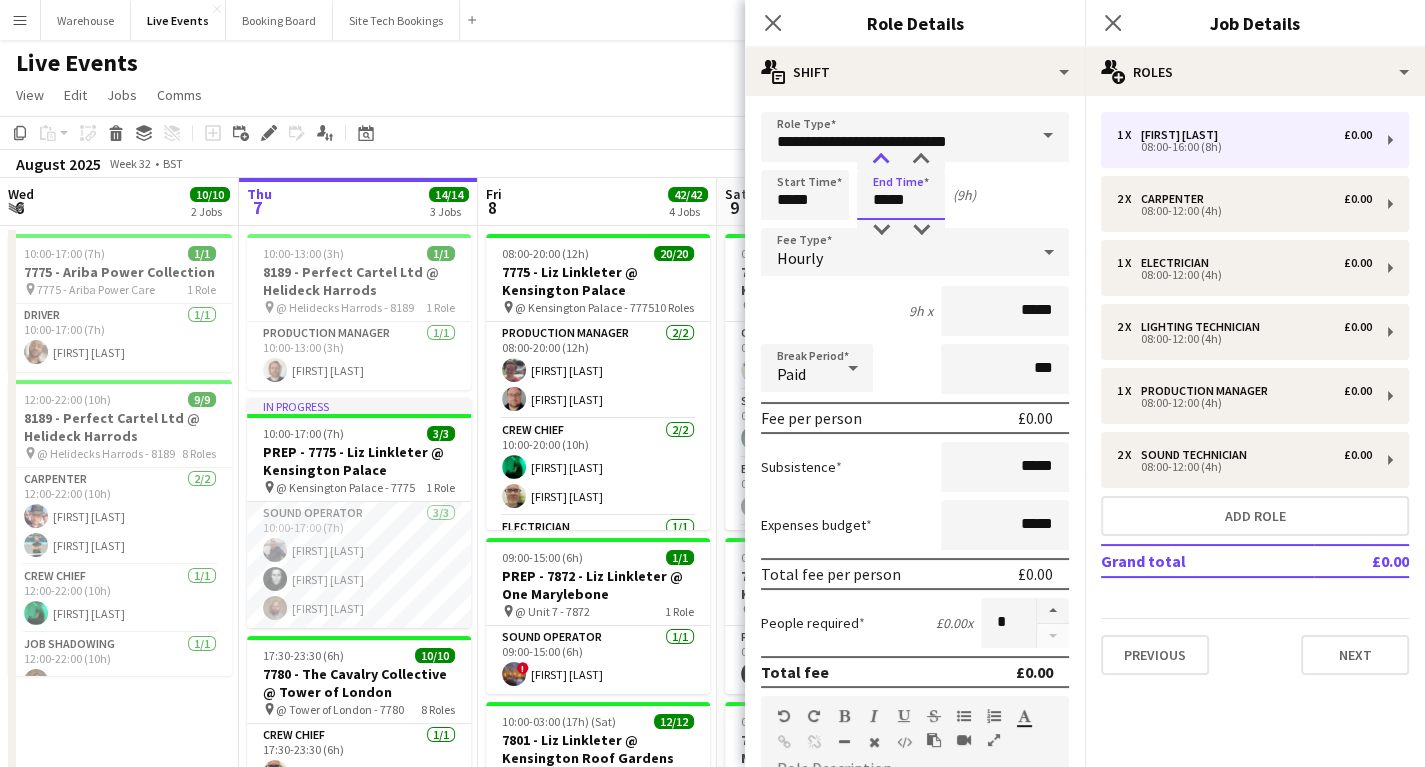 click at bounding box center [881, 160] 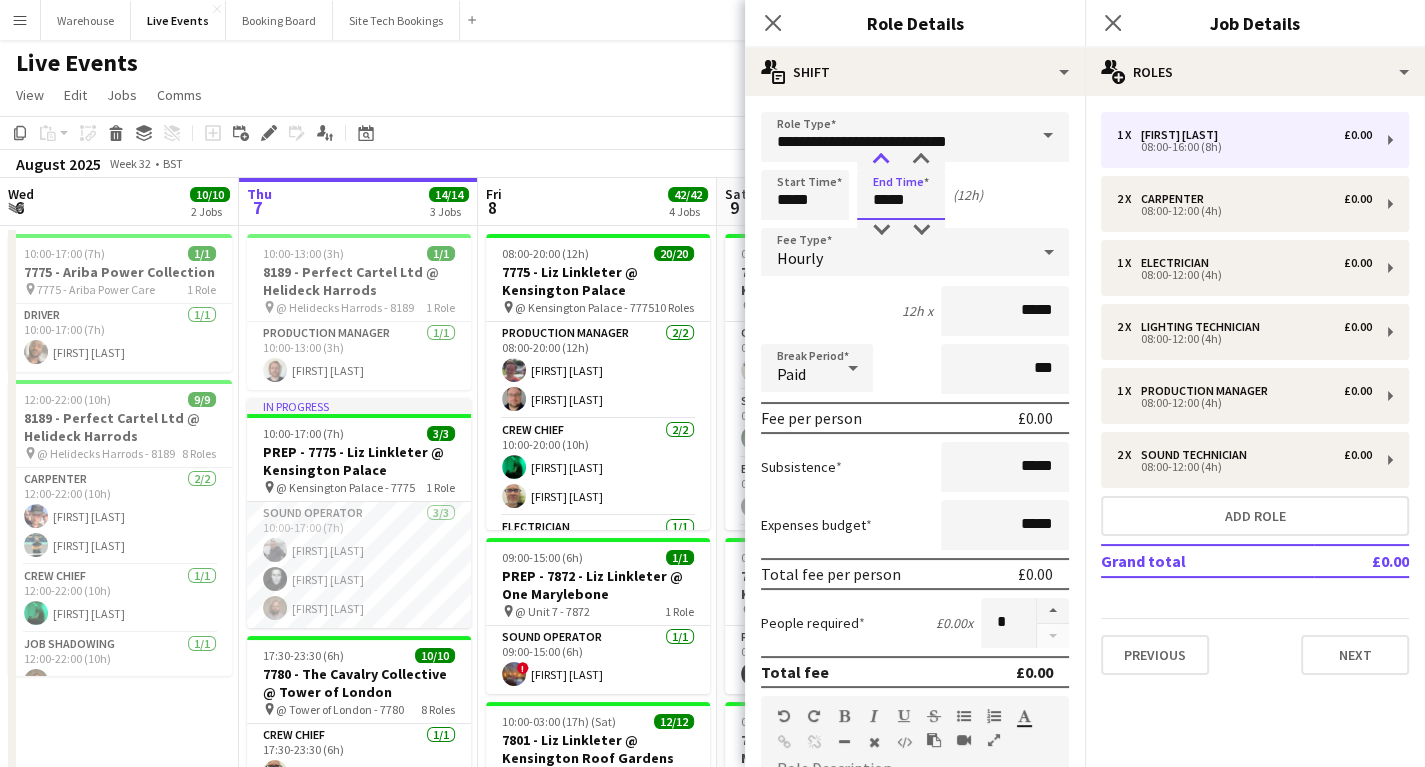 click at bounding box center [881, 160] 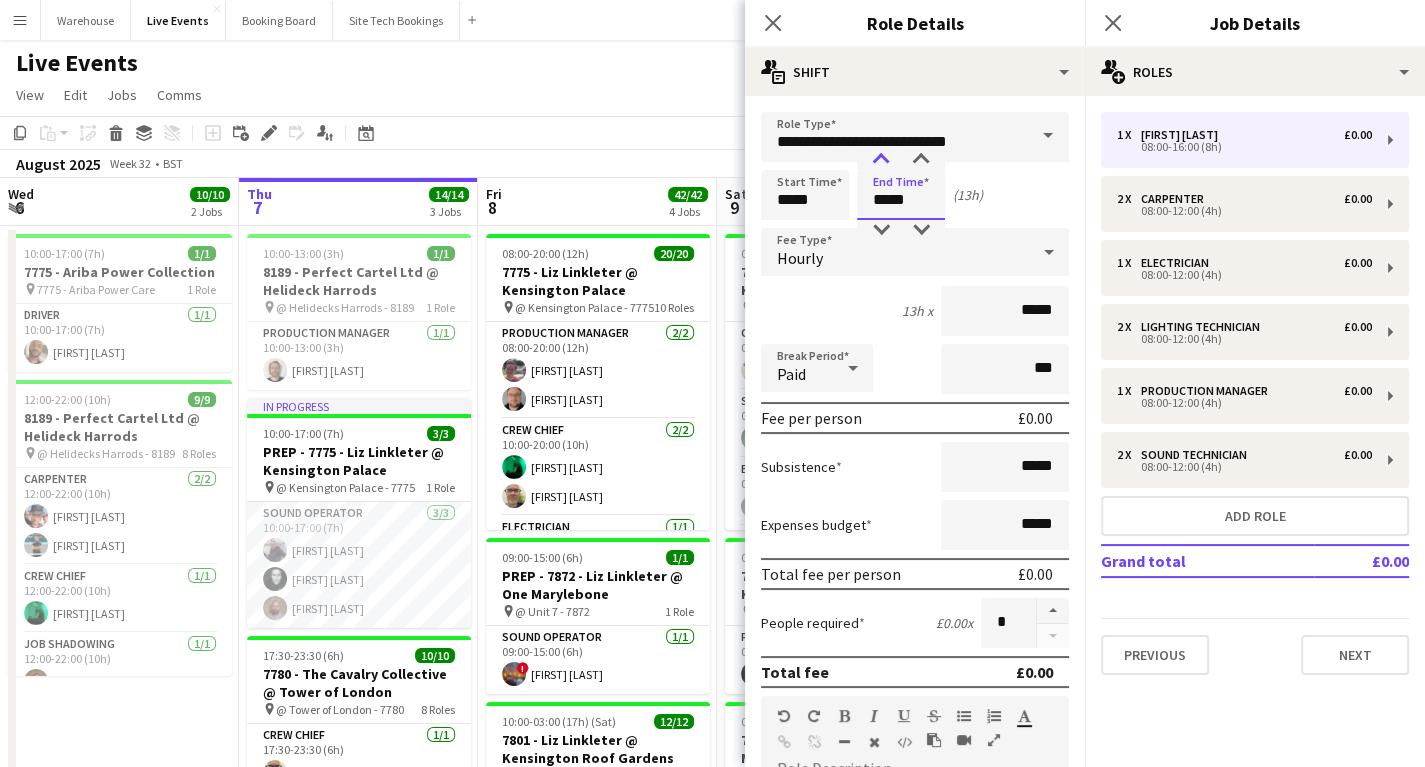 click at bounding box center [881, 160] 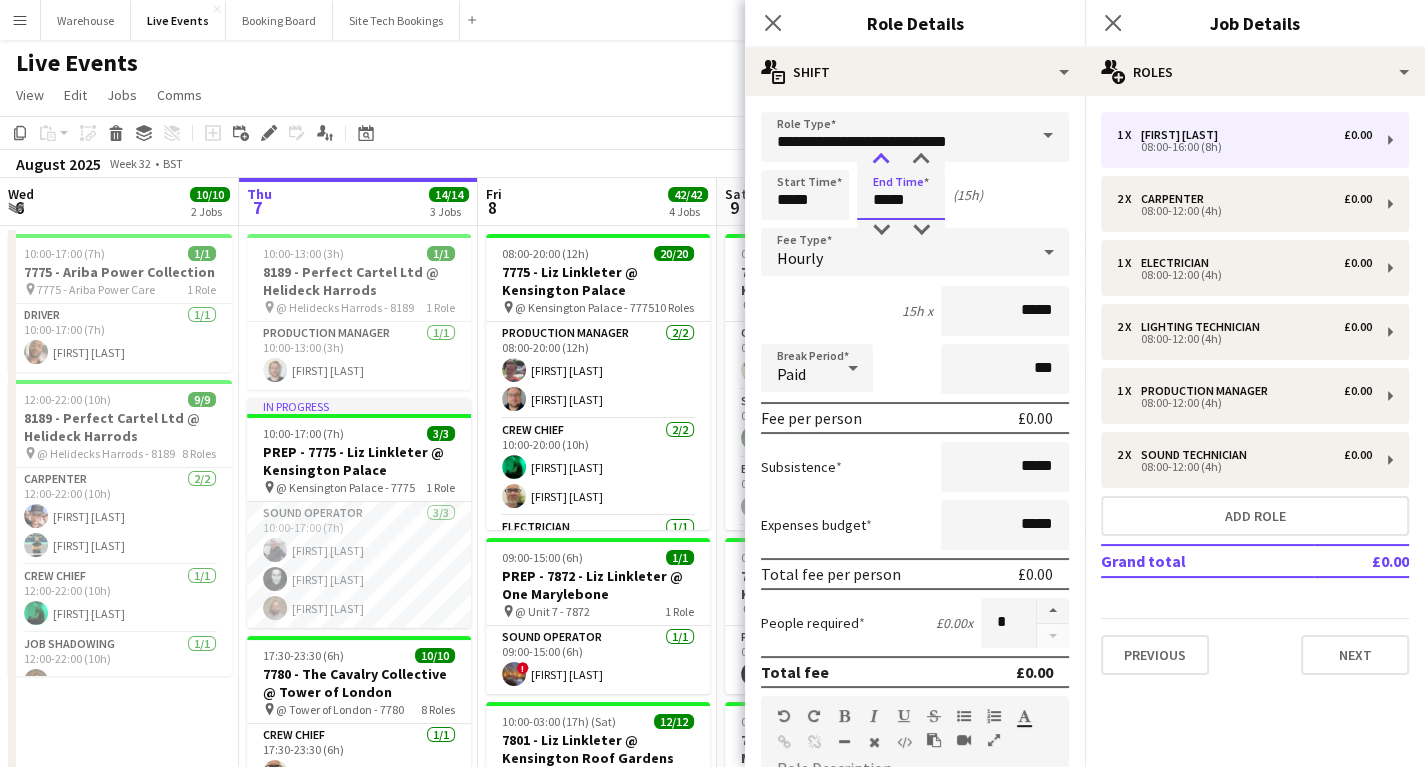 click at bounding box center [881, 160] 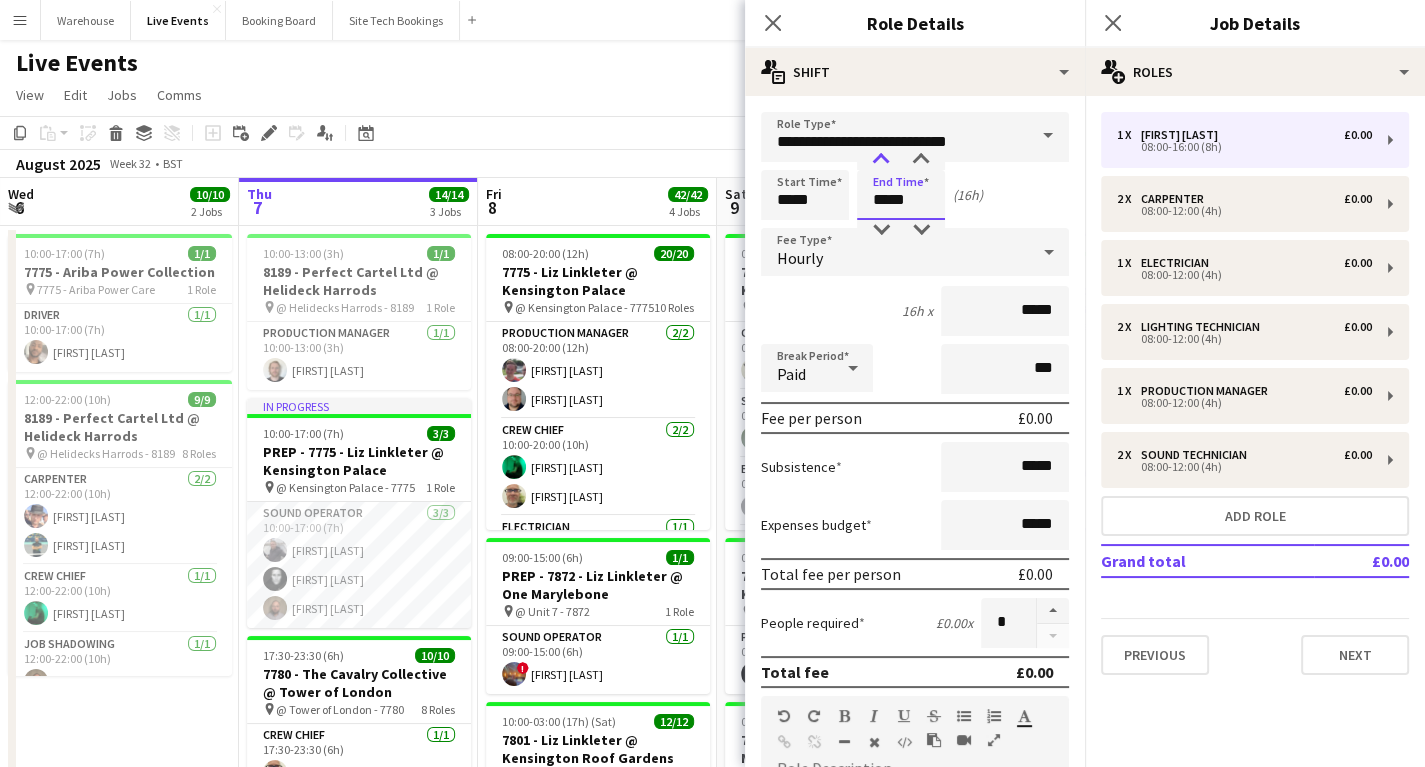 click at bounding box center [881, 160] 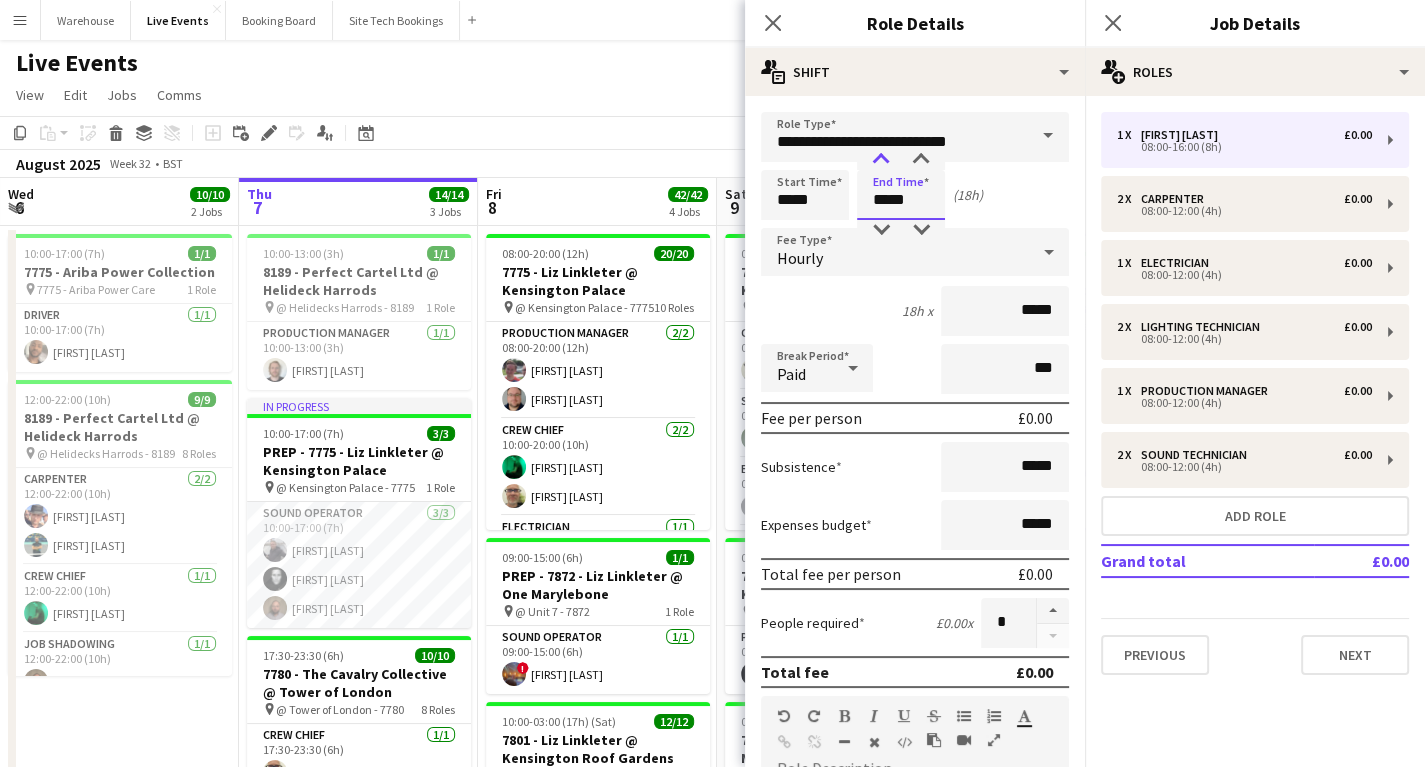click at bounding box center [881, 160] 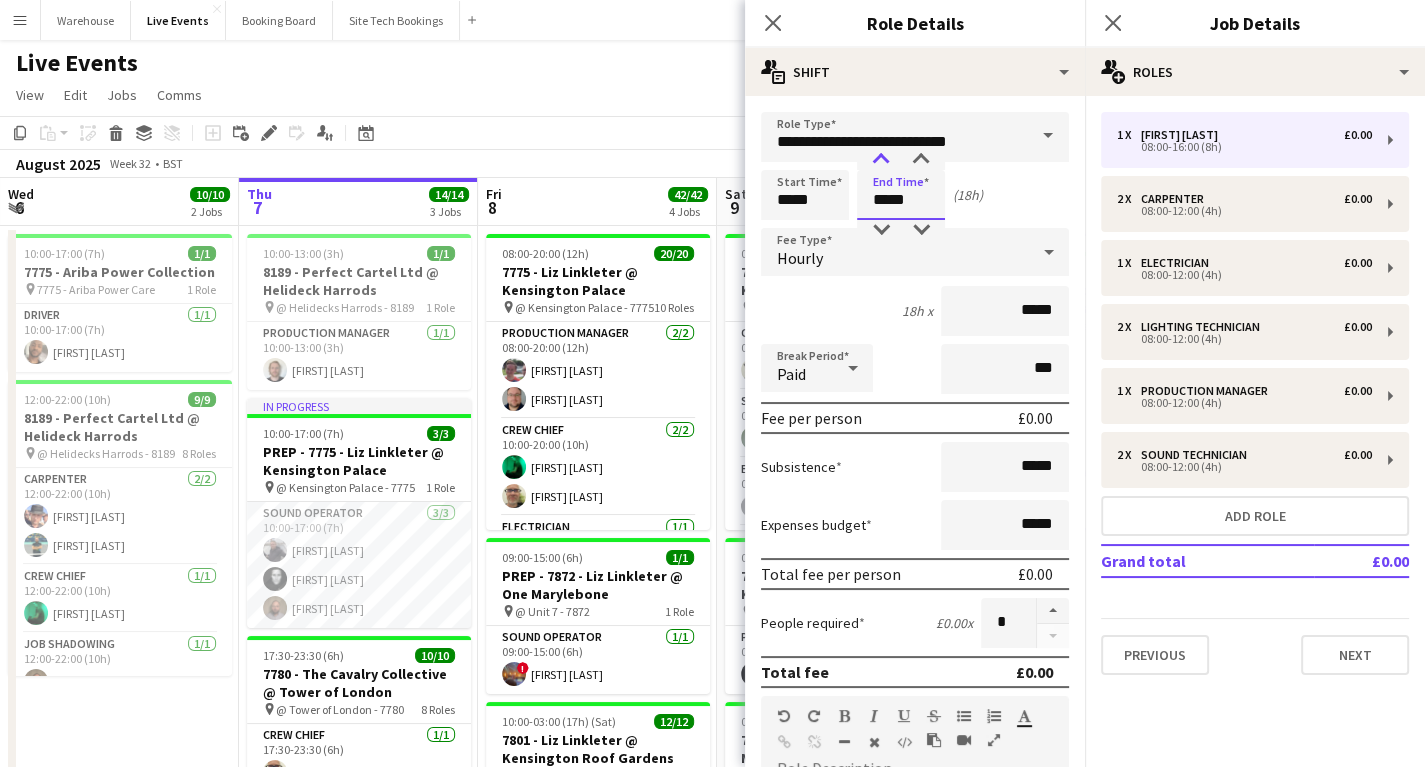 click at bounding box center (881, 160) 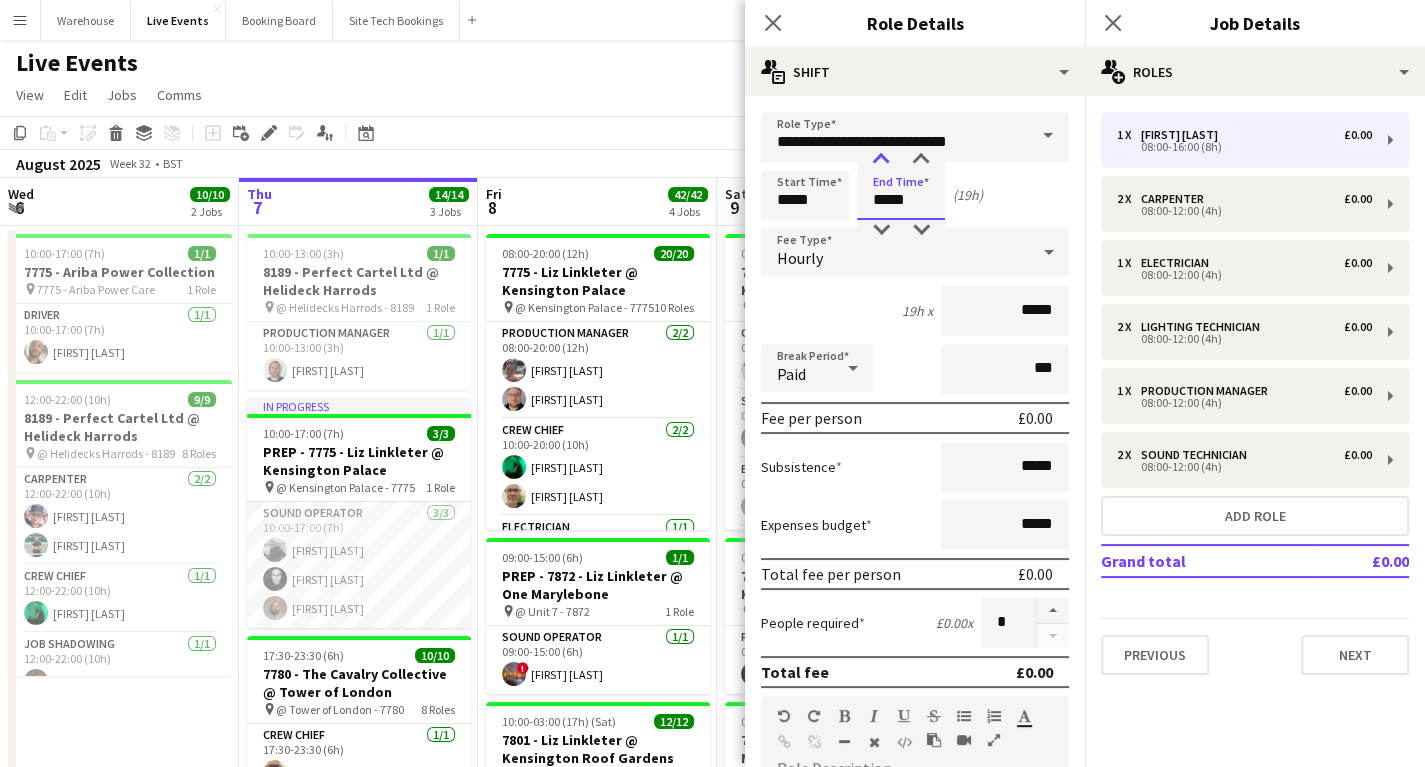 click at bounding box center [881, 160] 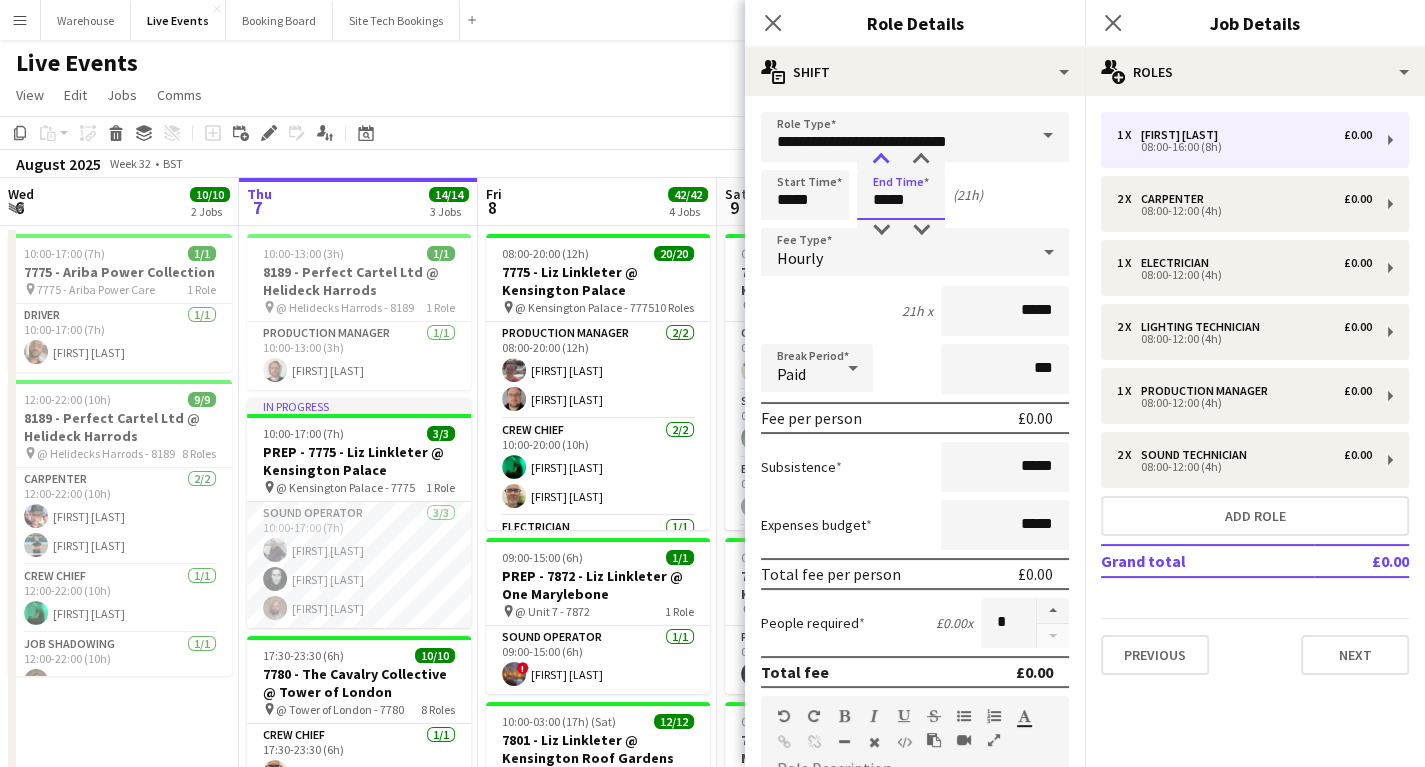 click at bounding box center [881, 160] 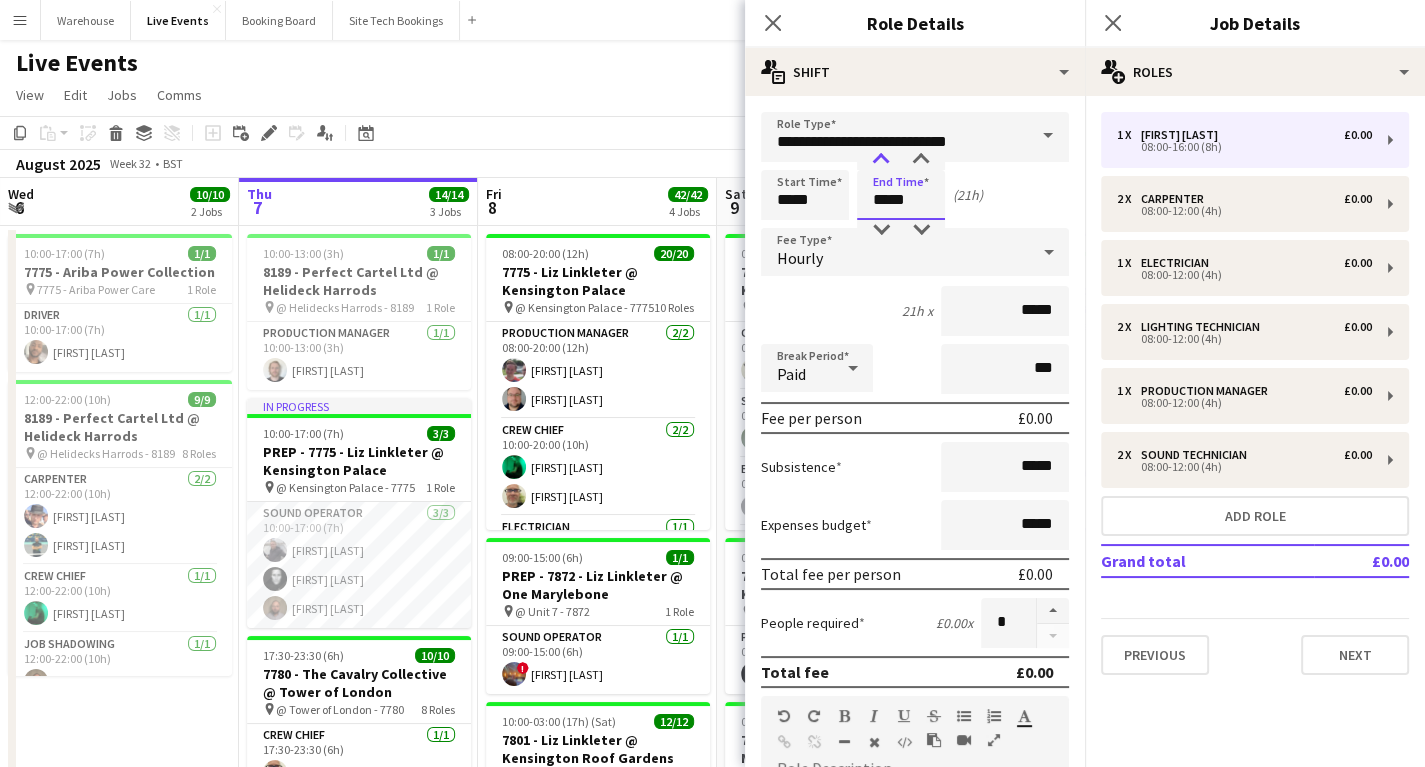 click at bounding box center (881, 160) 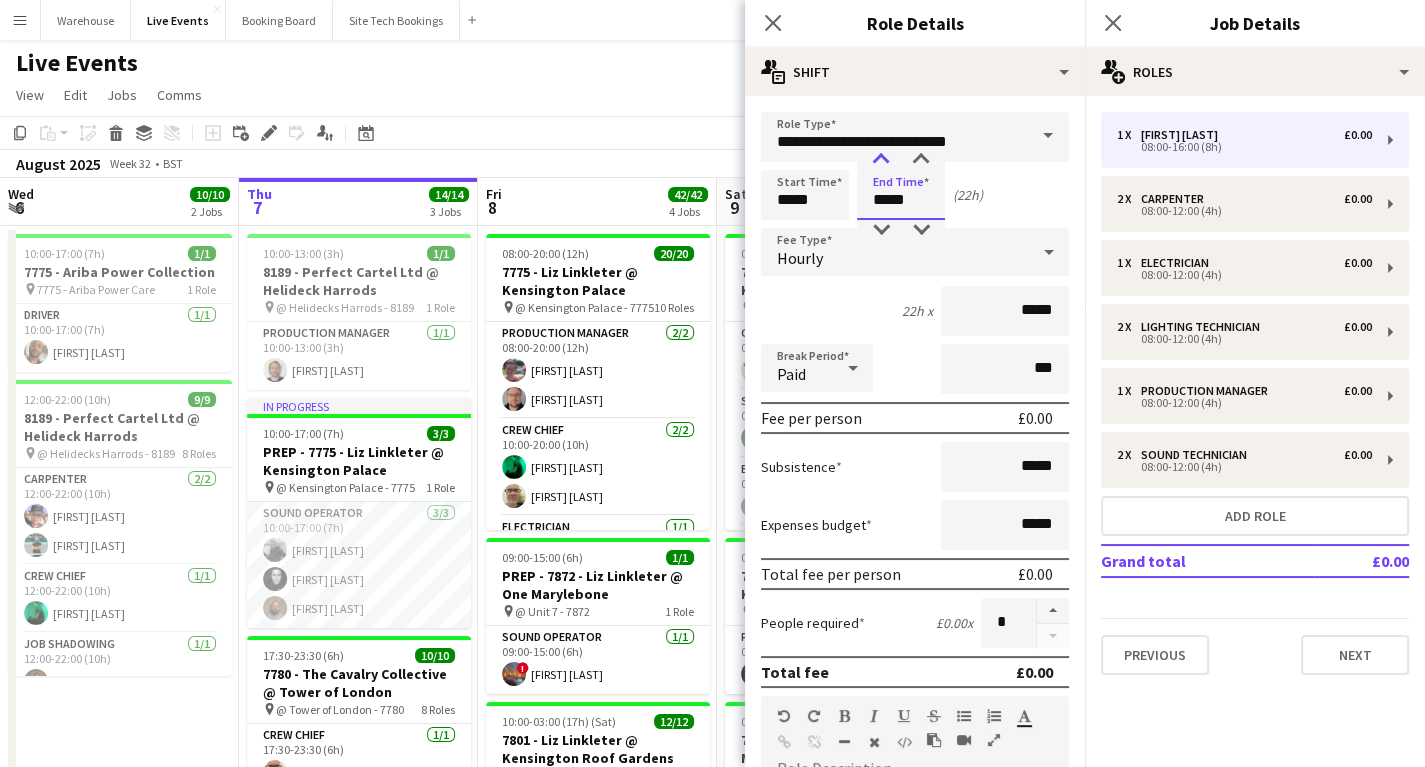 click at bounding box center [881, 160] 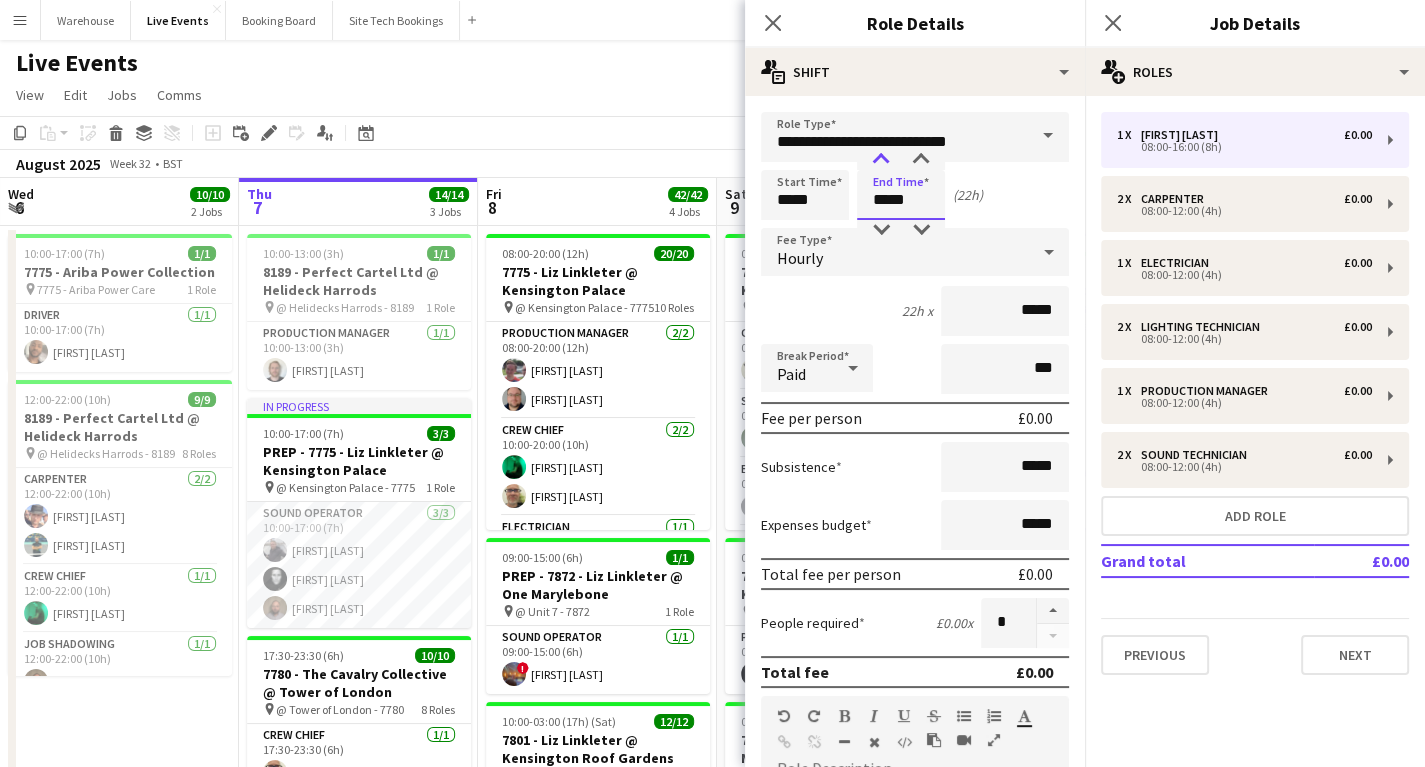 click at bounding box center [881, 160] 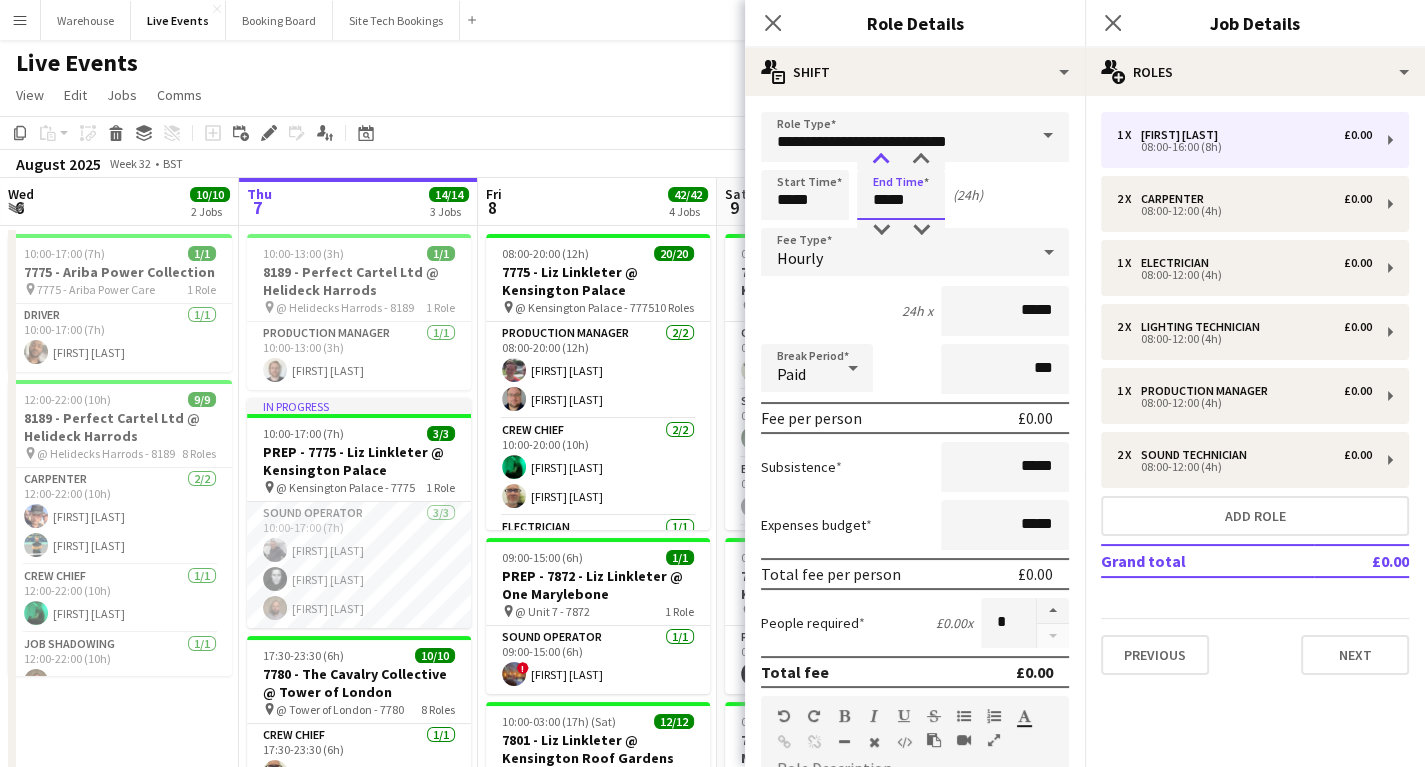 click at bounding box center (881, 160) 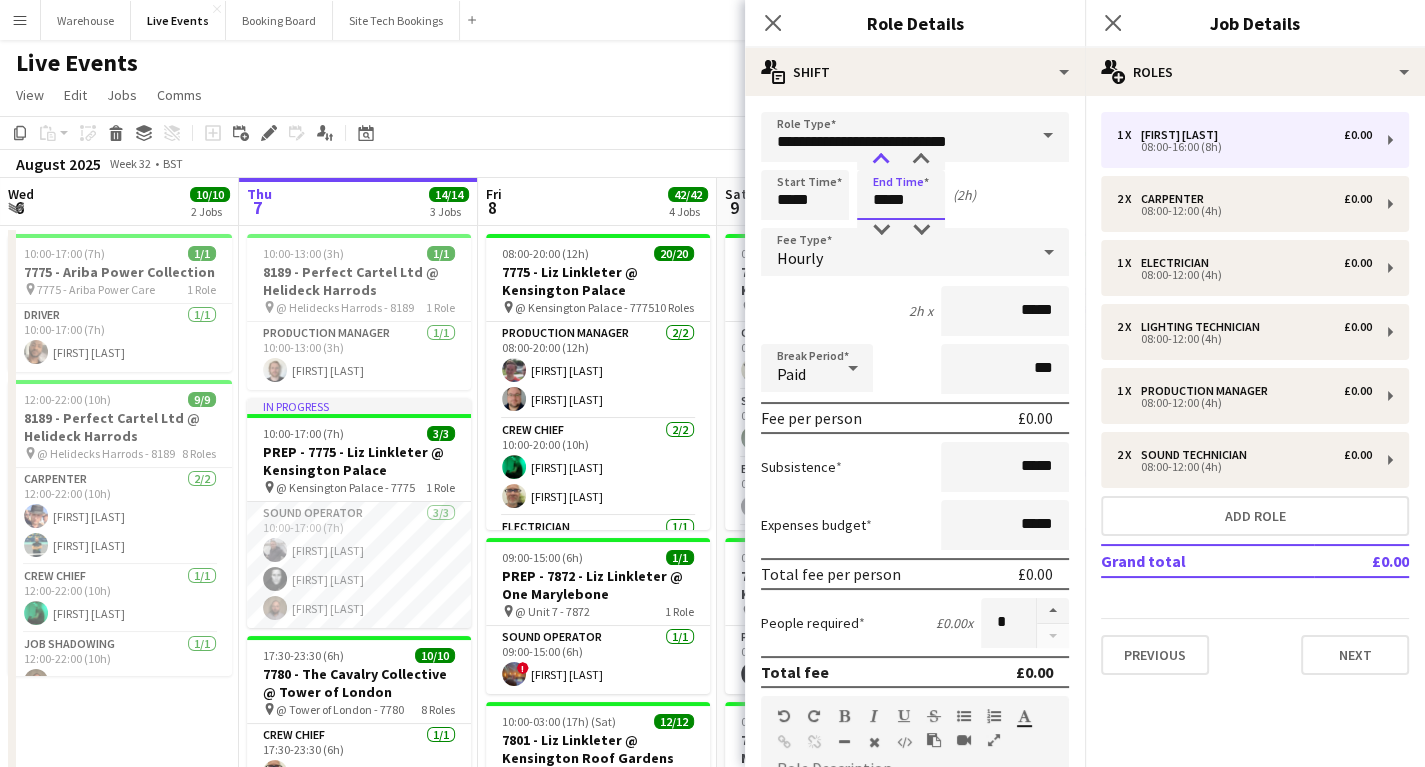 click at bounding box center (881, 160) 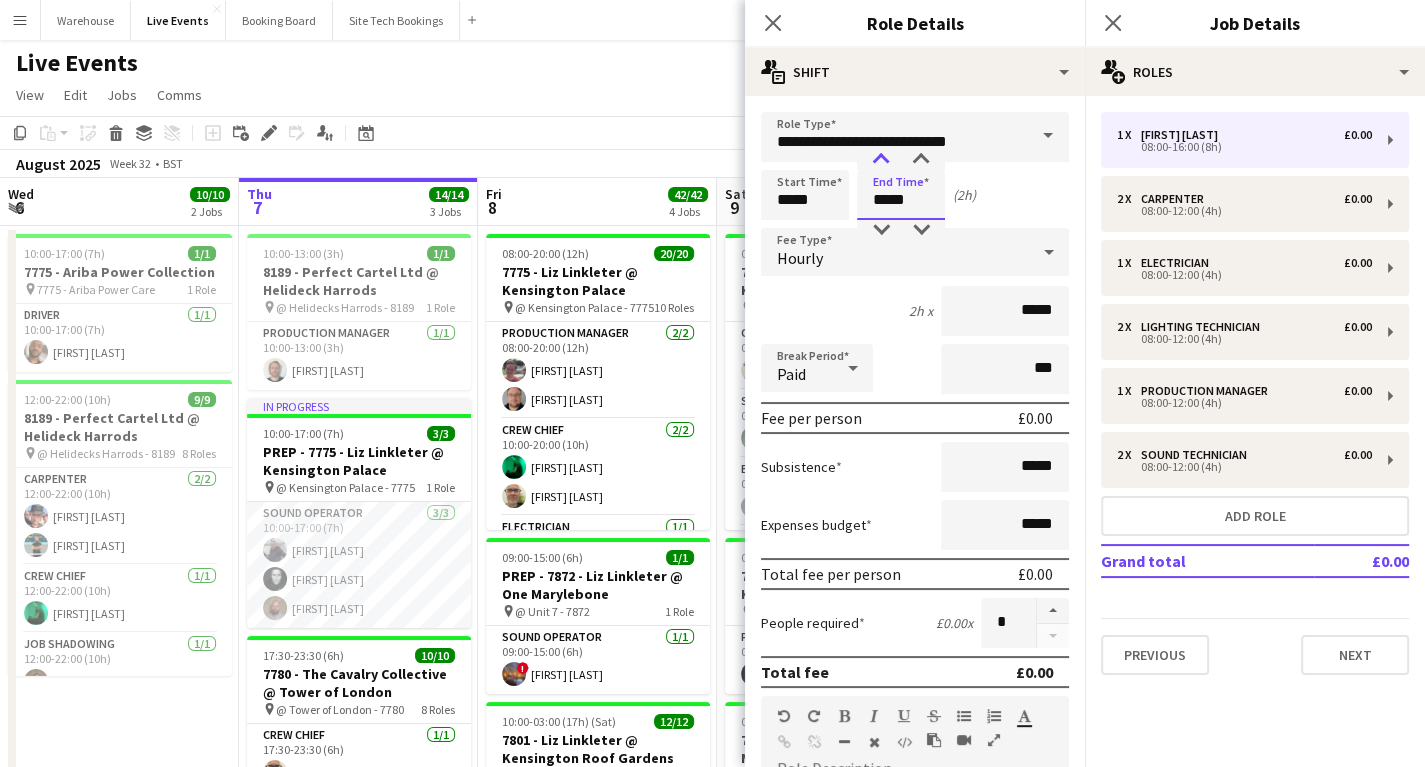click at bounding box center (881, 160) 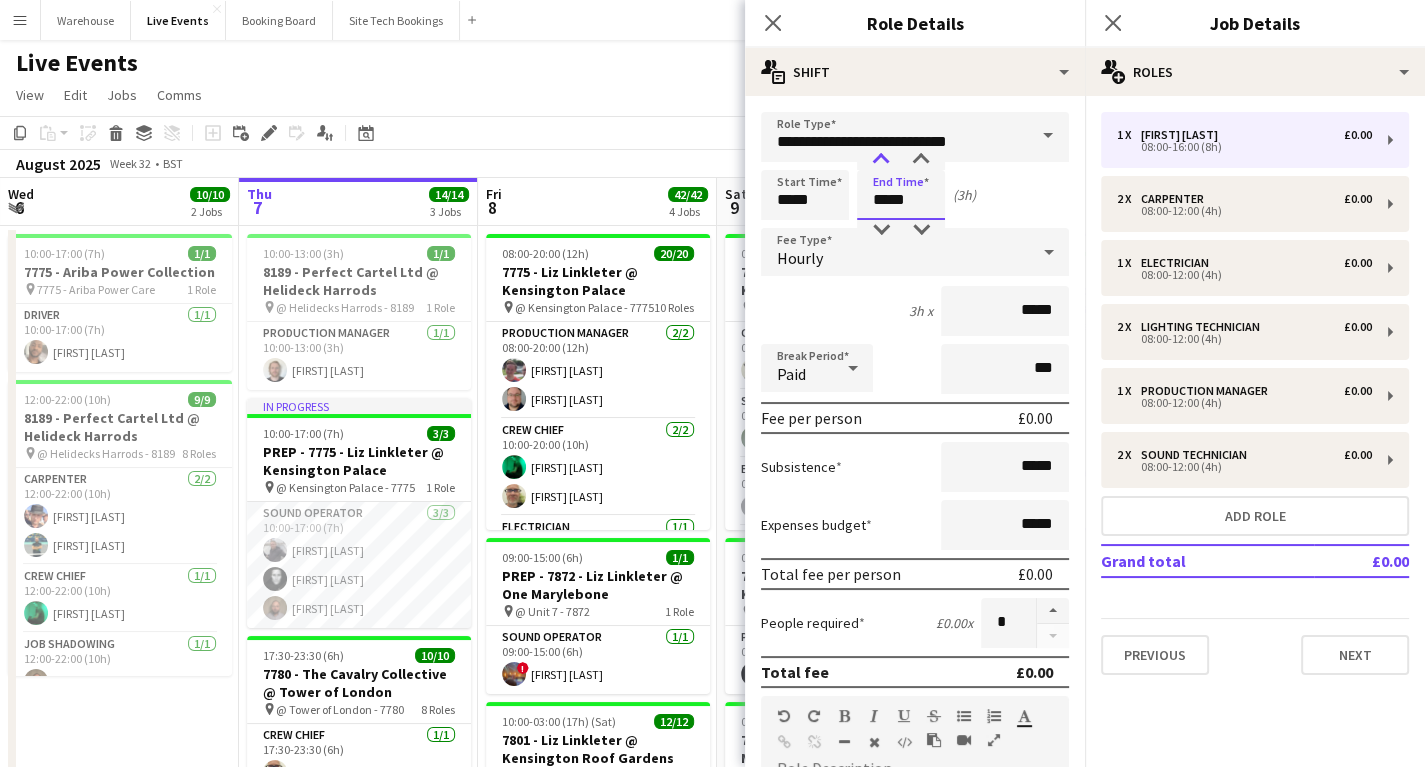 click at bounding box center [881, 160] 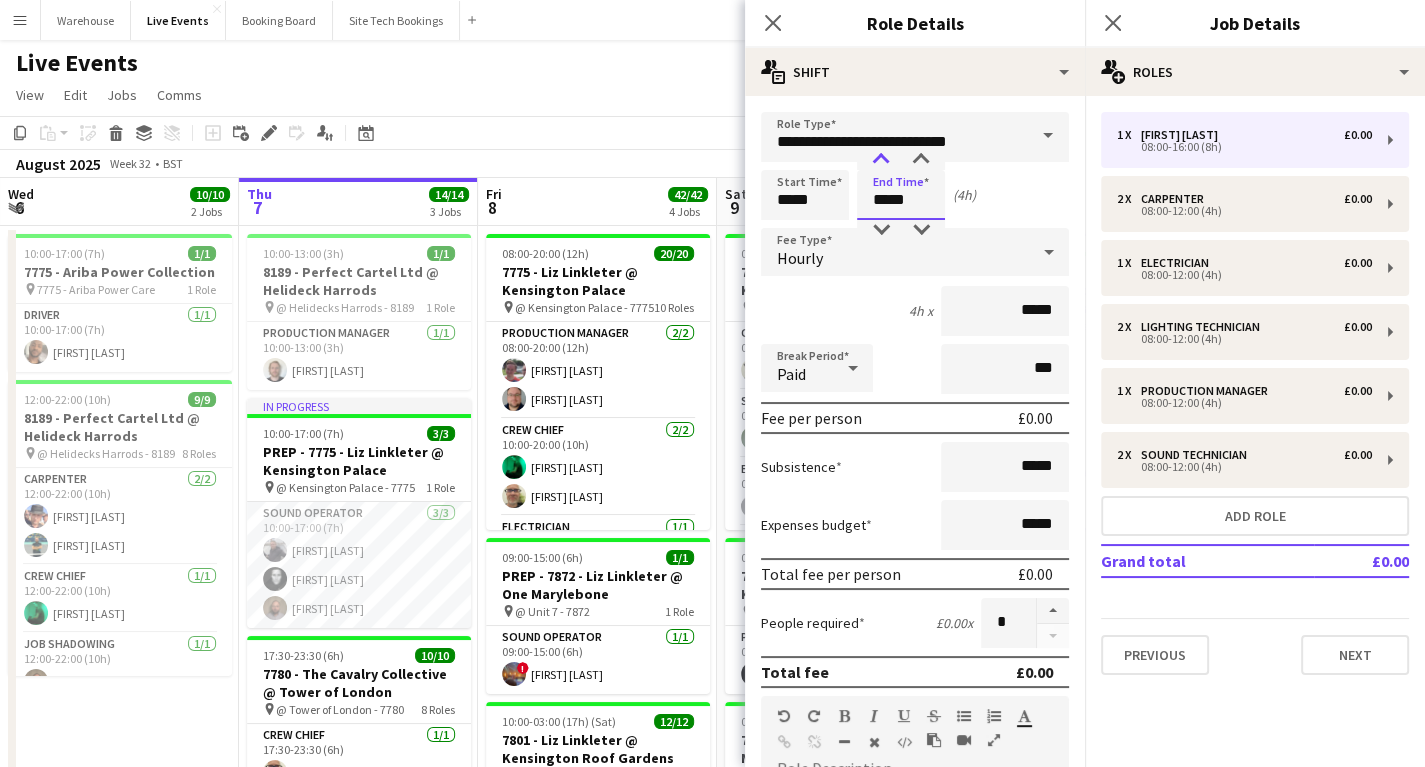 click at bounding box center (881, 160) 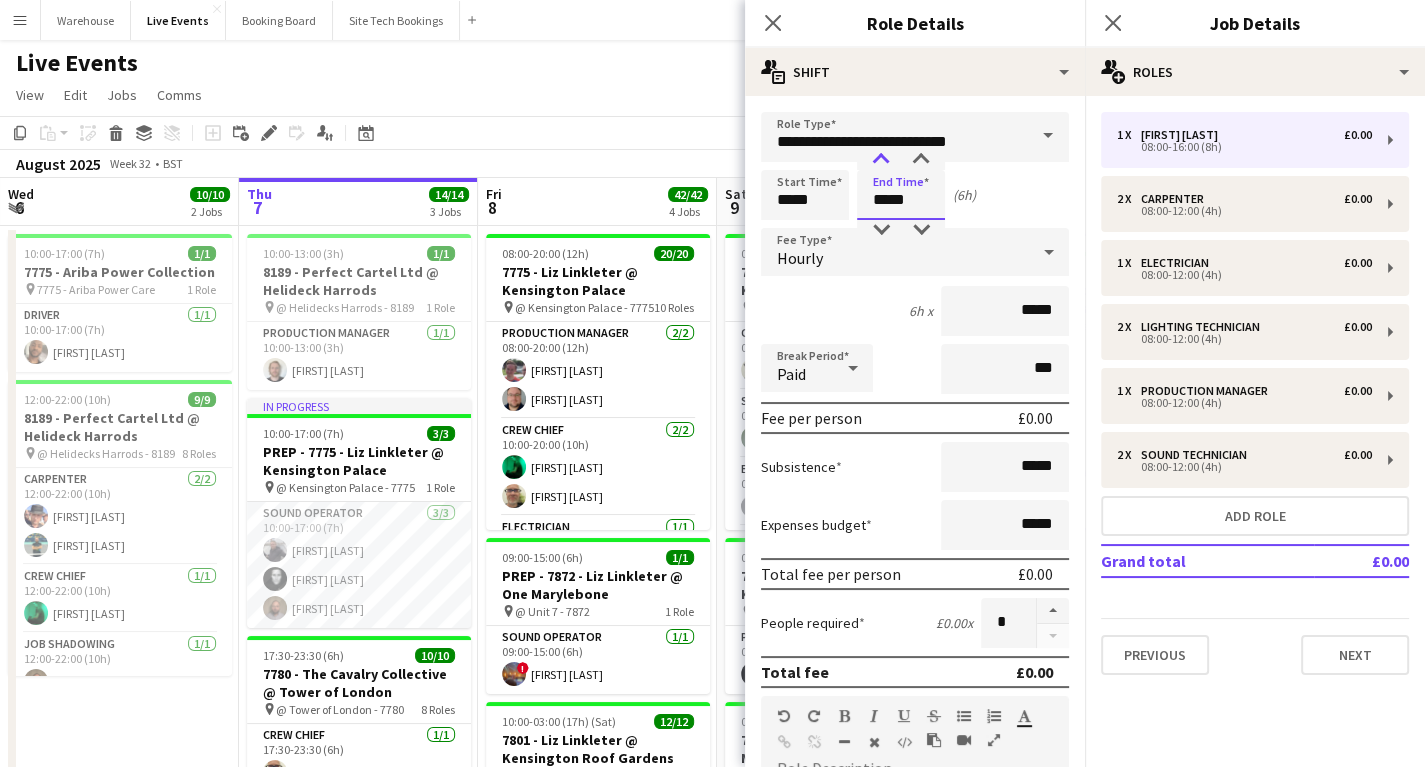 click at bounding box center (881, 160) 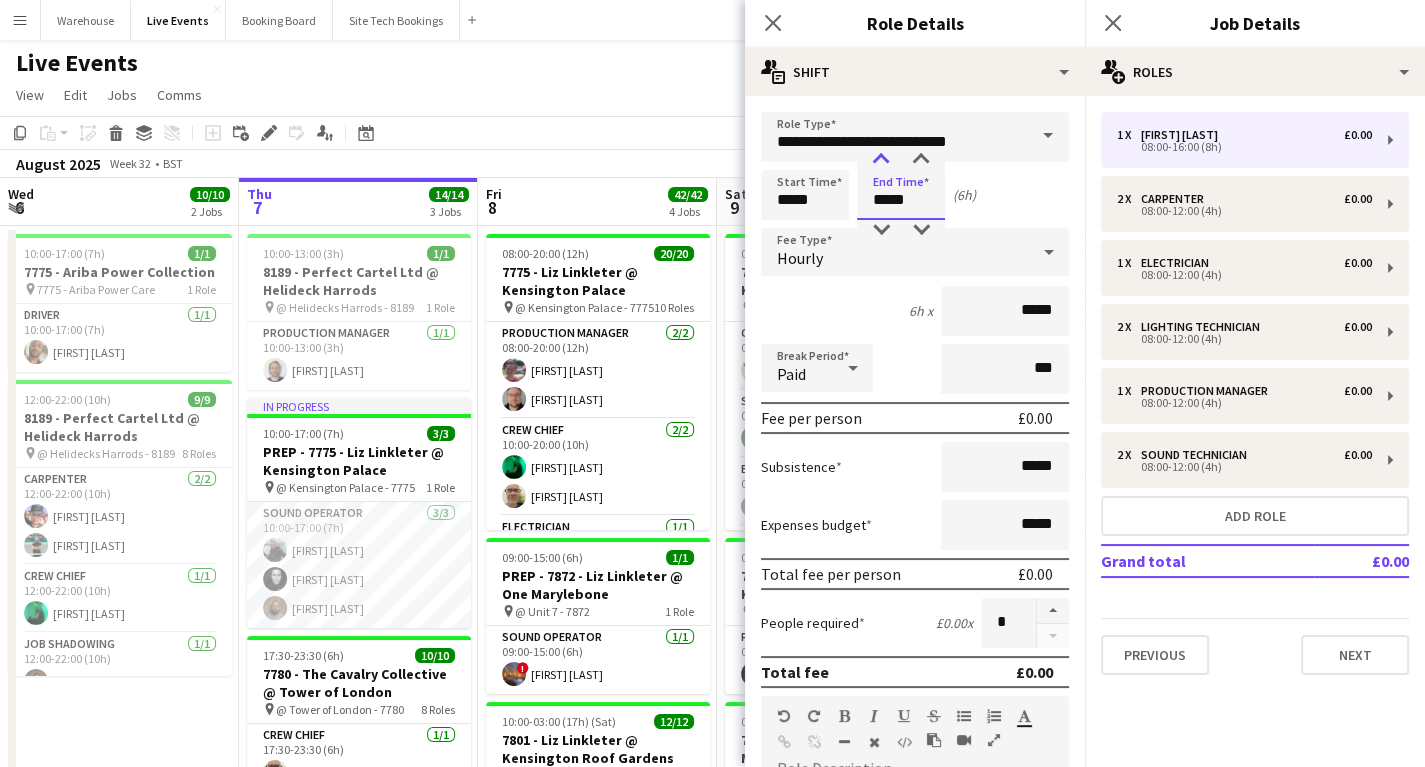 type on "*****" 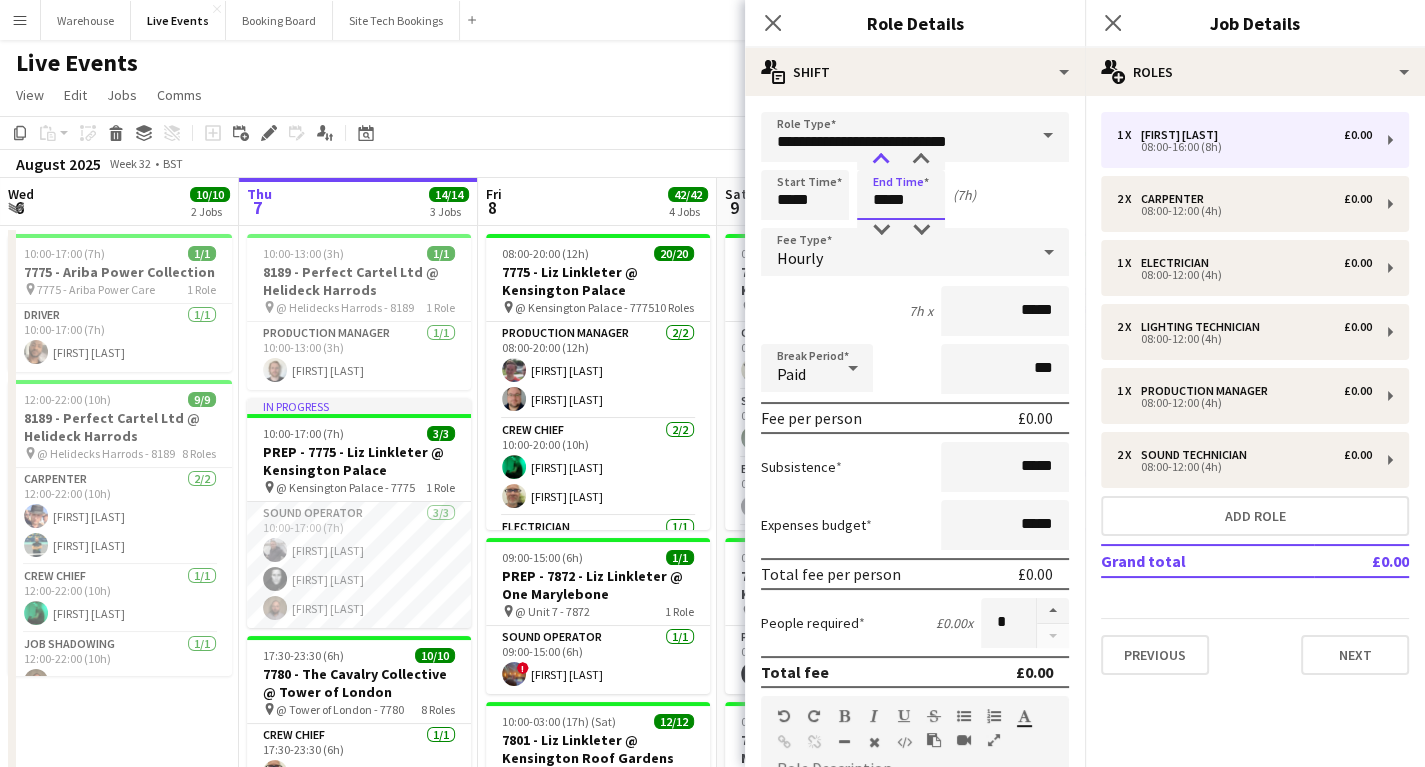 click at bounding box center (881, 160) 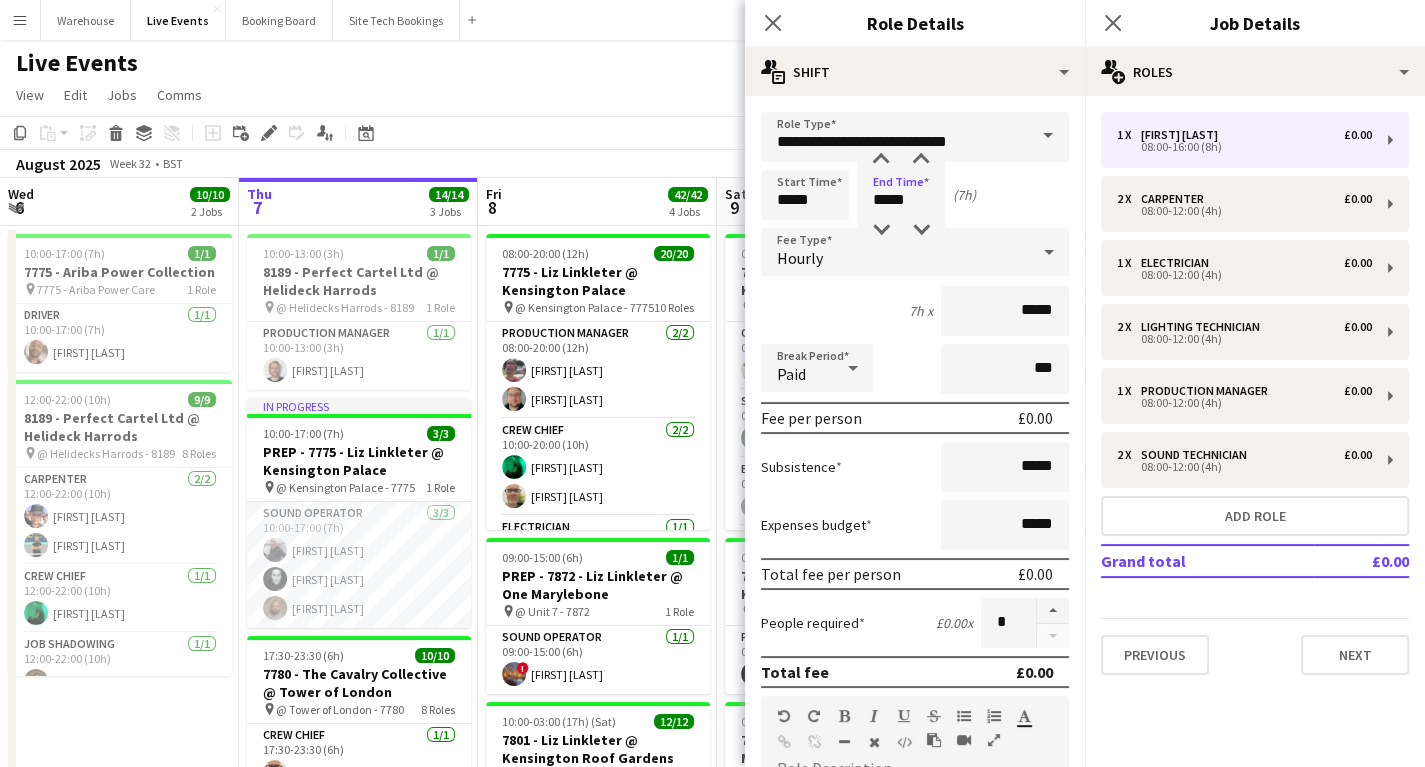 click on "Hourly" at bounding box center [800, 258] 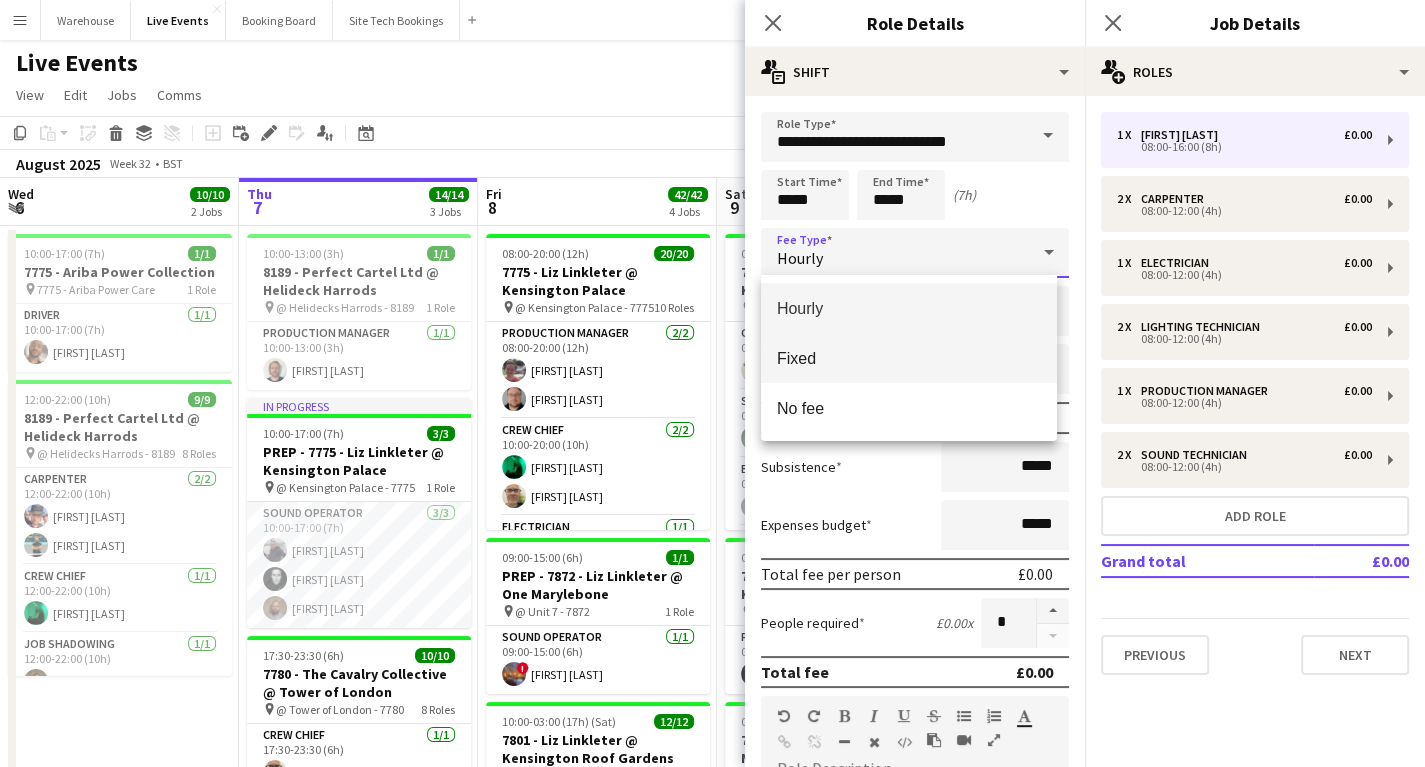 click on "Fixed" at bounding box center (909, 358) 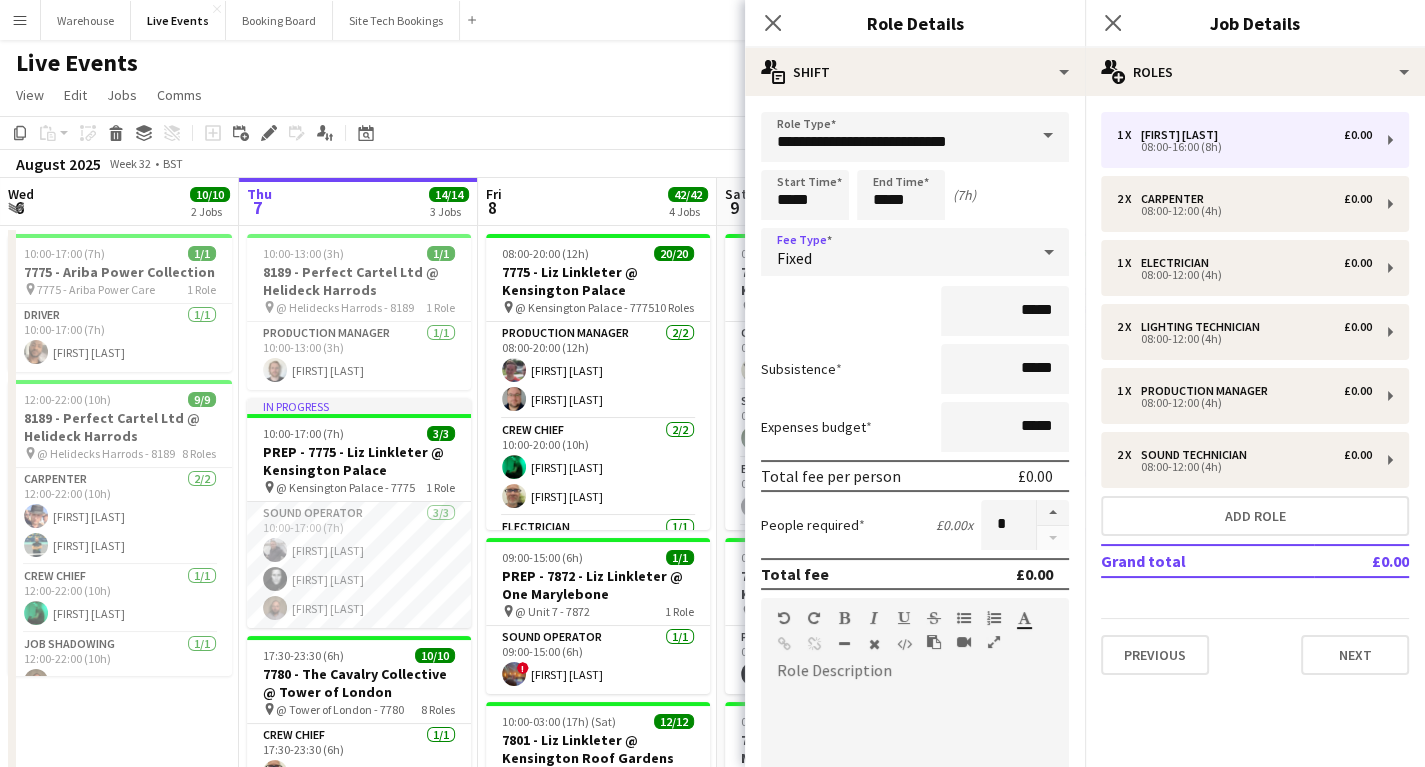 click at bounding box center [915, 807] 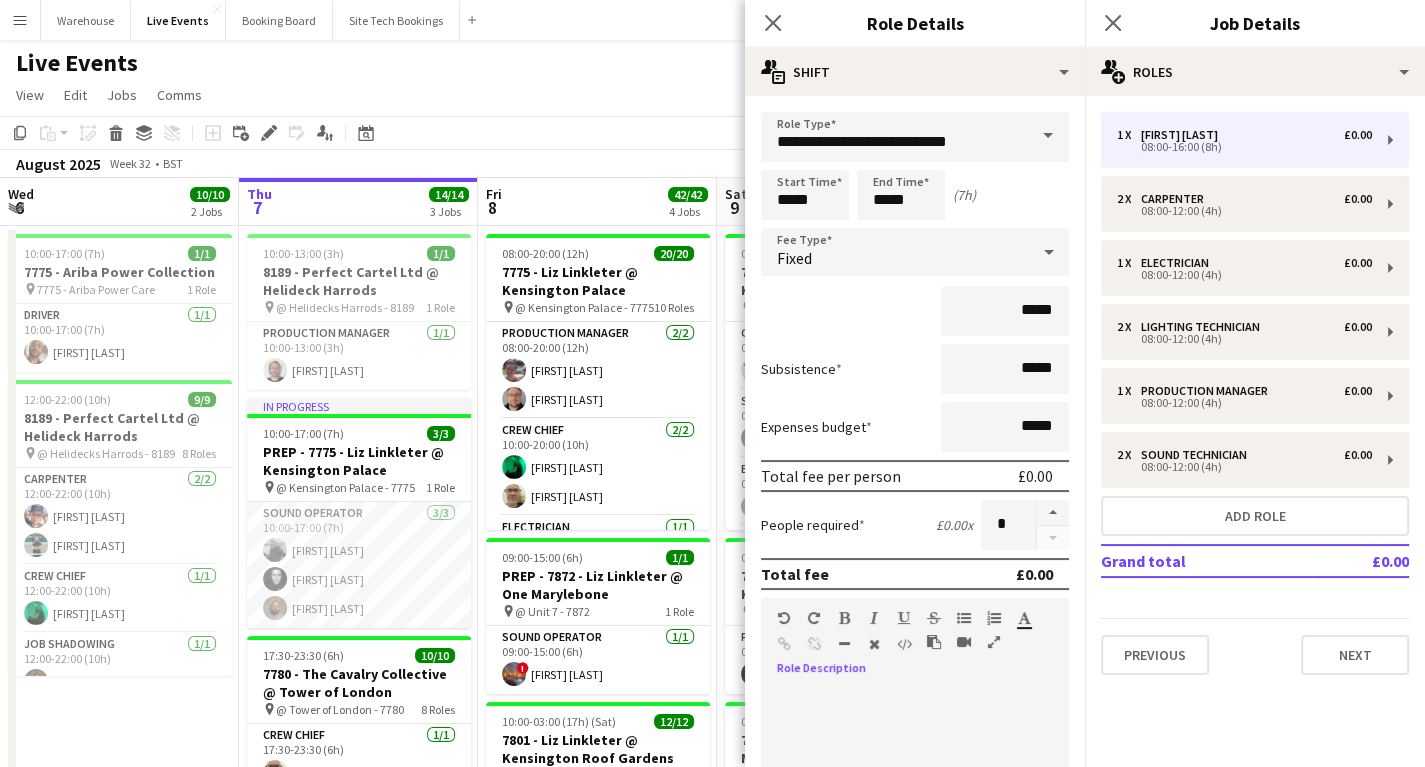 type 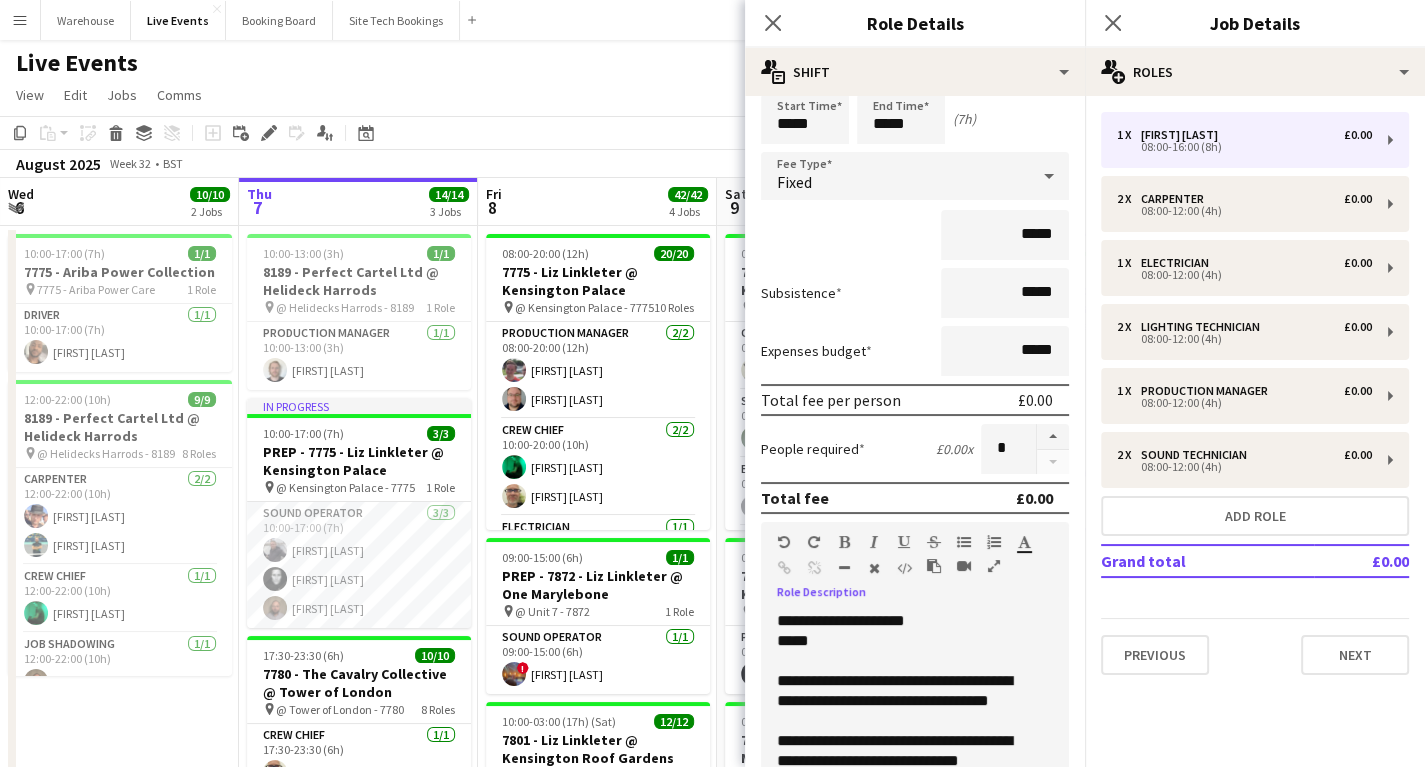 scroll, scrollTop: 156, scrollLeft: 0, axis: vertical 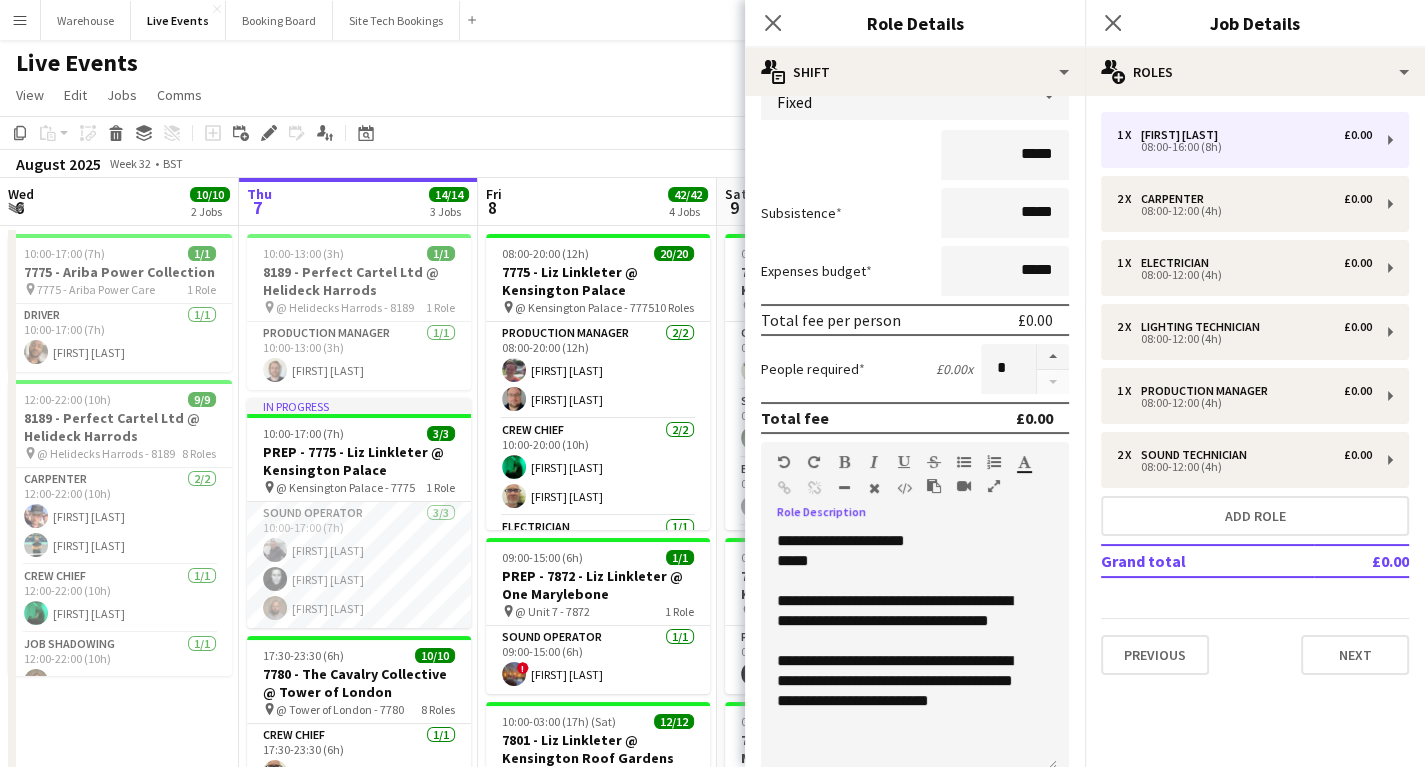 click on "**********" at bounding box center [909, 681] 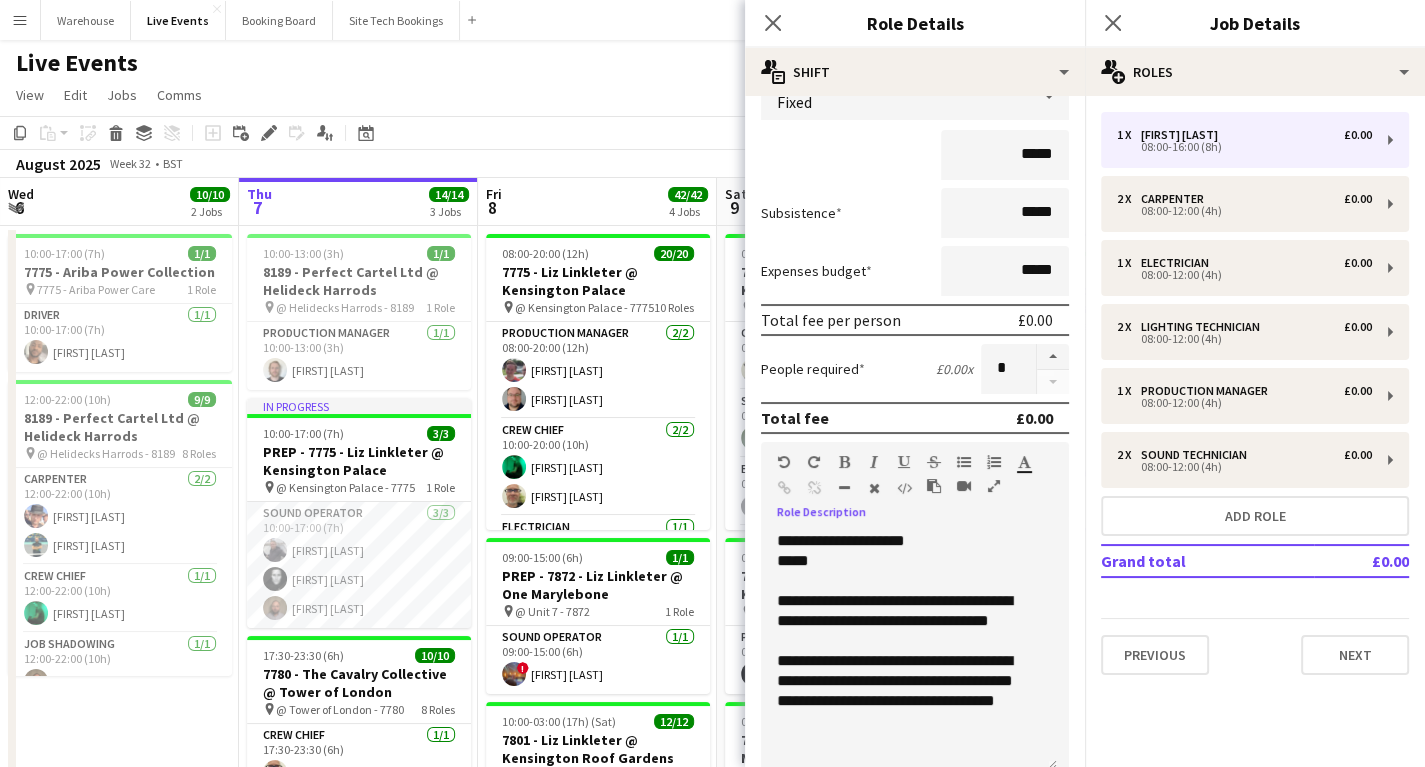 click on "**********" at bounding box center (909, 691) 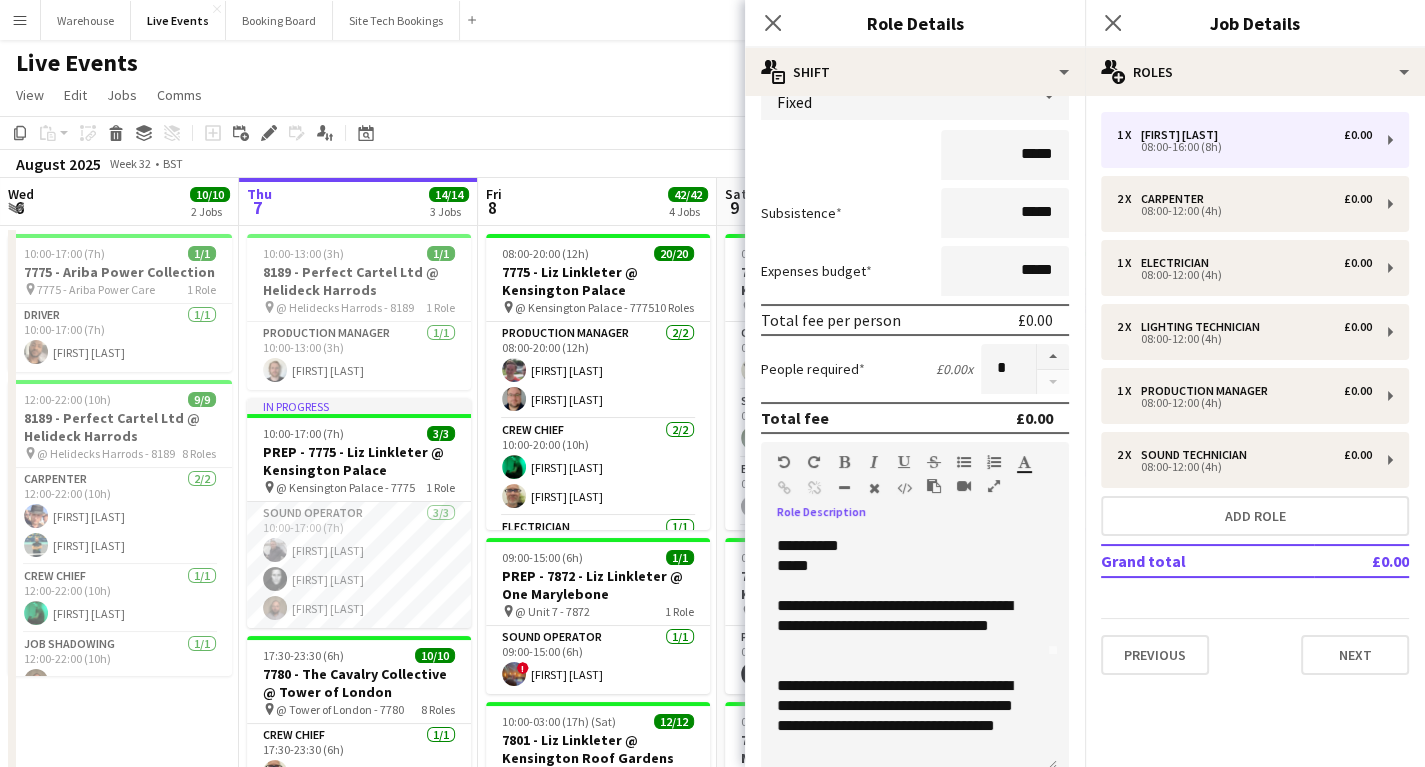 scroll, scrollTop: 0, scrollLeft: 0, axis: both 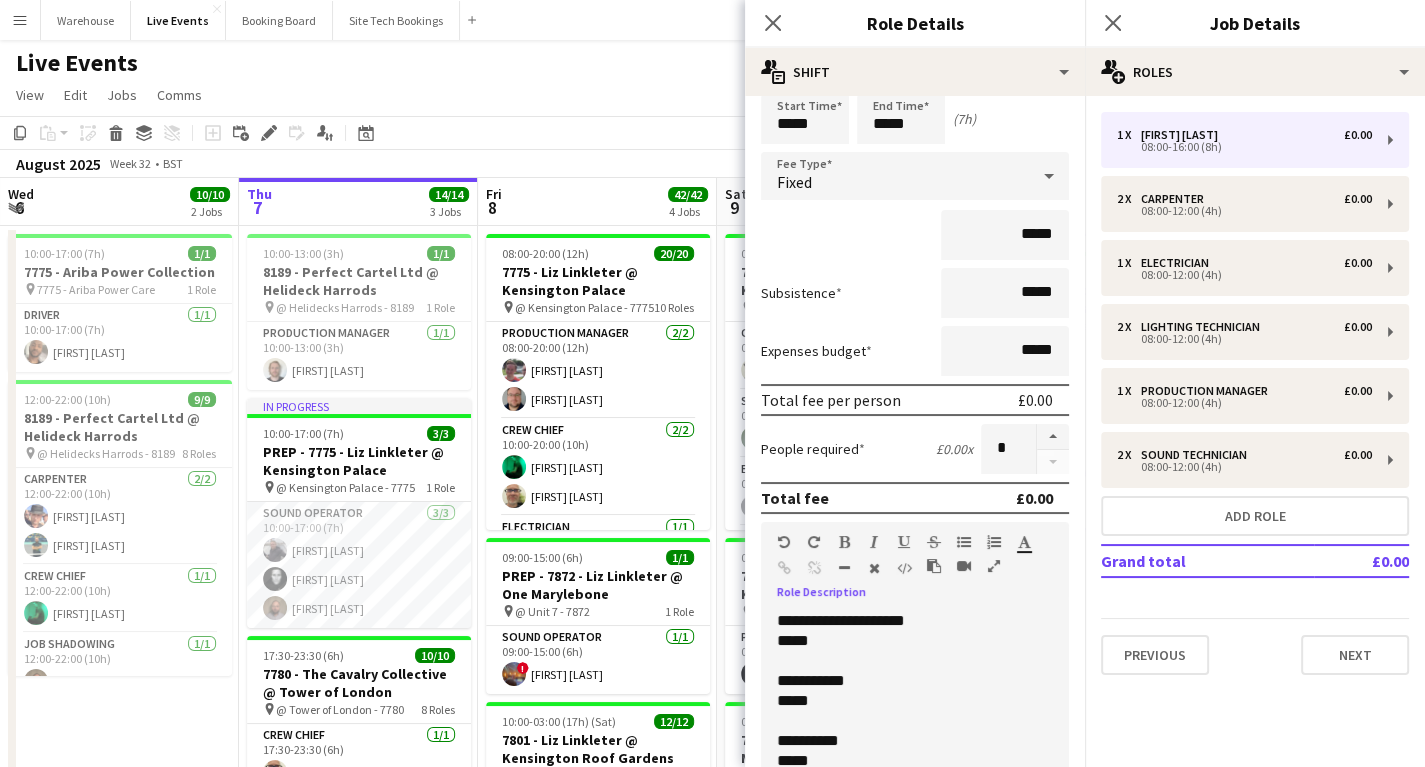 click on "[NUMBER] [STREET], [CITY], [POSTCODE], [COUNTRY]" at bounding box center [909, 731] 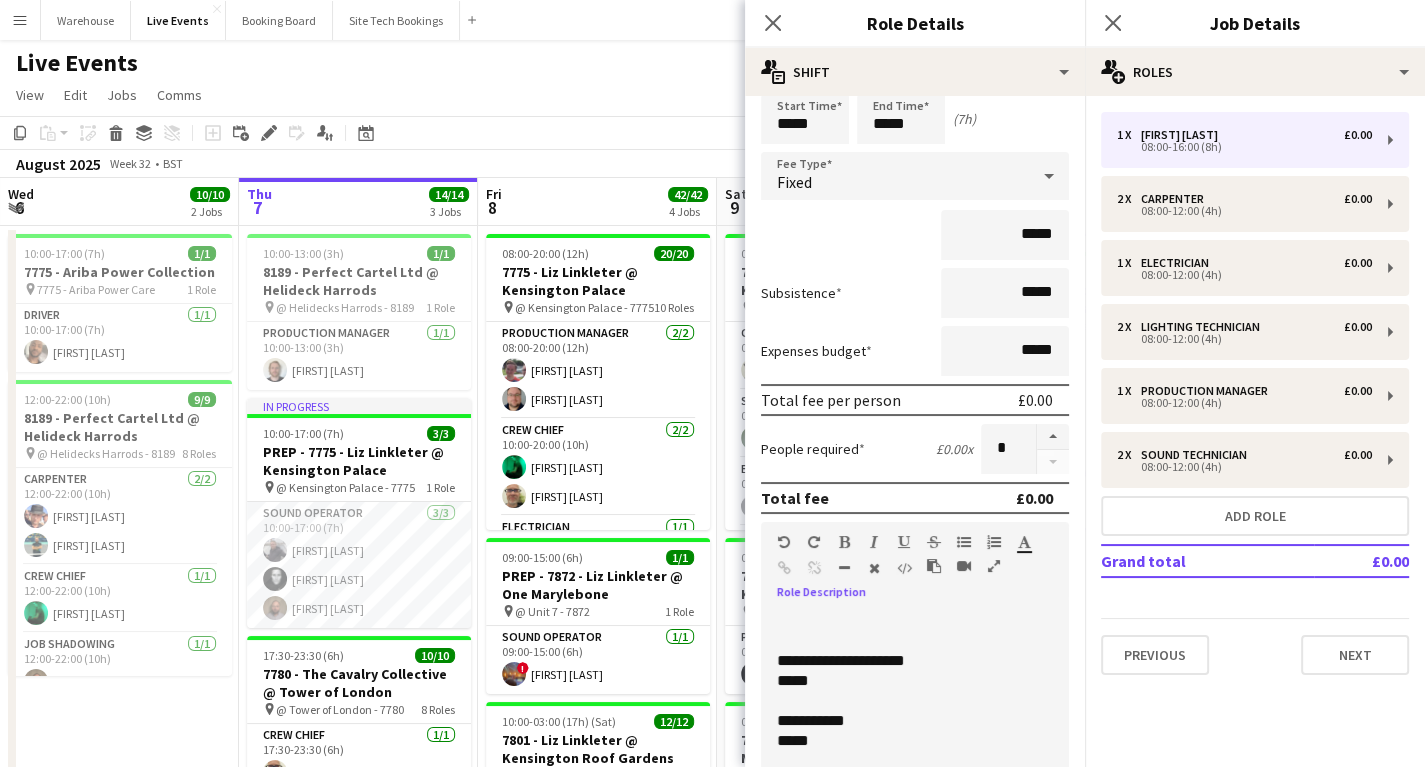 click at bounding box center [909, 641] 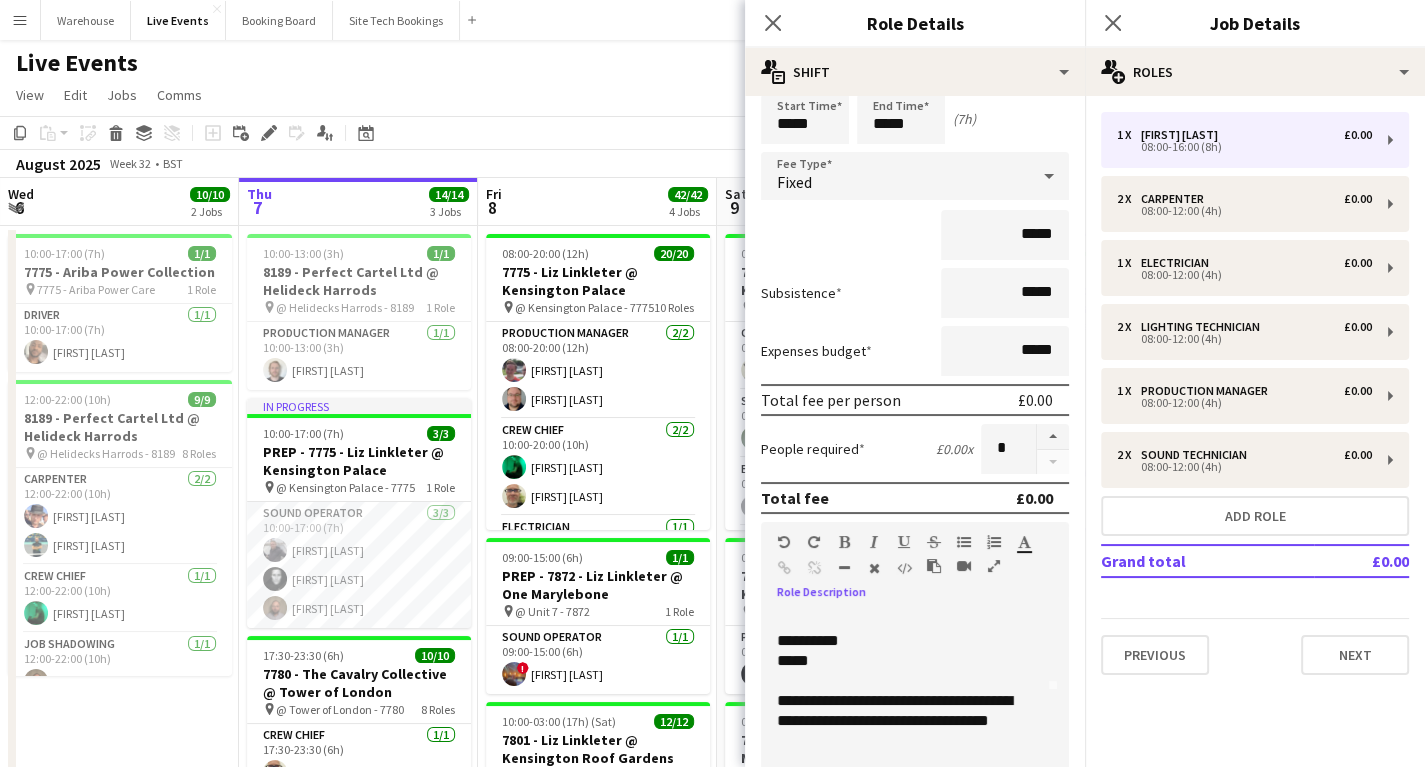 scroll, scrollTop: 175, scrollLeft: 0, axis: vertical 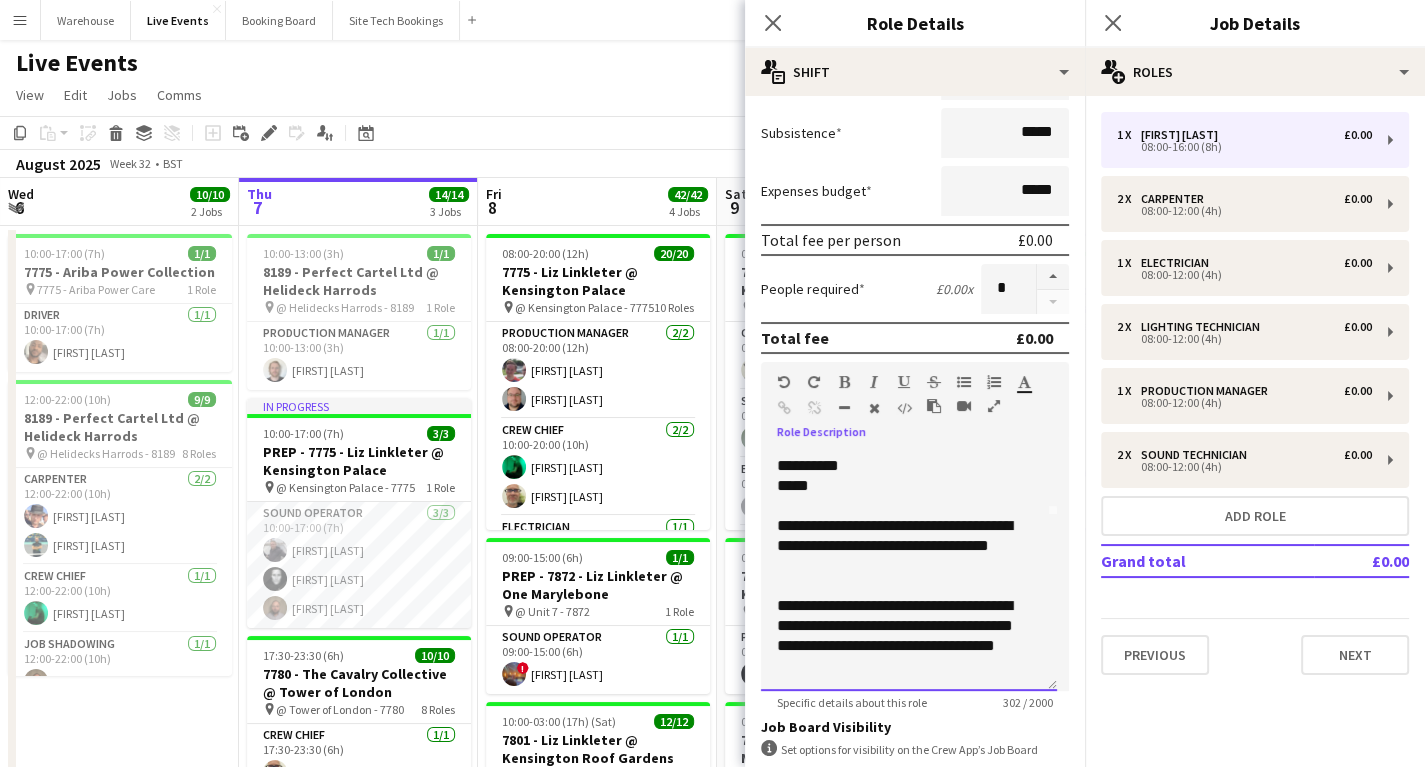 click on "**********" at bounding box center [903, 636] 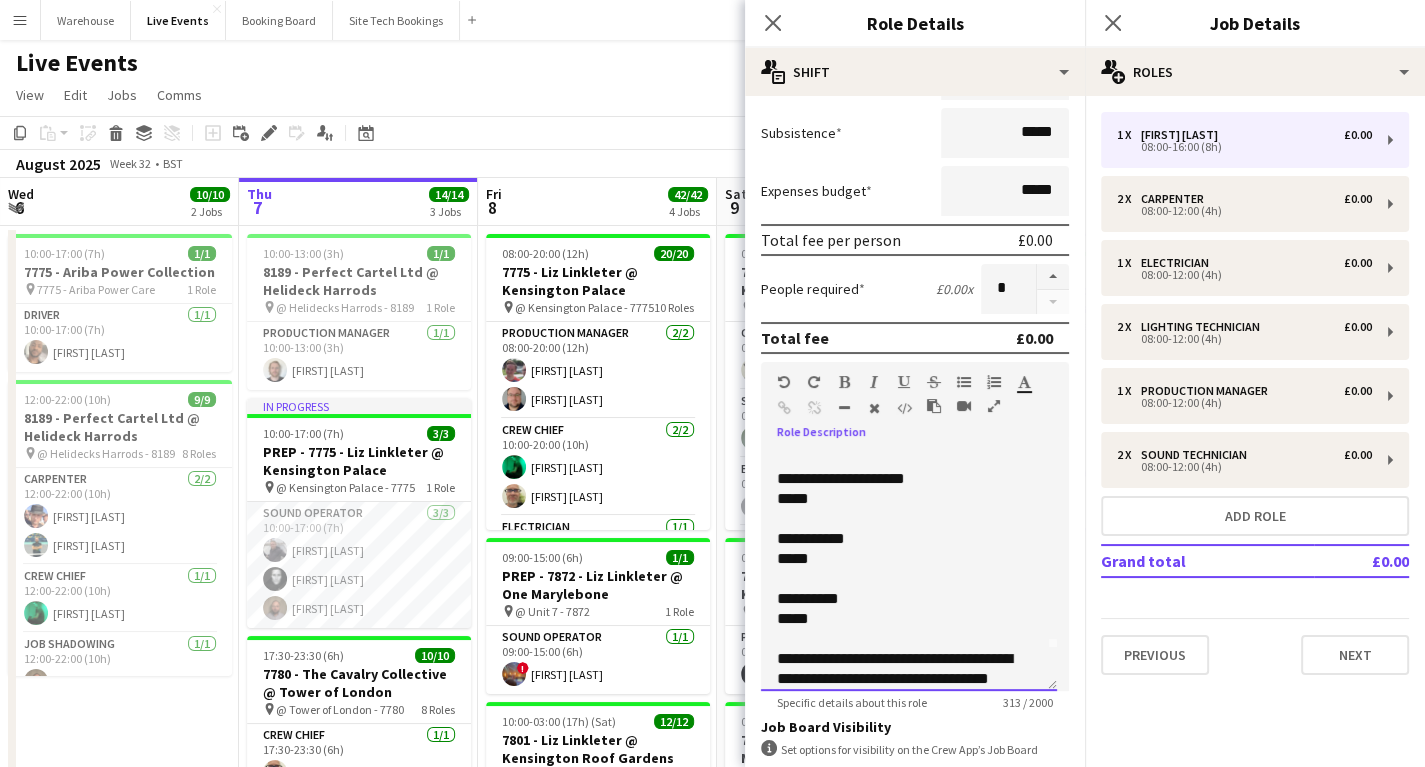 scroll, scrollTop: 0, scrollLeft: 0, axis: both 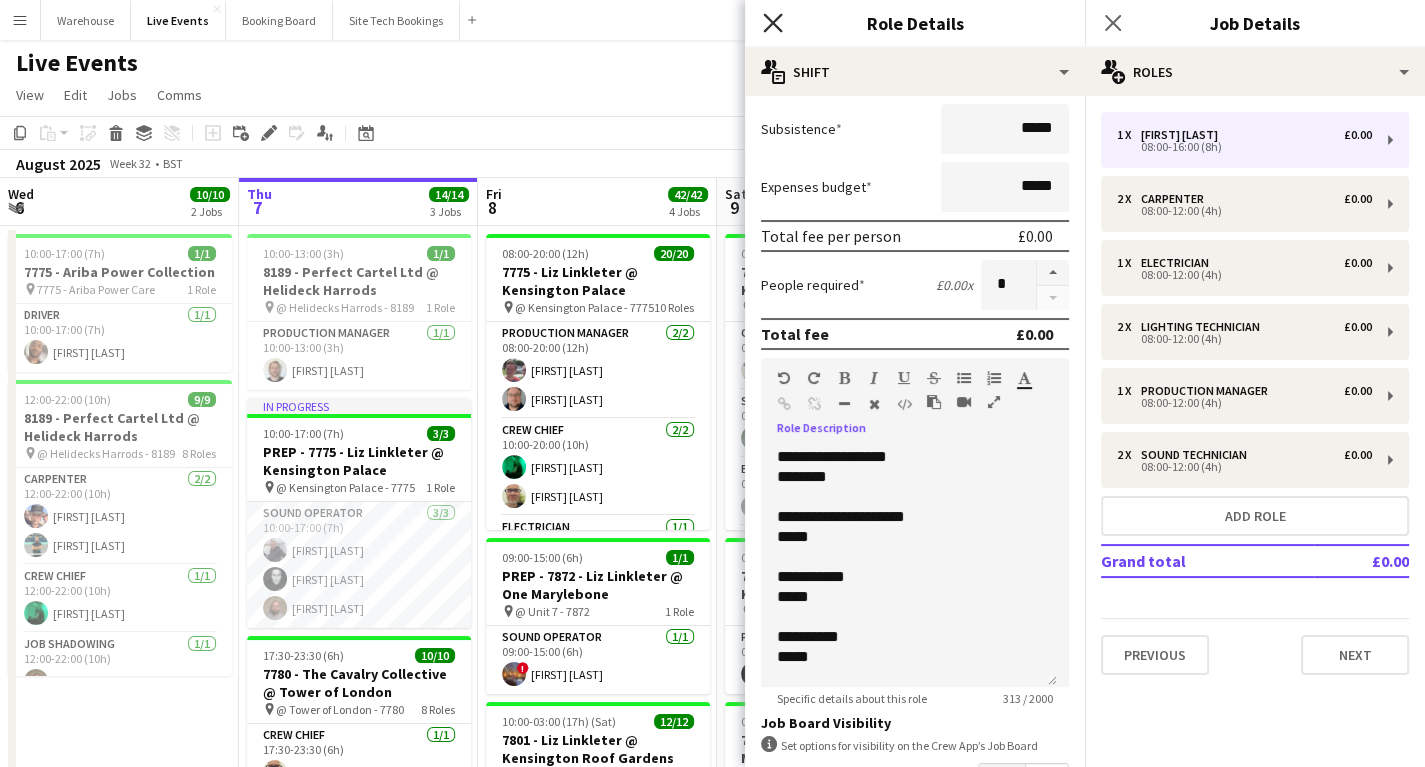 click 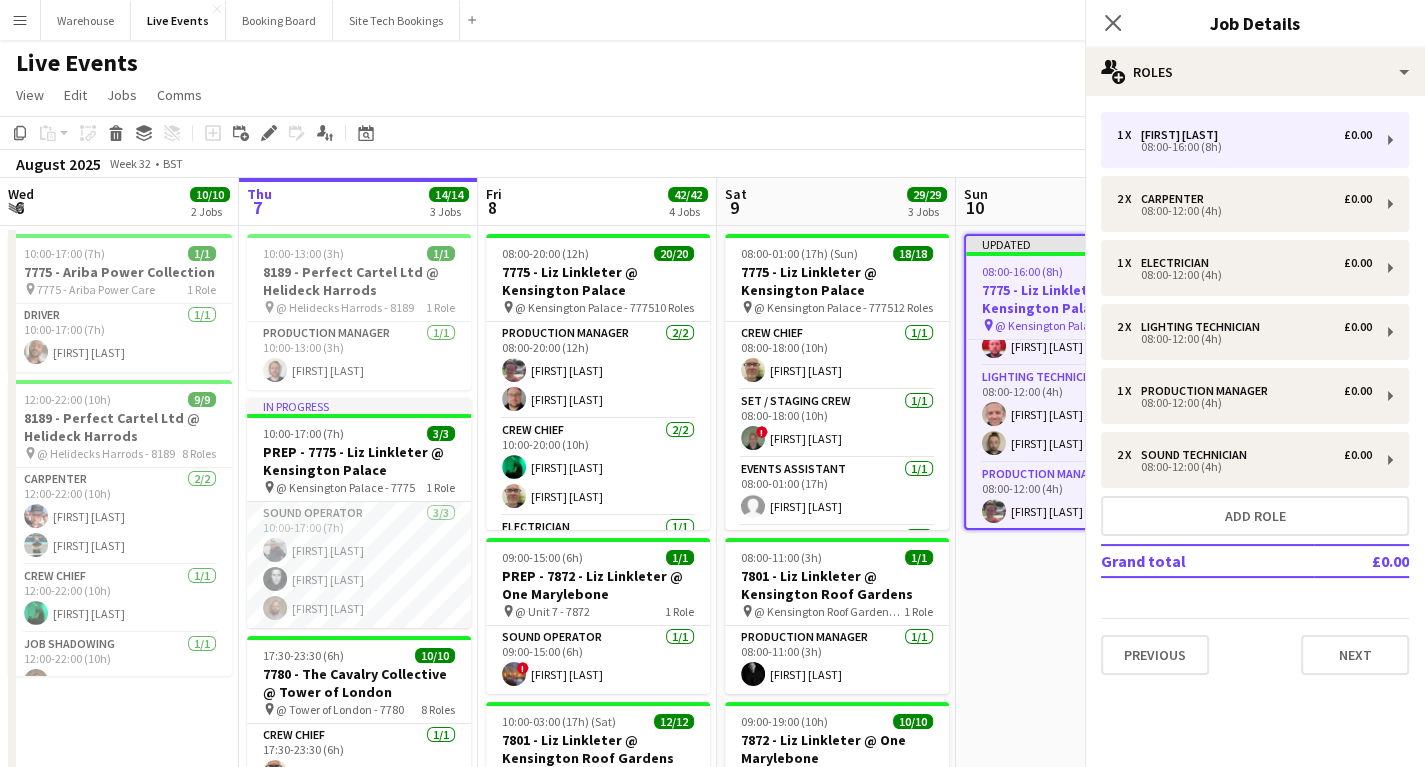 scroll, scrollTop: 207, scrollLeft: 0, axis: vertical 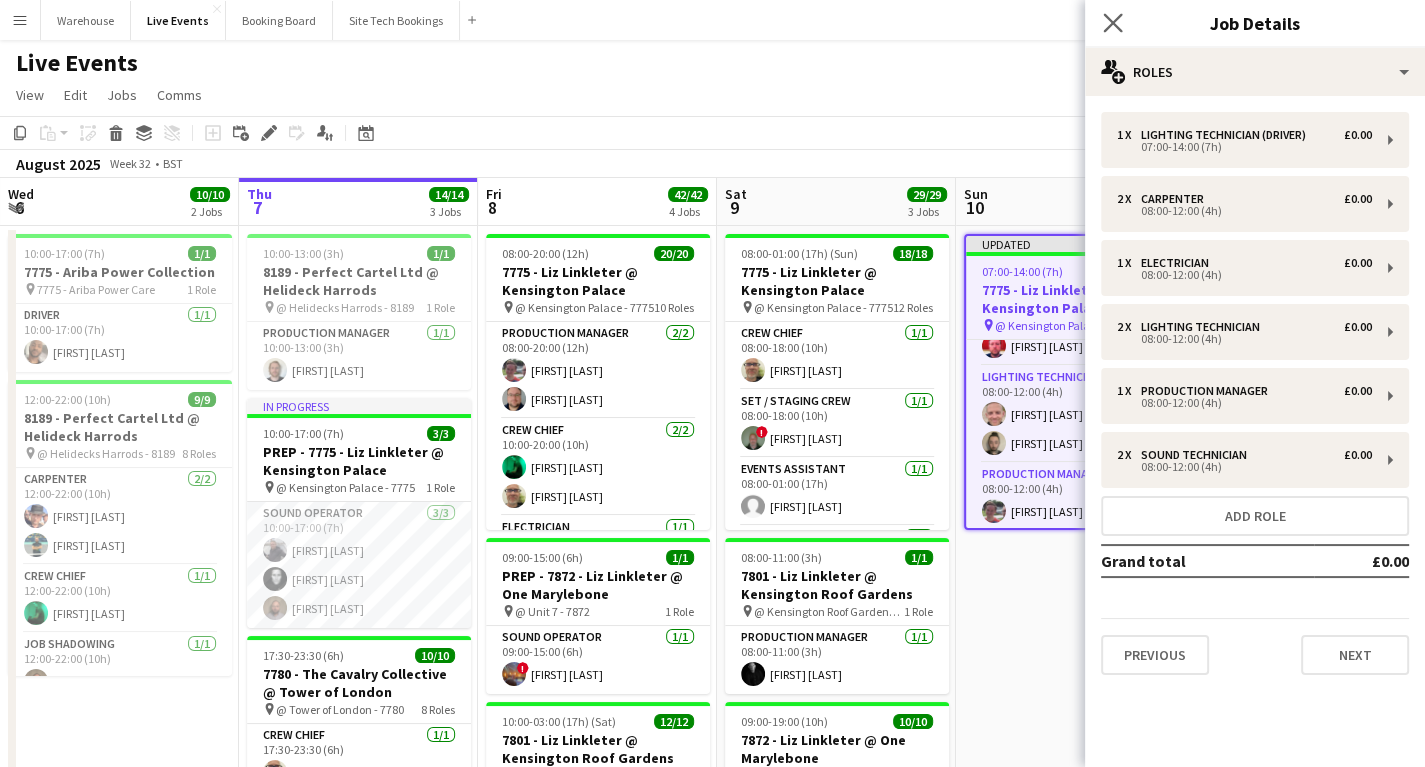 click on "Close pop-in" 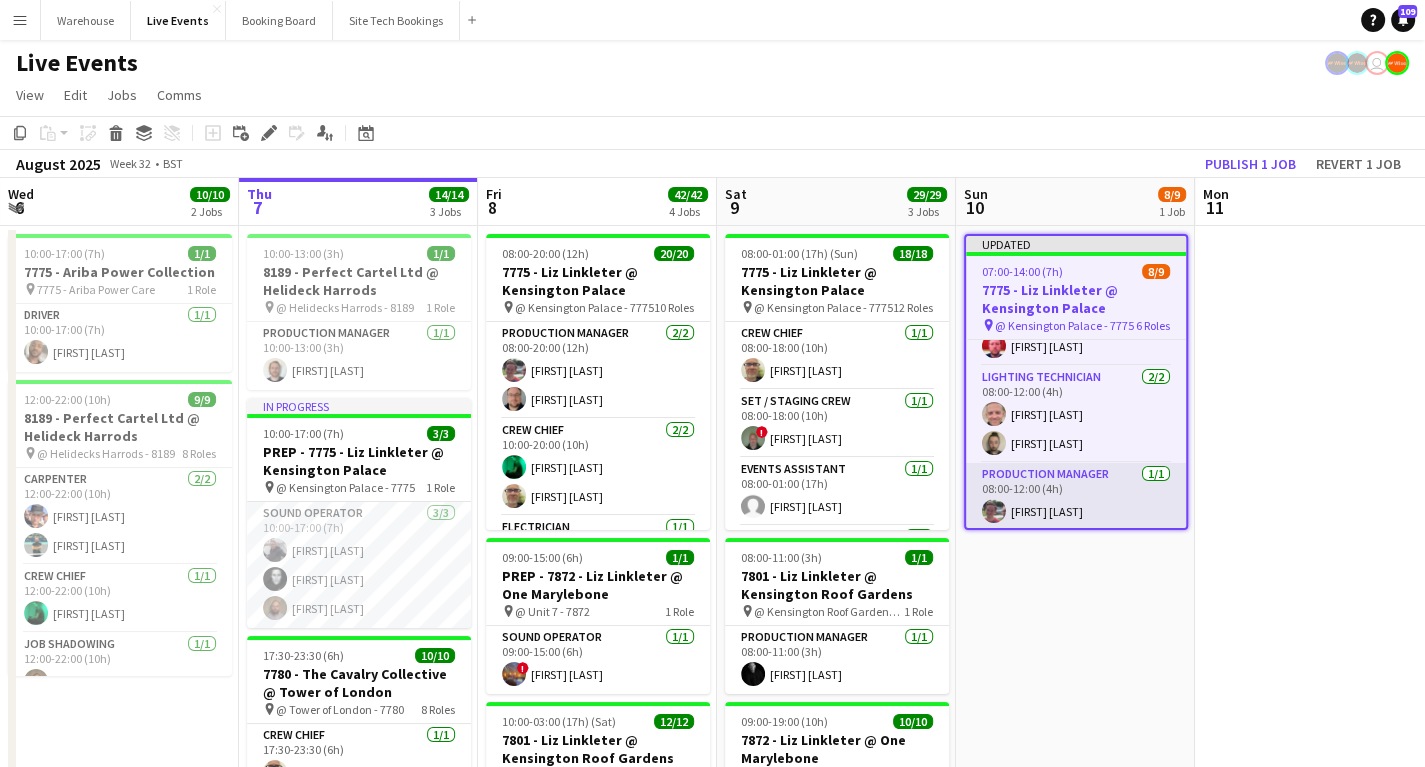 drag, startPoint x: 1036, startPoint y: 416, endPoint x: 989, endPoint y: 516, distance: 110.49435 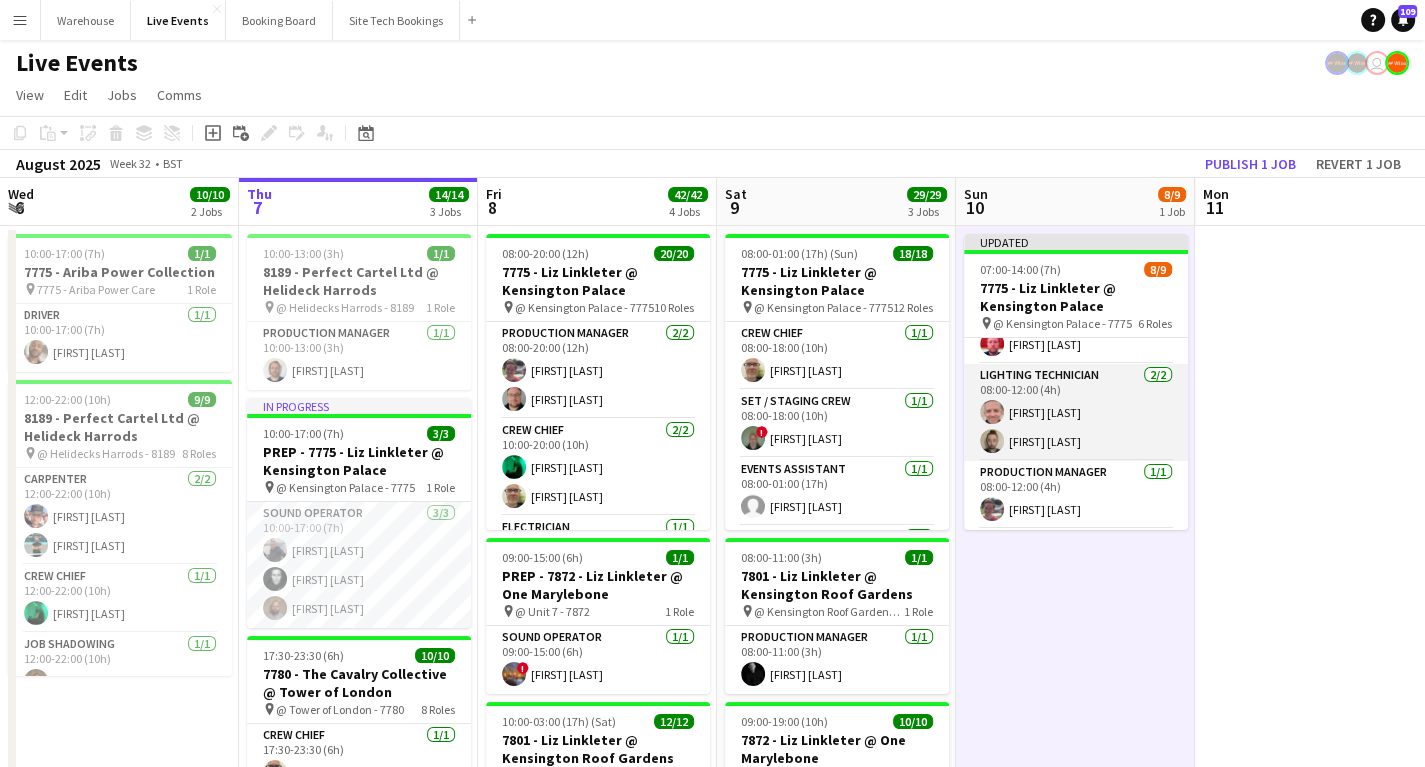 click at bounding box center [992, 412] 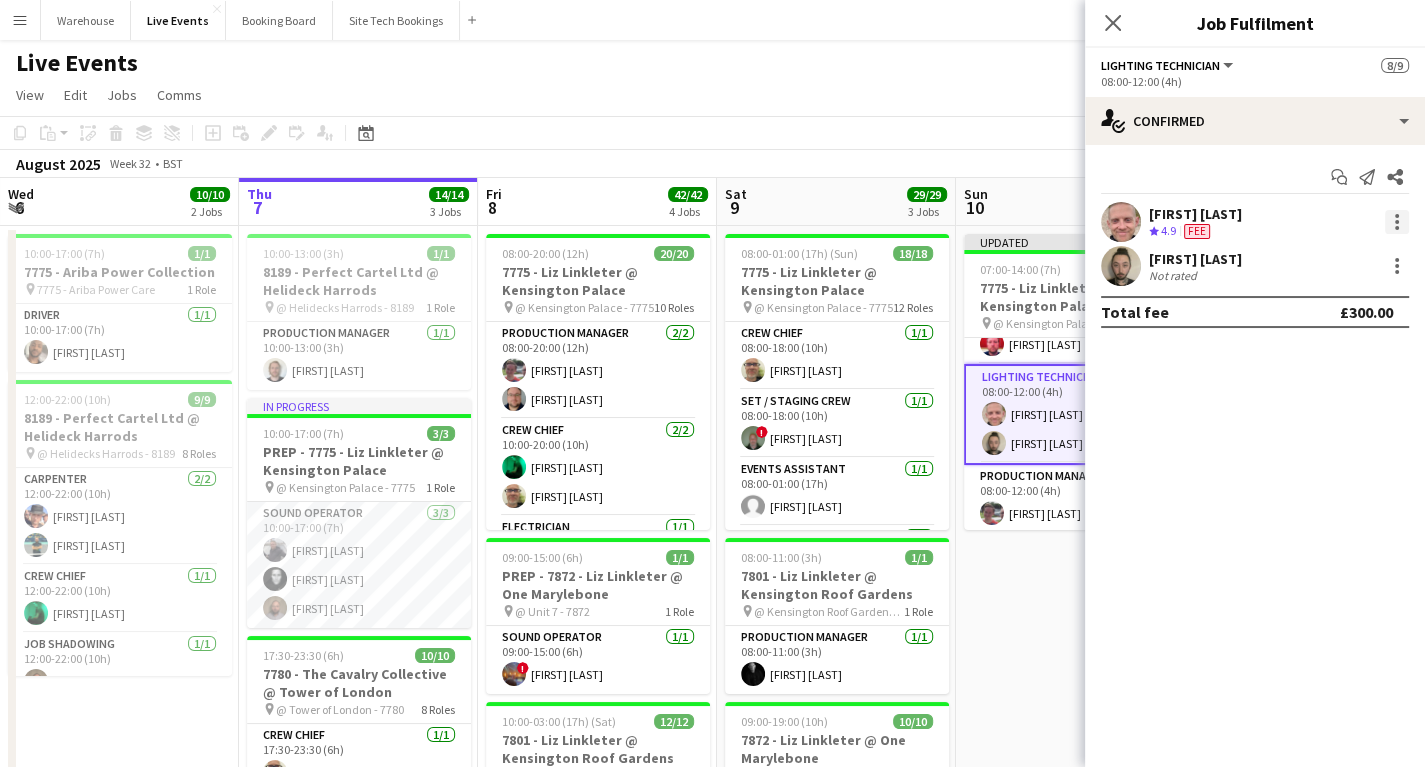 click at bounding box center [1397, 222] 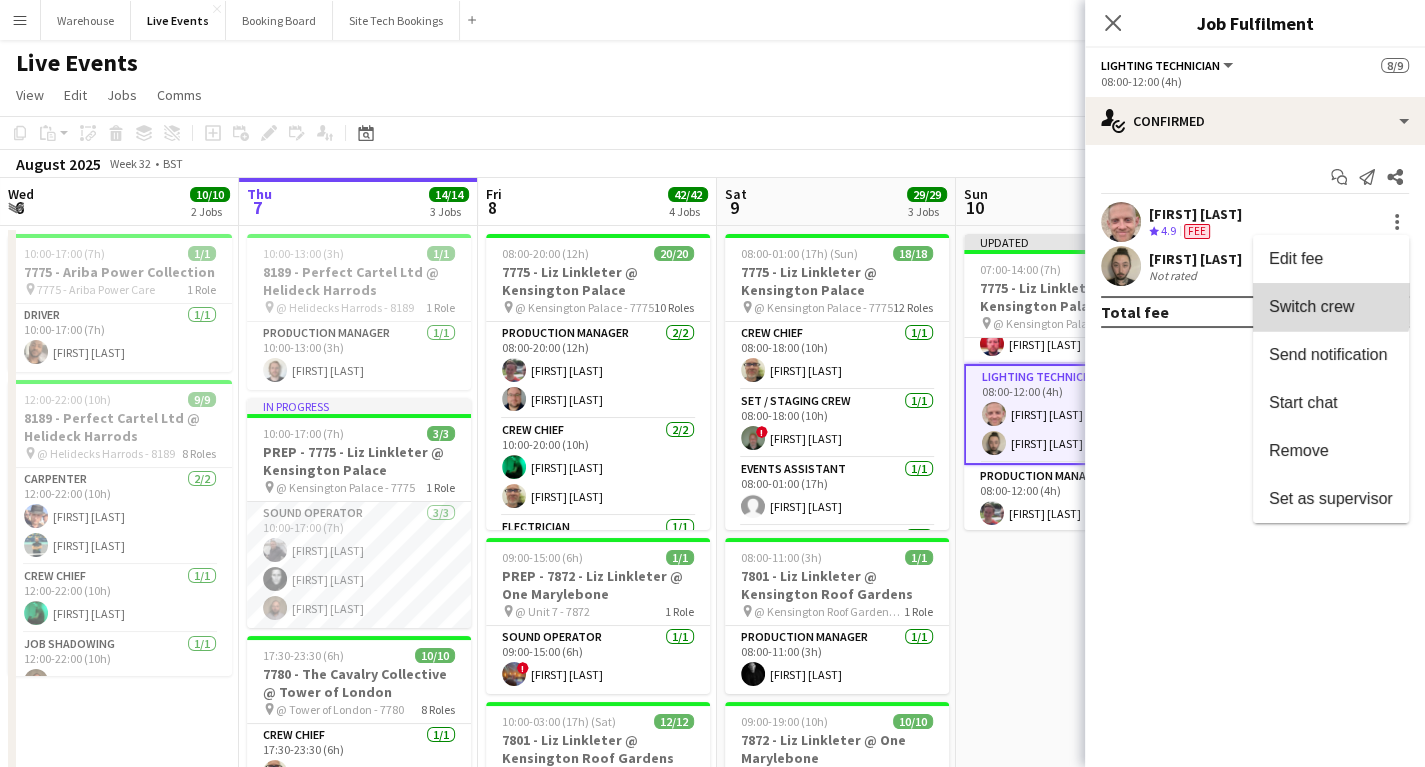 click on "Switch crew" at bounding box center (1311, 306) 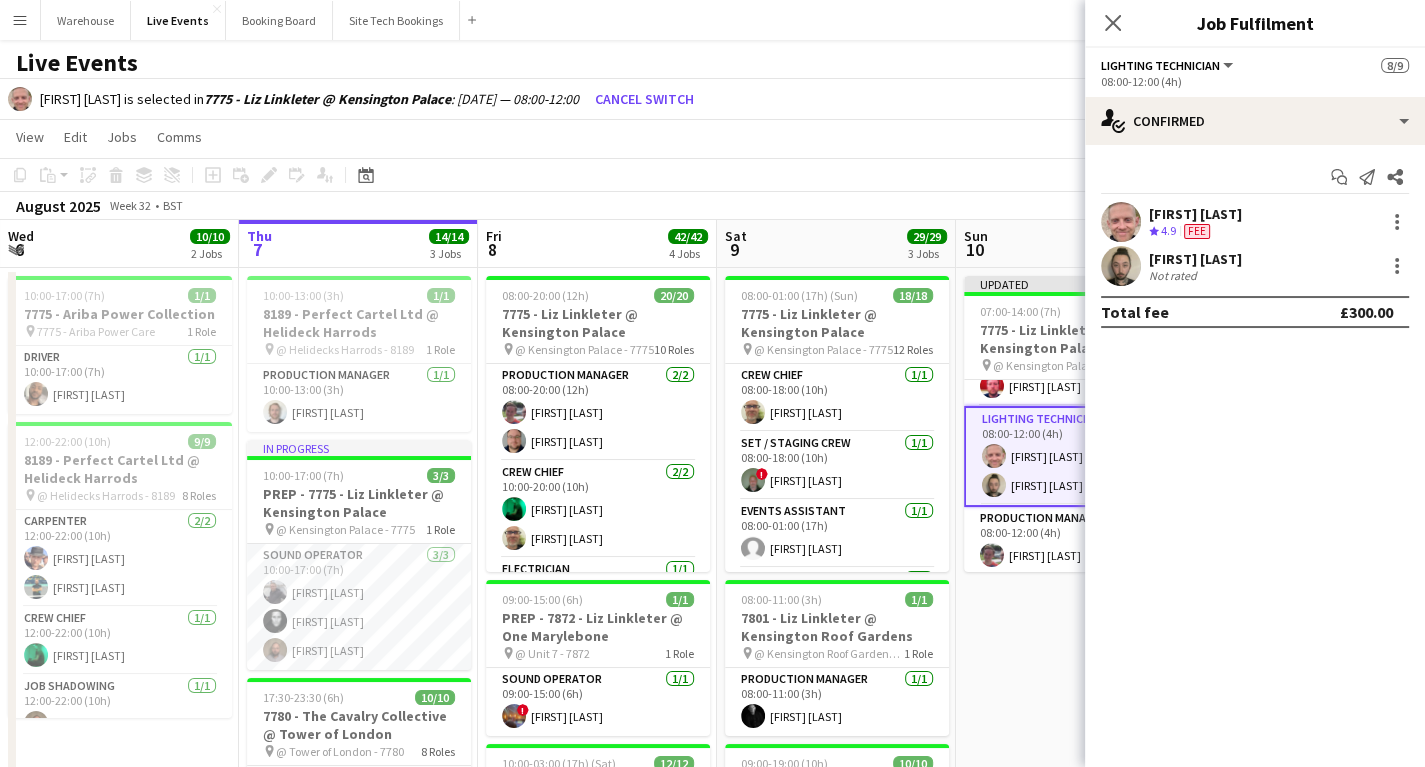 click on "Updated   07:00-14:00 (7h)    8/9   7775 - Liz Linkleter @ Kensington Palace
pin
@ Kensington Palace - 7775   6 Roles   Lighting Technician (Driver)   0/1   07:00-14:00 (7h)
single-neutral-actions
Carpenter   2/2   08:00-12:00 (4h)
[FIRST] [LAST] ! [FIRST] [LAST]  Electrician   1/1   08:00-12:00 (4h)
[FIRST] [LAST]  Lighting Technician   2/2   08:00-12:00 (4h)
[FIRST] [LAST] [FIRST] [LAST]  Production Manager   1/1   08:00-12:00 (4h)
[FIRST] [LAST]  Sound Technician   2/2   08:00-12:00 (4h)
[FIRST] [LAST] [FIRST] [LAST]" at bounding box center (1075, 827) 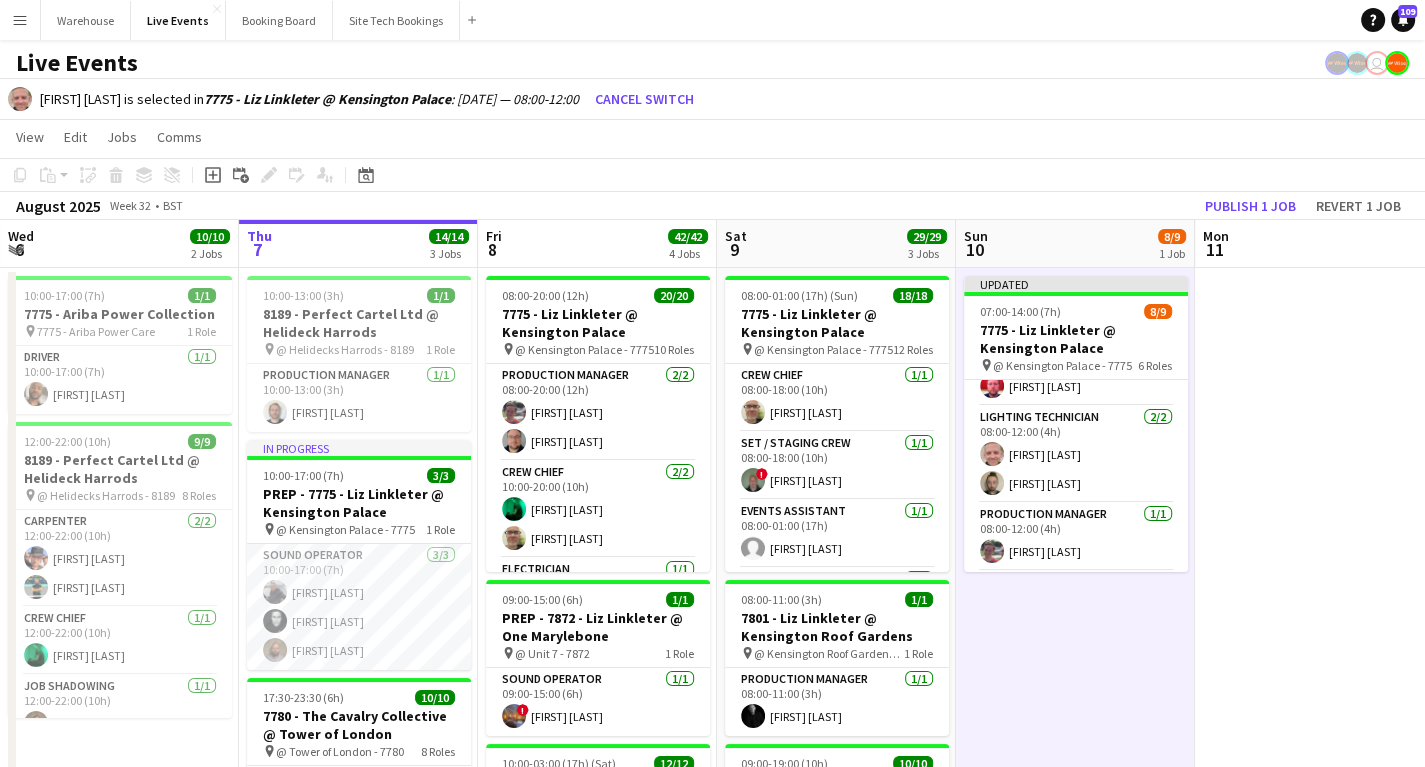 scroll, scrollTop: 0, scrollLeft: 0, axis: both 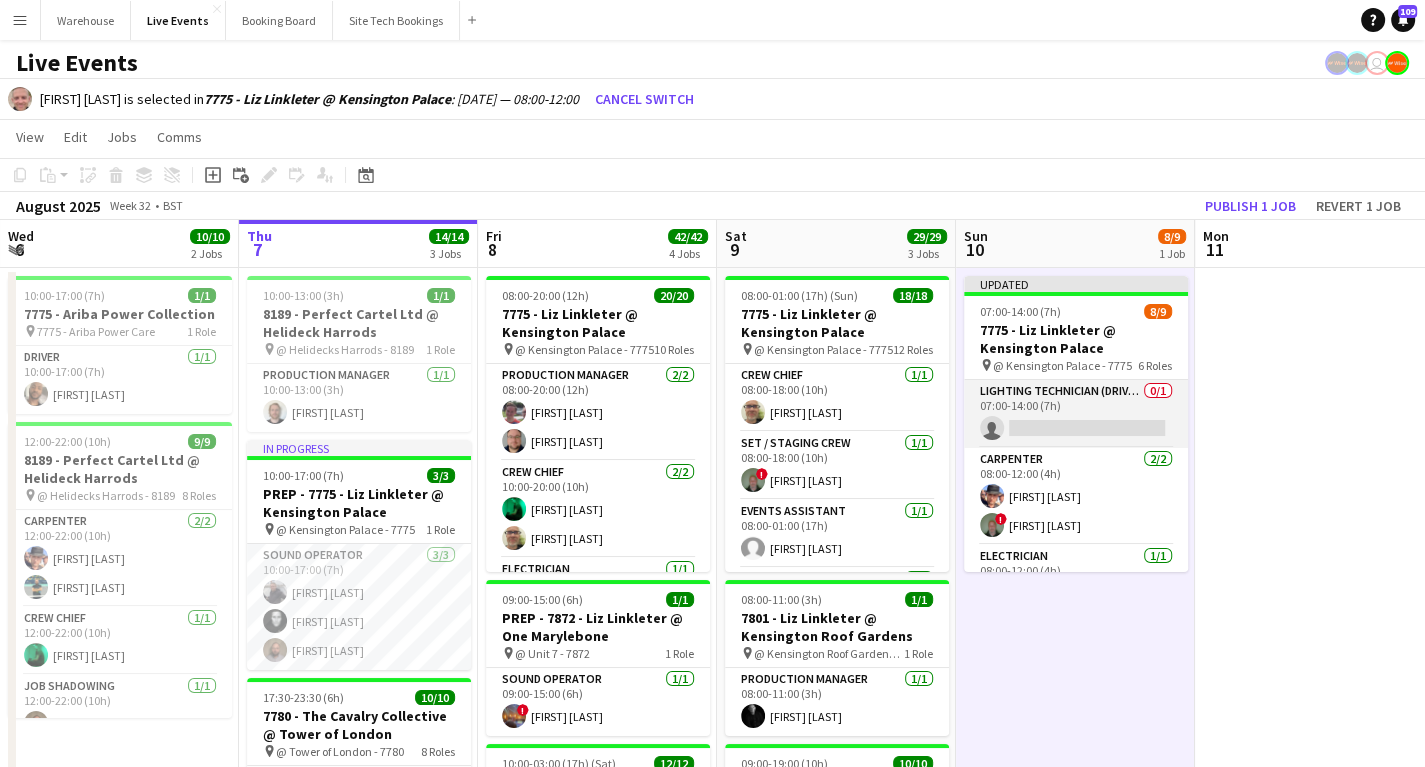 click on "Lighting Technician (Driver)   0/1   07:00-14:00 (7h)
single-neutral-actions" at bounding box center [1076, 414] 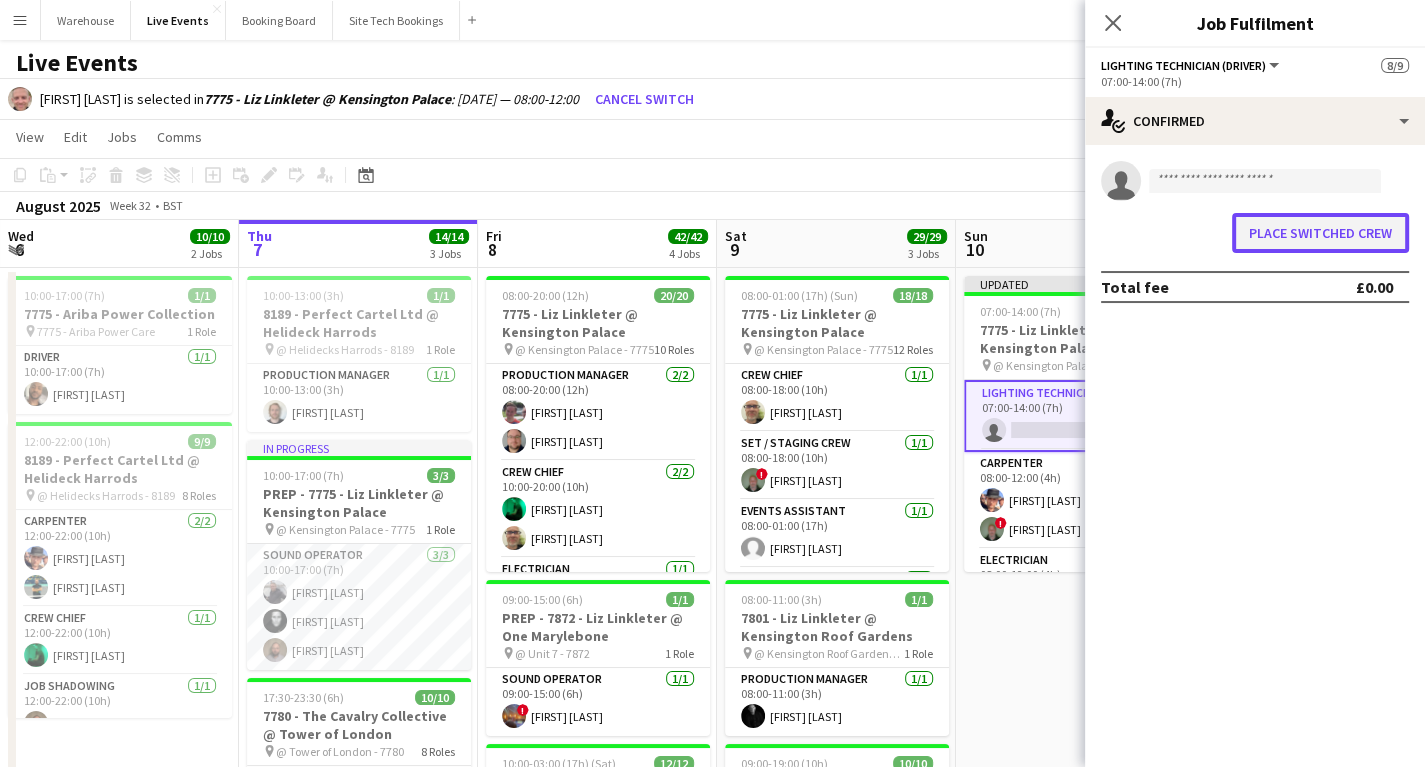 click on "Place switched crew" at bounding box center (1320, 233) 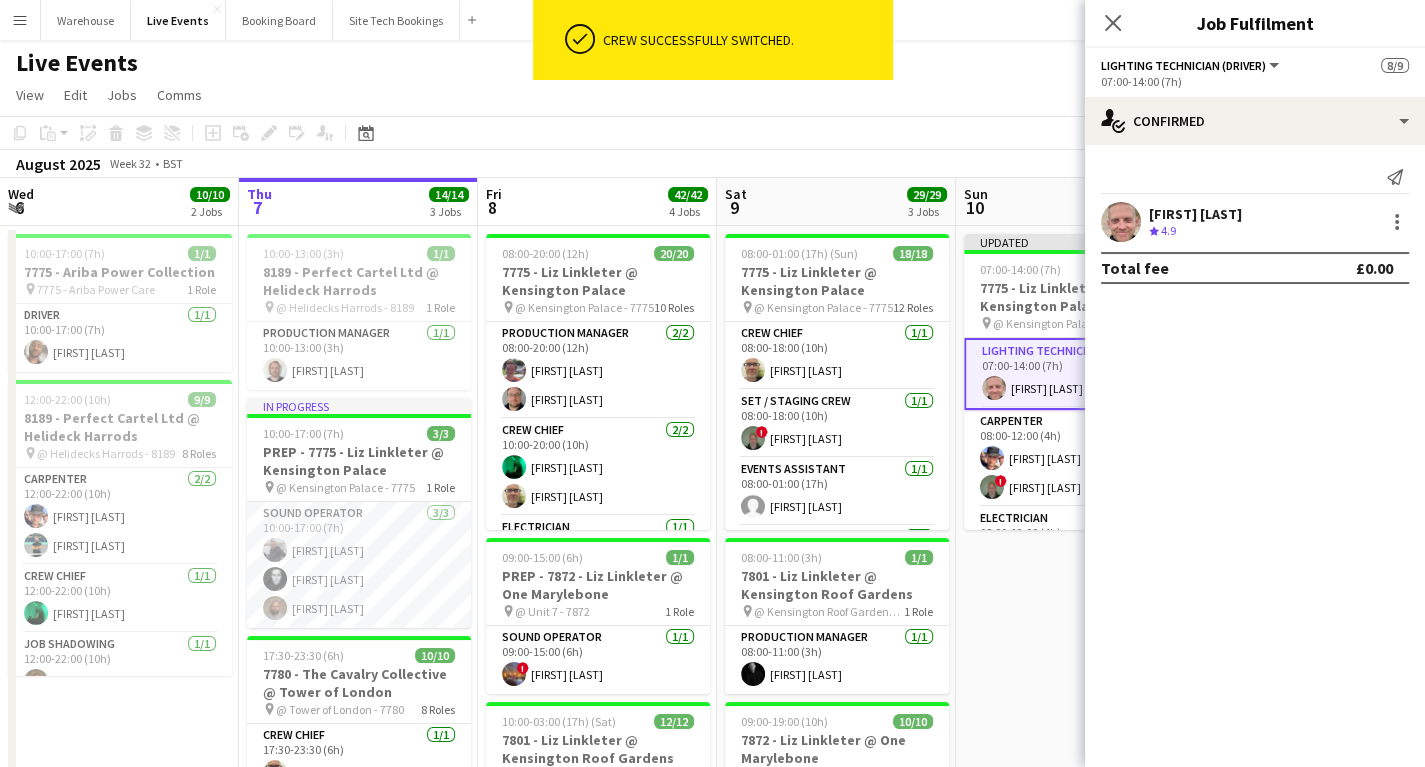 click 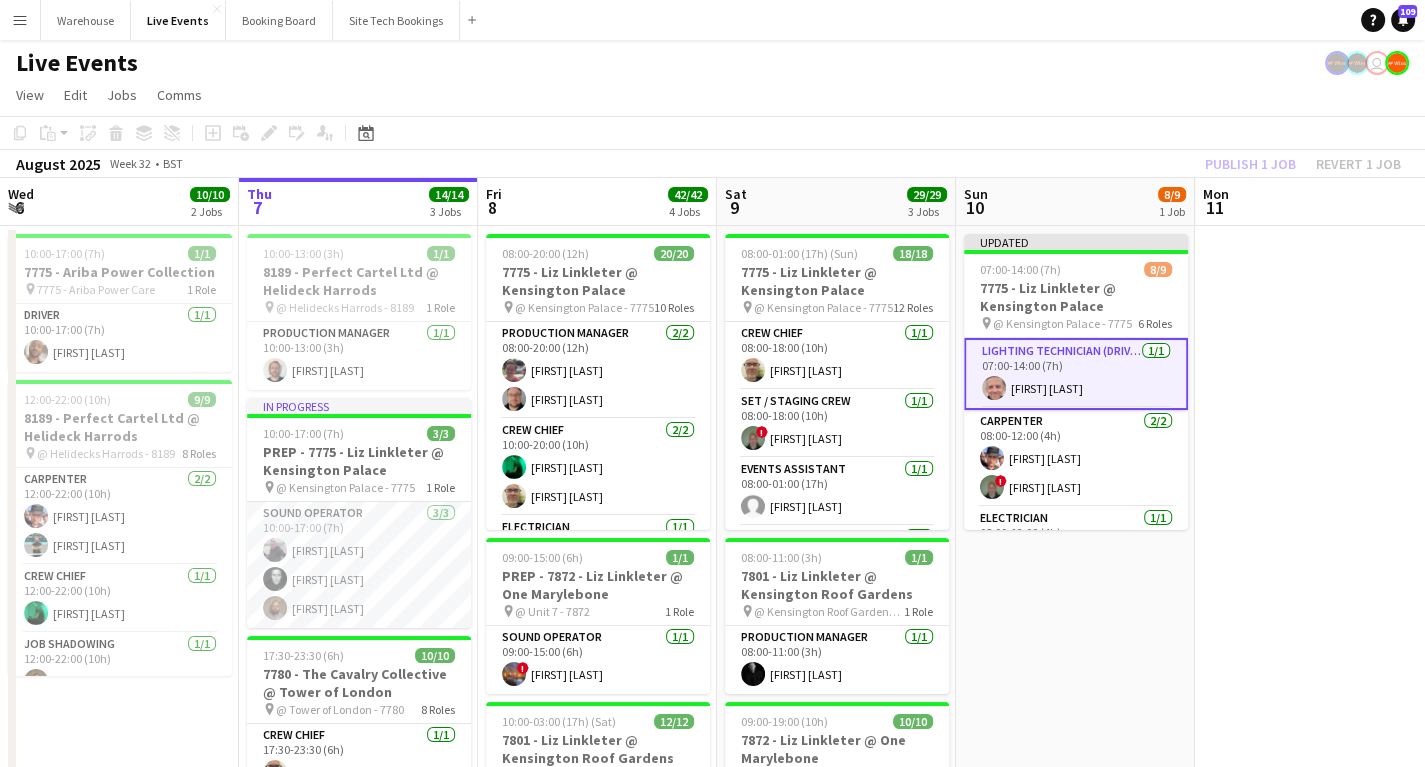 click on "Updated   07:00-14:00 (7h)    8/9   7775 - Liz Linkleter @ Kensington Palace
pin
@ Kensington Palace - 7775   6 Roles   Lighting Technician (Driver)   1/1   07:00-14:00 (7h)
Simon Brown  Carpenter   2/2   08:00-12:00 (4h)
Michael Pickering ! Paul King  Electrician   1/1   08:00-12:00 (4h)
Tony Pike  Lighting Technician   1/1   08:00-12:00 (4h)
Jay Butcher  Production Manager   1/1   08:00-12:00 (4h)
Mark Baxter  Sound Technician   2/2   08:00-12:00 (4h)
James Tillen Jorge Varandas" at bounding box center [1075, 785] 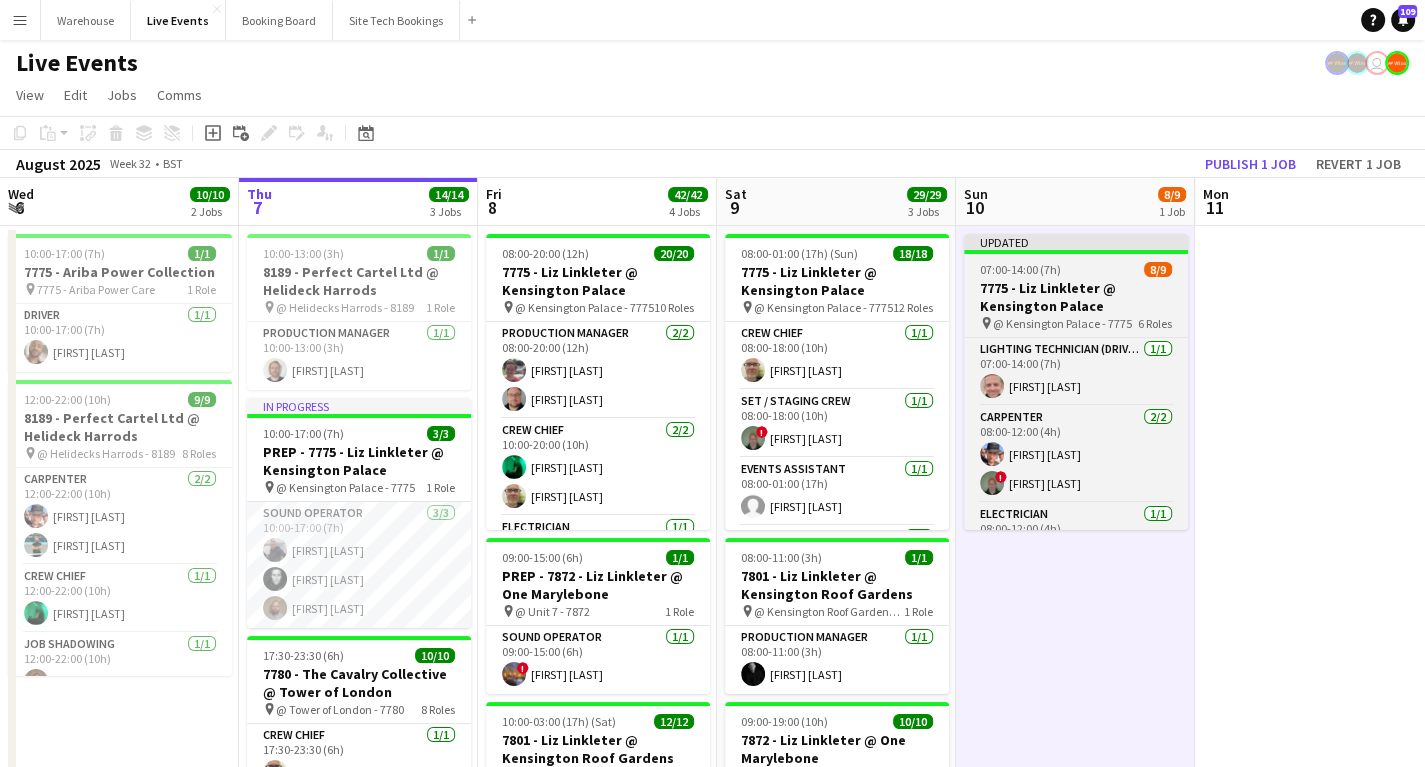 click on "7775 - Liz Linkleter @ Kensington Palace" at bounding box center [1076, 297] 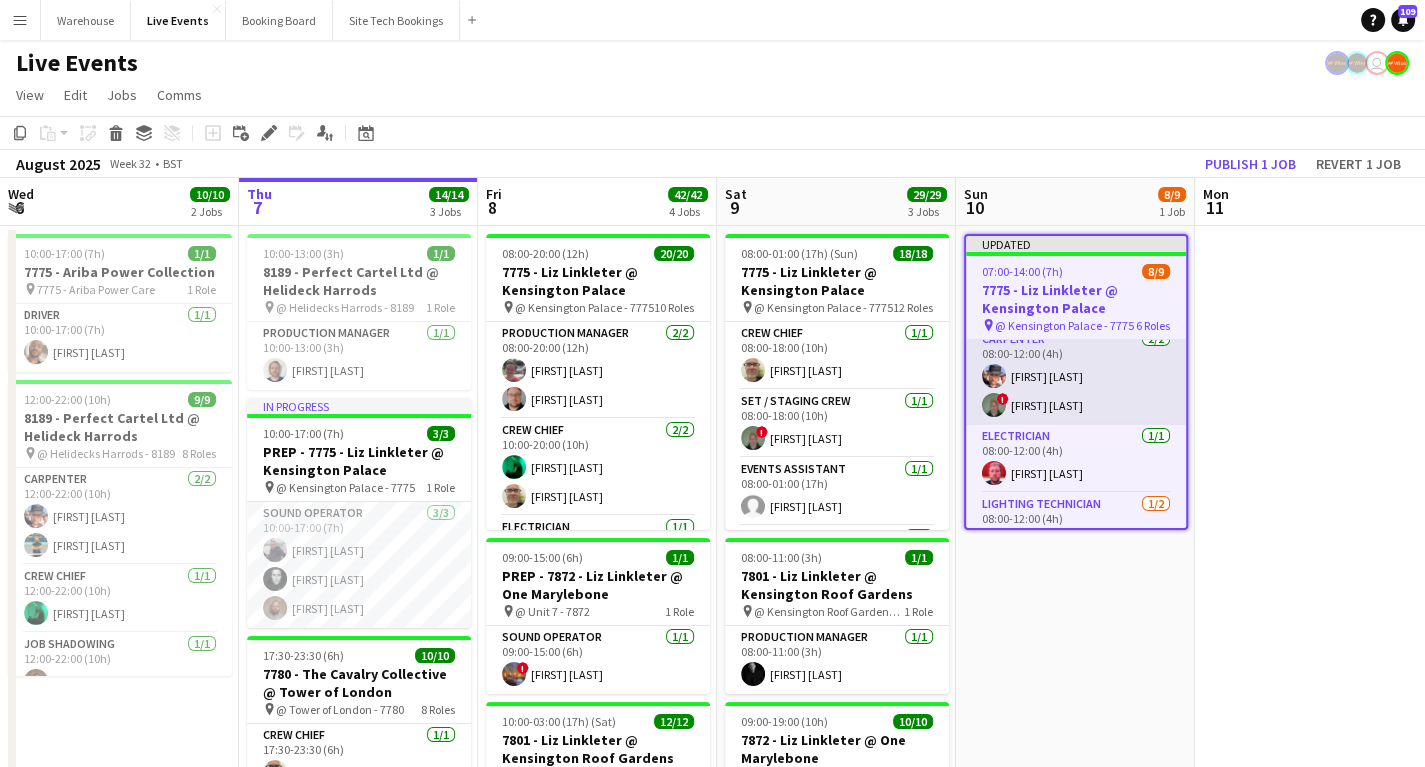 scroll, scrollTop: 0, scrollLeft: 0, axis: both 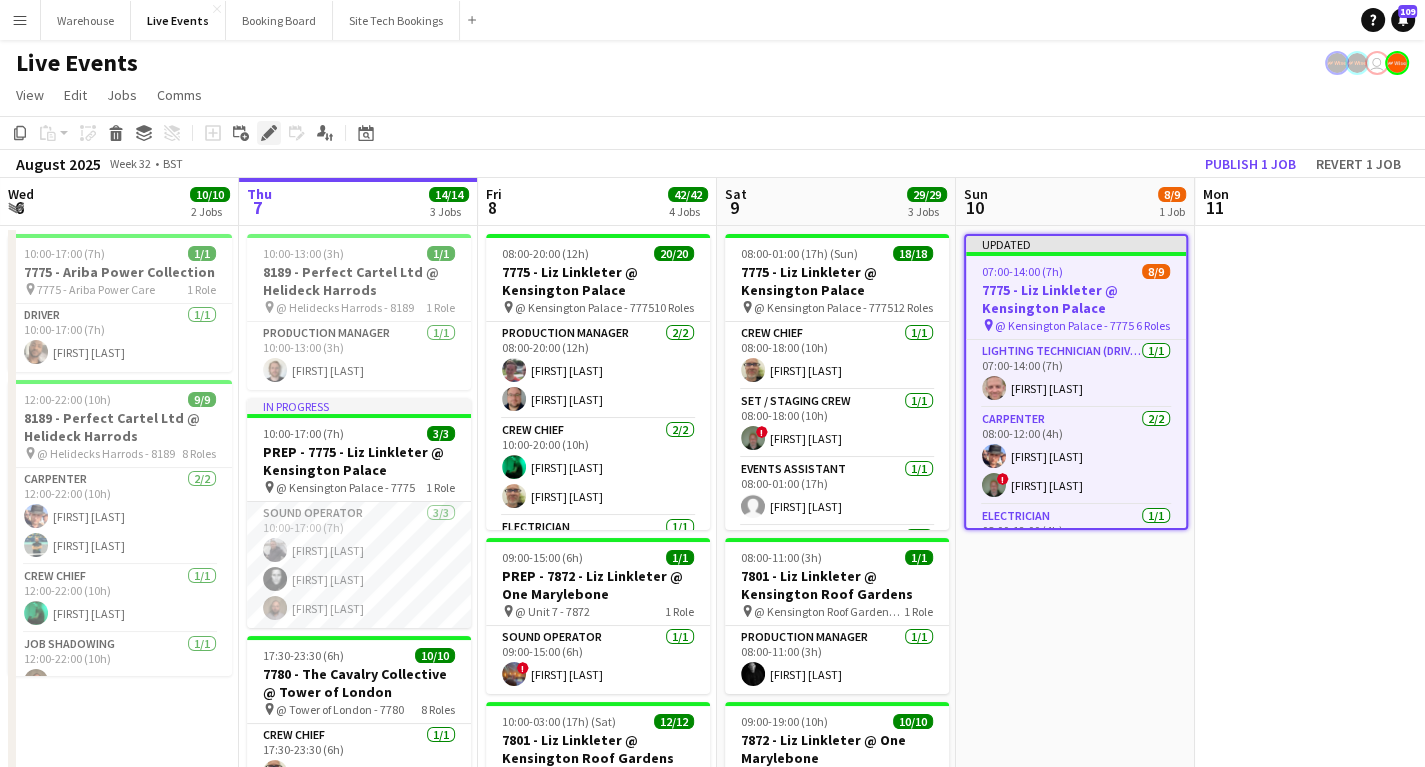 click on "Edit" 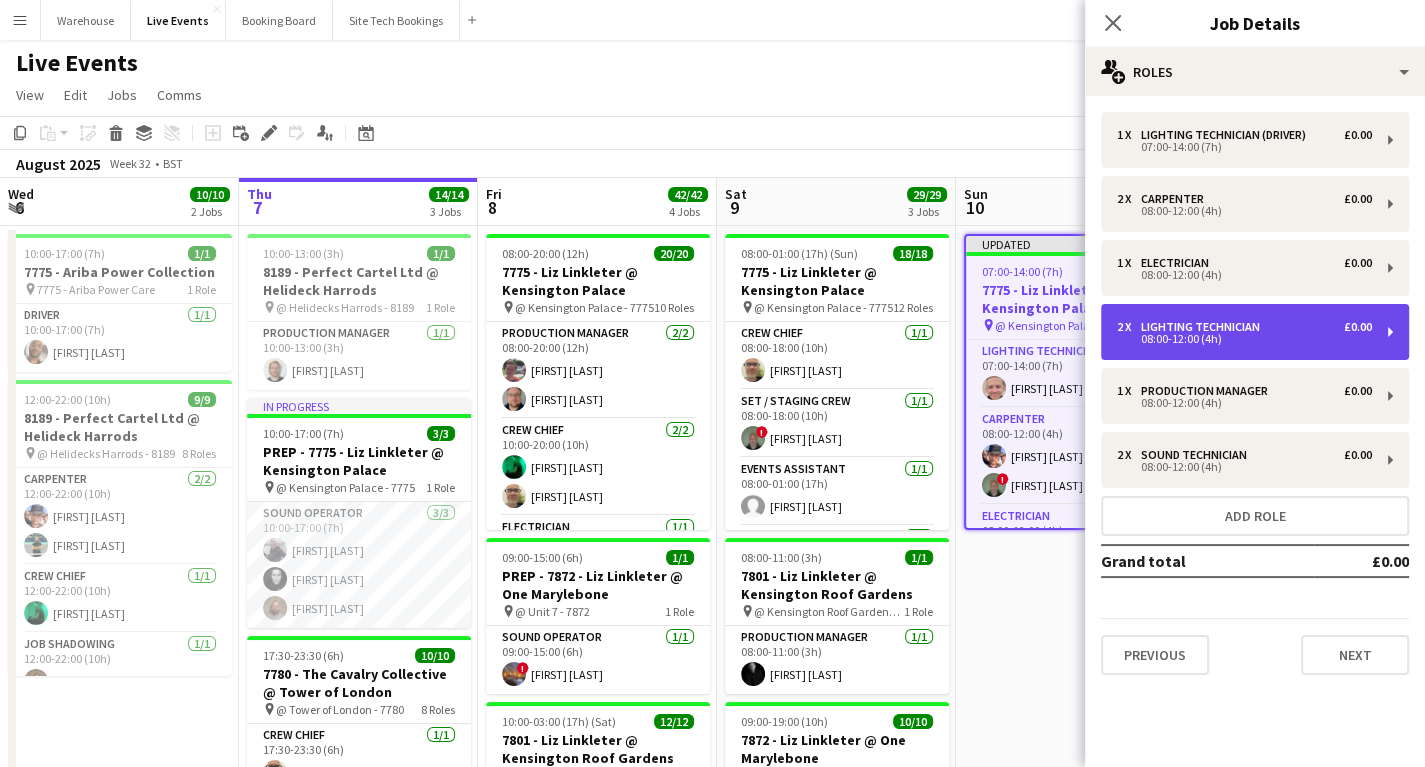 click on "08:00-12:00 (4h)" at bounding box center (1244, 339) 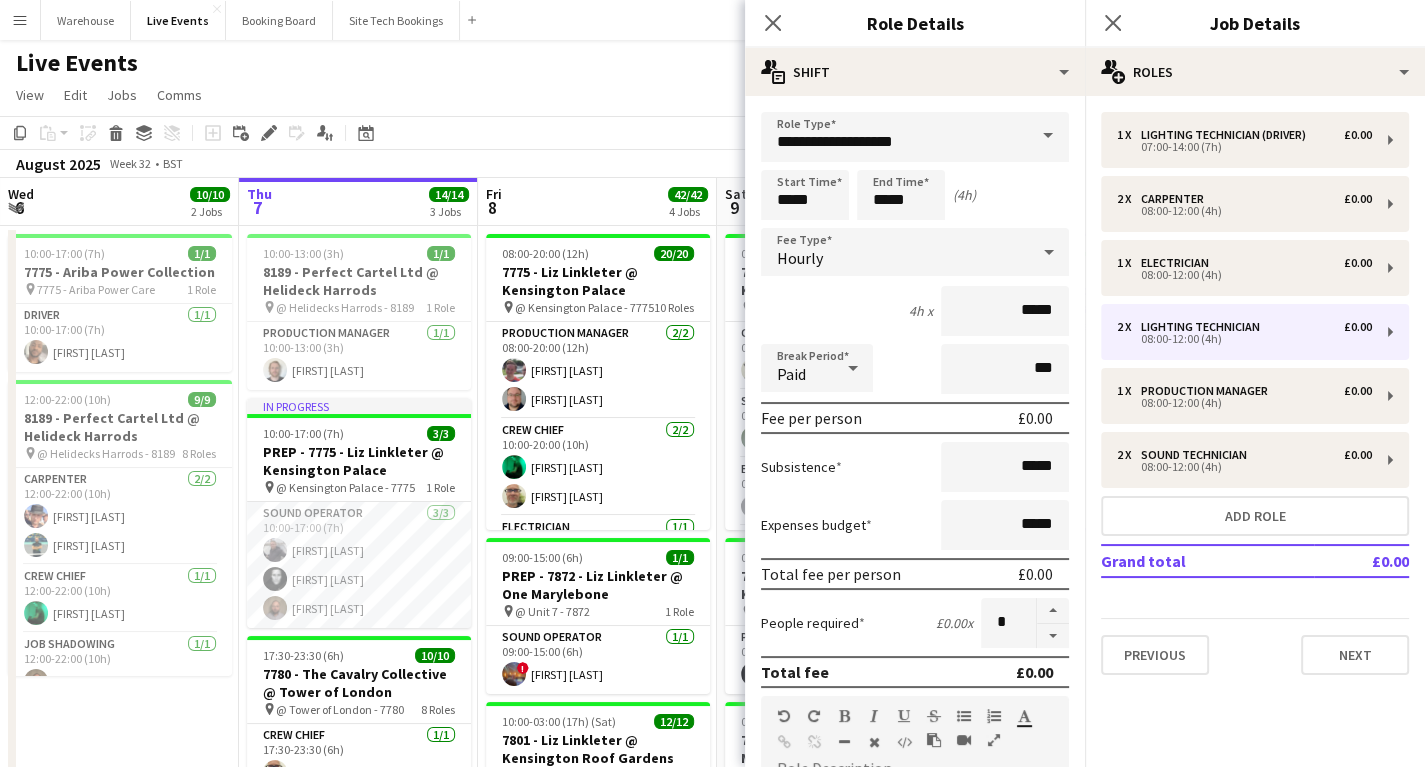 click at bounding box center [1053, 636] 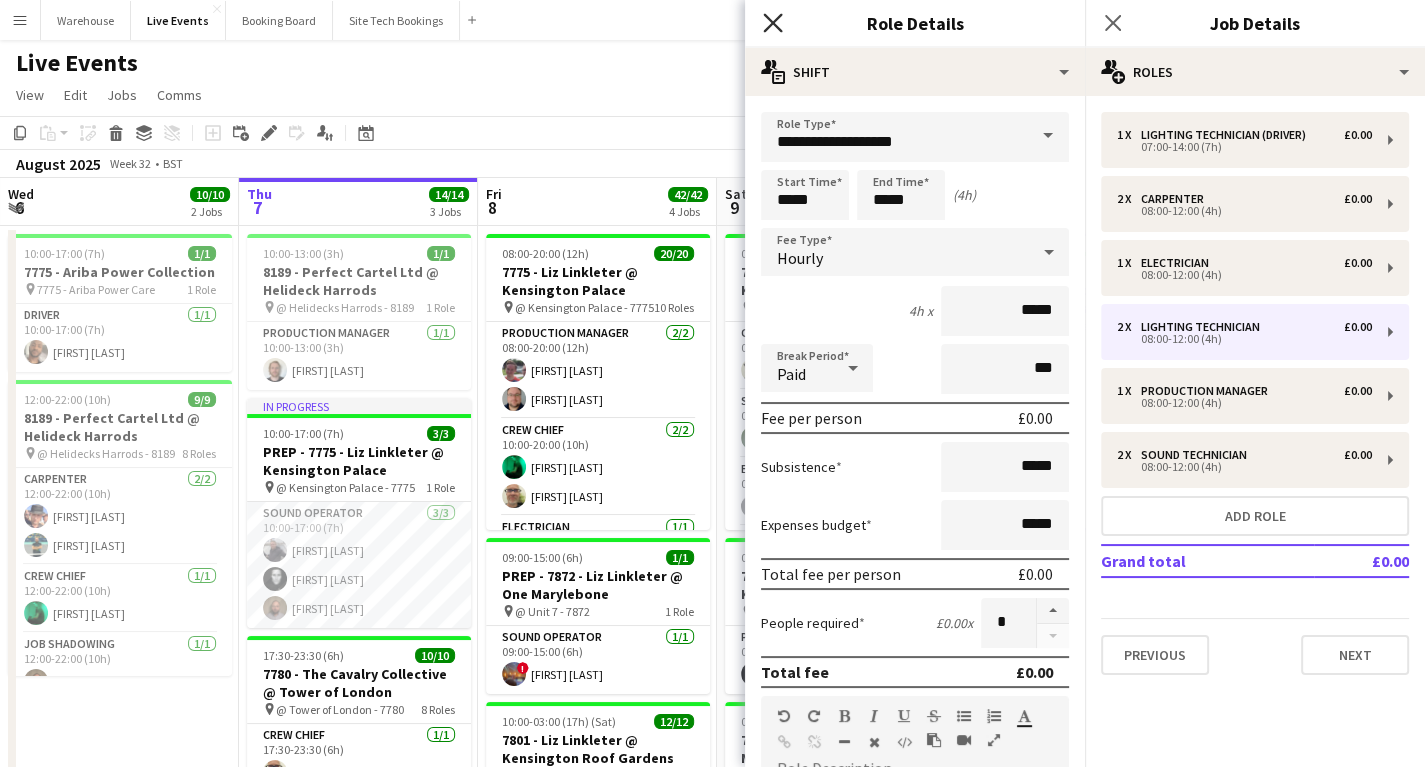 click on "Close pop-in" 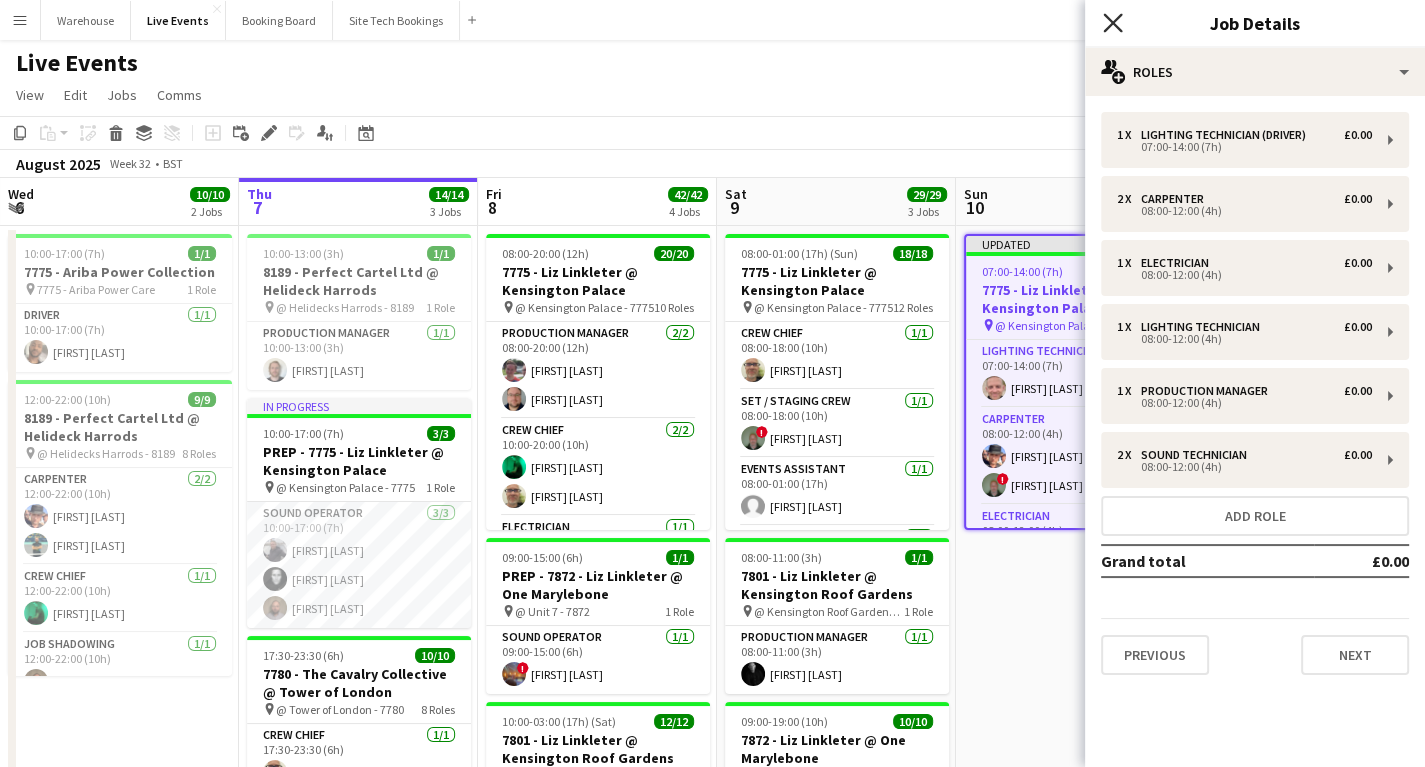 click 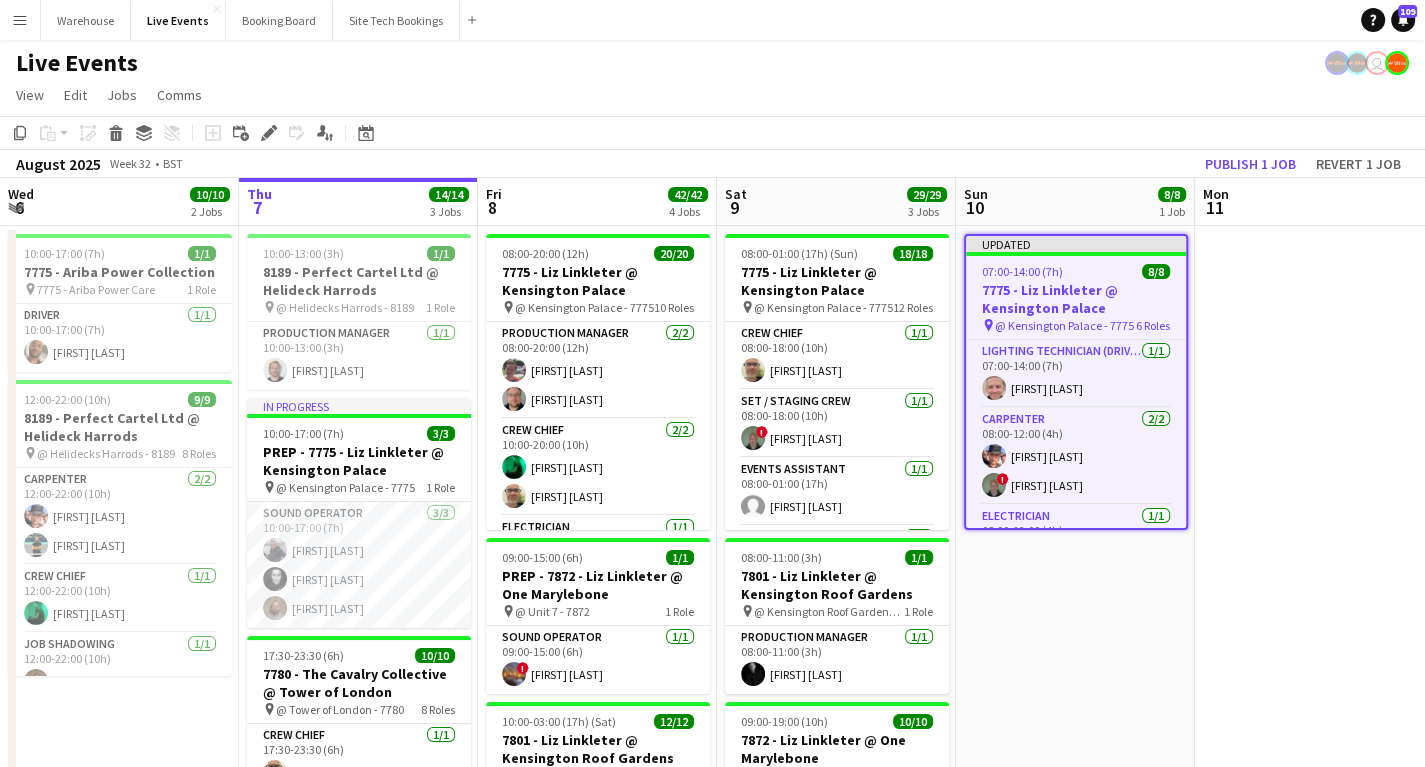 click on "Updated   07:00-14:00 (7h)    8/8   7775 - Liz Linkleter @ Kensington Palace
pin
@ Kensington Palace - 7775   6 Roles   Lighting Technician (Driver)   1/1   07:00-14:00 (7h)
[FIRST] [LAST]  Carpenter   2/2   08:00-12:00 (4h)
[FIRST] [LAST] ! [FIRST] [LAST]  Electrician   1/1   08:00-12:00 (4h)
[FIRST] [LAST]  Lighting Technician   1/1   08:00-12:00 (4h)
[FIRST] [LAST]  Production Manager   1/1   08:00-12:00 (4h)
[FIRST] [LAST]  Sound Technician   2/2   08:00-12:00 (4h)
[FIRST] [LAST] [FIRST] [LAST]" at bounding box center [1075, 785] 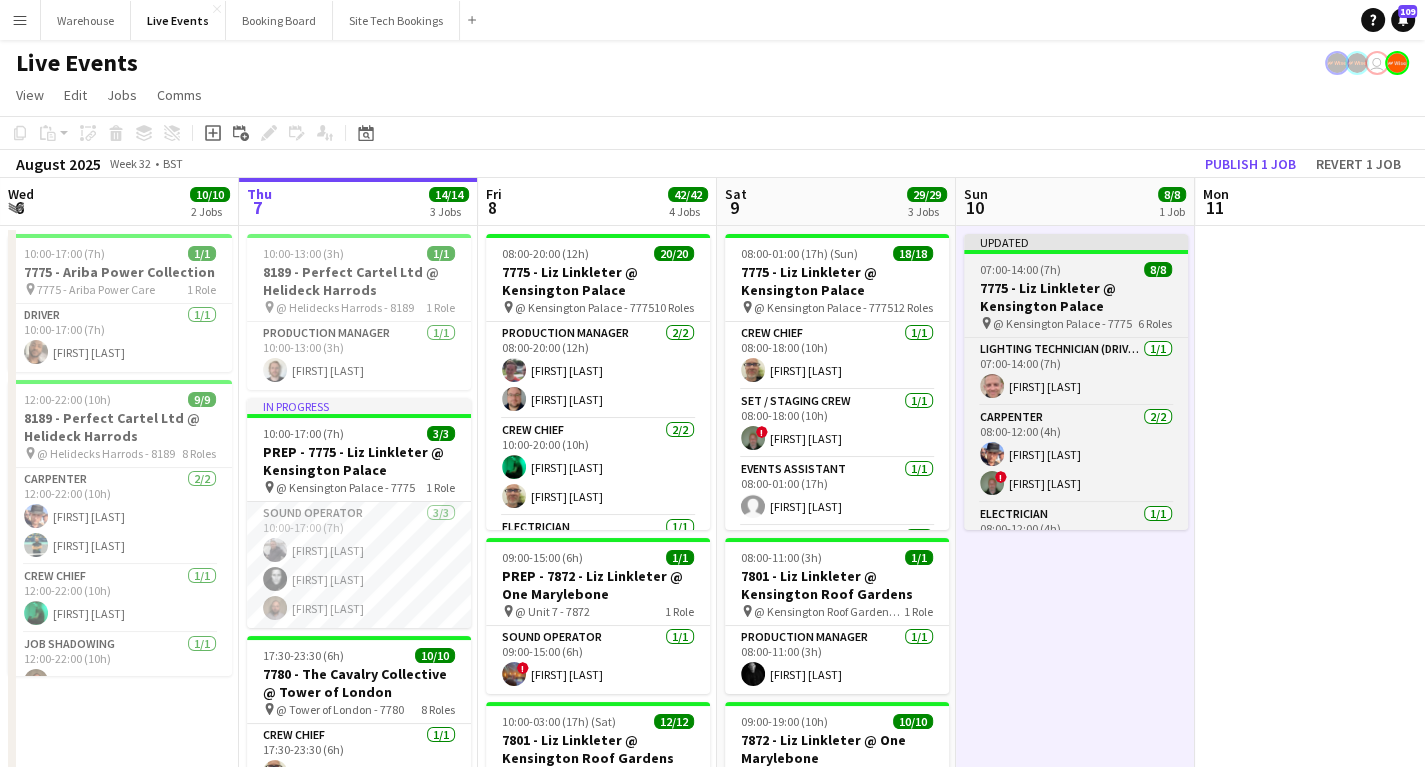 click on "@ Kensington Palace - 7775" at bounding box center (1062, 323) 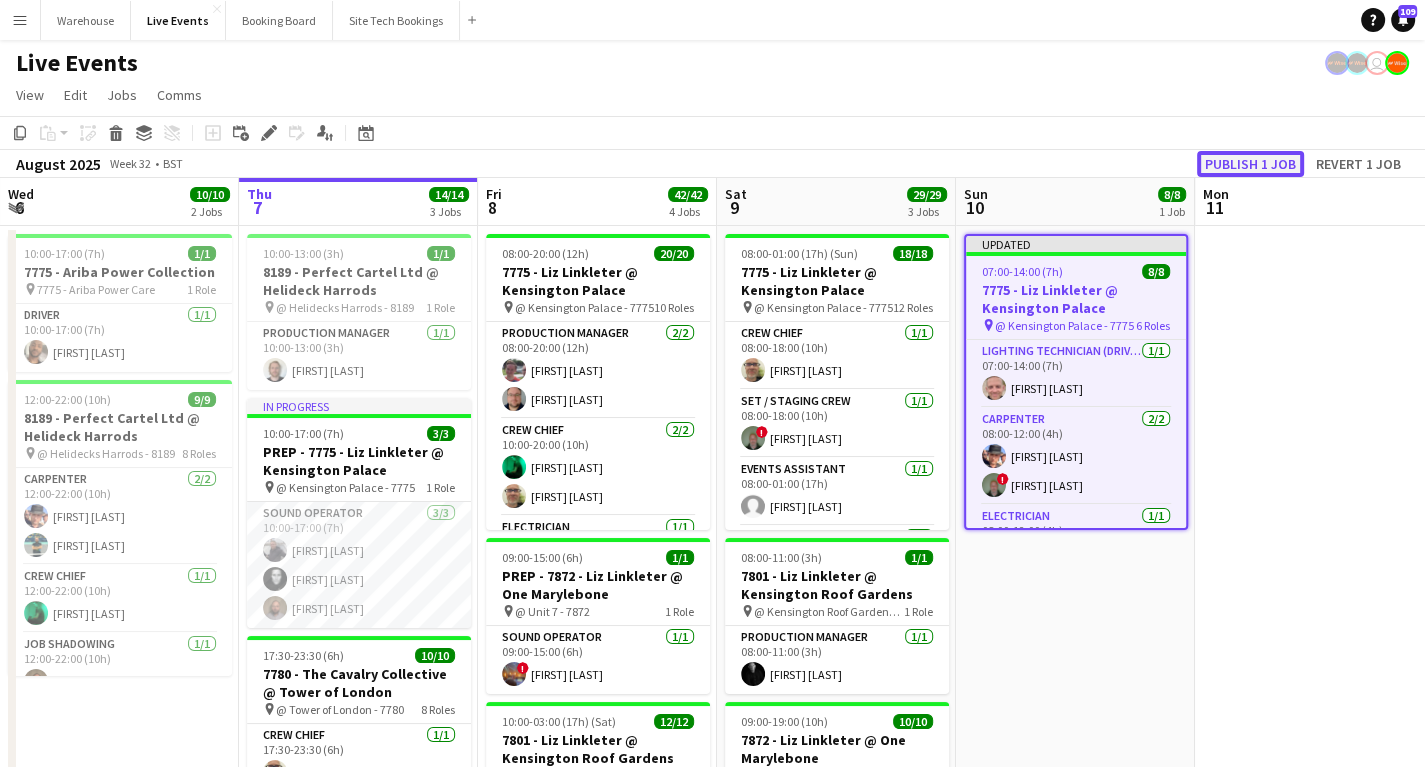 click on "Publish 1 job" 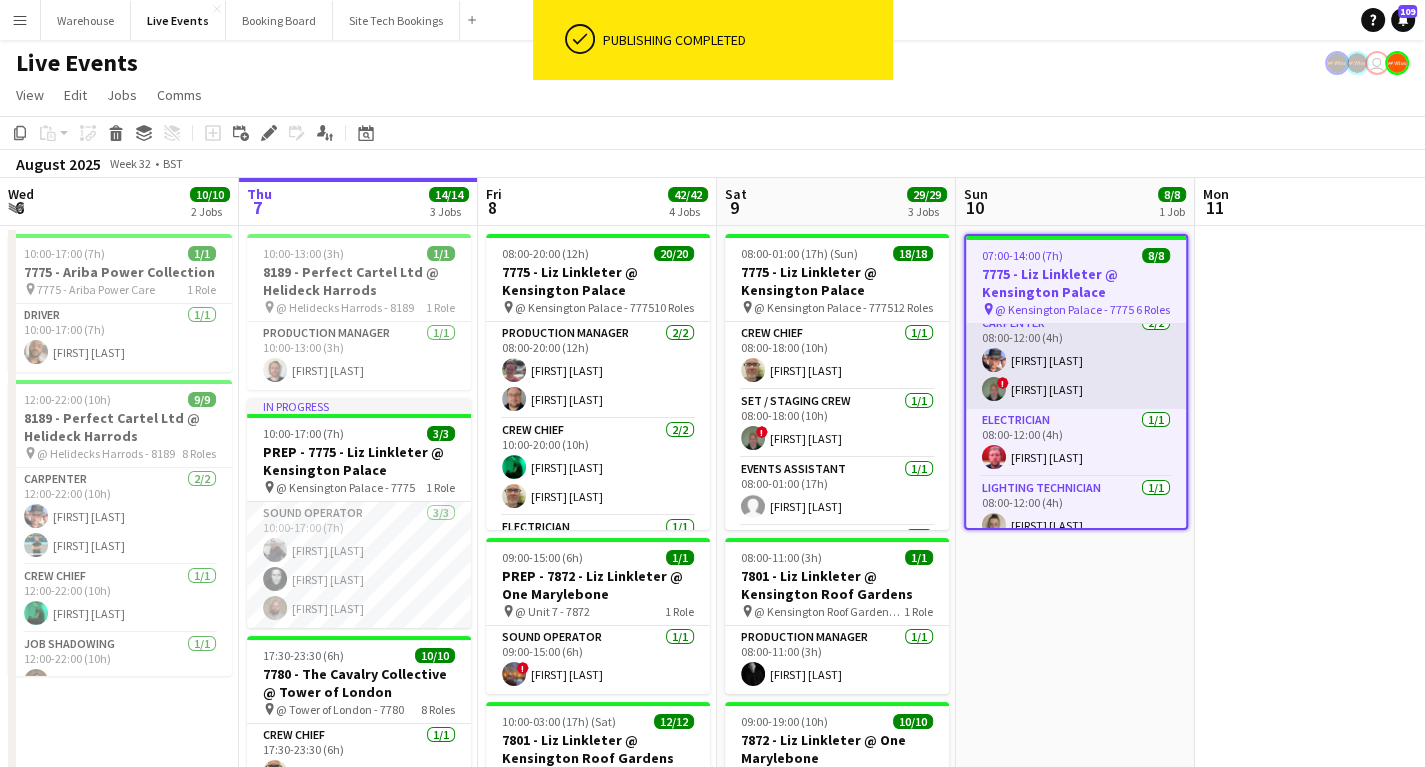 scroll, scrollTop: 0, scrollLeft: 0, axis: both 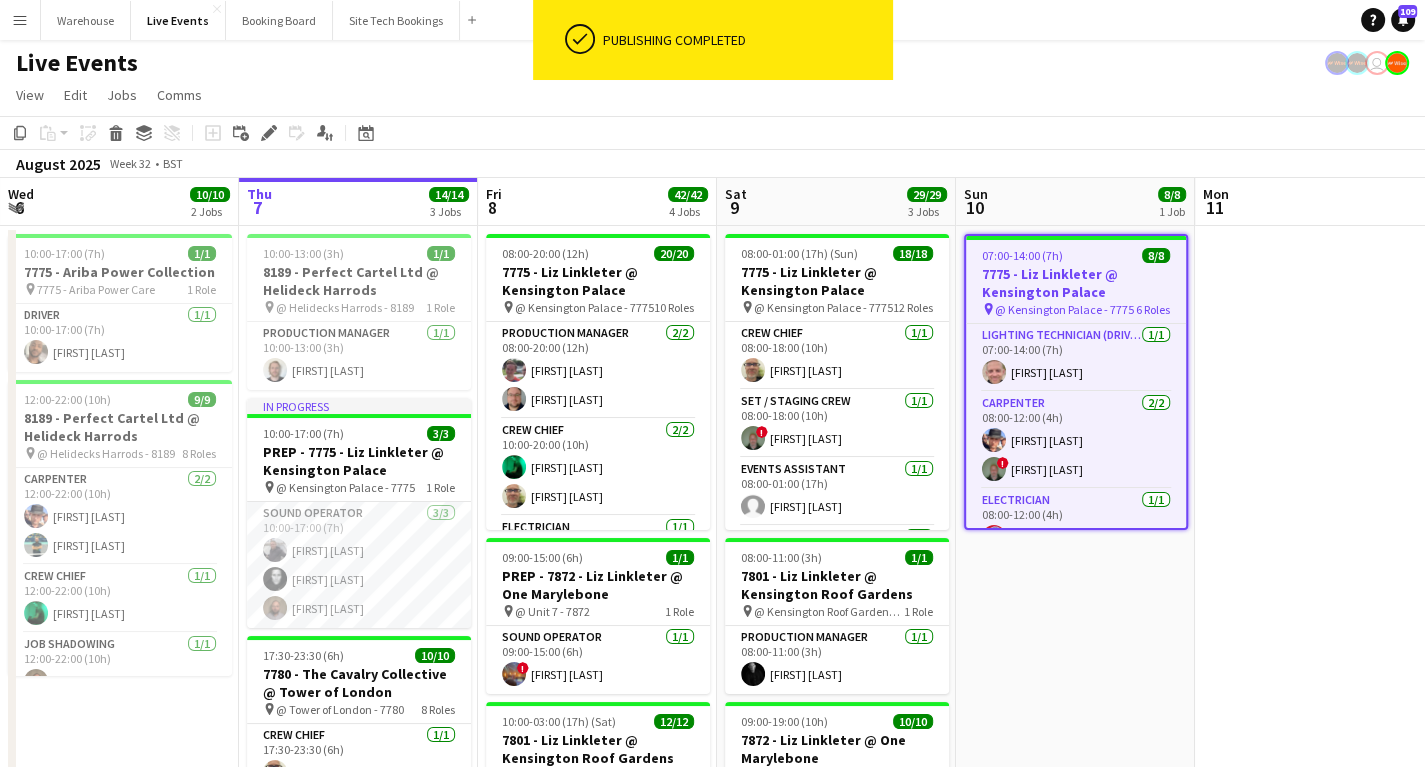 click on "7775 - Liz Linkleter @ Kensington Palace" at bounding box center (1076, 283) 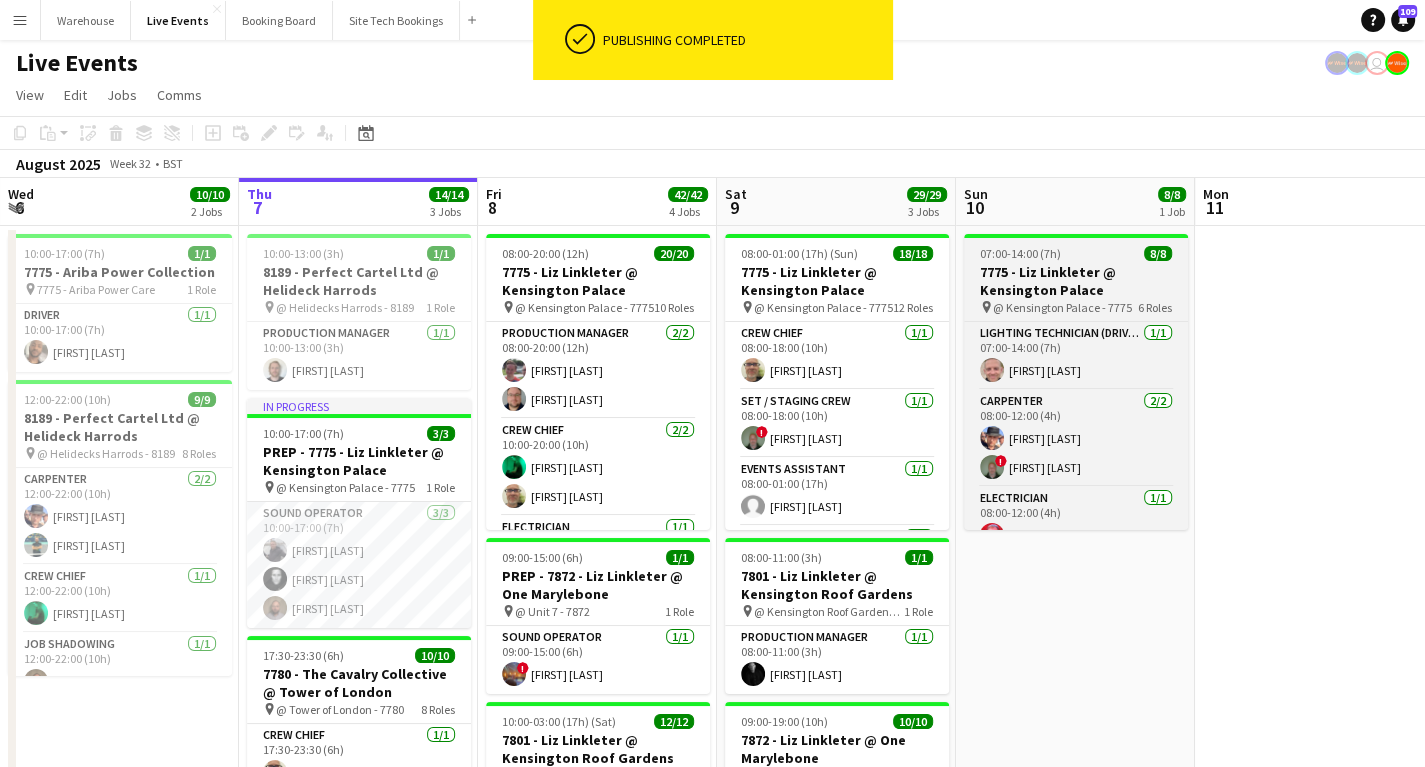 click on "7775 - Liz Linkleter @ Kensington Palace" at bounding box center (1076, 281) 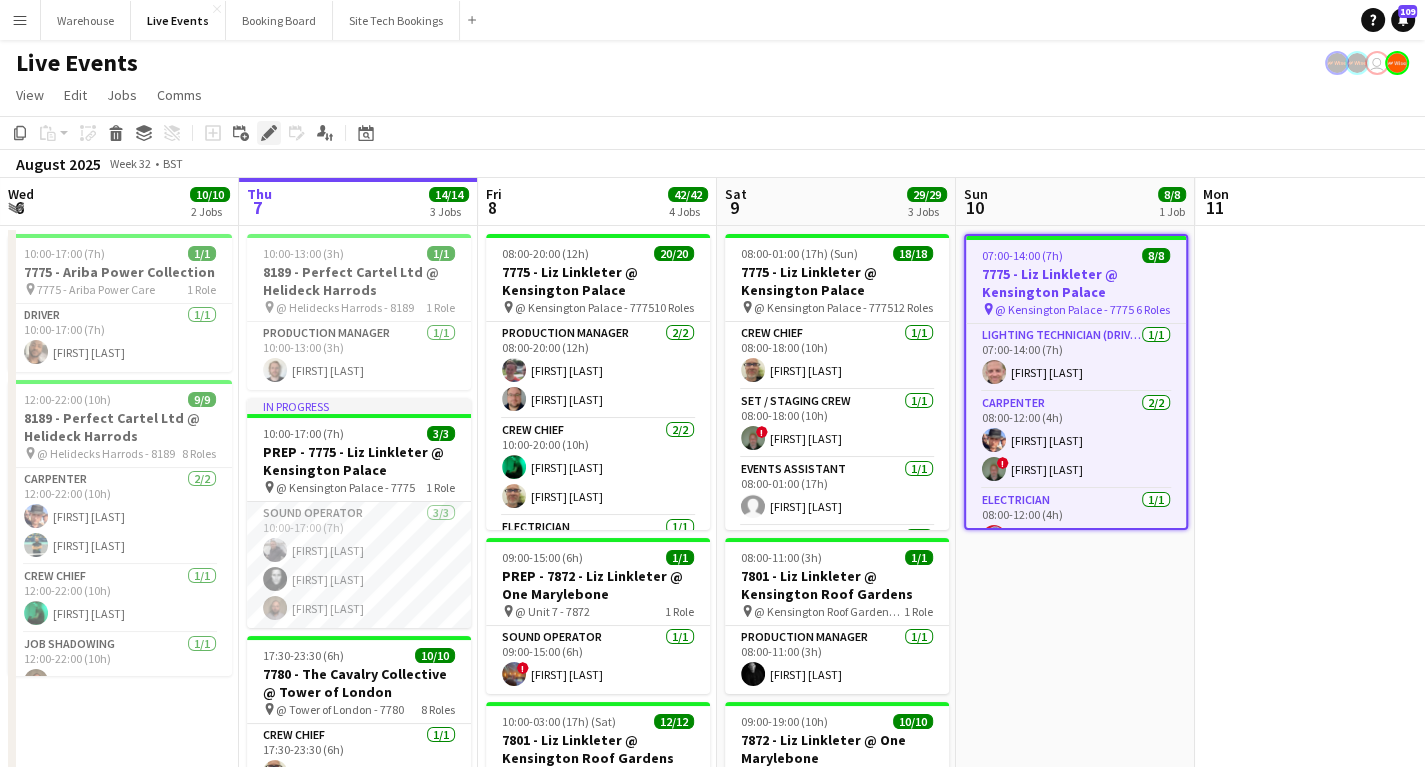 click 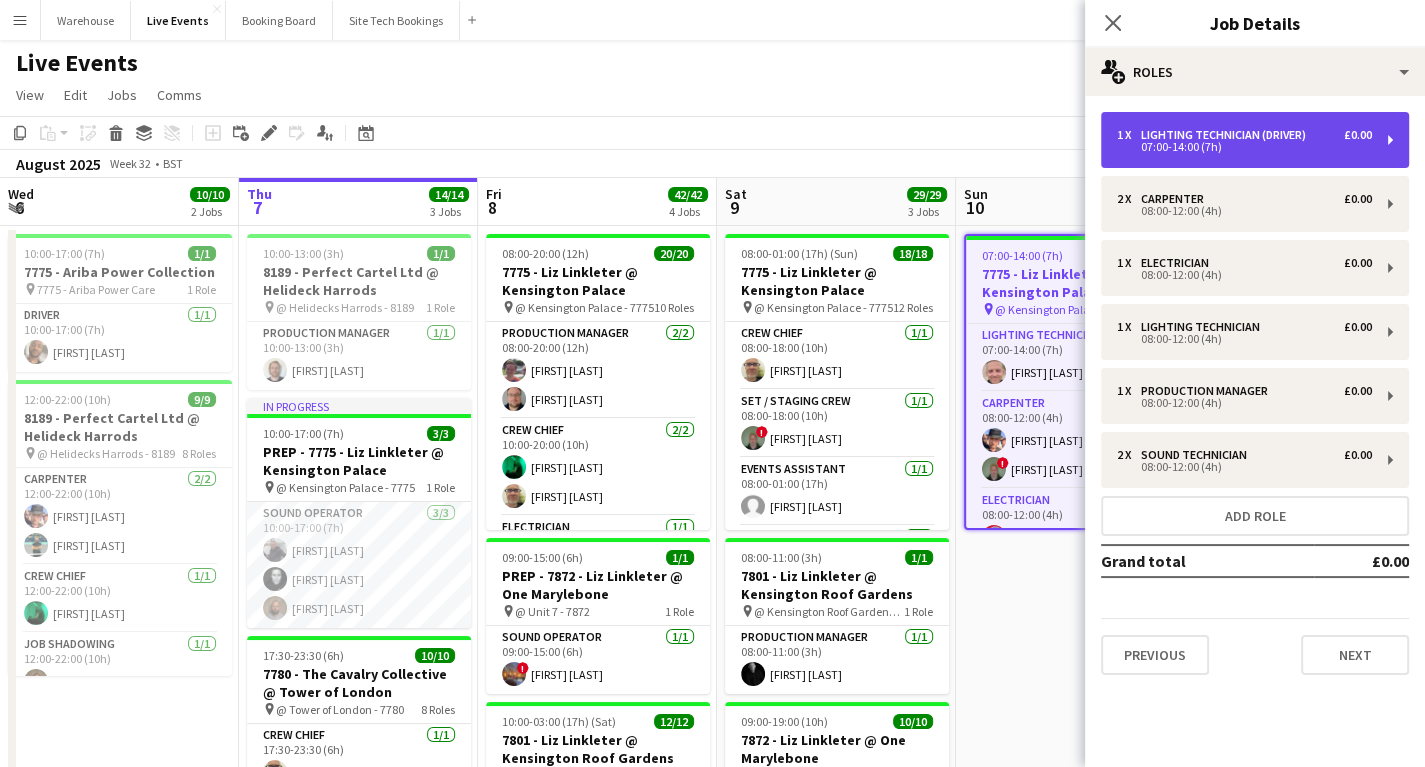 click on "07:00-14:00 (7h)" at bounding box center [1244, 147] 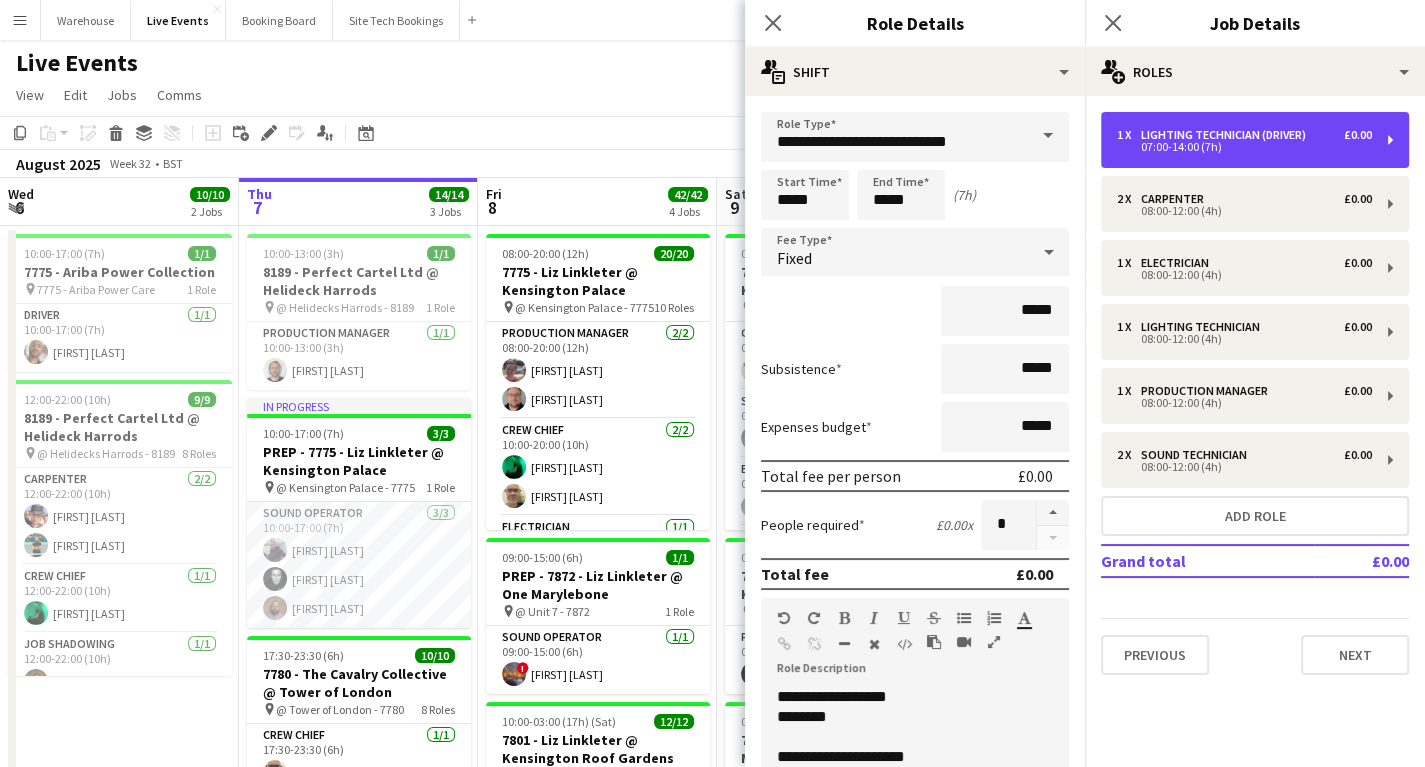 scroll, scrollTop: 80, scrollLeft: 0, axis: vertical 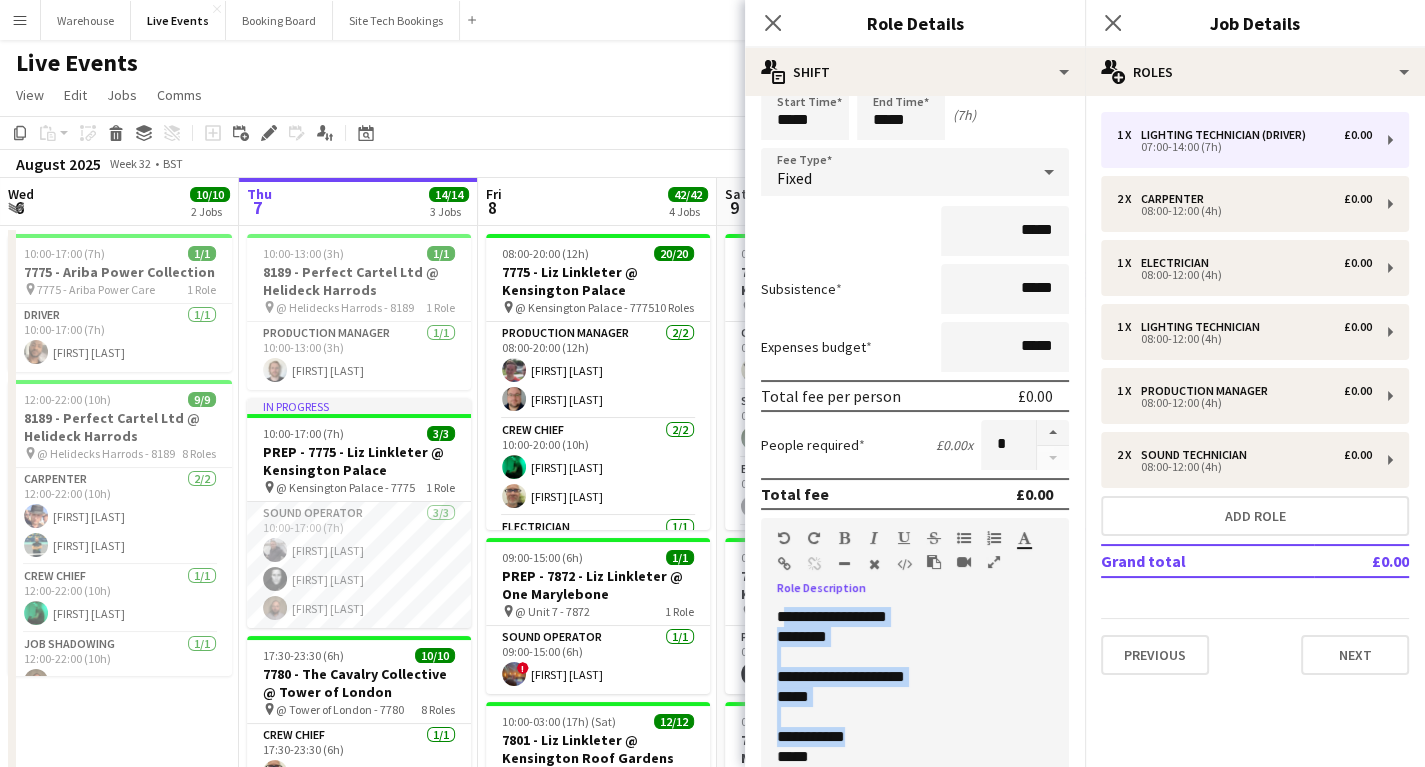 drag, startPoint x: 780, startPoint y: 614, endPoint x: 853, endPoint y: 725, distance: 132.8533 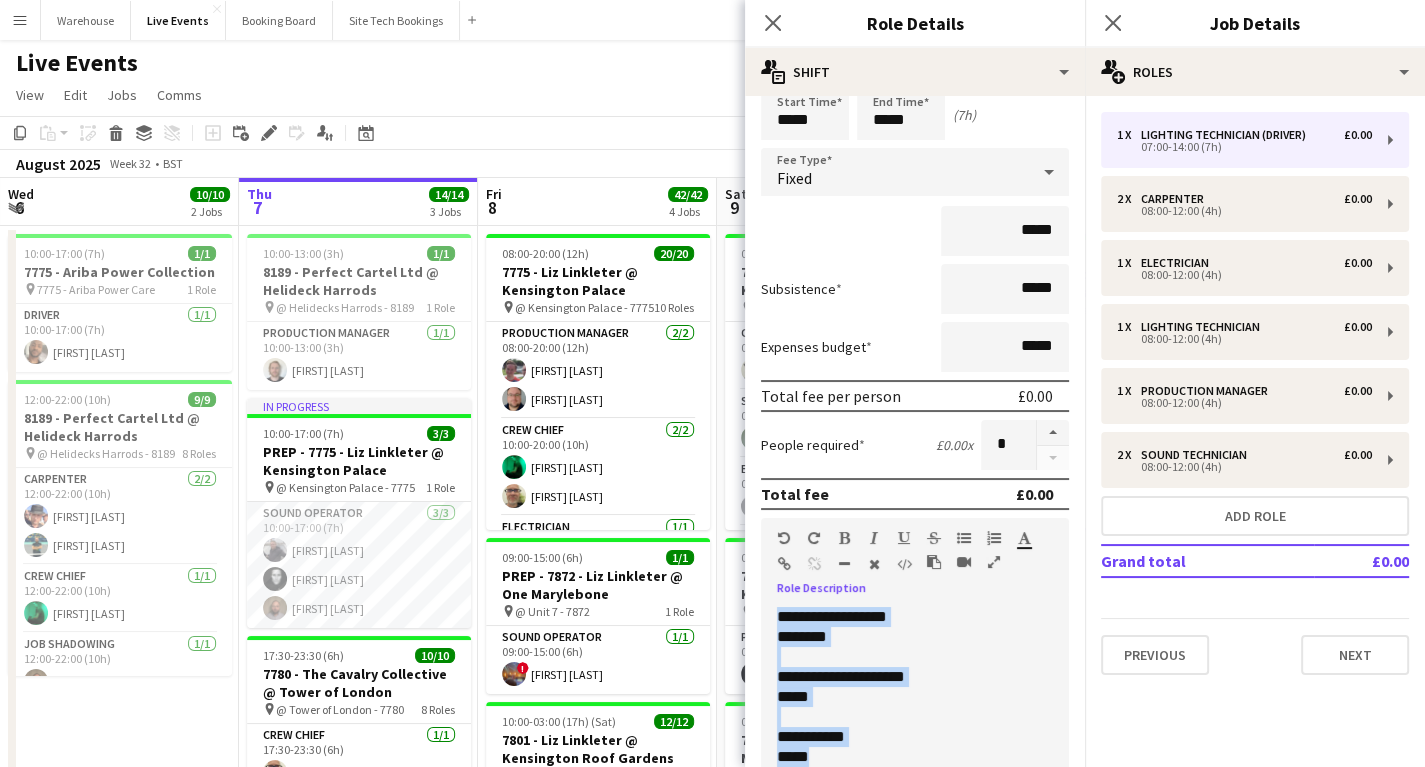 scroll, scrollTop: 215, scrollLeft: 0, axis: vertical 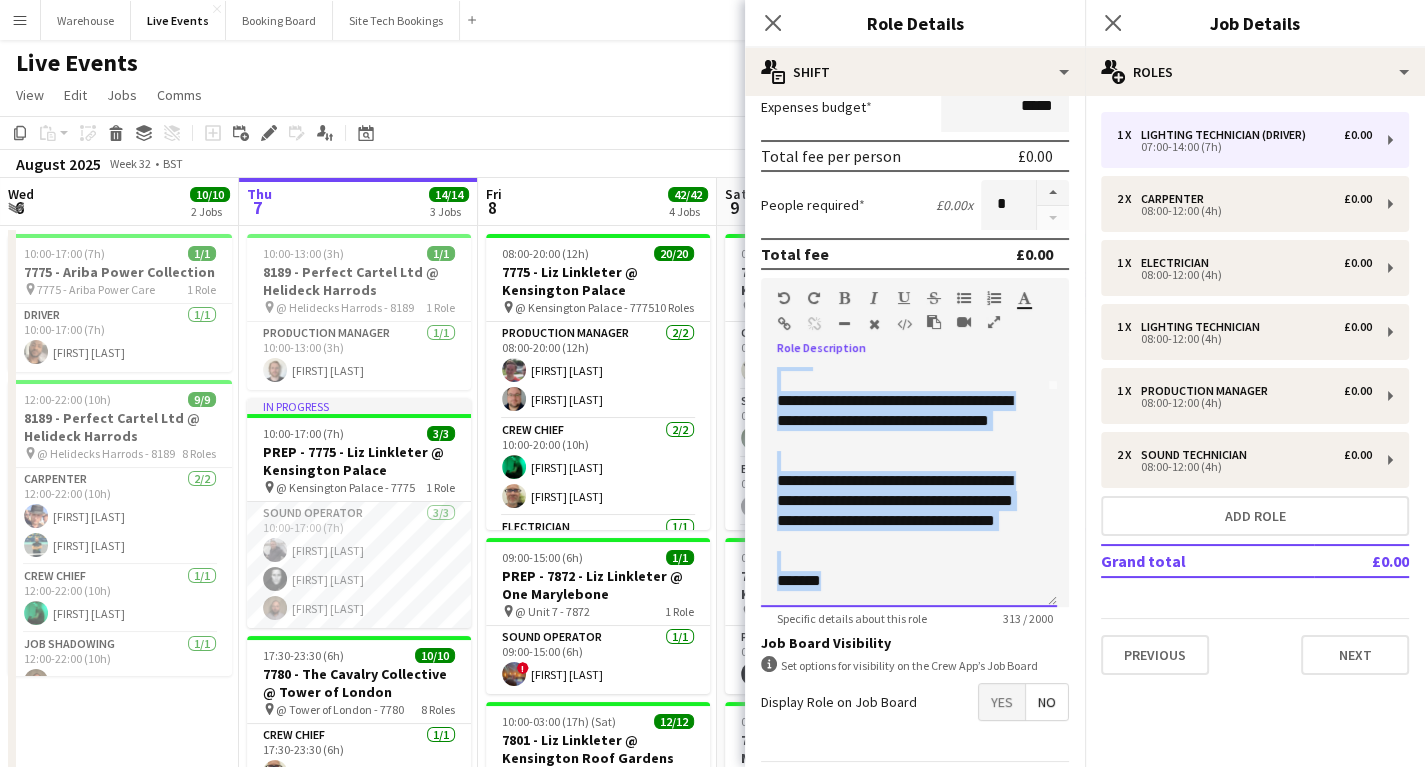 drag, startPoint x: 794, startPoint y: 614, endPoint x: 843, endPoint y: 576, distance: 62.008064 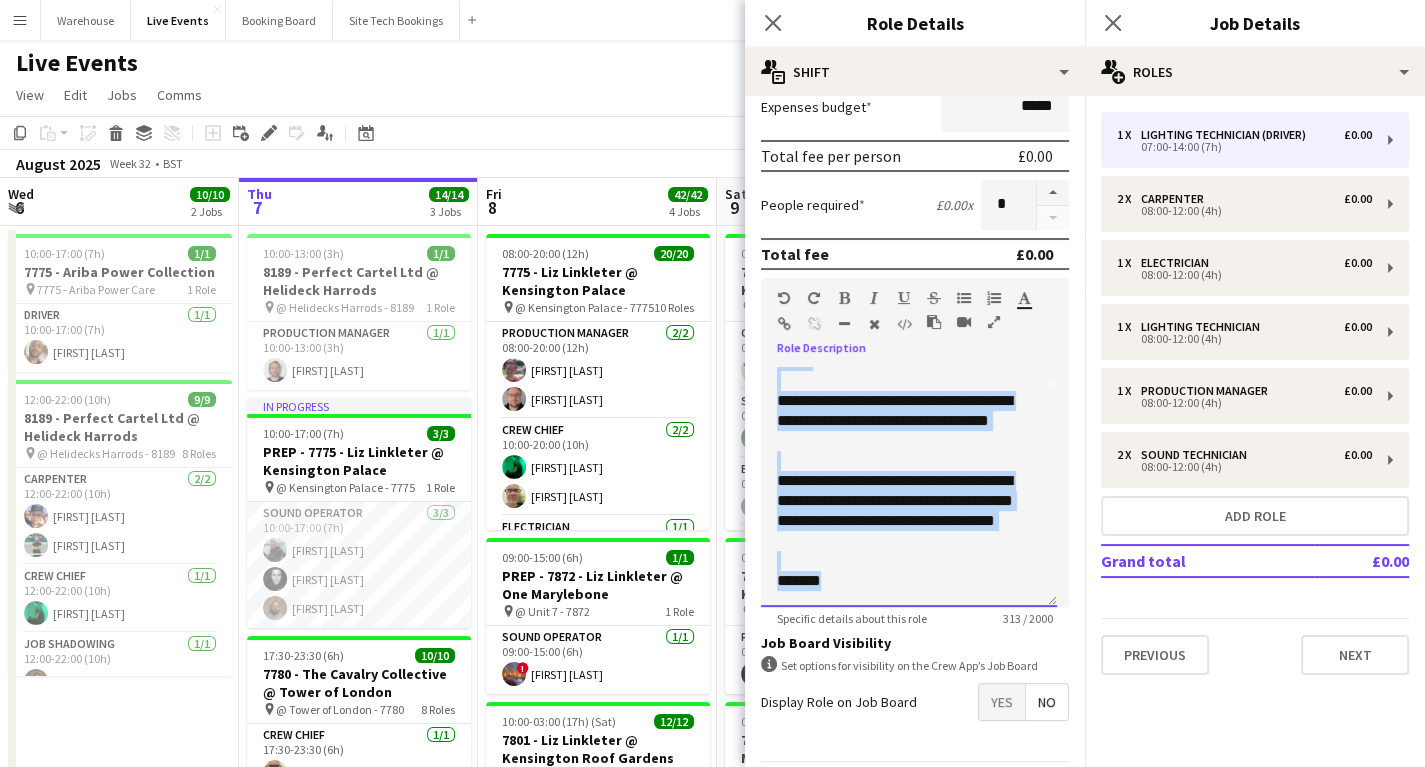 click on "**********" at bounding box center [909, 487] 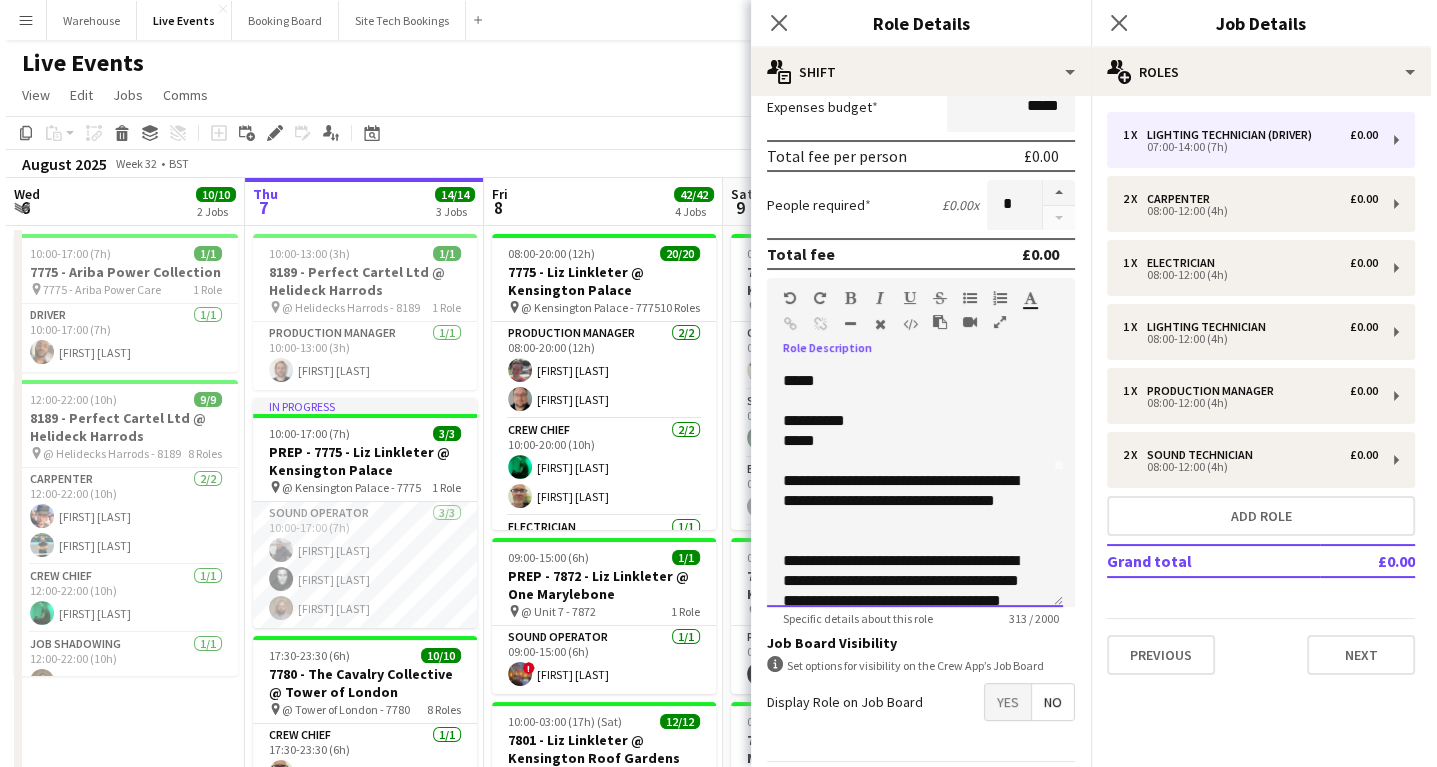 scroll, scrollTop: 56, scrollLeft: 0, axis: vertical 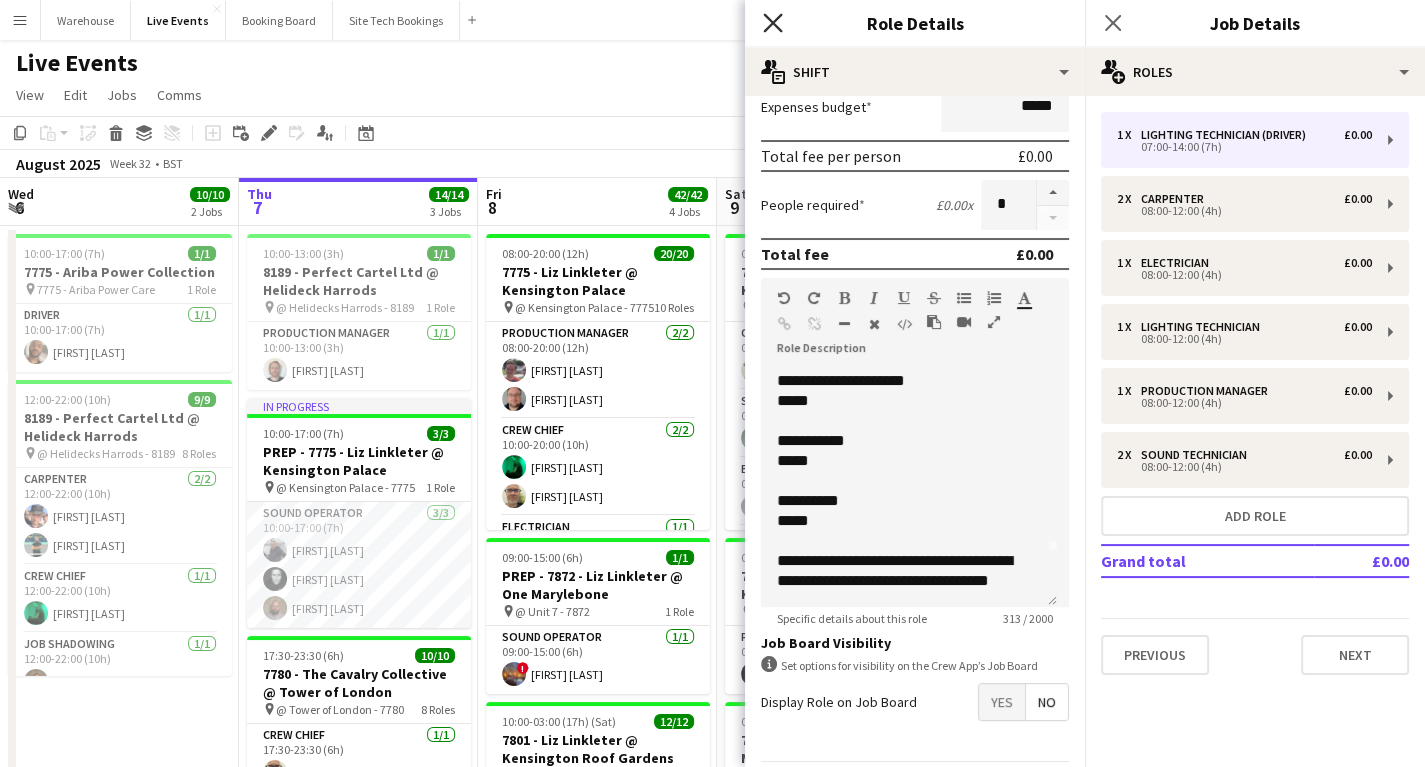 drag, startPoint x: 776, startPoint y: 24, endPoint x: 746, endPoint y: 24, distance: 30 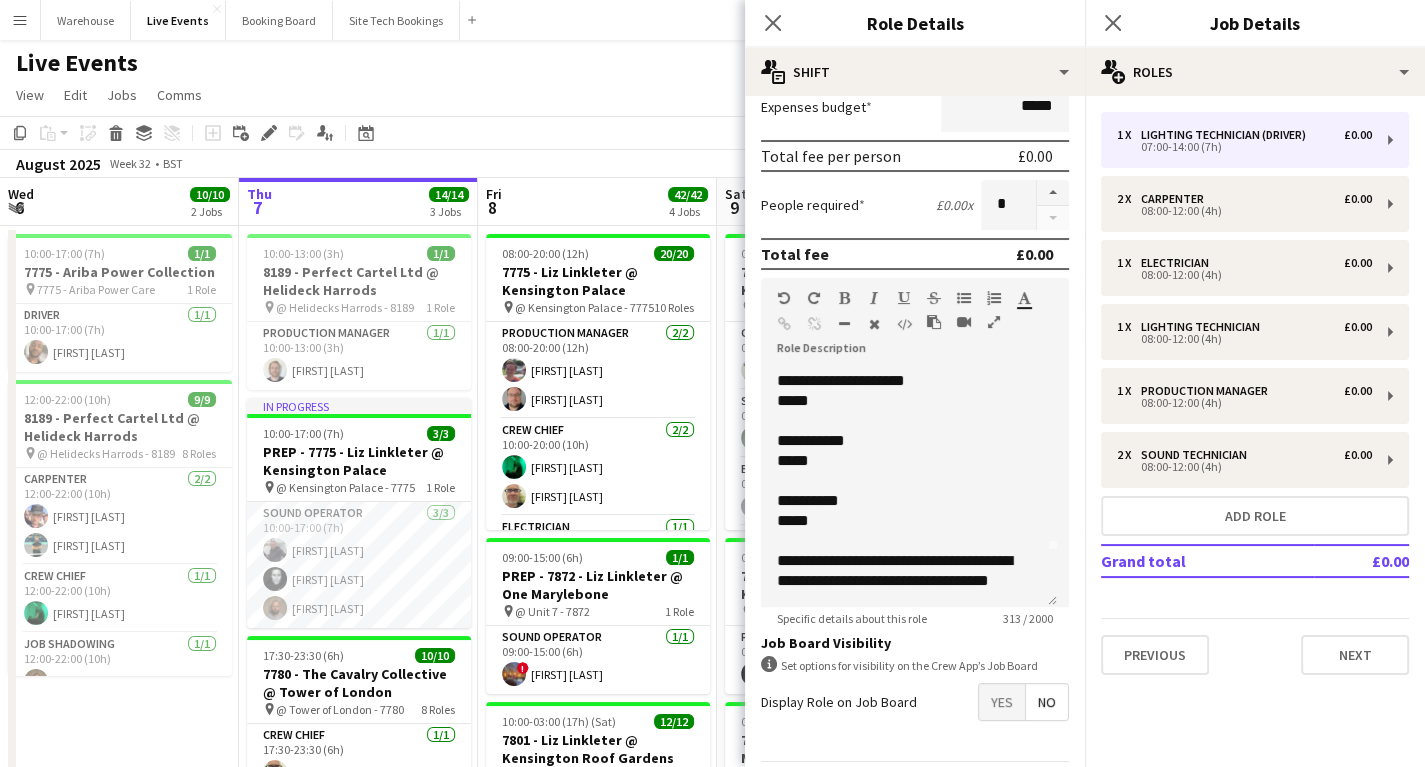 click on "Close pop-in" 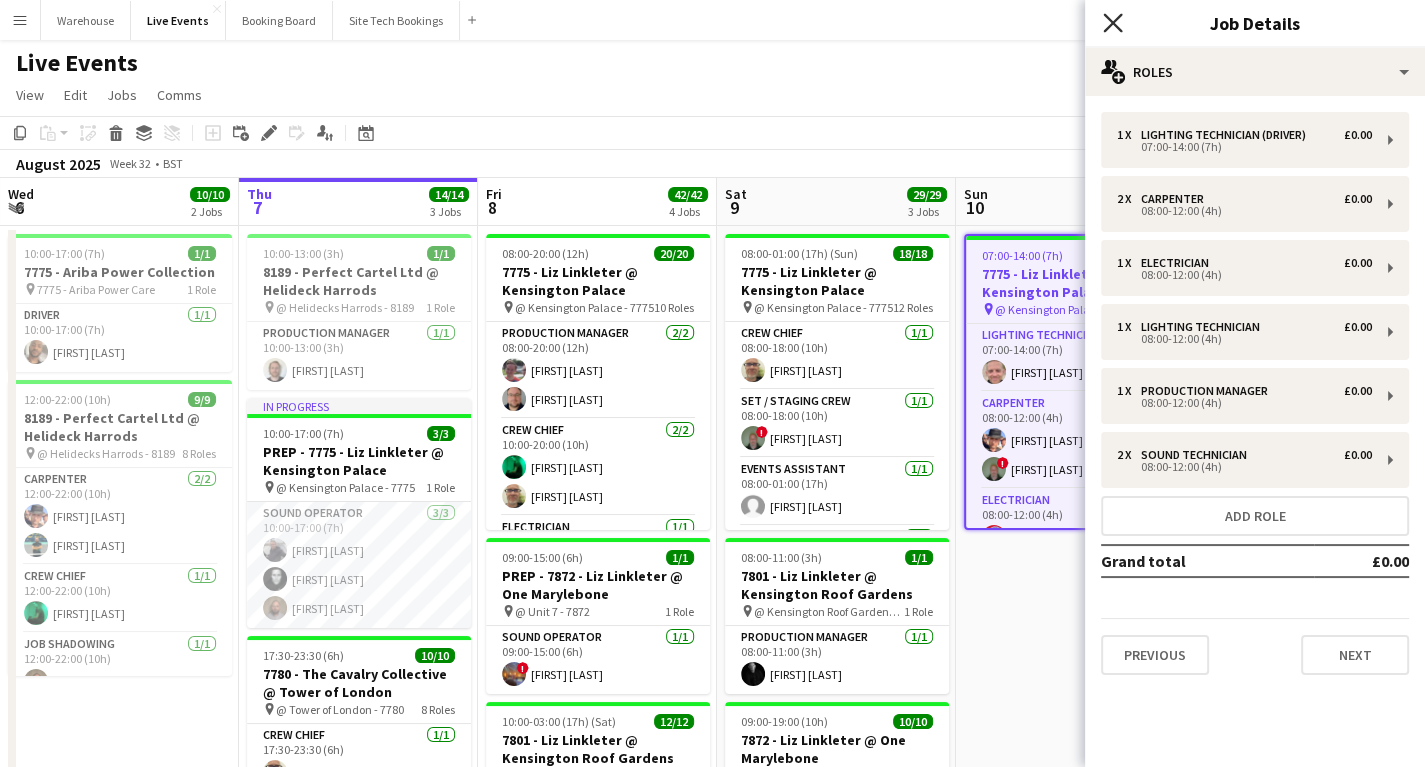 click 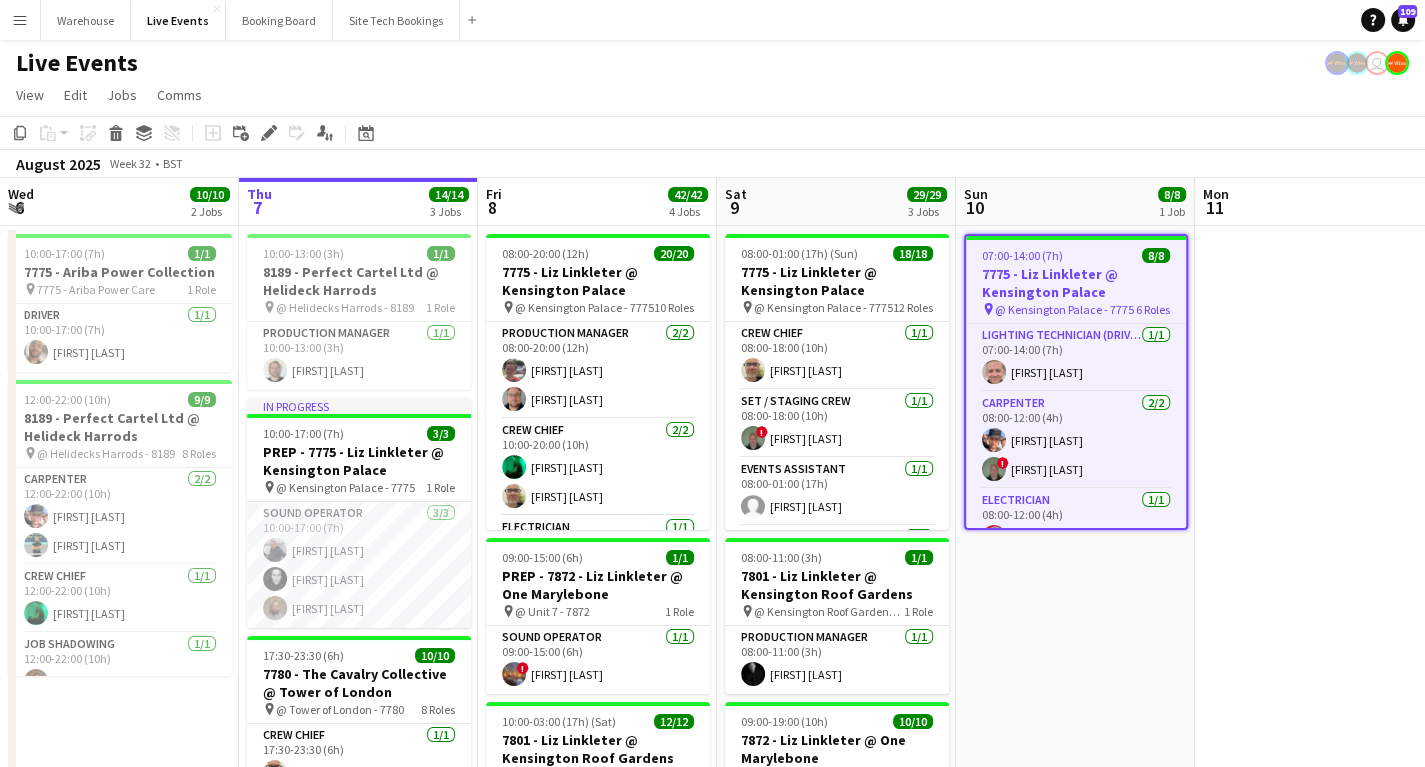 click on "07:00-14:00 (7h)    8/8   7775 - Liz Linkleter @ Kensington Palace
pin
@ Kensington Palace - 7775   6 Roles   Lighting Technician (Driver)   1/1   07:00-14:00 (7h)
Simon Brown  Carpenter   2/2   08:00-12:00 (4h)
Michael Pickering ! Paul King  Electrician   1/1   08:00-12:00 (4h)
Tony Pike  Lighting Technician   1/1   08:00-12:00 (4h)
Jay Butcher  Production Manager   1/1   08:00-12:00 (4h)
Mark Baxter  Sound Technician   2/2   08:00-12:00 (4h)
James Tillen Jorge Varandas" at bounding box center (1075, 785) 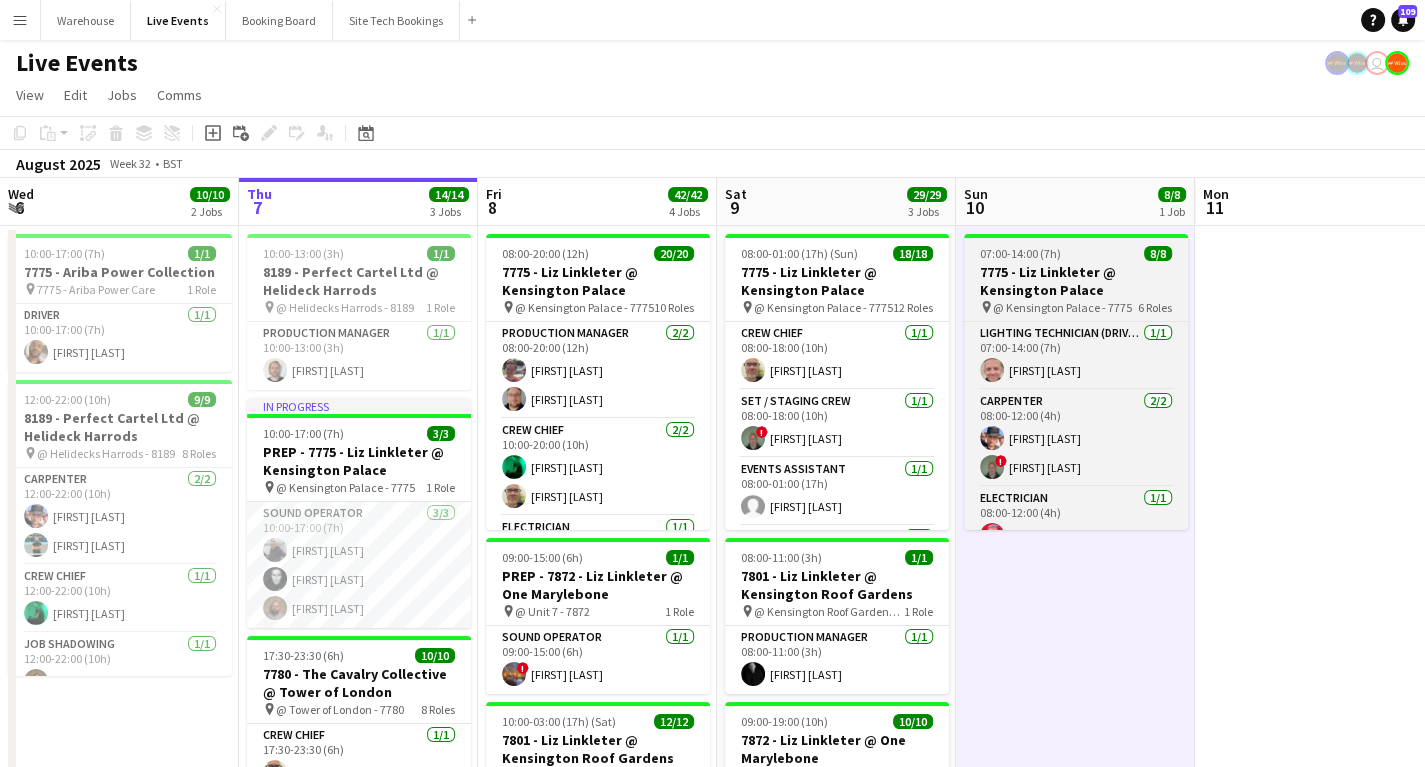click on "7775 - Liz Linkleter @ Kensington Palace" at bounding box center [1076, 281] 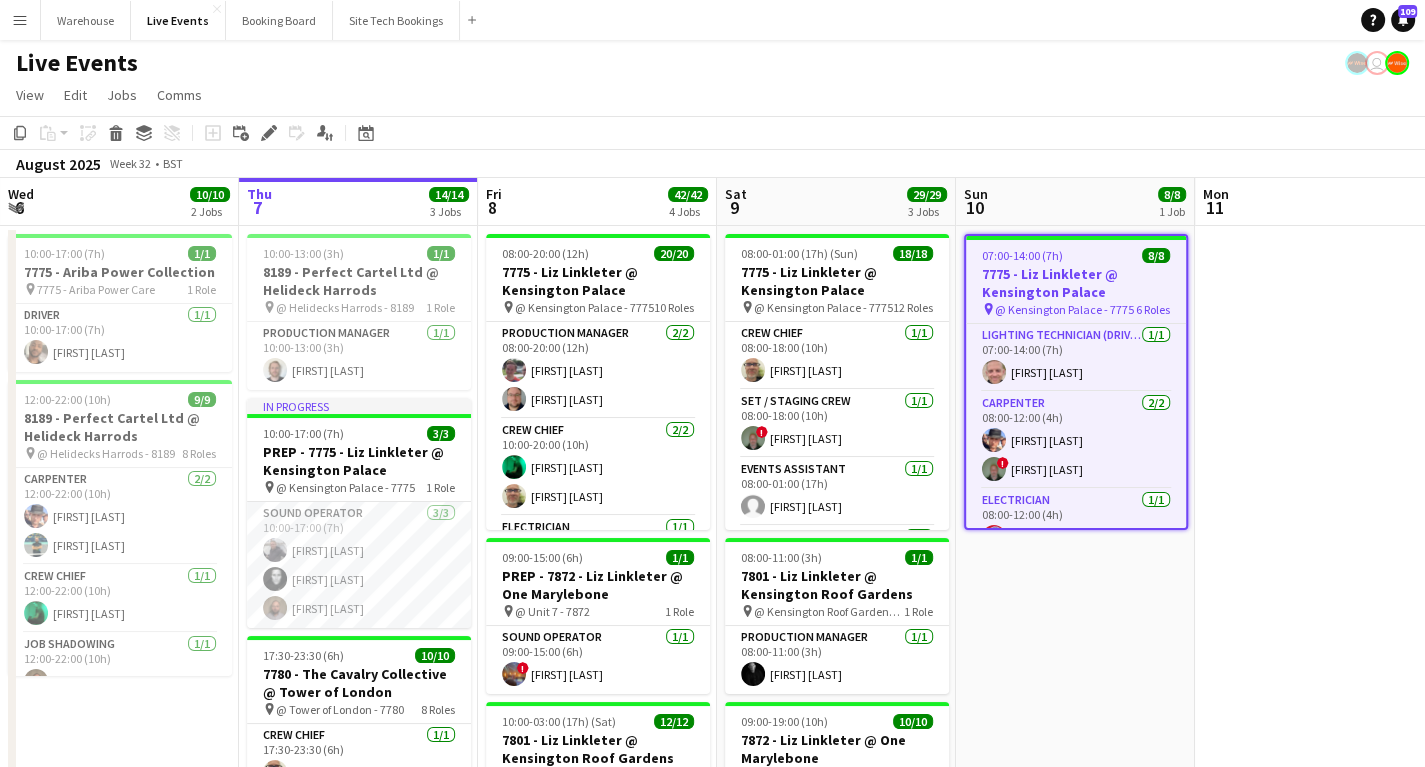 drag, startPoint x: 17, startPoint y: 15, endPoint x: 48, endPoint y: 35, distance: 36.891735 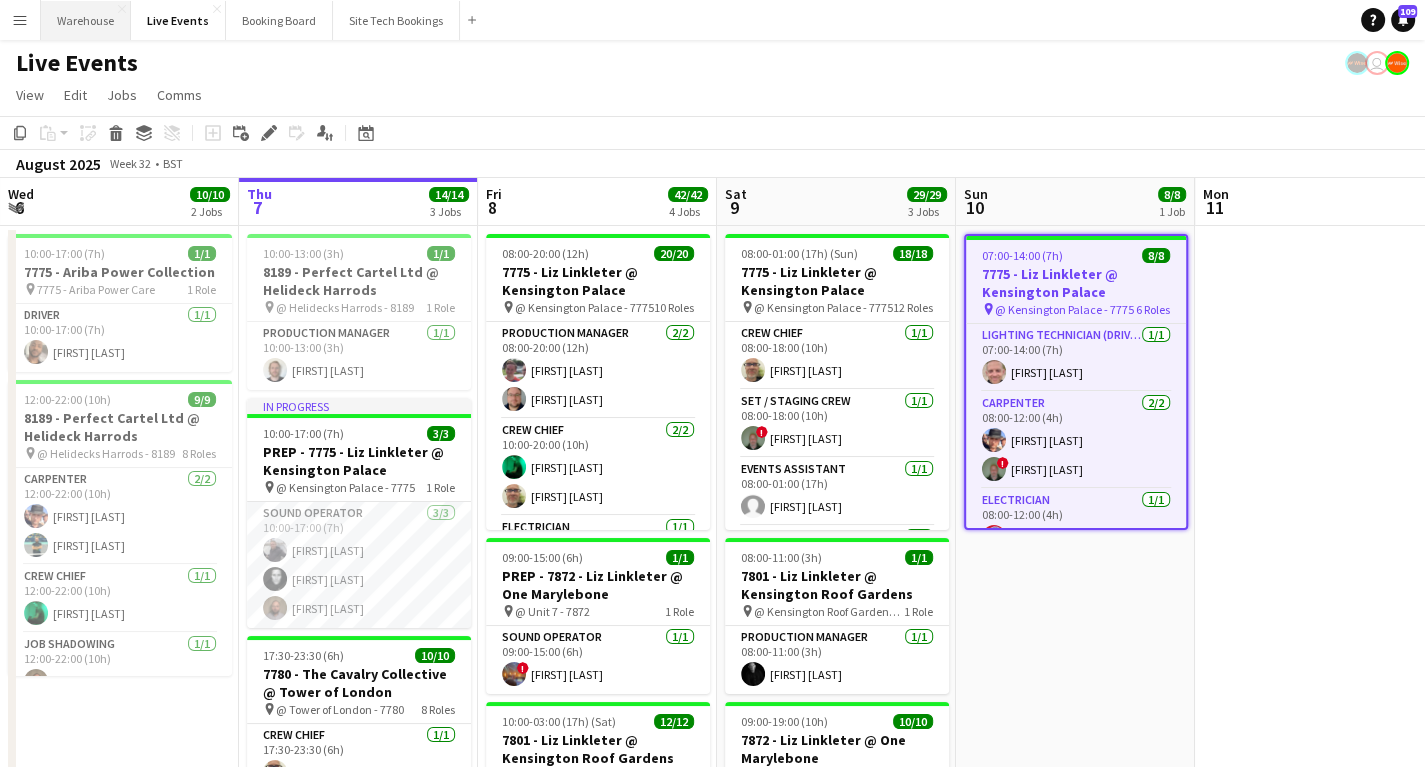 click on "Menu" at bounding box center [20, 20] 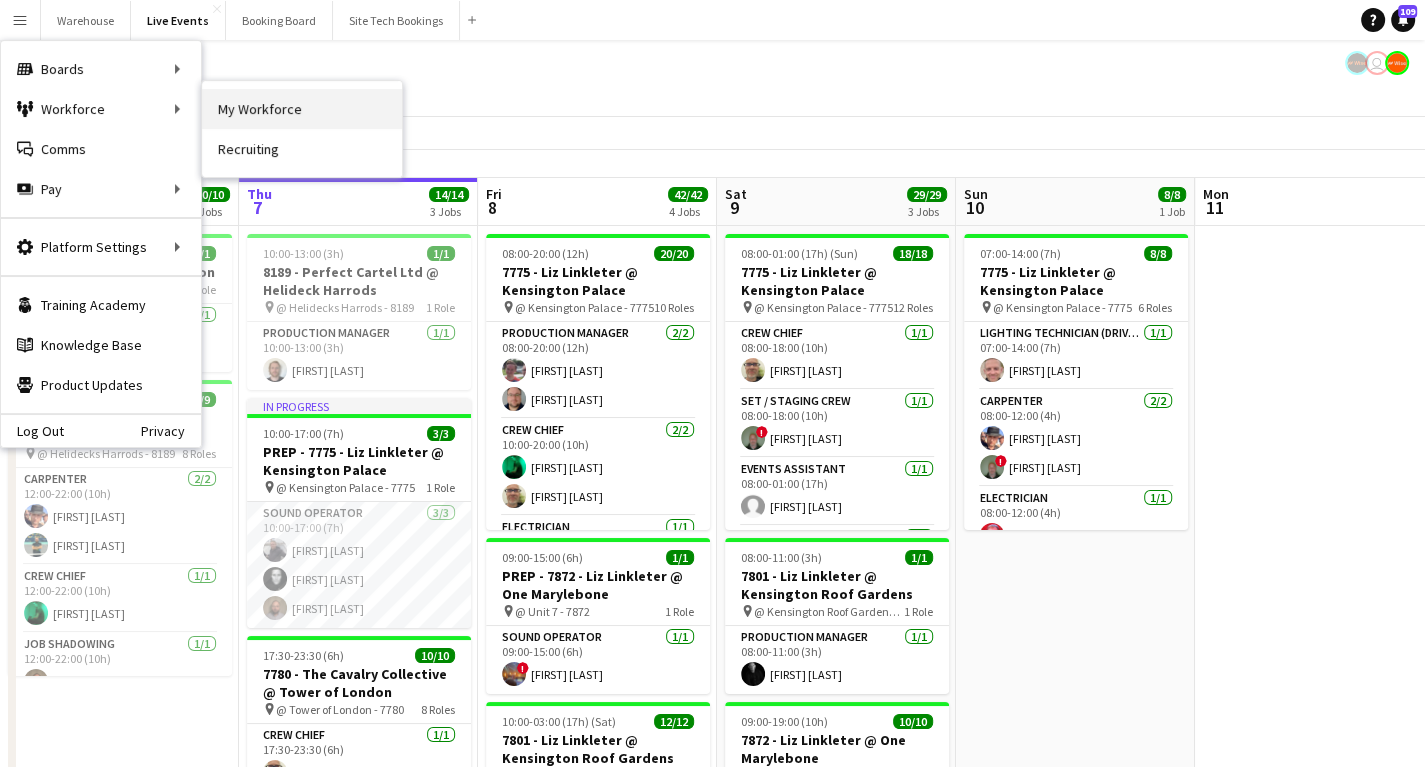 click on "My Workforce" at bounding box center [302, 109] 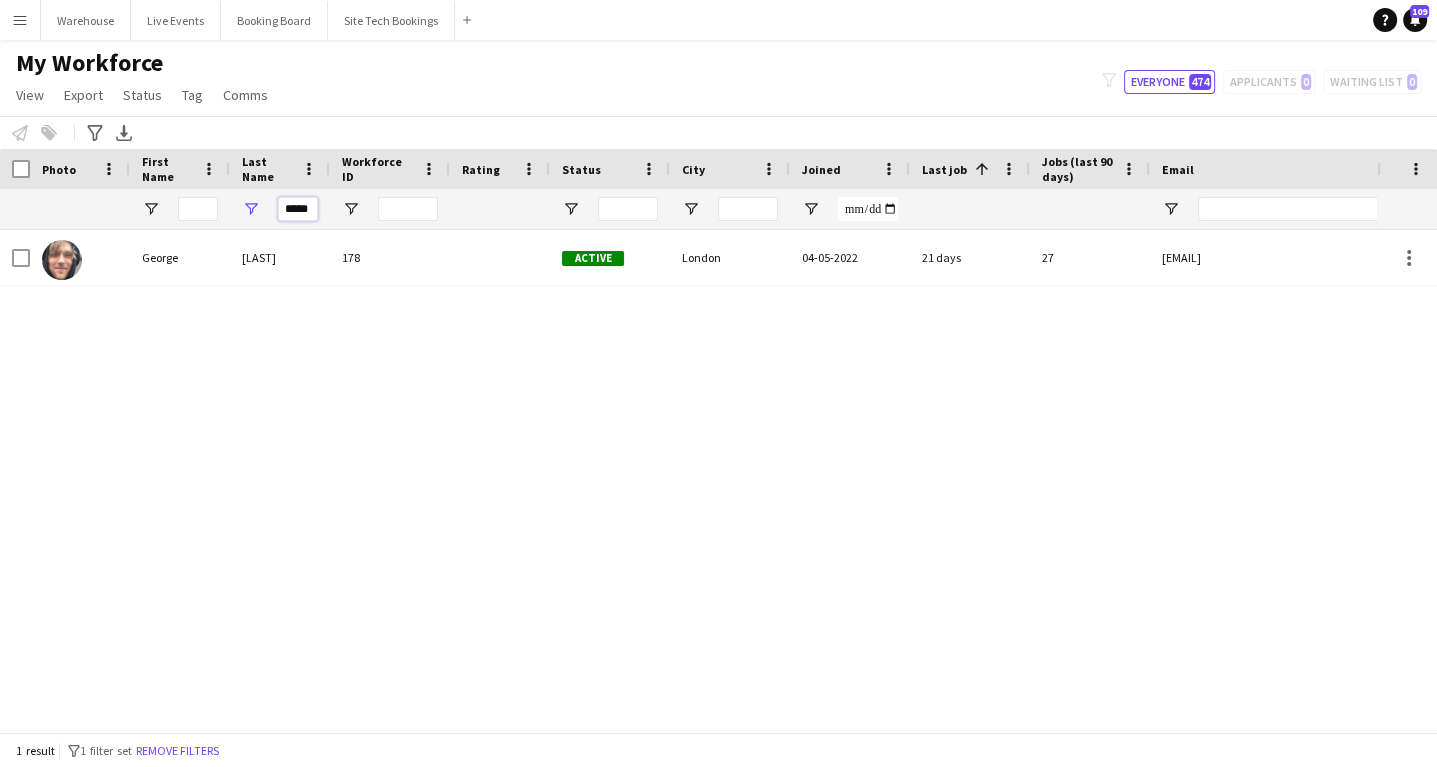 drag, startPoint x: 308, startPoint y: 214, endPoint x: 229, endPoint y: 214, distance: 79 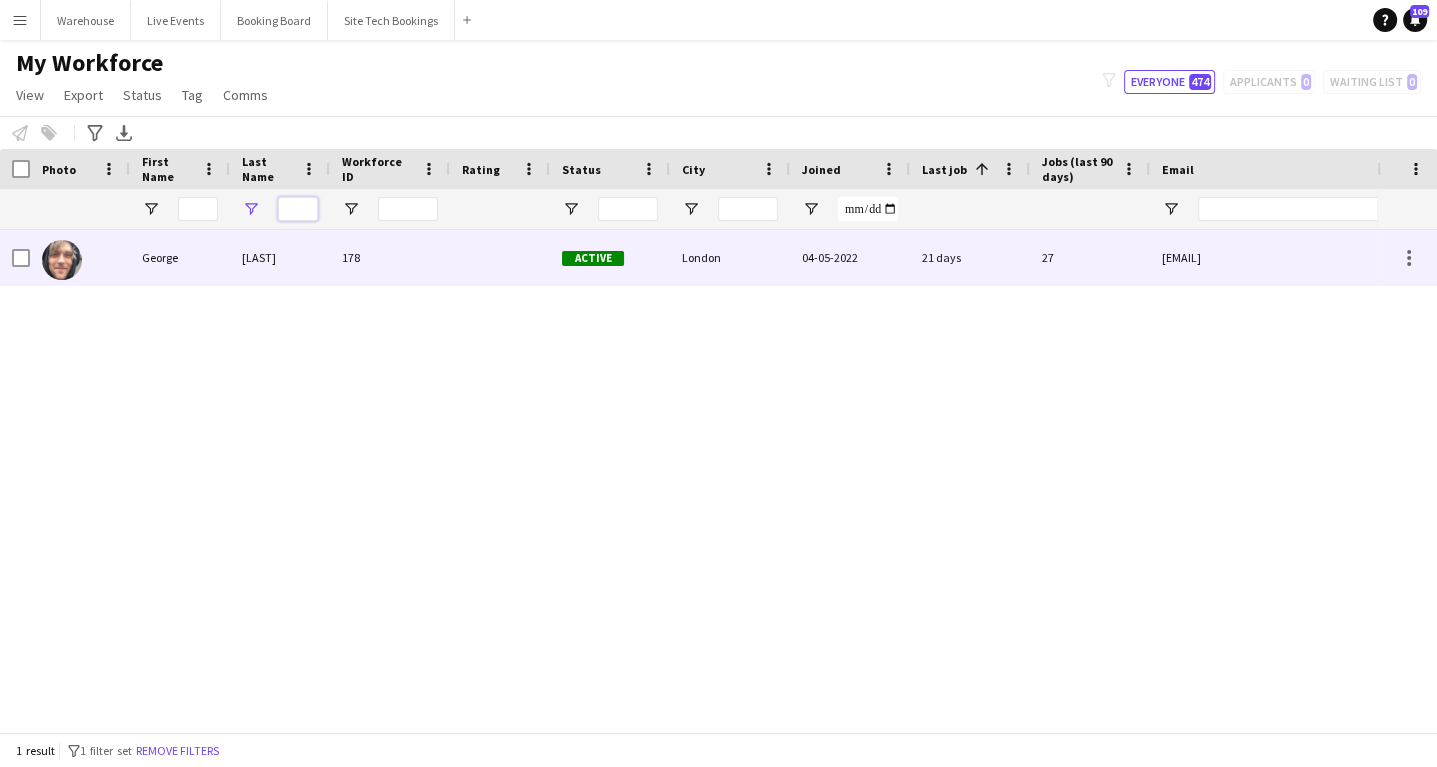 type 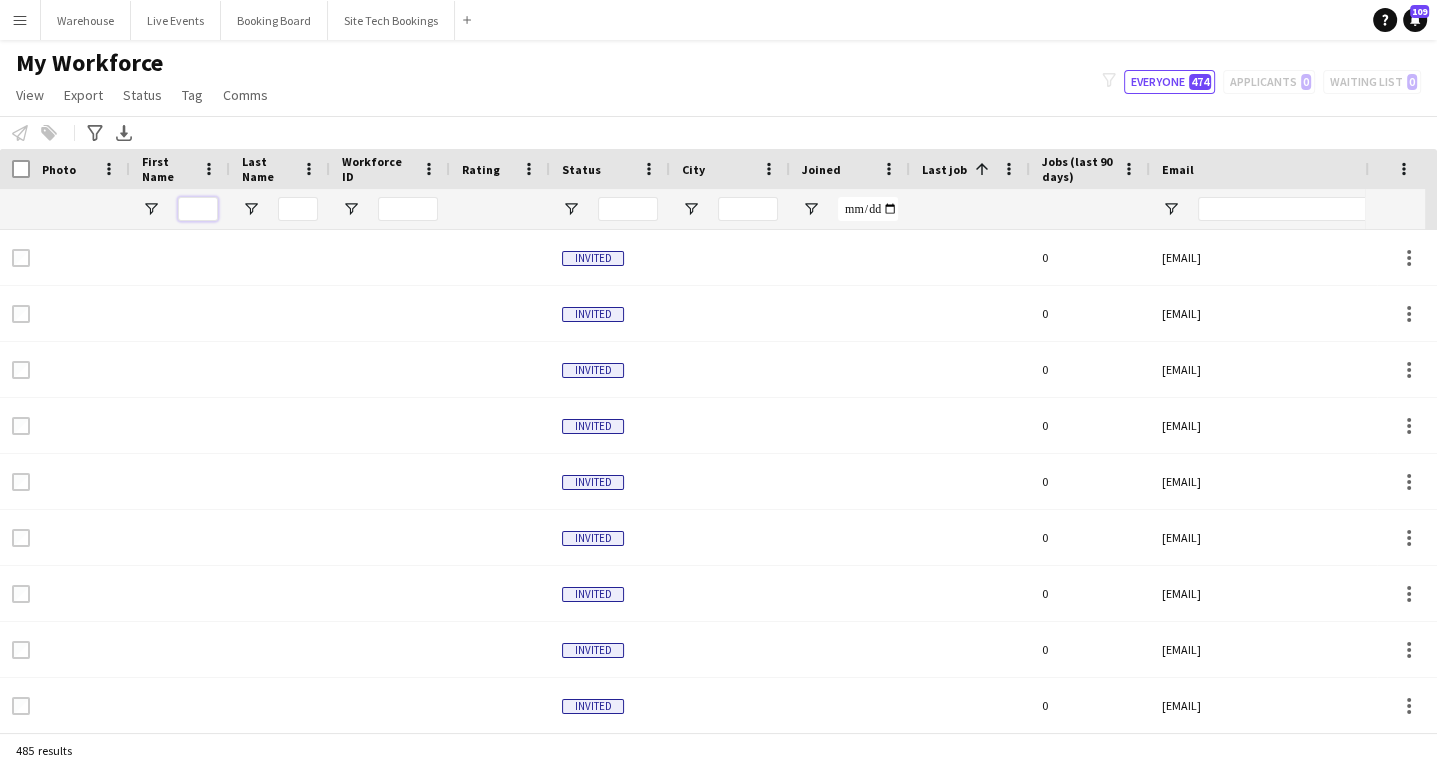 click at bounding box center [198, 209] 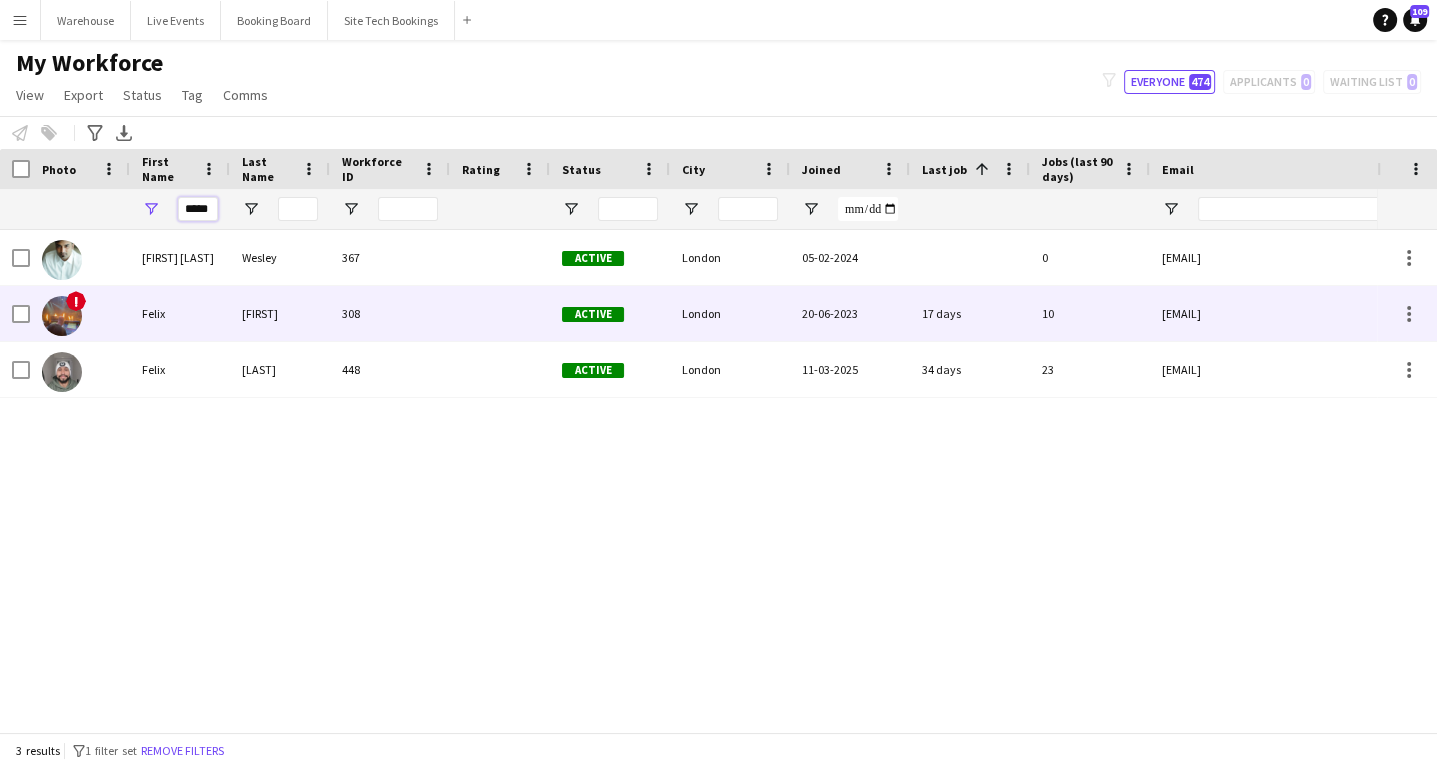 type on "*****" 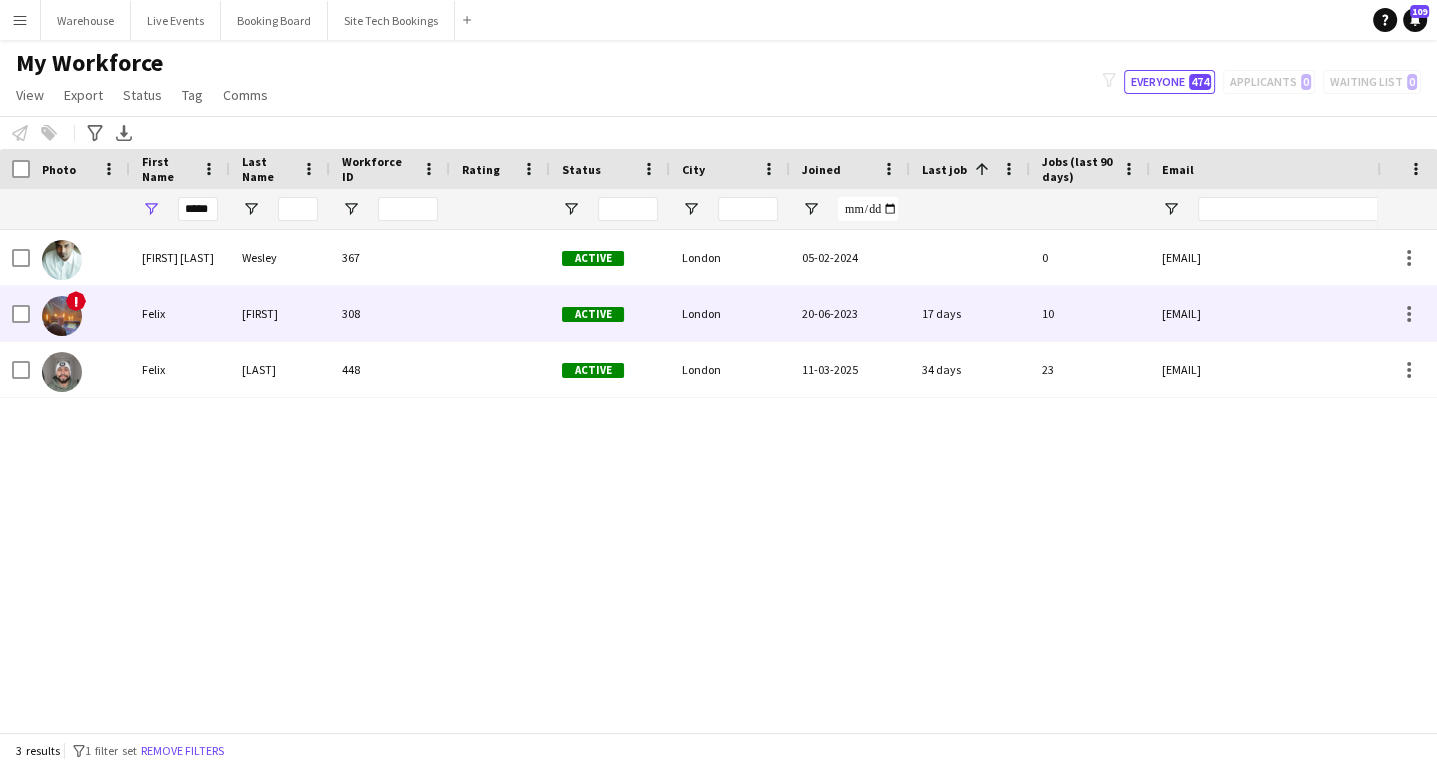 click on "Felix" at bounding box center (180, 313) 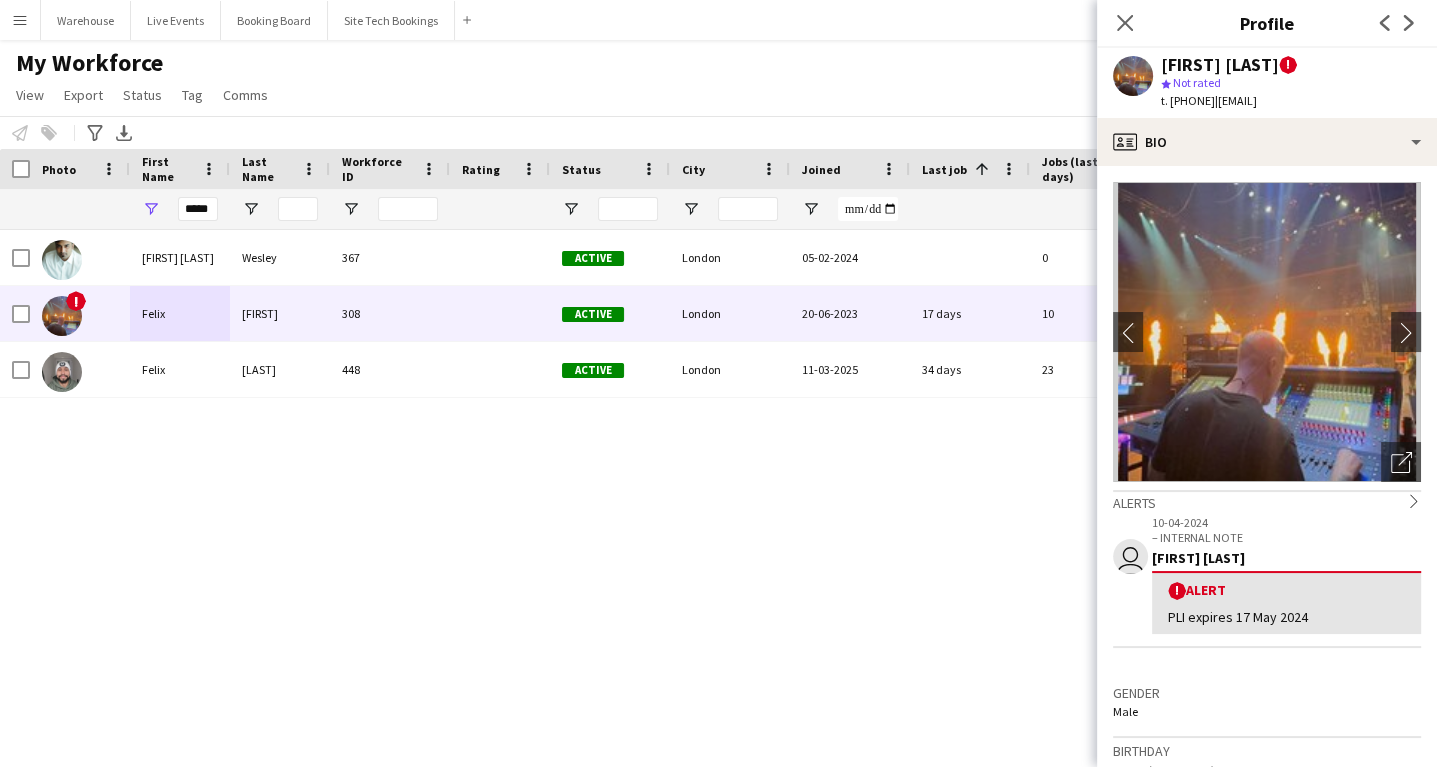 drag, startPoint x: 1256, startPoint y: 100, endPoint x: 1423, endPoint y: 102, distance: 167.01198 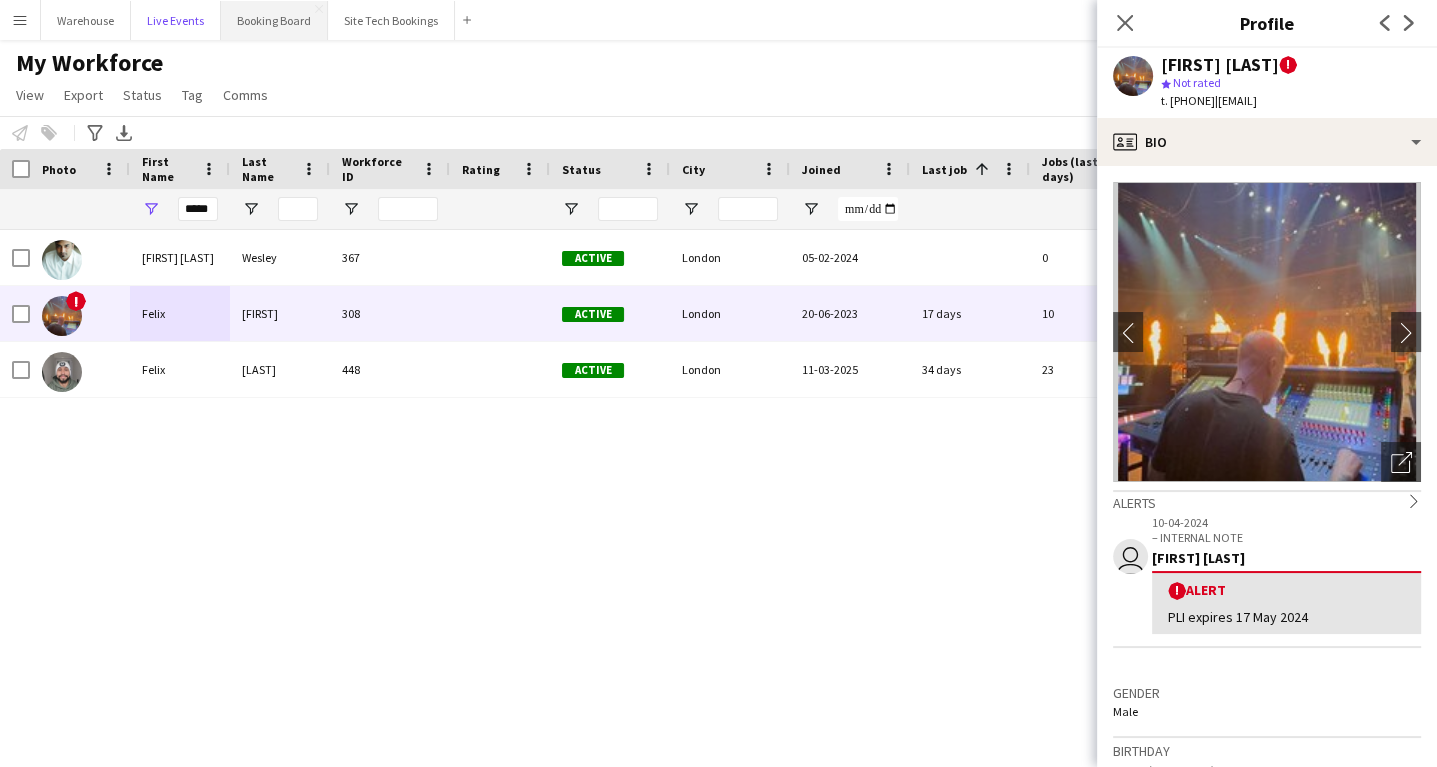drag, startPoint x: 160, startPoint y: 24, endPoint x: 256, endPoint y: 26, distance: 96.02083 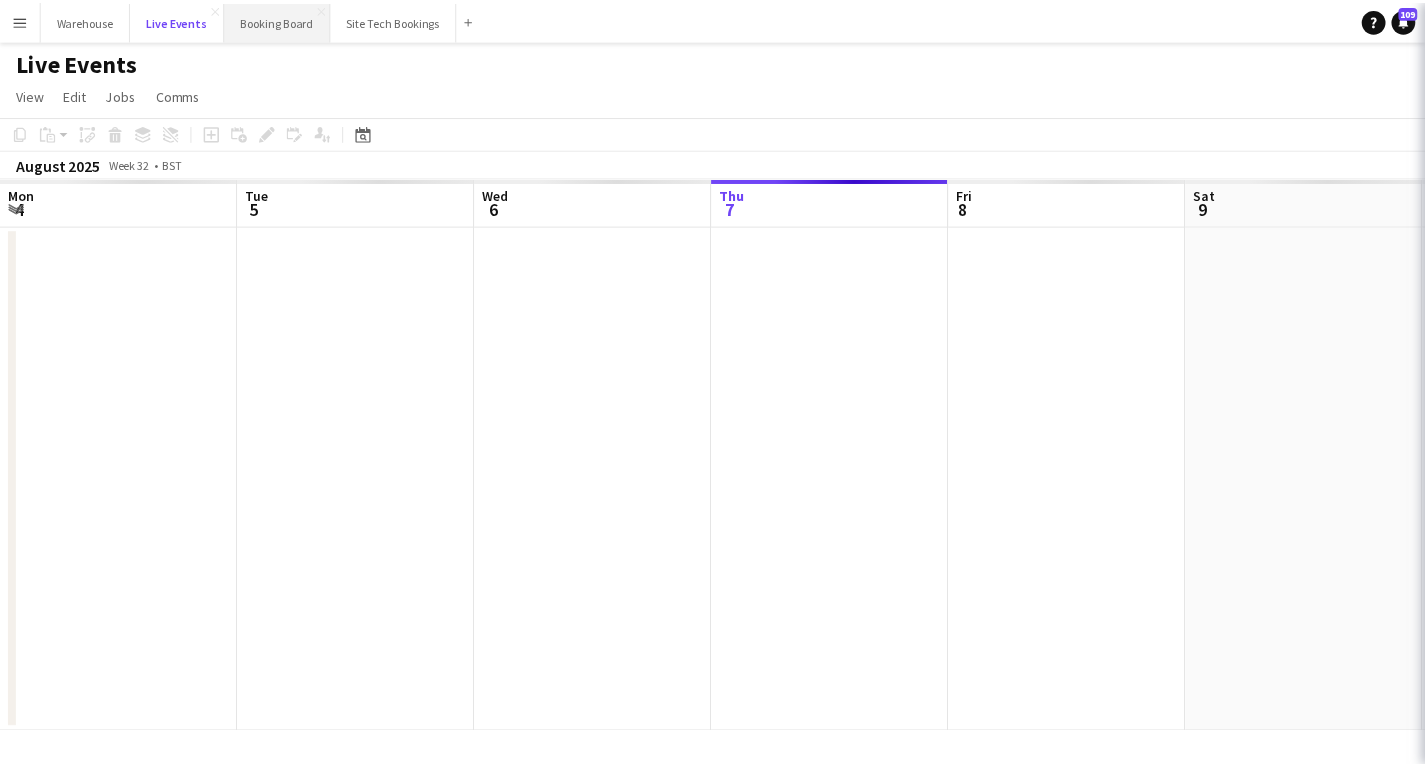 scroll, scrollTop: 0, scrollLeft: 478, axis: horizontal 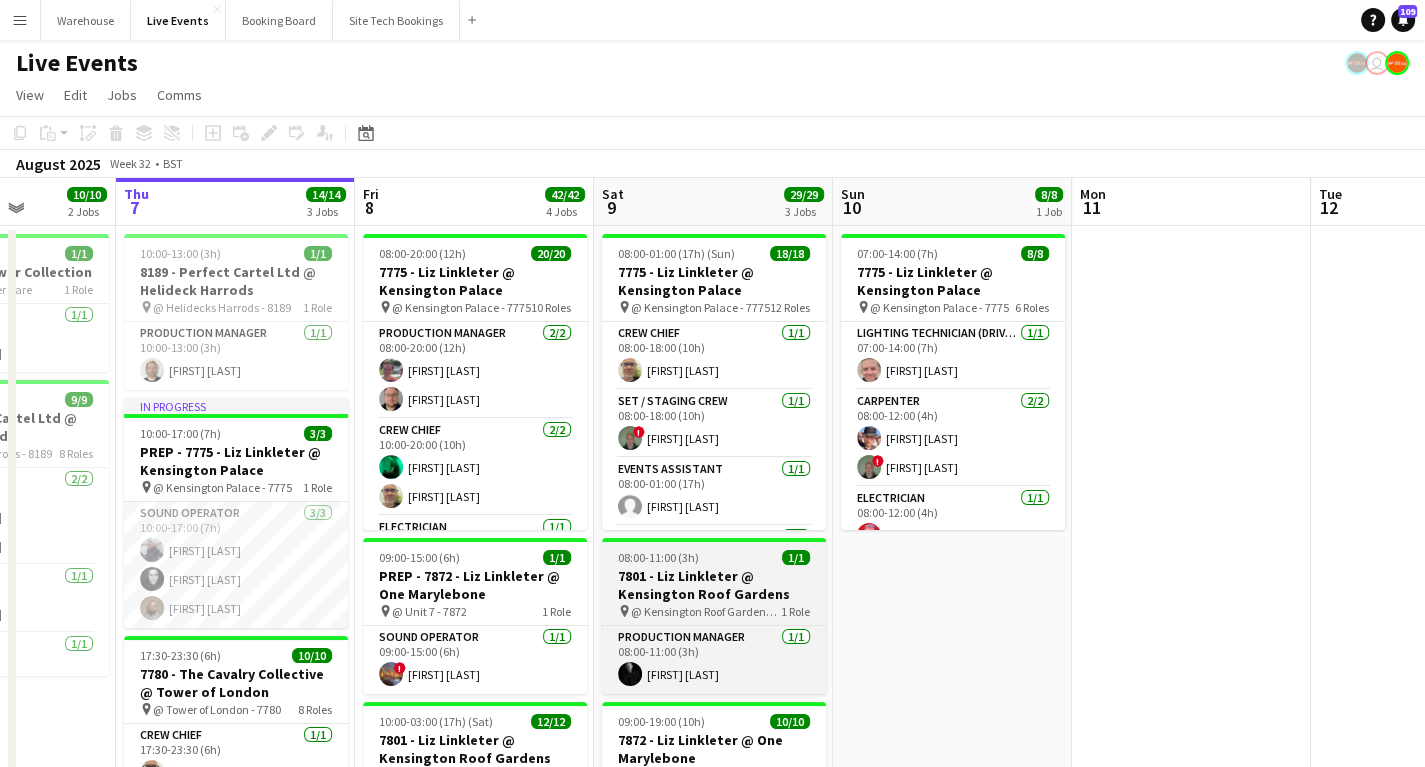 drag, startPoint x: 1055, startPoint y: 603, endPoint x: 1228, endPoint y: 538, distance: 184.80801 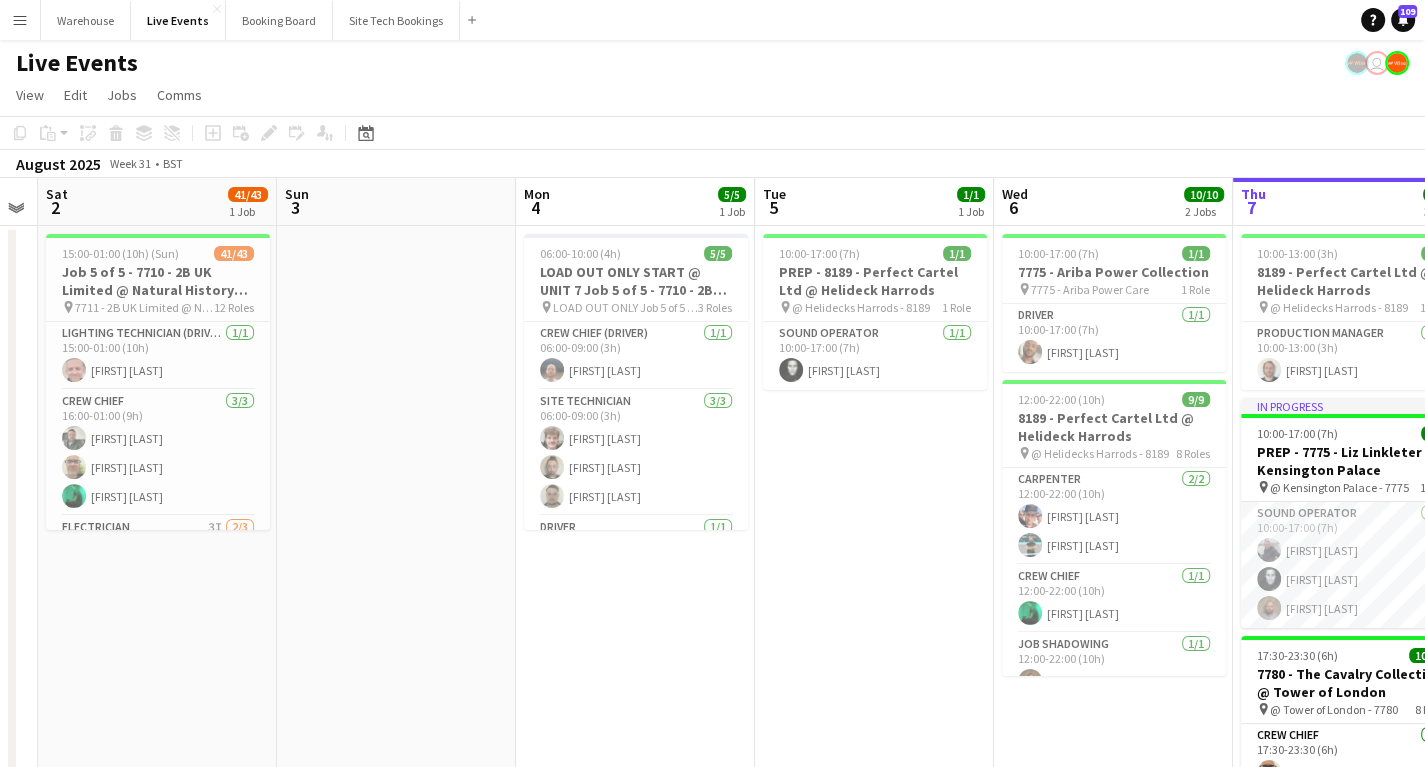 drag, startPoint x: 554, startPoint y: 559, endPoint x: 928, endPoint y: 562, distance: 374.01202 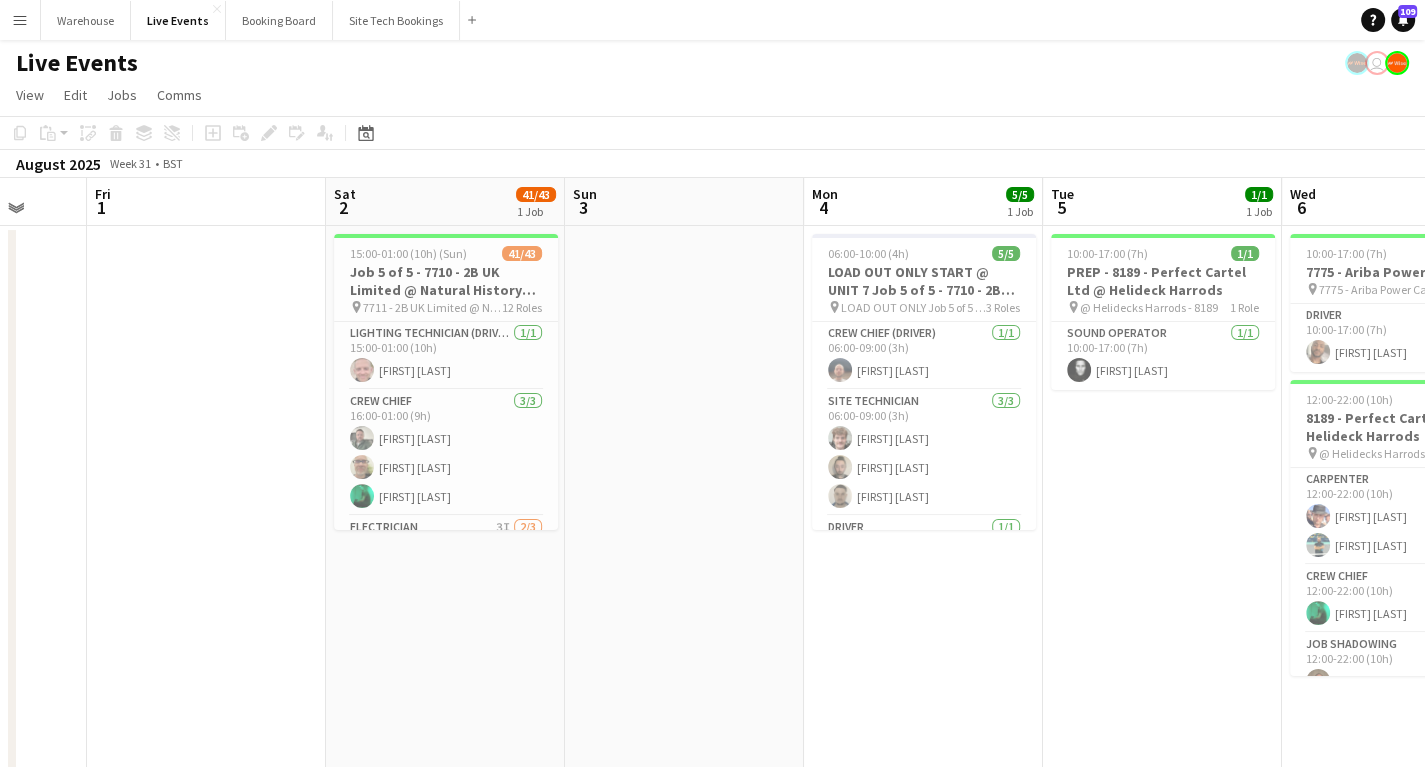 drag, startPoint x: 468, startPoint y: 640, endPoint x: 535, endPoint y: 636, distance: 67.11929 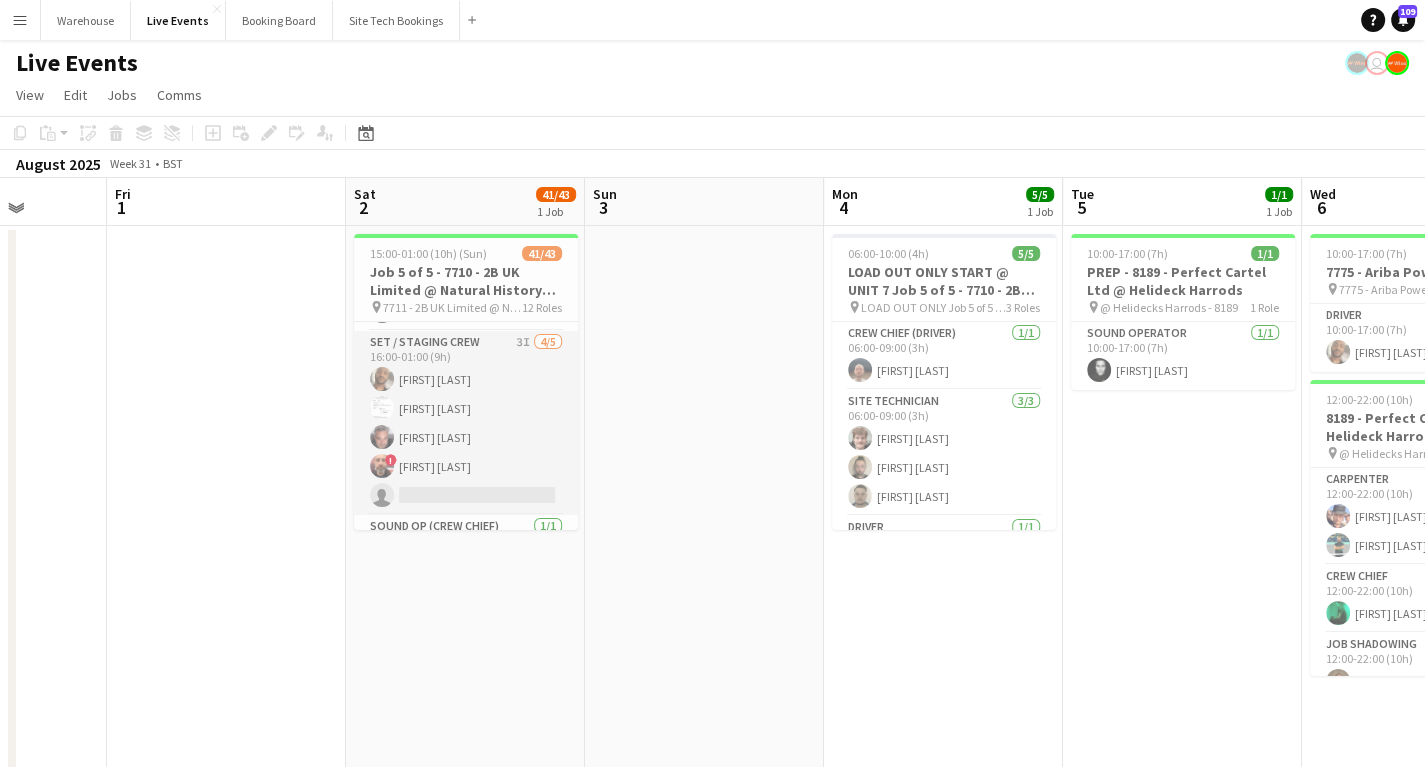 scroll, scrollTop: 1120, scrollLeft: 0, axis: vertical 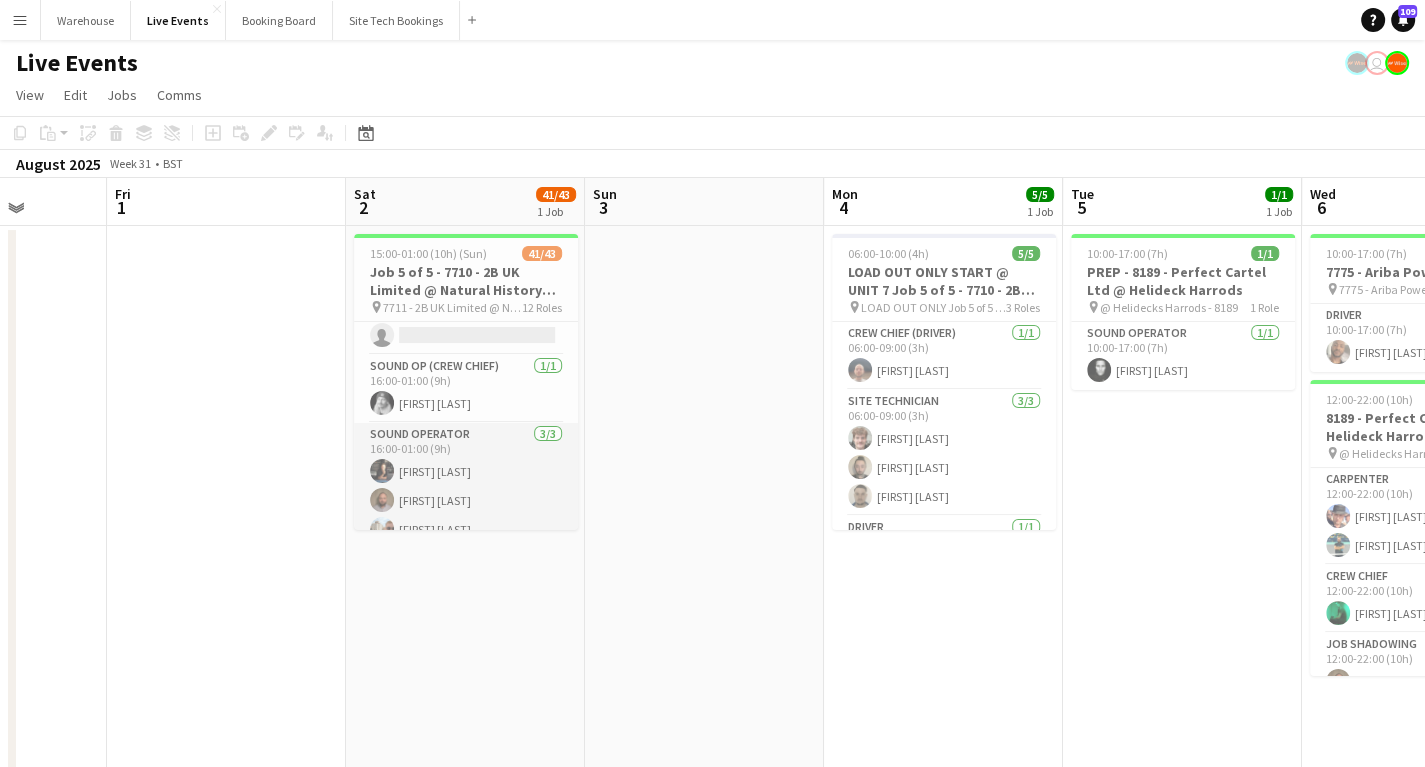 click on "Sound Operator   3/3   16:00-01:00 (9h)
Mark Johnston Stevie Wyatt Max Powers" at bounding box center [466, 486] 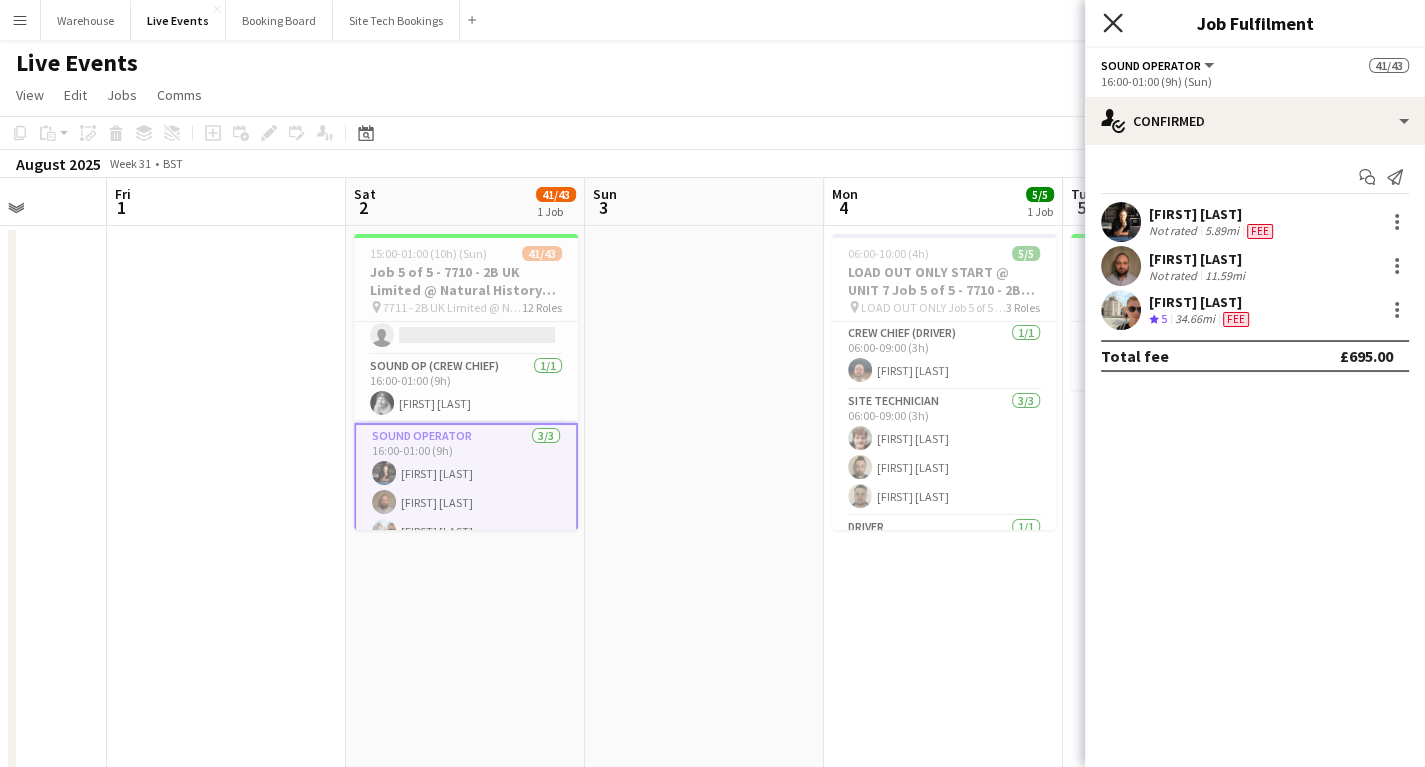 click on "Close pop-in" 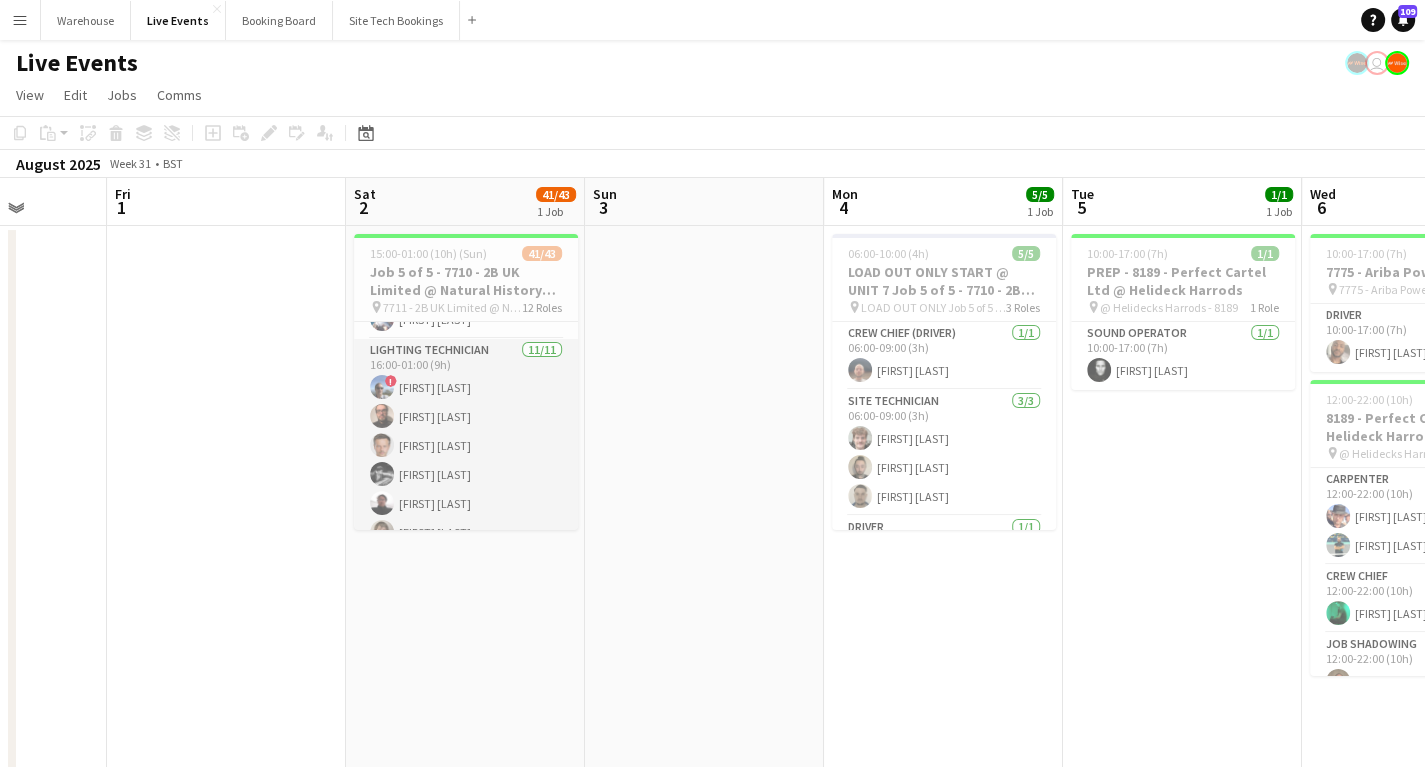 scroll, scrollTop: 320, scrollLeft: 0, axis: vertical 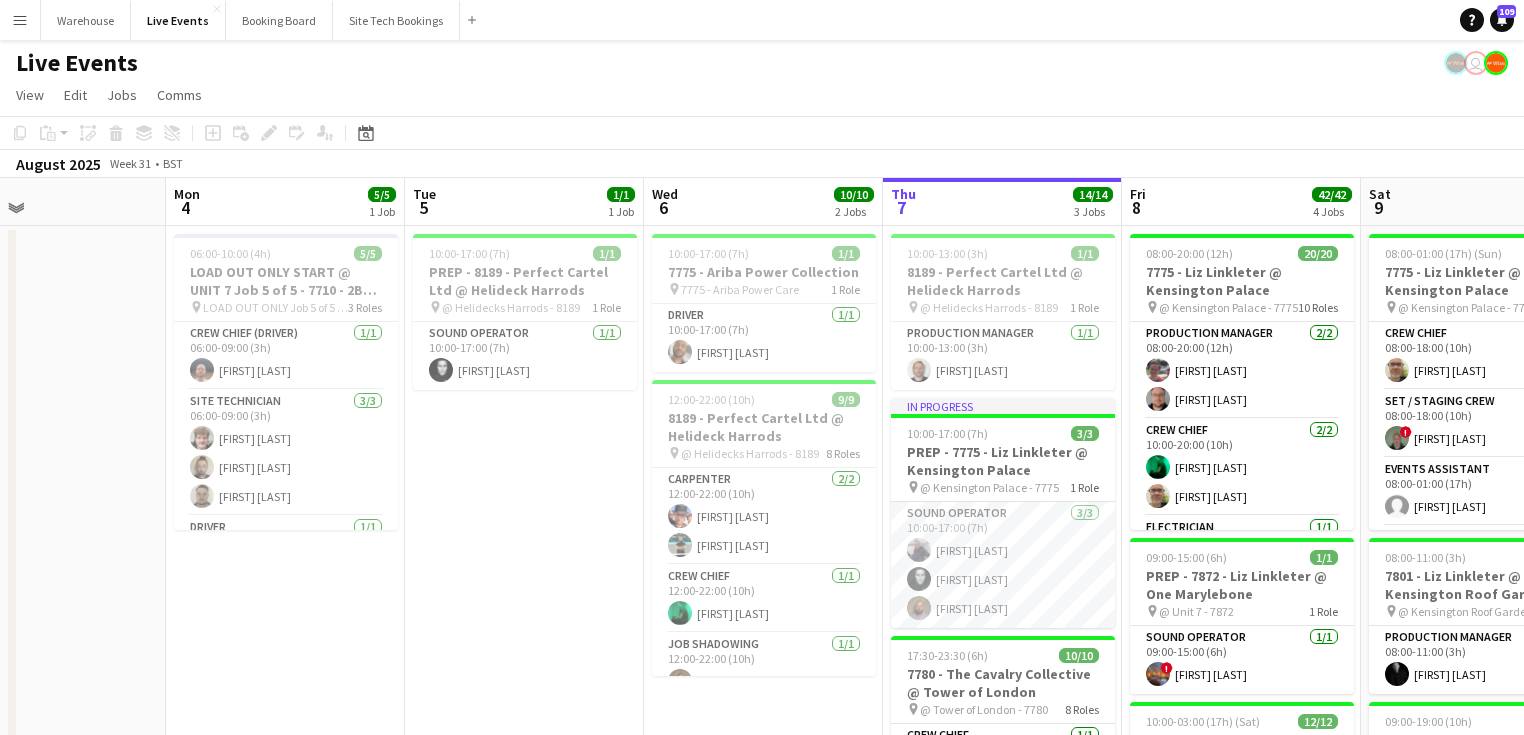 drag, startPoint x: 885, startPoint y: 628, endPoint x: 498, endPoint y: 568, distance: 391.62354 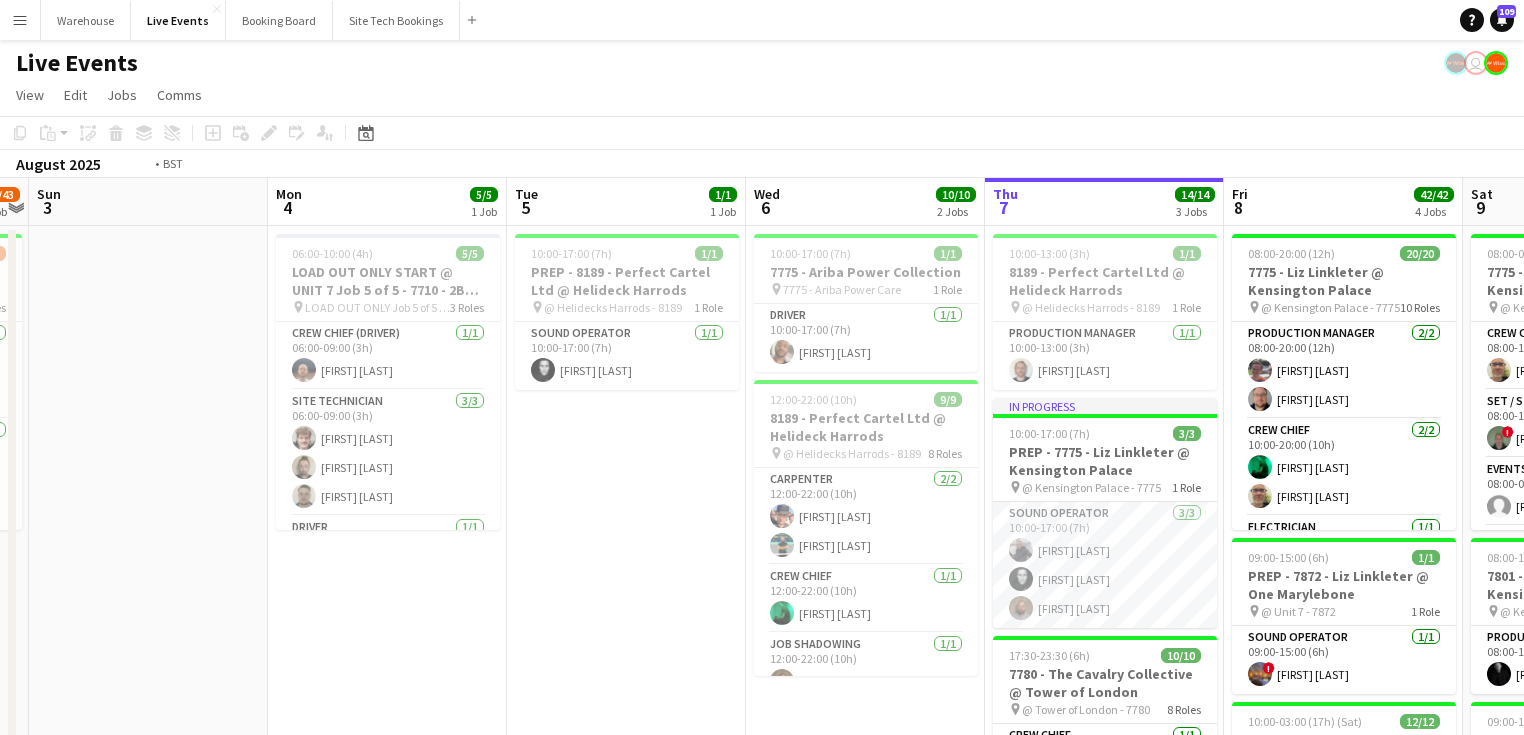 drag, startPoint x: 536, startPoint y: 530, endPoint x: 246, endPoint y: 492, distance: 292.47906 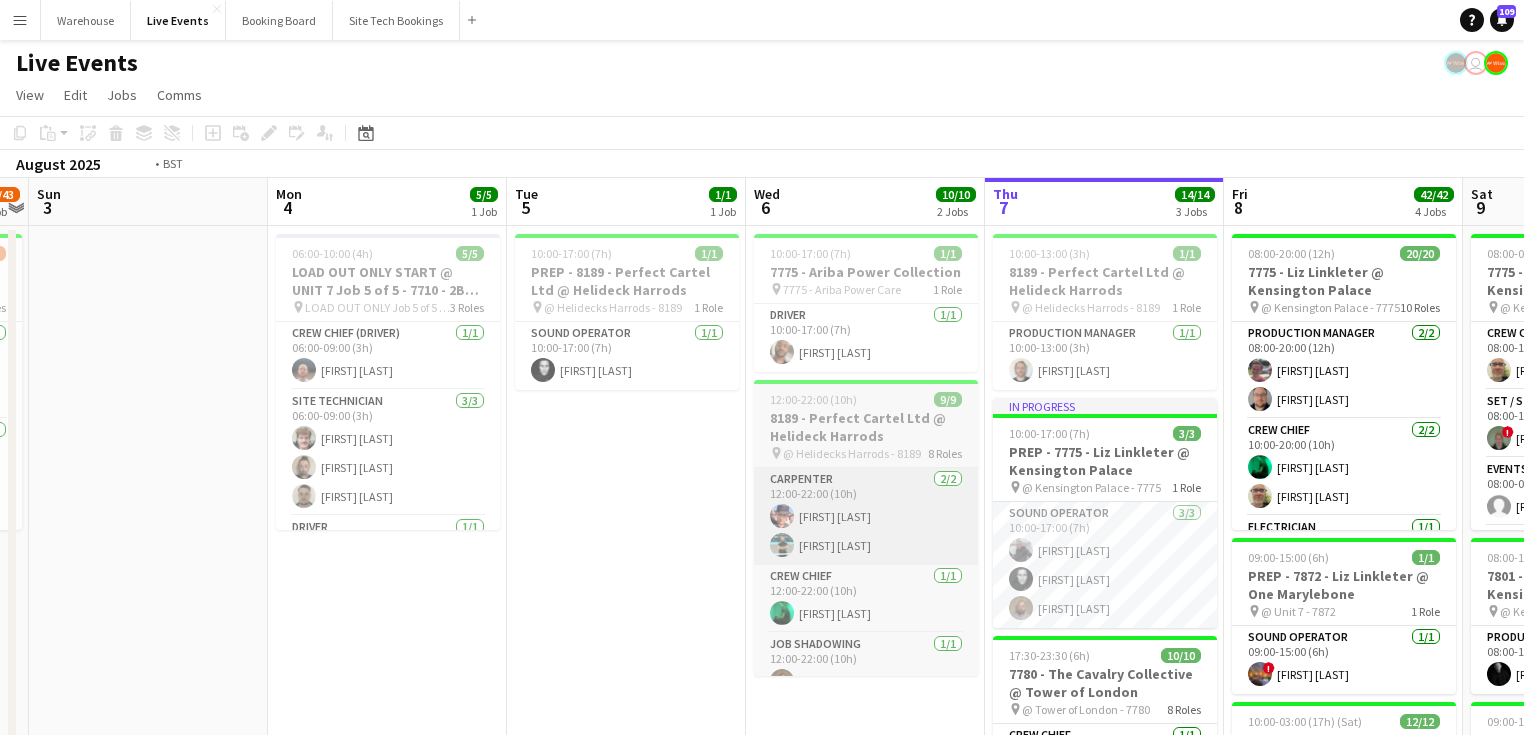 scroll, scrollTop: 0, scrollLeft: 690, axis: horizontal 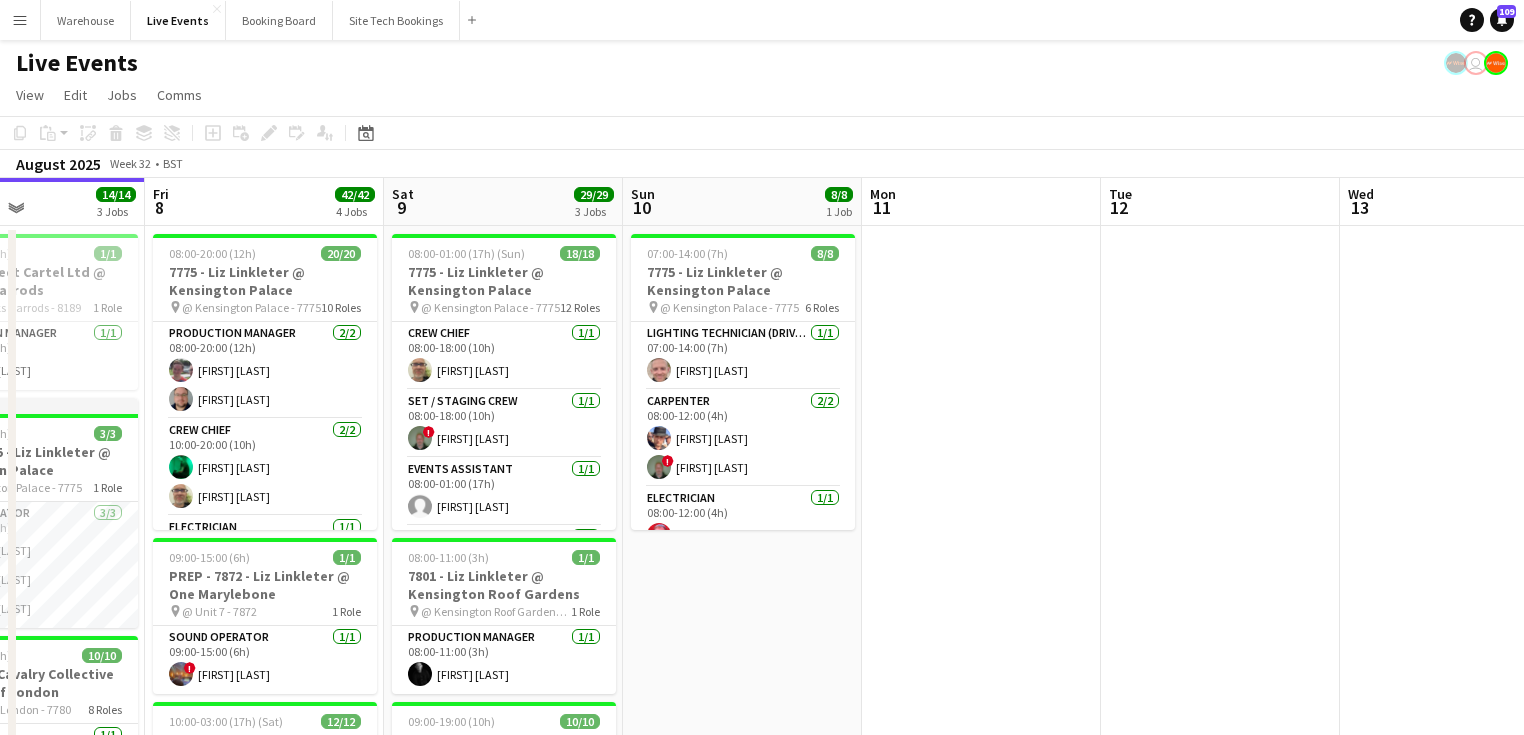 drag, startPoint x: 1421, startPoint y: 640, endPoint x: 889, endPoint y: 635, distance: 532.0235 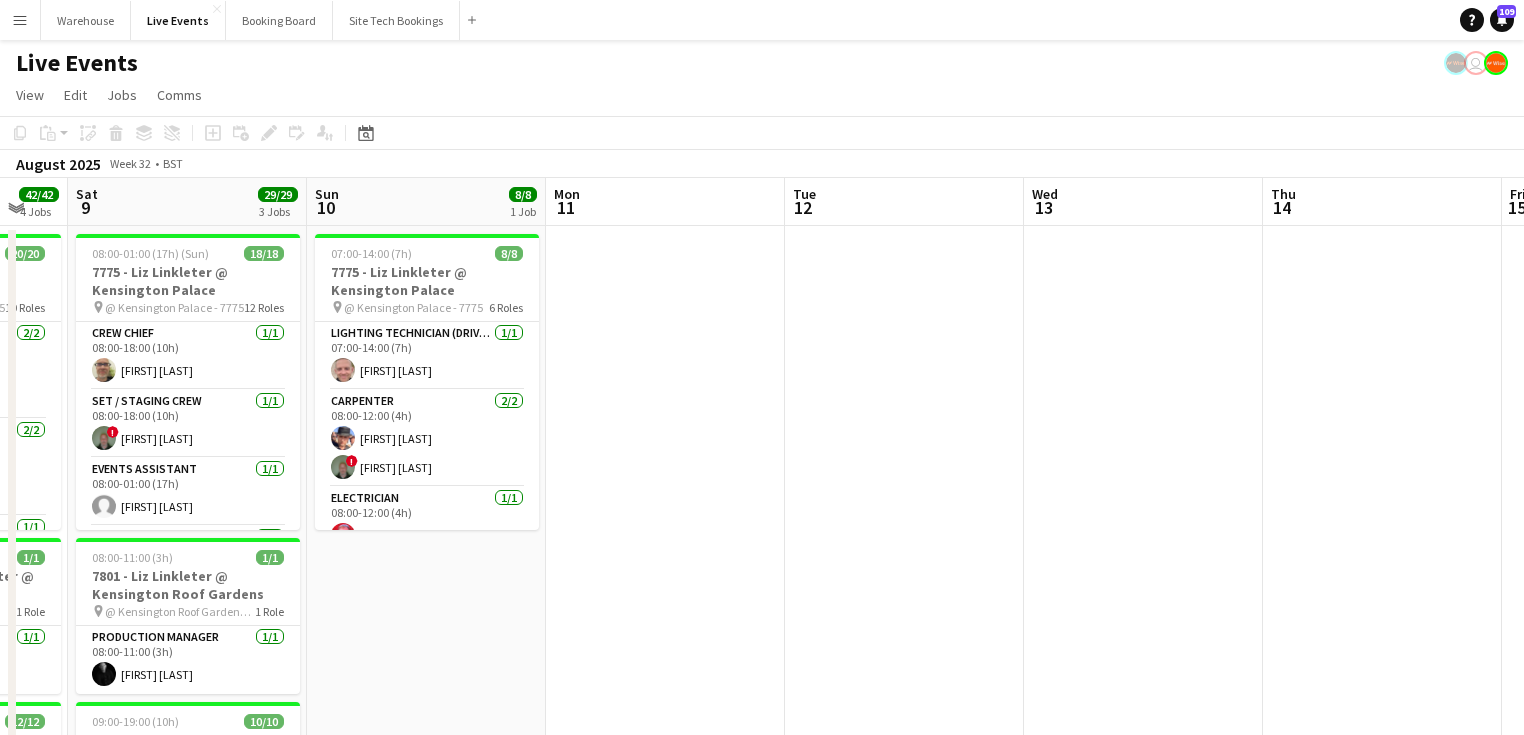 drag, startPoint x: 1080, startPoint y: 641, endPoint x: 1480, endPoint y: 653, distance: 400.17996 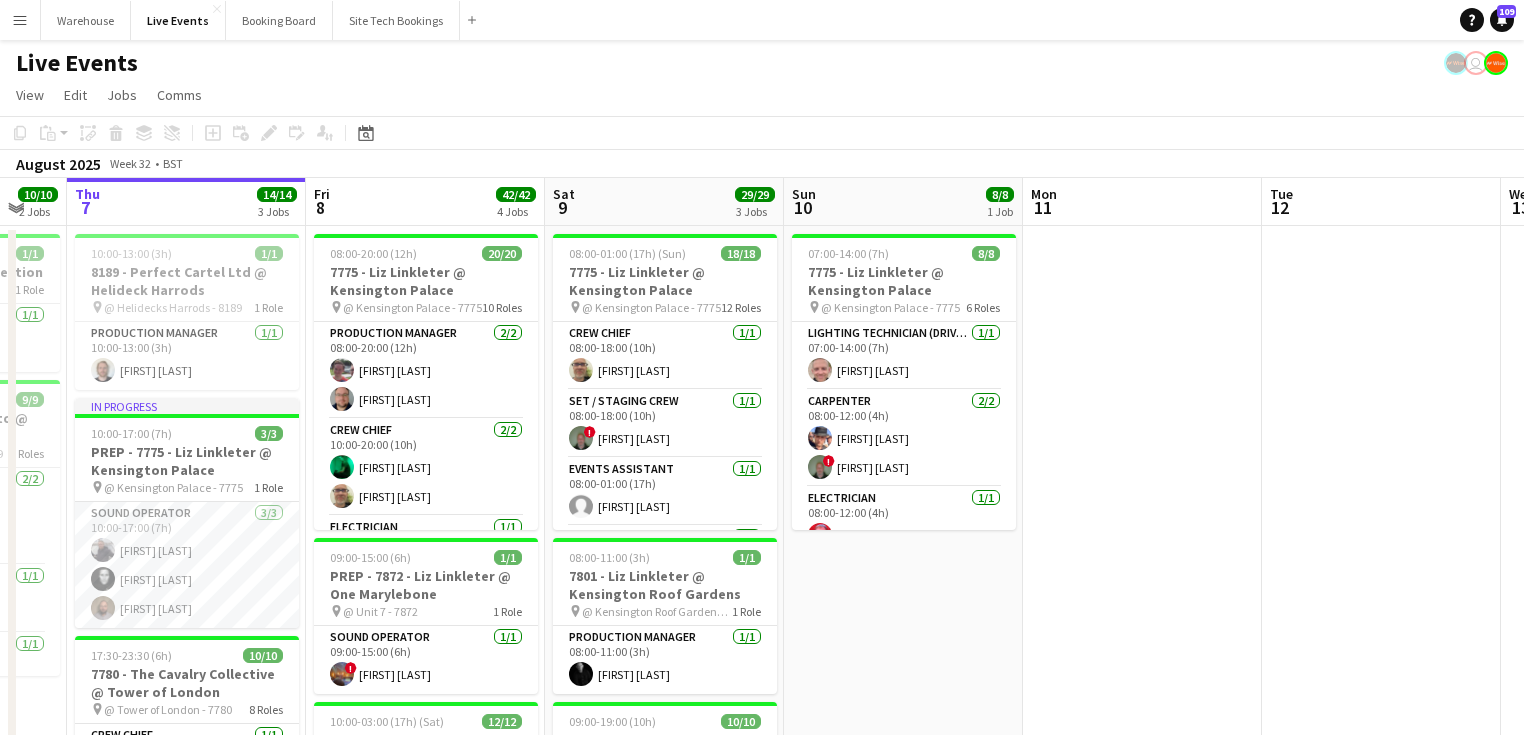 drag, startPoint x: 951, startPoint y: 658, endPoint x: 1125, endPoint y: 651, distance: 174.14075 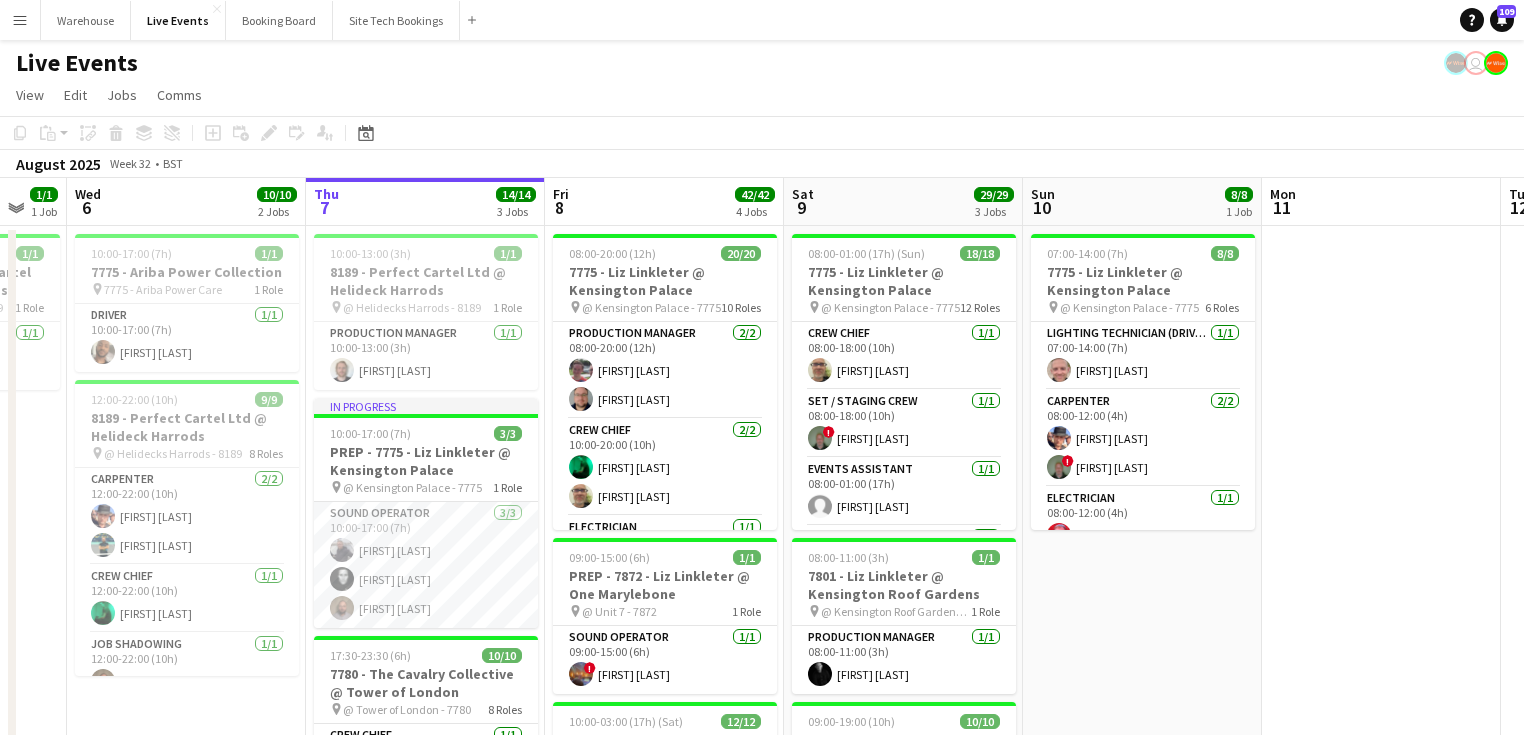 scroll, scrollTop: 0, scrollLeft: 475, axis: horizontal 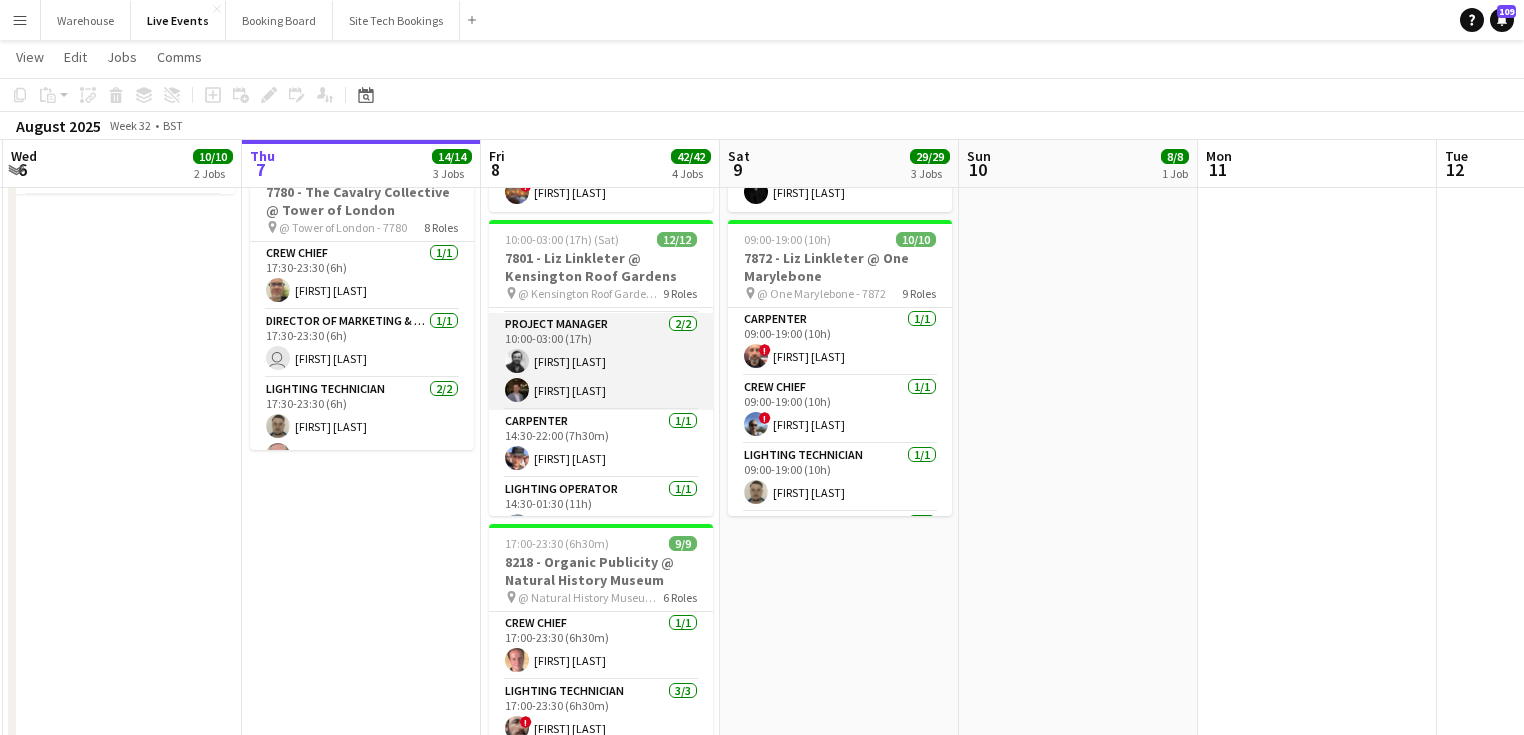 click at bounding box center [517, 390] 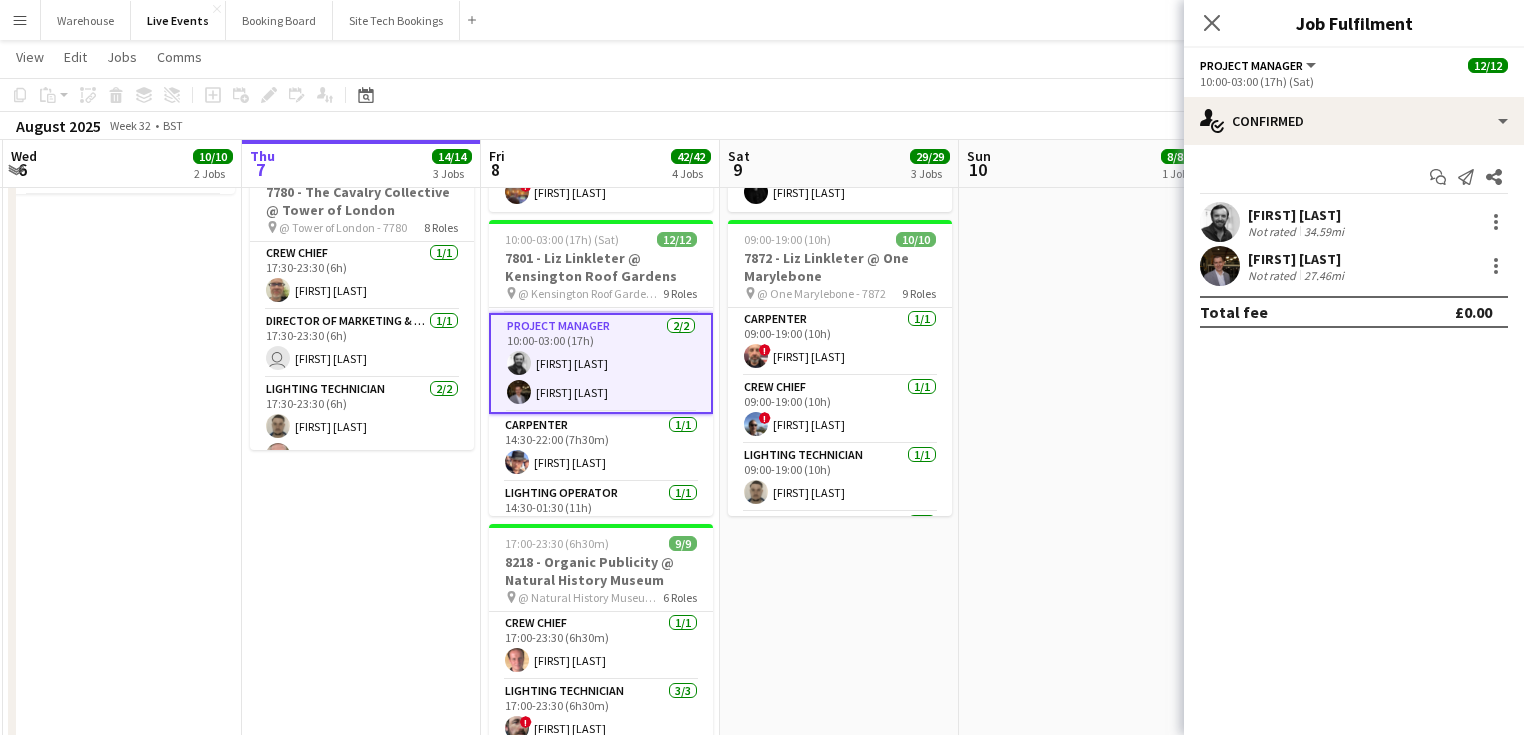 click at bounding box center [1220, 266] 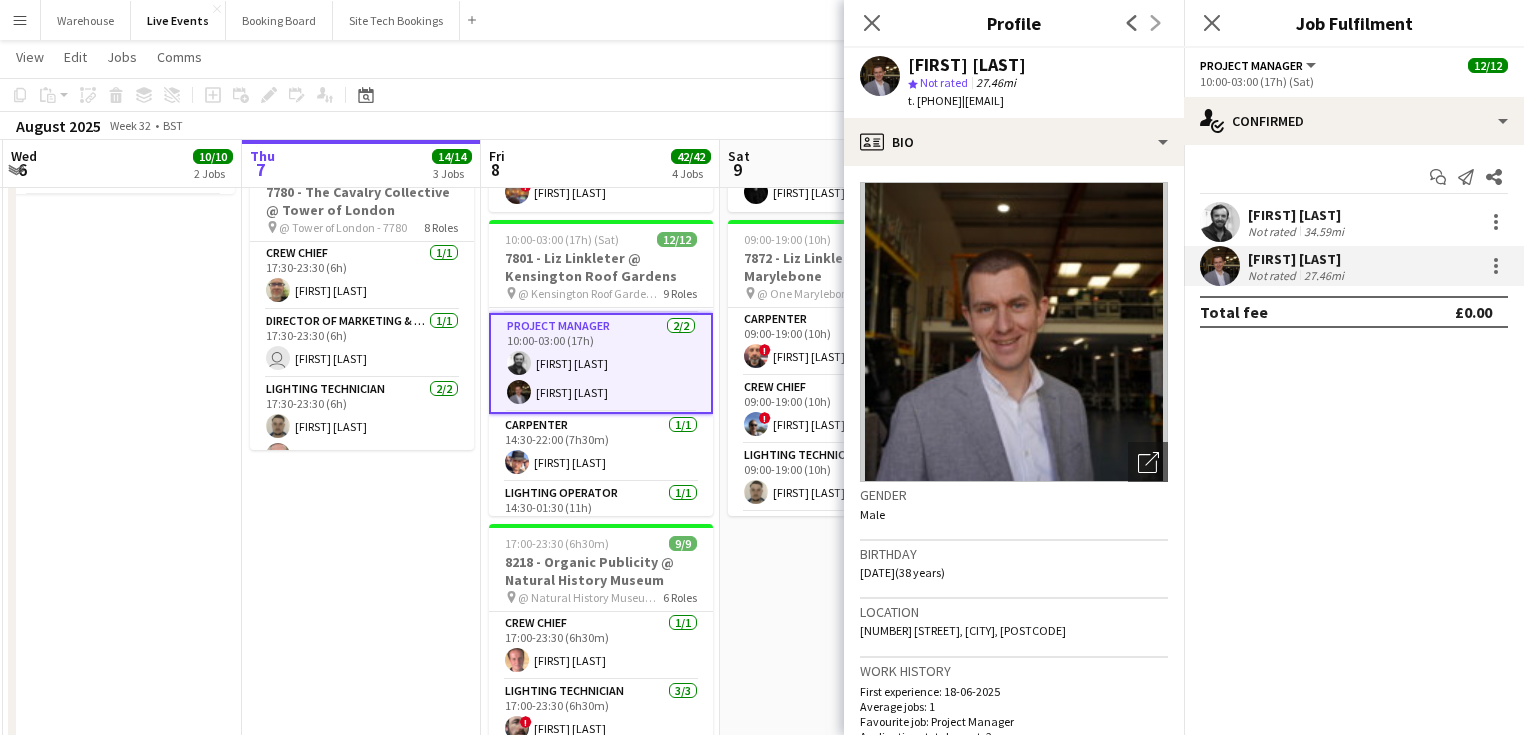 drag, startPoint x: 874, startPoint y: 29, endPoint x: 988, endPoint y: 36, distance: 114.21471 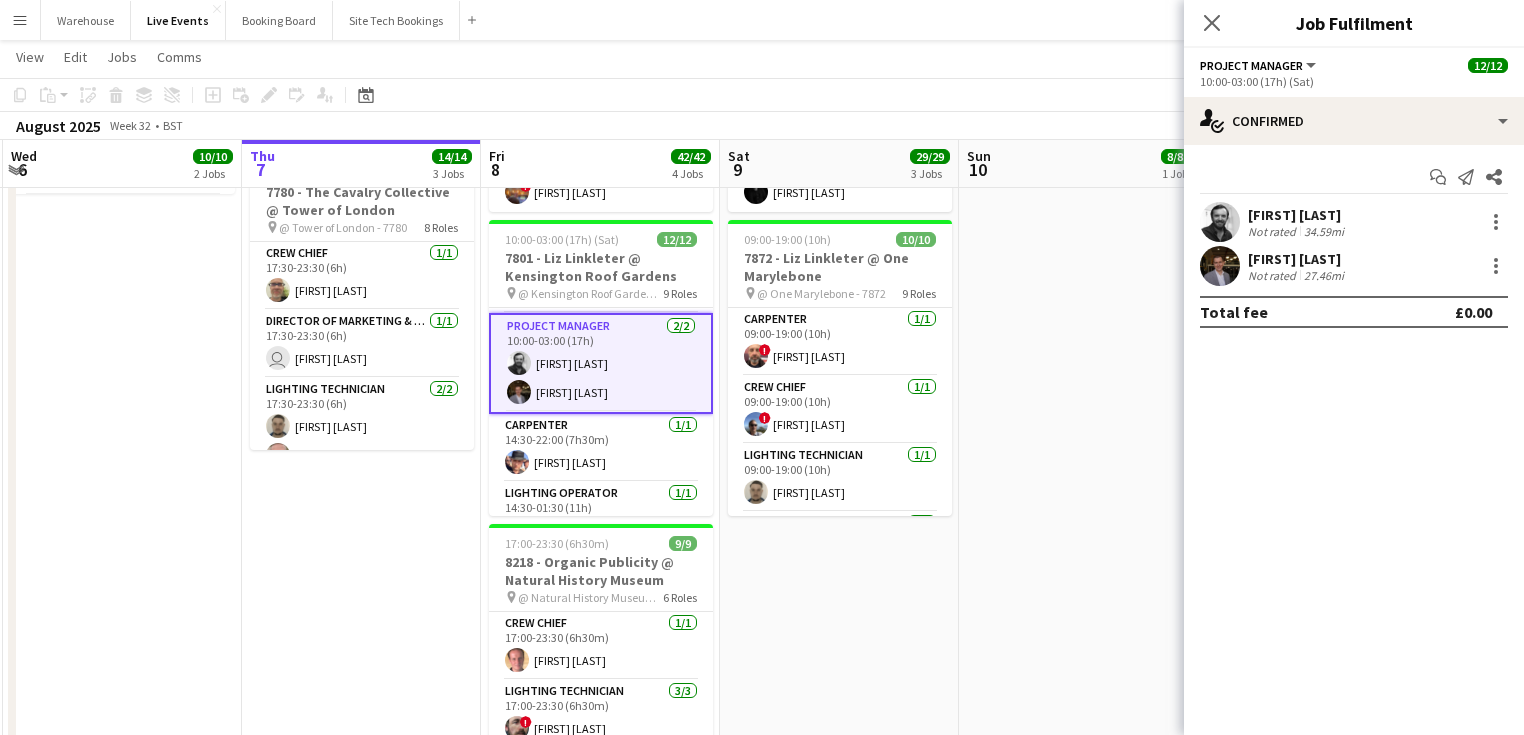click 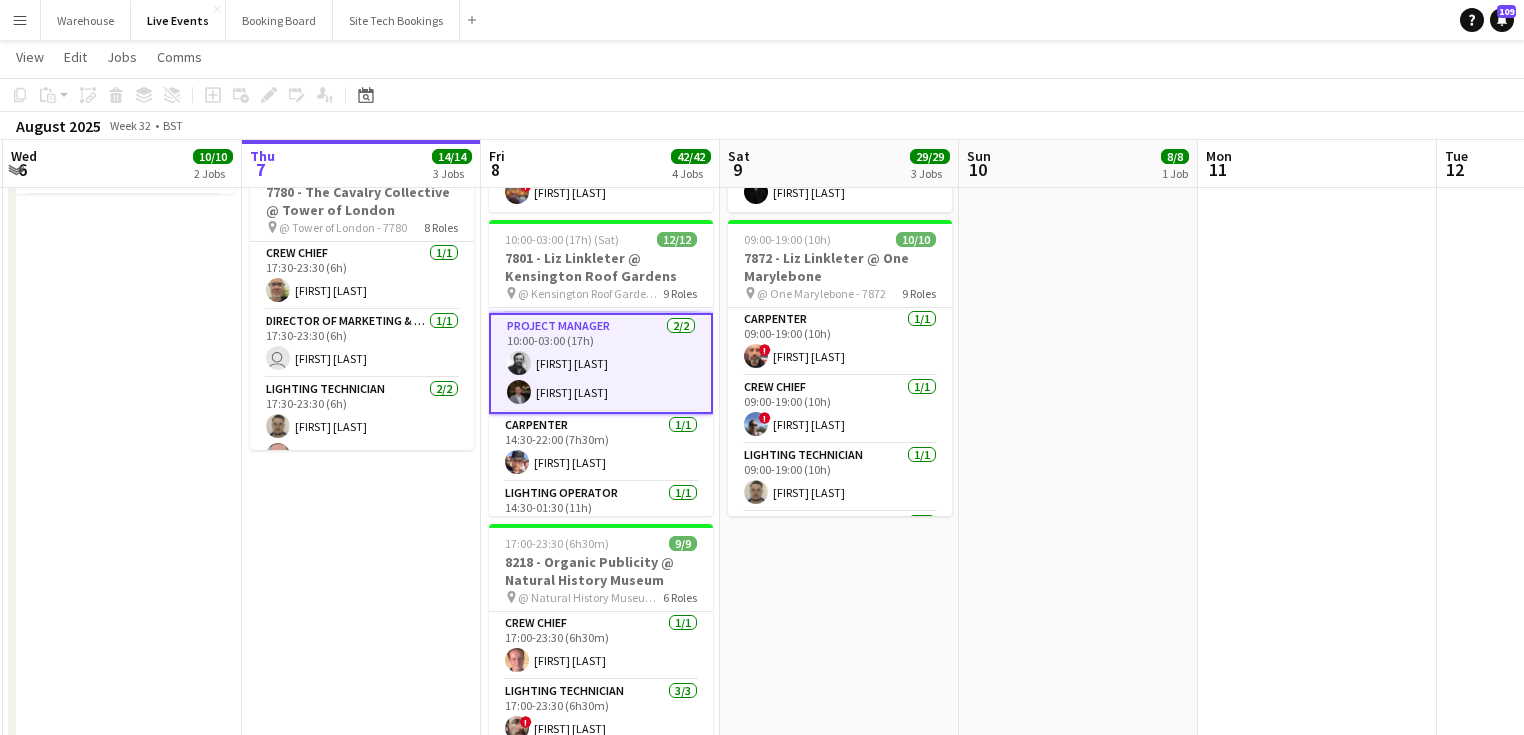 click on "07:00-14:00 (7h)    8/8   7775 - Liz Linkleter @ Kensington Palace
pin
@ Kensington Palace - 7775   6 Roles   Lighting Technician (Driver)   1/1   07:00-14:00 (7h)
Simon Brown  Carpenter   2/2   08:00-12:00 (4h)
Michael Pickering ! Paul King  Electrician   1/1   08:00-12:00 (4h)
Tony Pike  Lighting Technician   1/1   08:00-12:00 (4h)
Jay Butcher  Production Manager   1/1   08:00-12:00 (4h)
Mark Baxter  Sound Technician   2/2   08:00-12:00 (4h)
James Tillen Jorge Varandas" at bounding box center [1078, 303] 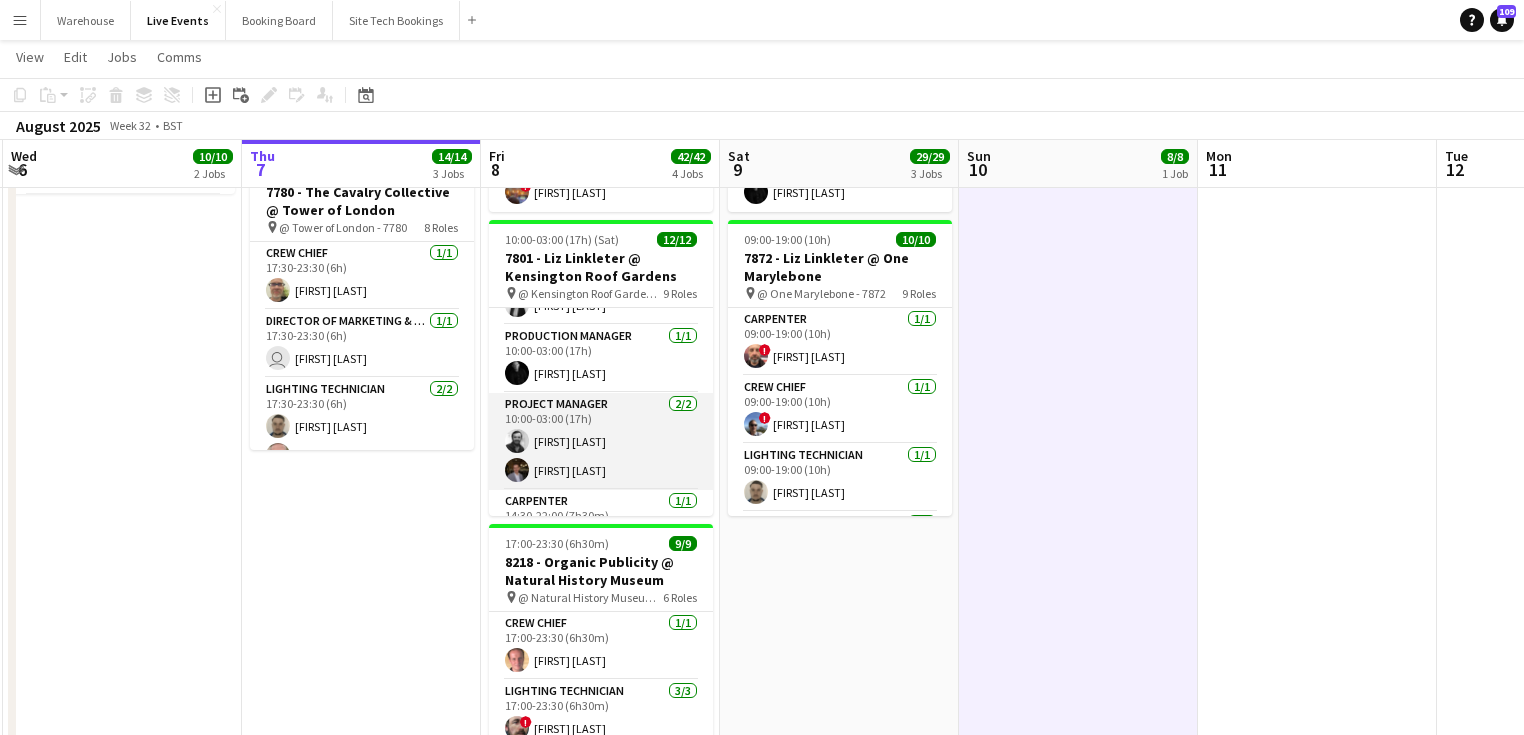 scroll, scrollTop: 0, scrollLeft: 0, axis: both 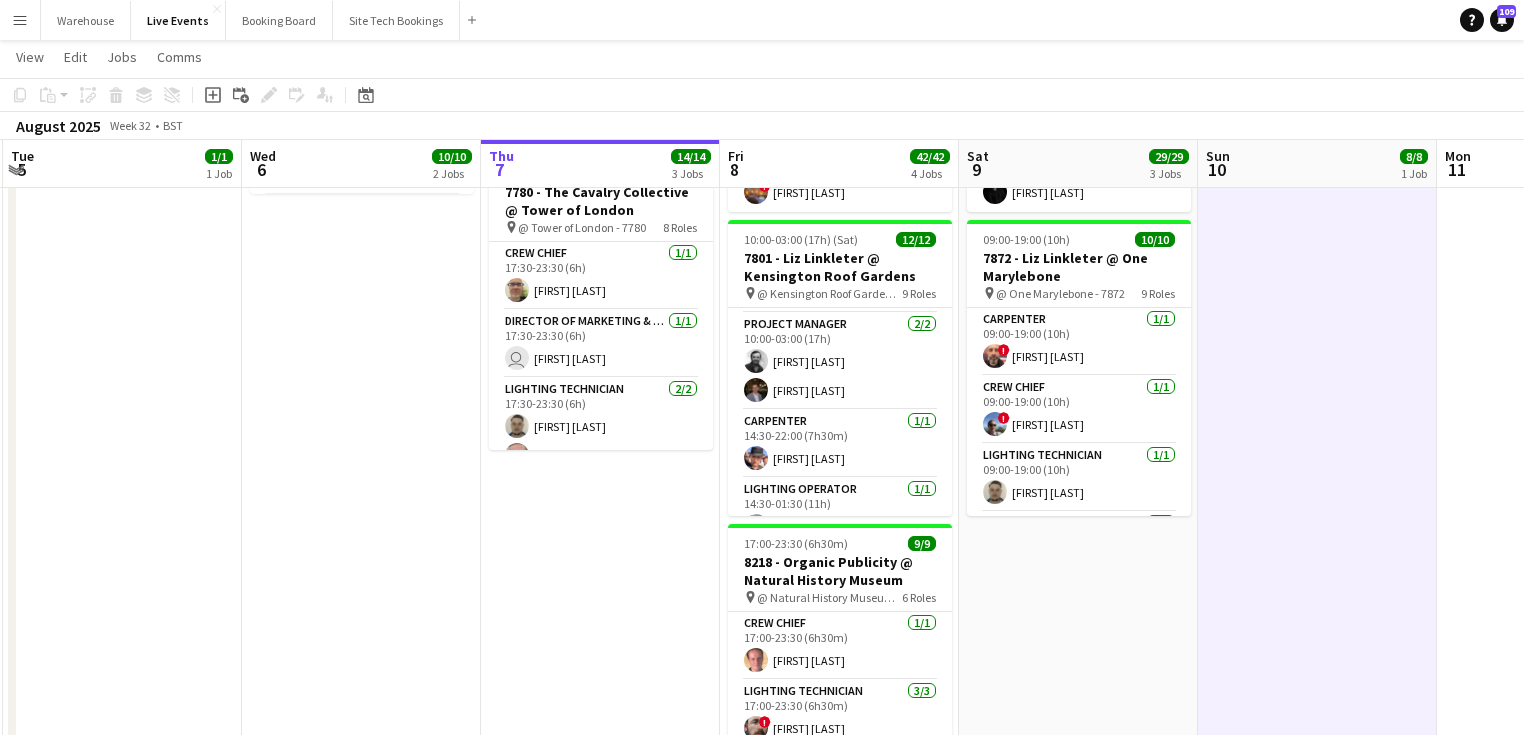 drag, startPoint x: 814, startPoint y: 356, endPoint x: 816, endPoint y: 264, distance: 92.021736 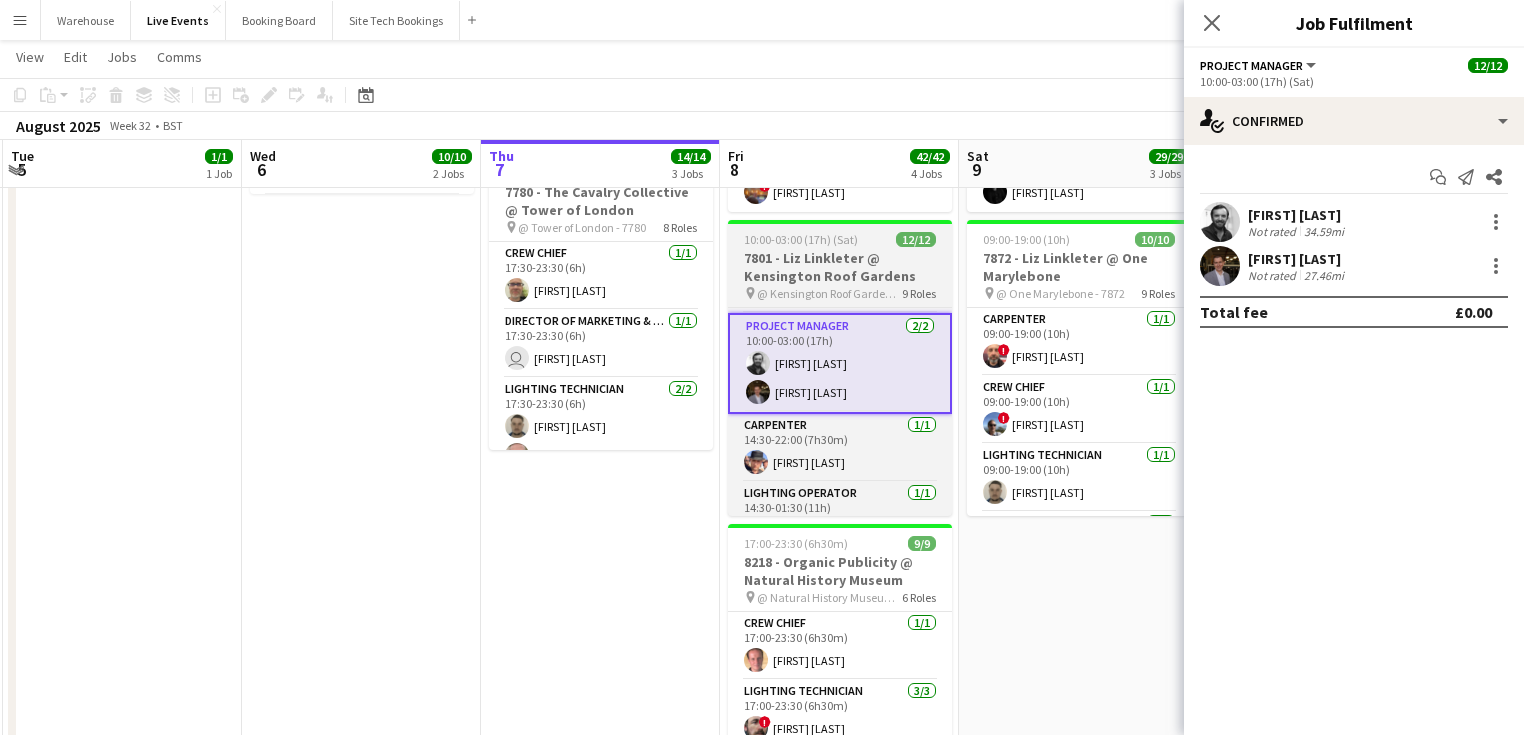 click on "7801 - Liz Linkleter @ Kensington Roof Gardens" at bounding box center (840, 267) 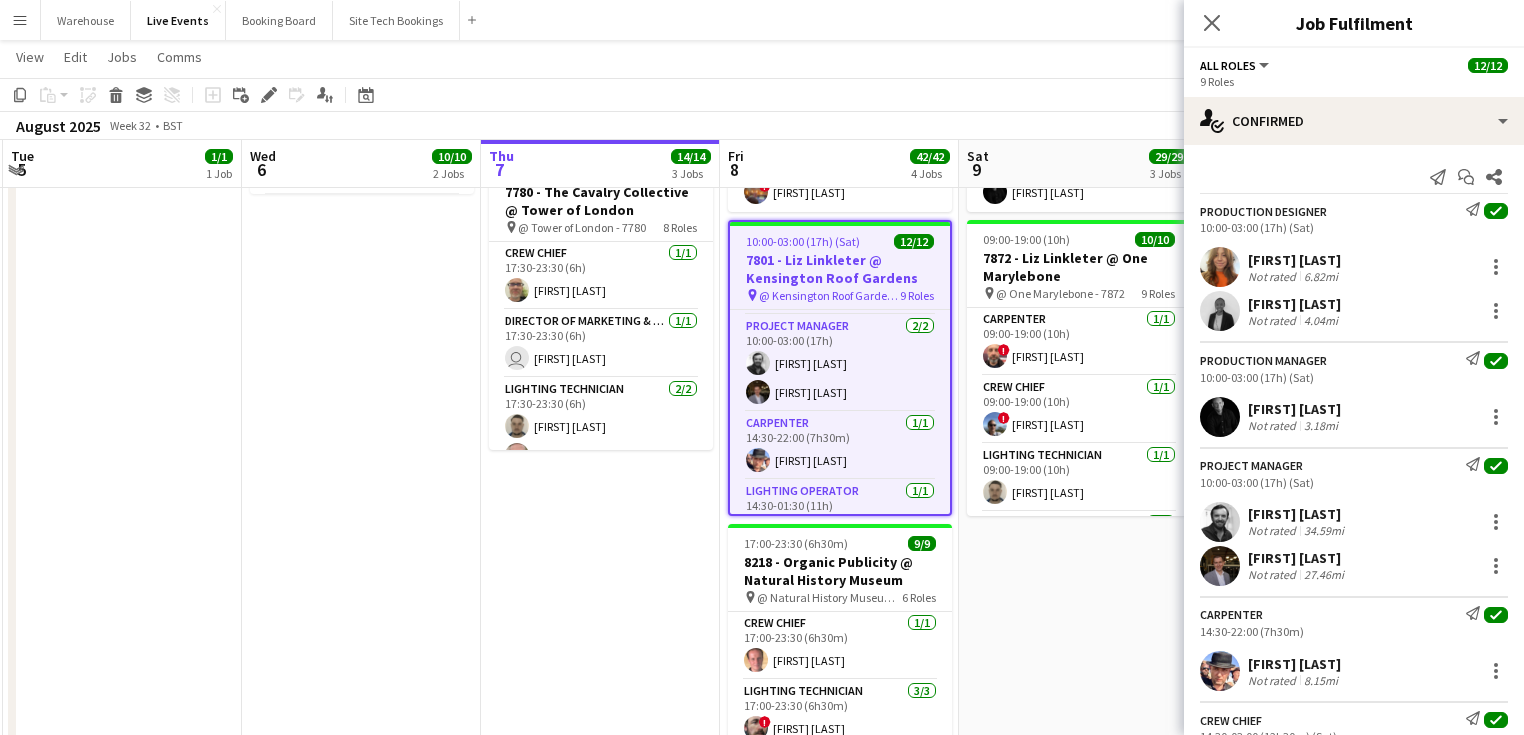 click at bounding box center [1220, 267] 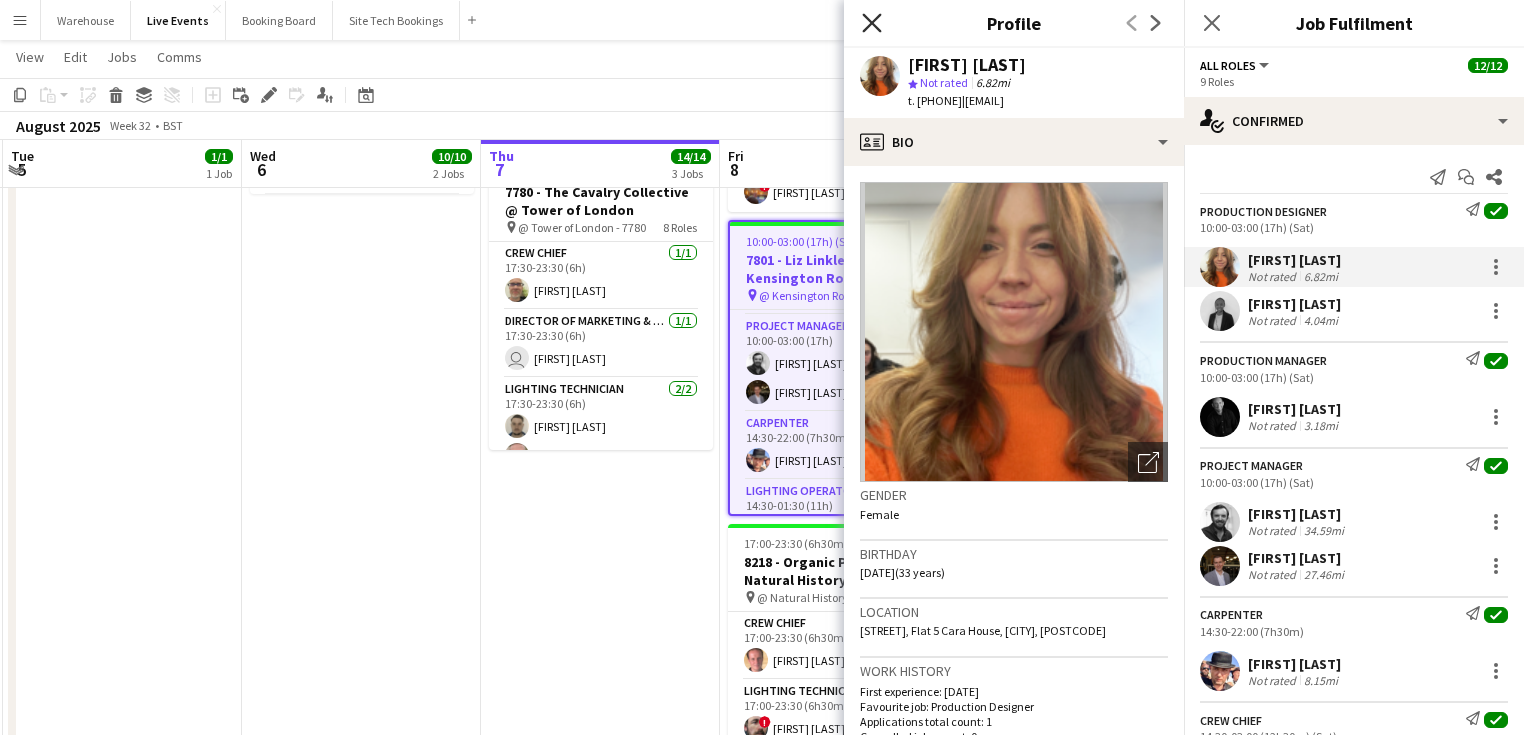 click 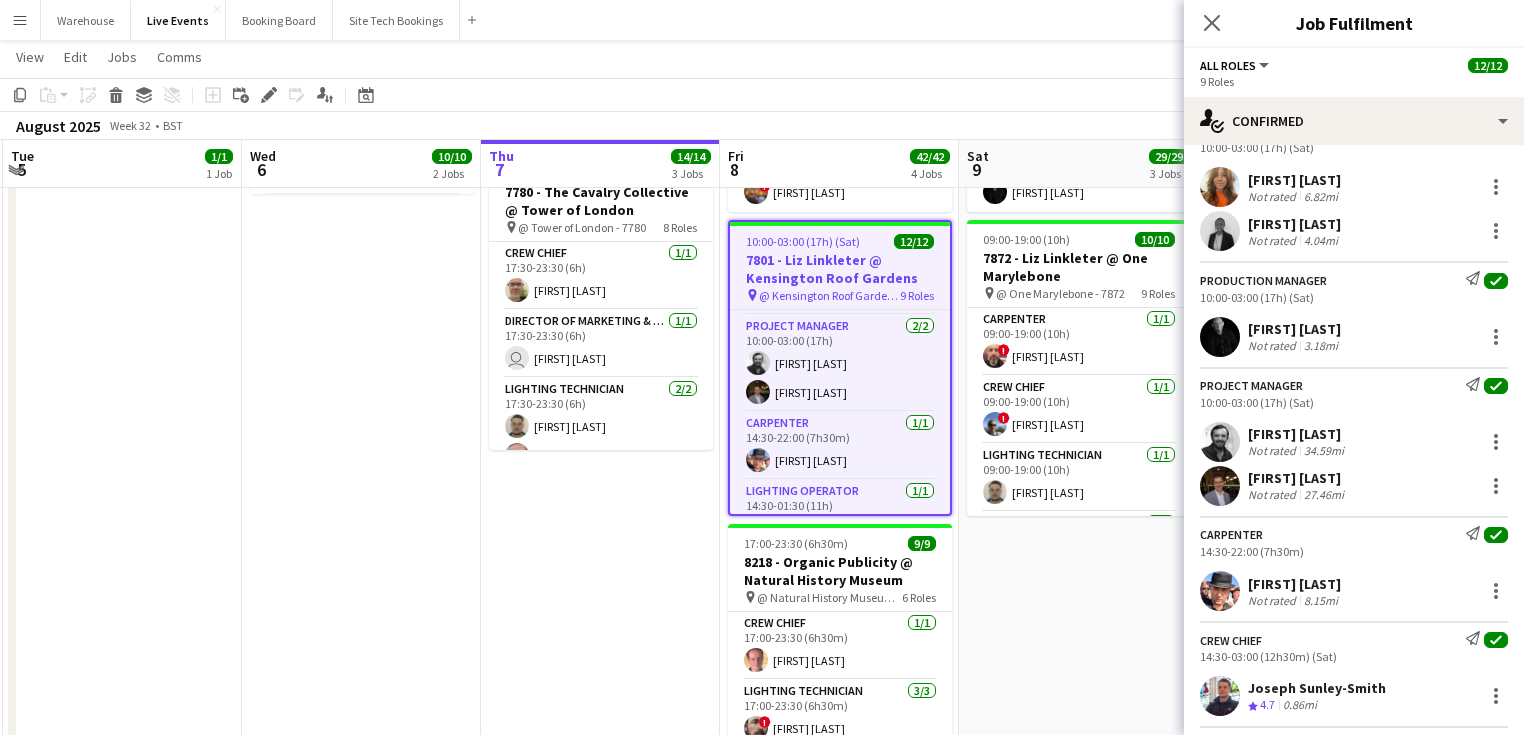 scroll, scrollTop: 160, scrollLeft: 0, axis: vertical 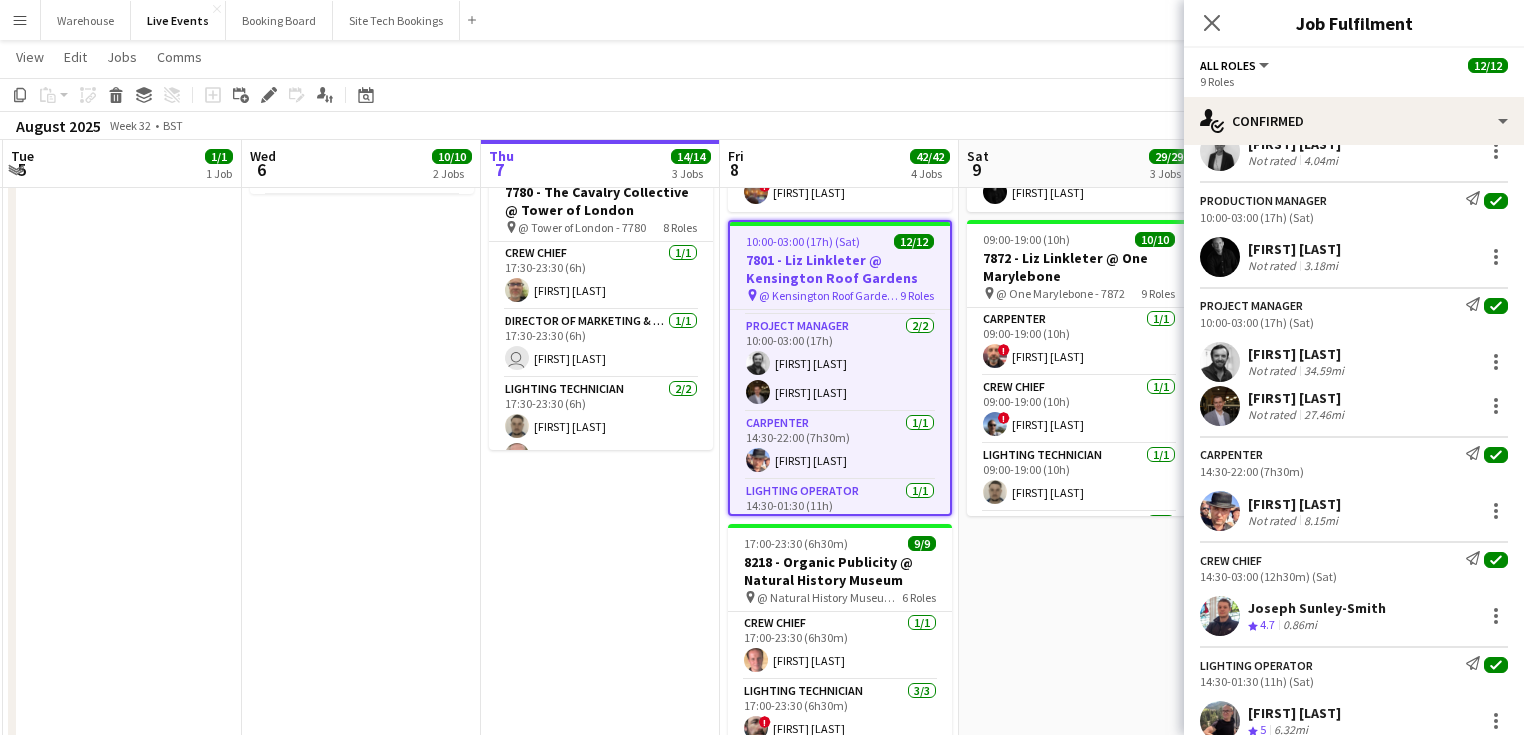 click at bounding box center [1220, 511] 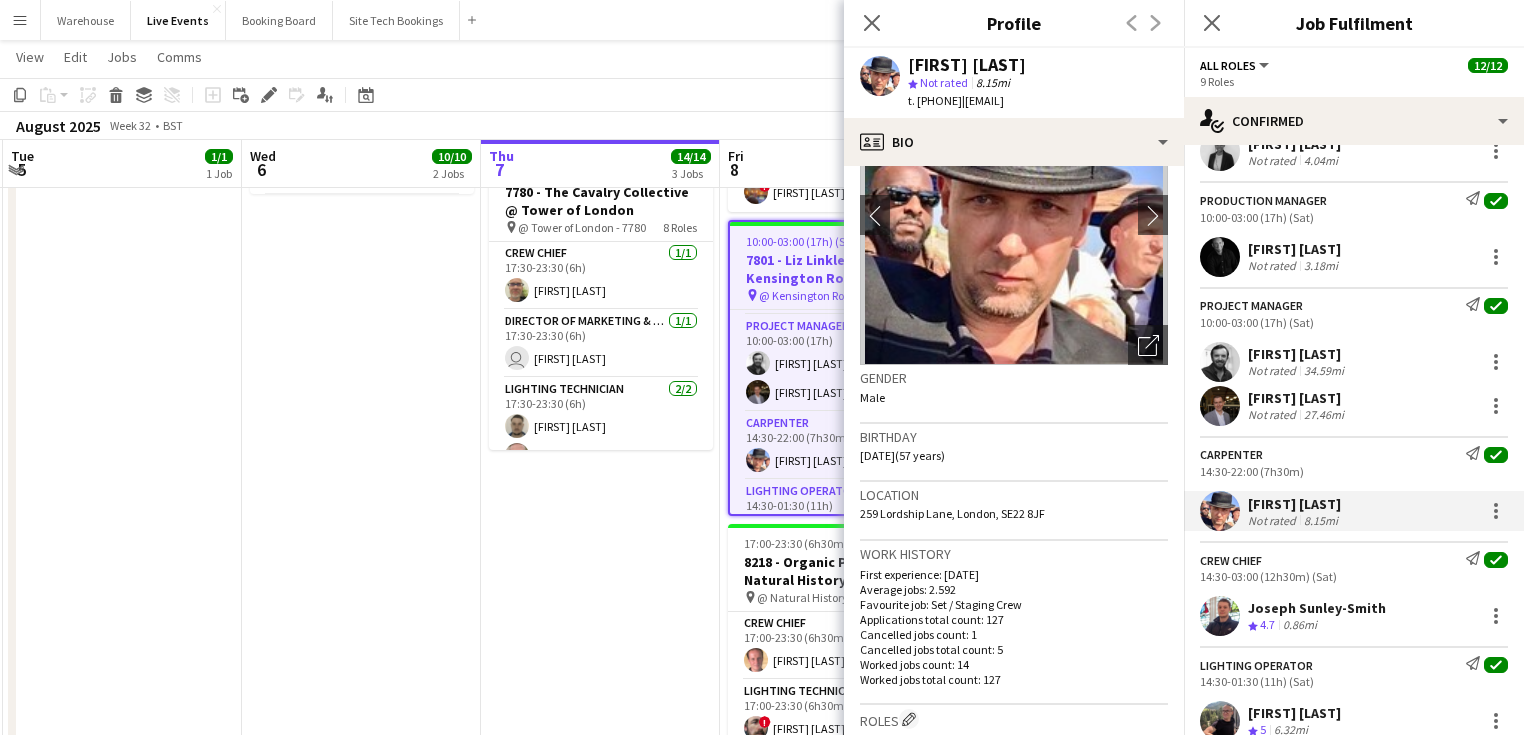 scroll, scrollTop: 0, scrollLeft: 0, axis: both 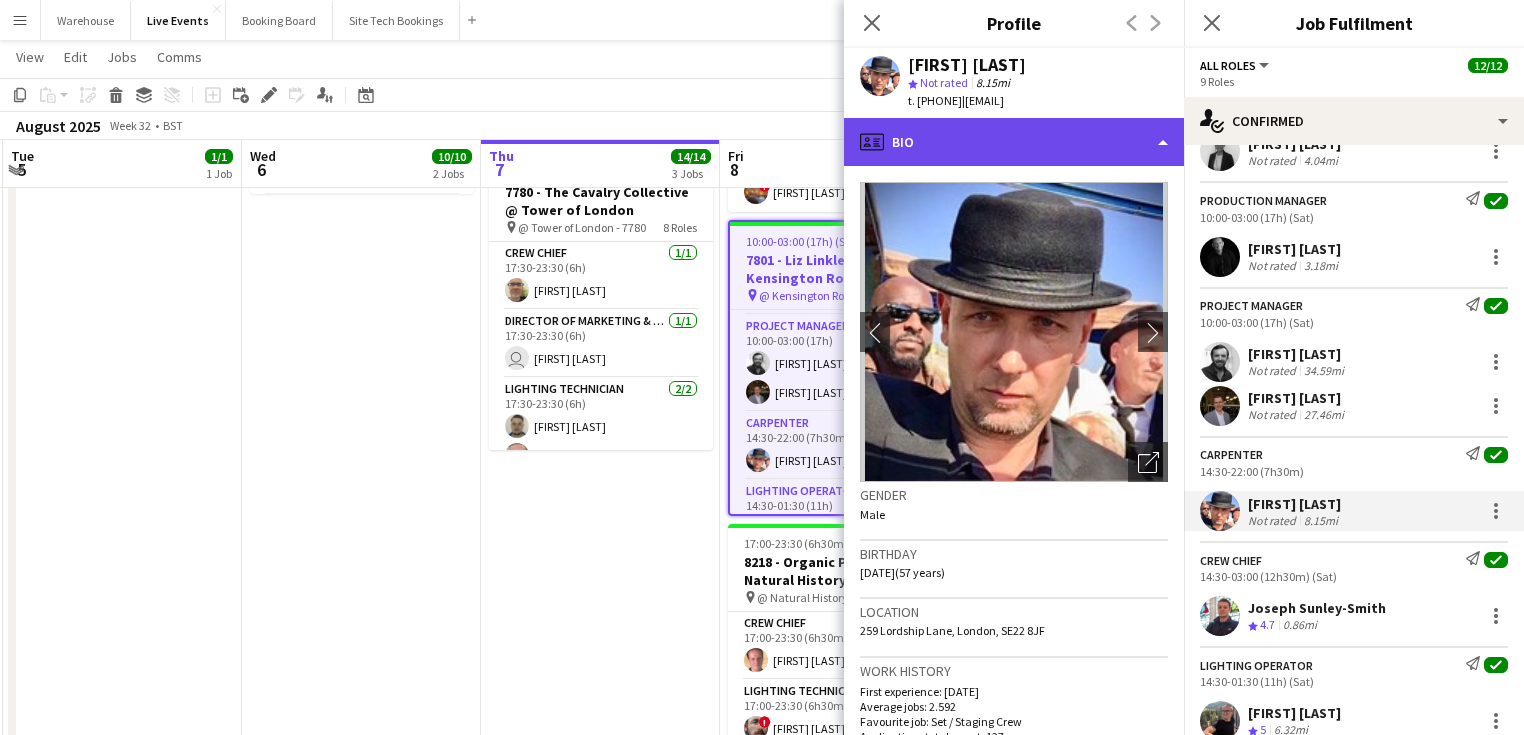 click on "profile
Bio" 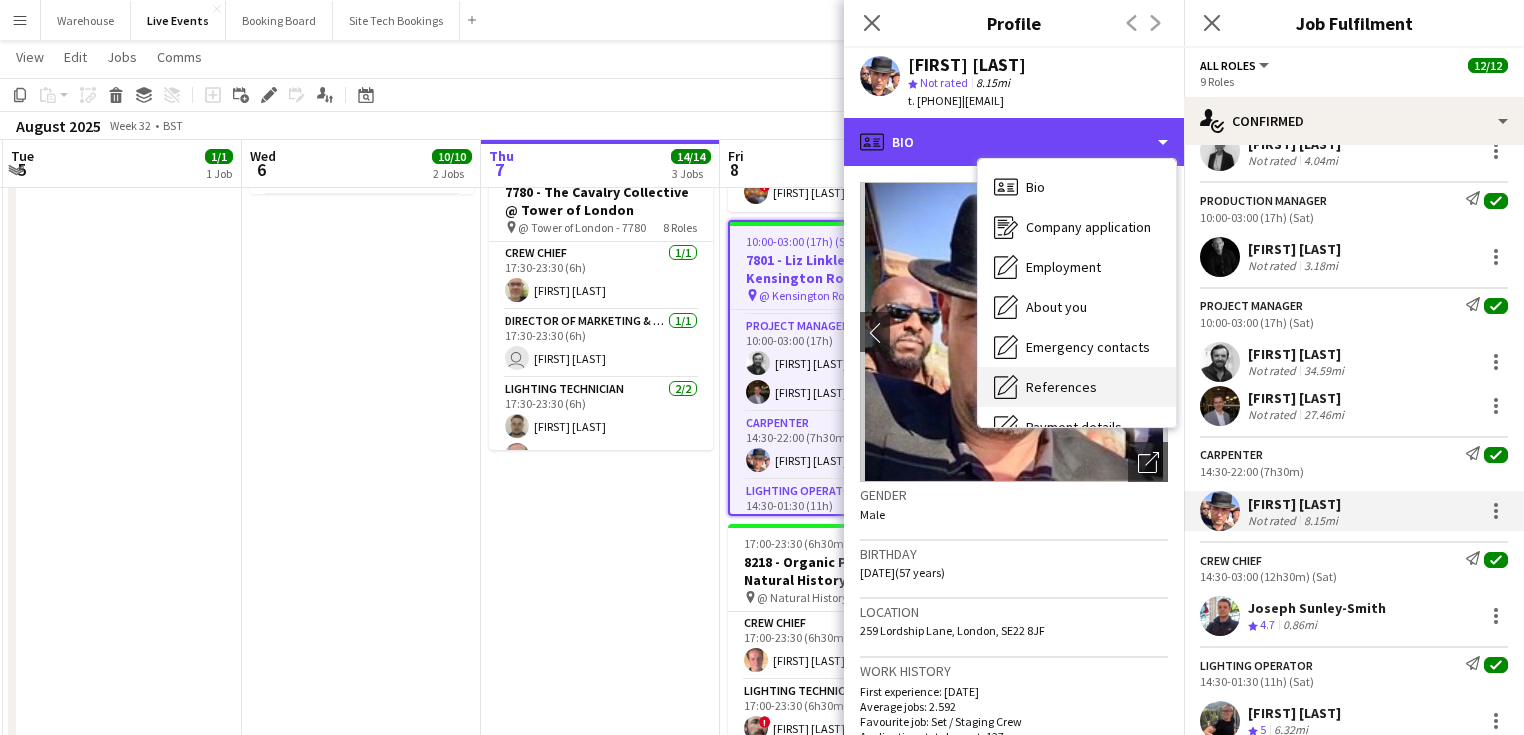 scroll, scrollTop: 160, scrollLeft: 0, axis: vertical 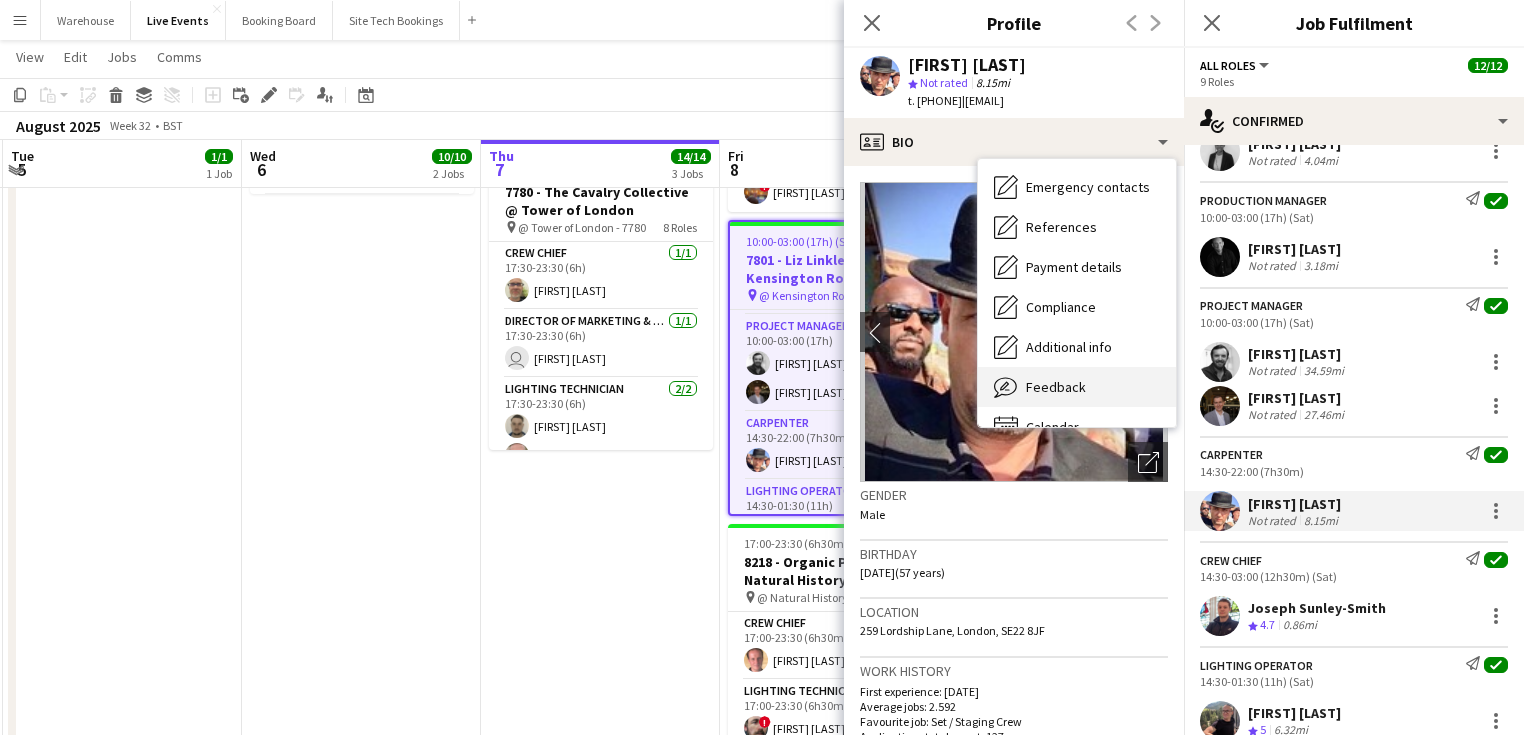 click on "Feedback" at bounding box center [1056, 387] 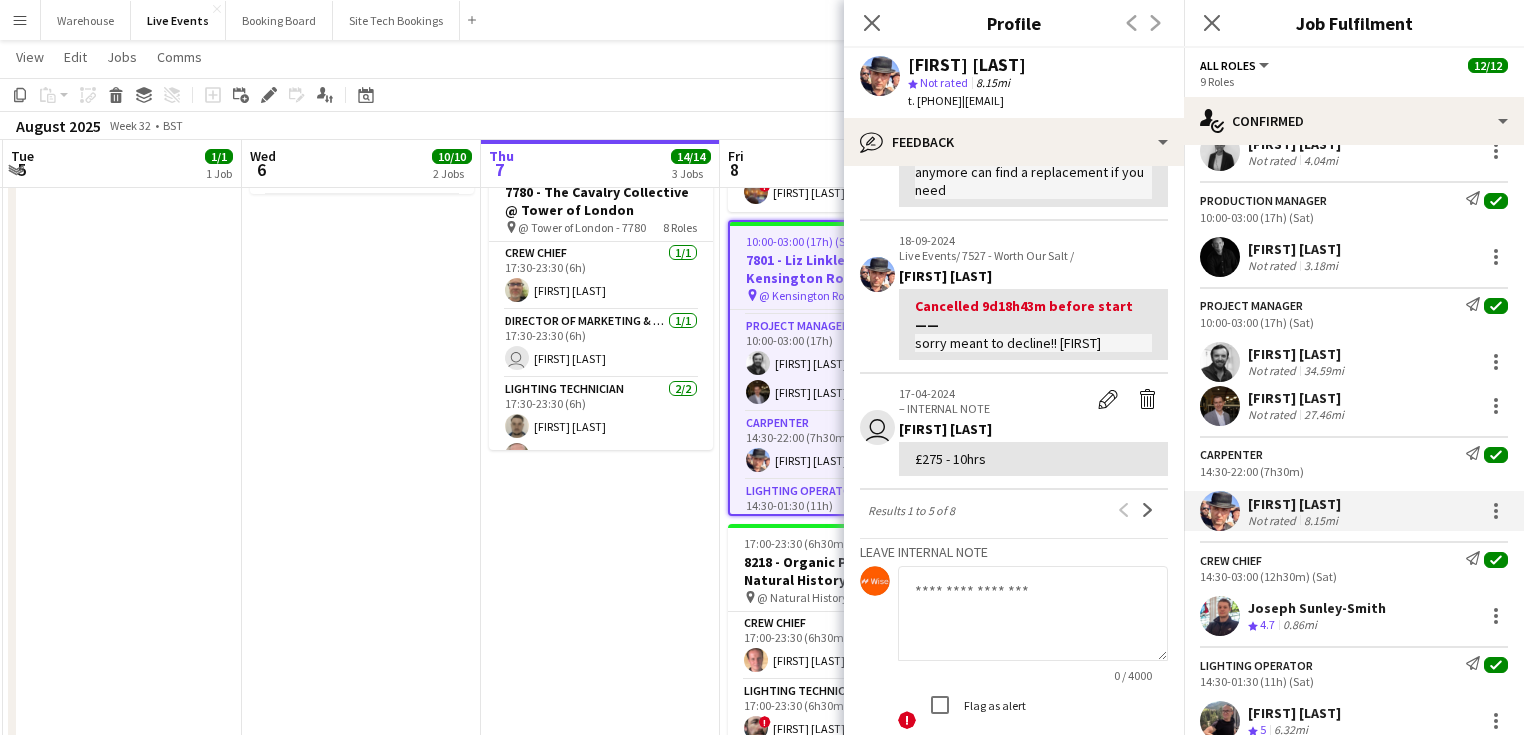 scroll, scrollTop: 0, scrollLeft: 0, axis: both 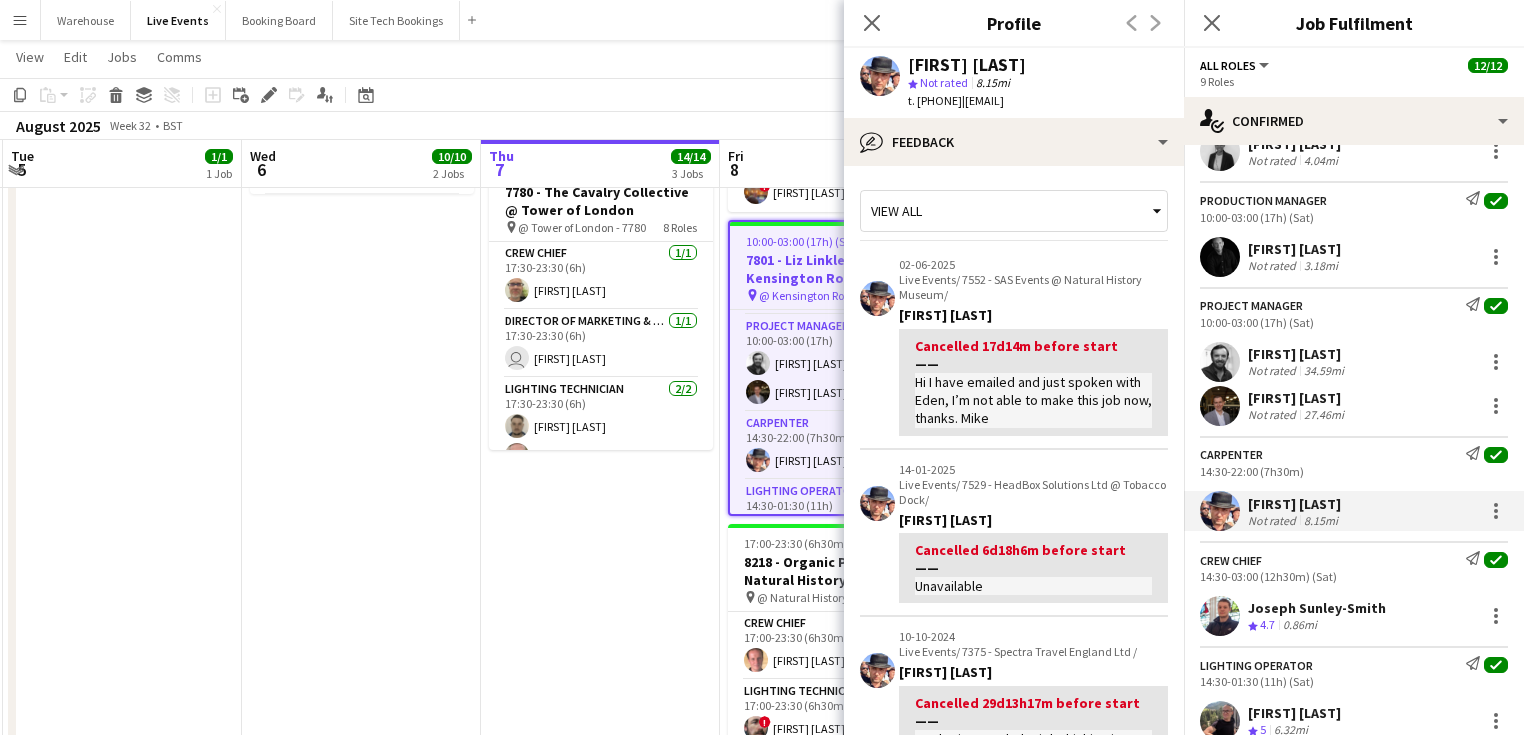drag, startPoint x: 876, startPoint y: 21, endPoint x: 905, endPoint y: 40, distance: 34.669872 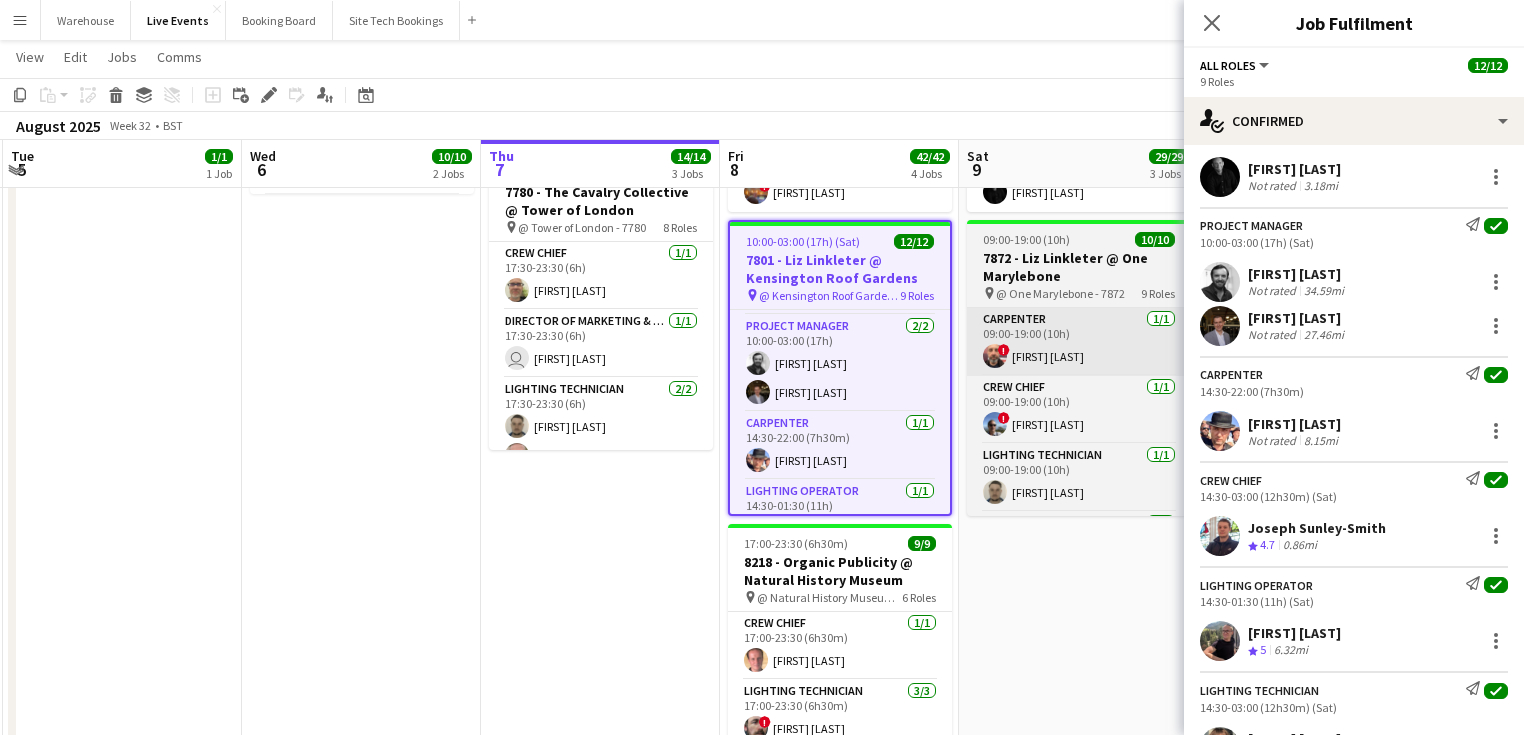 scroll, scrollTop: 160, scrollLeft: 0, axis: vertical 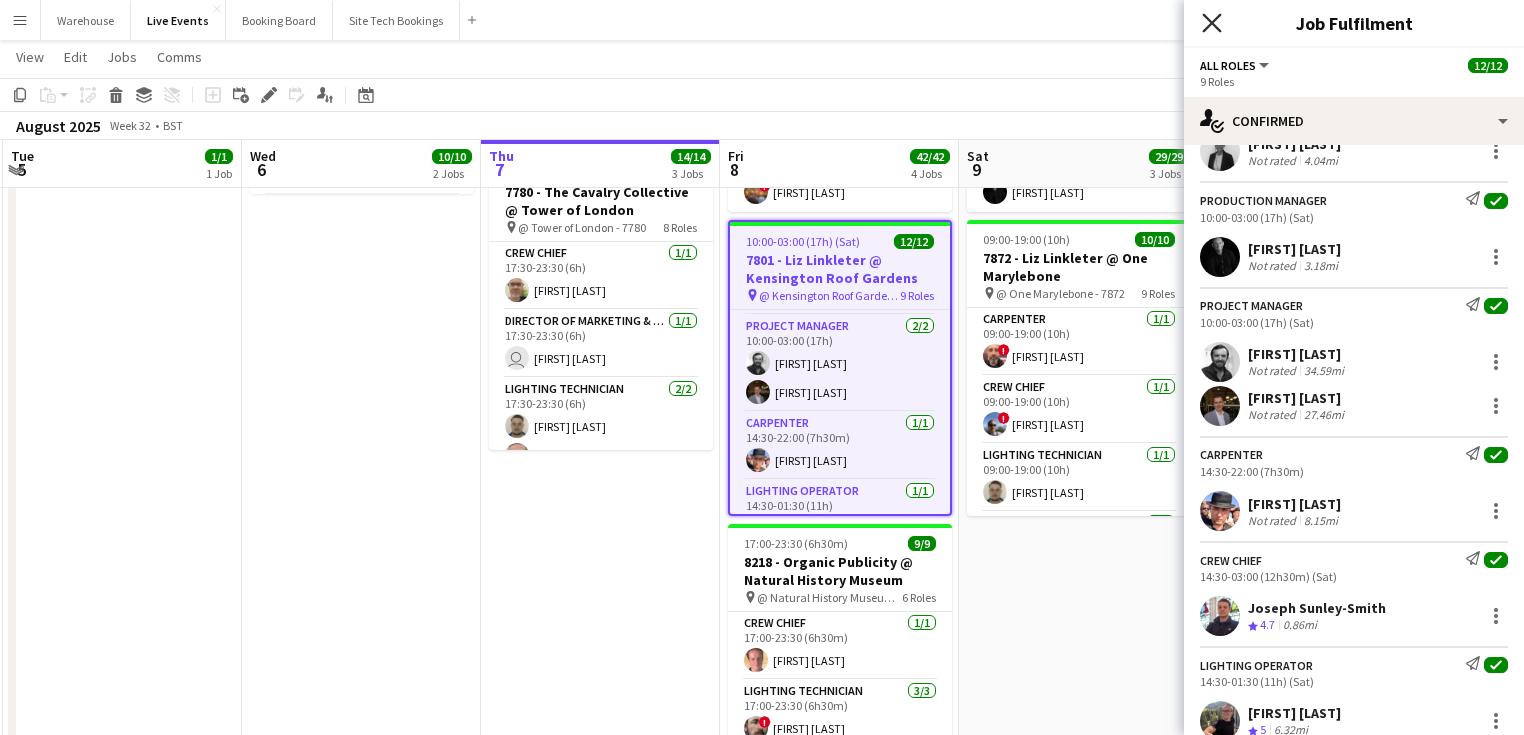 click on "Close pop-in" 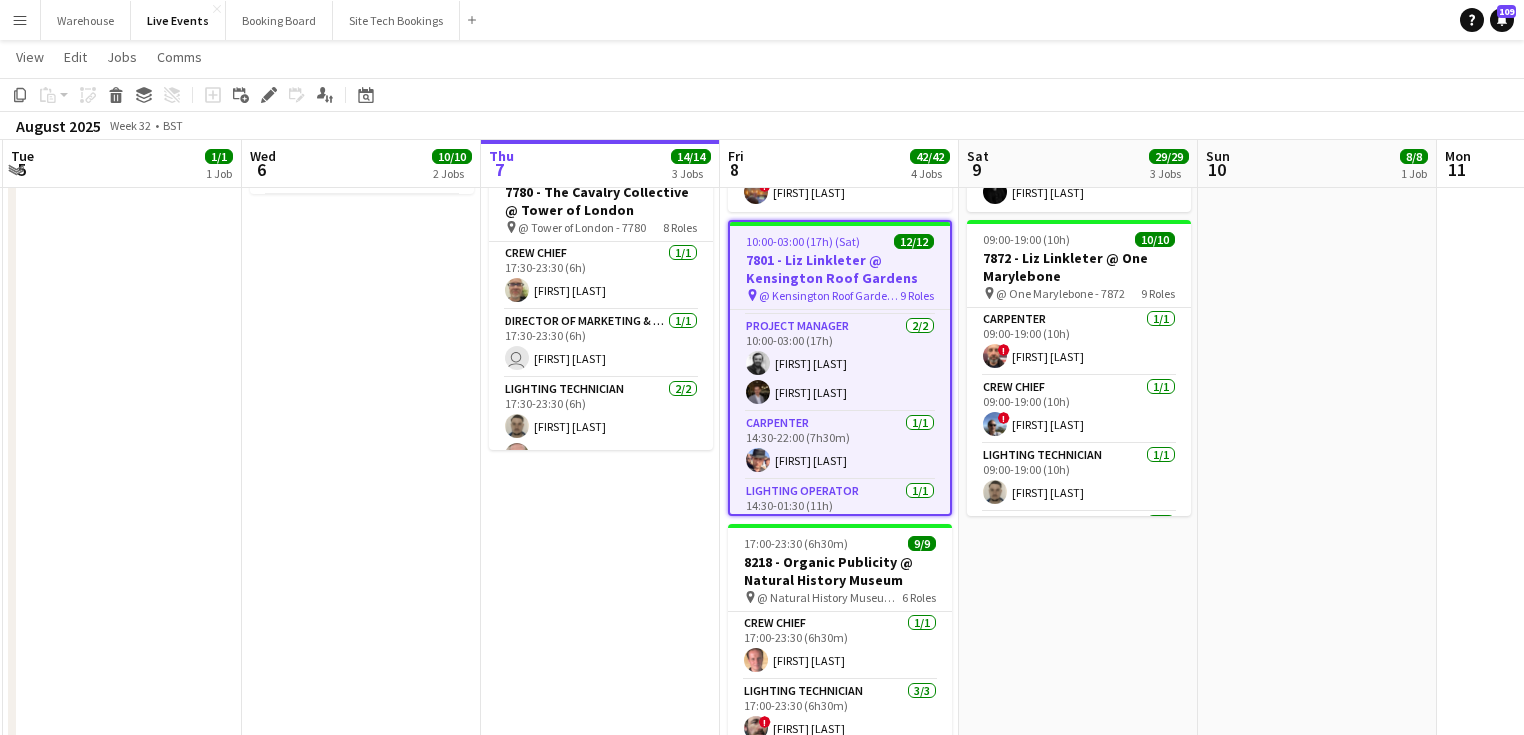scroll, scrollTop: 560, scrollLeft: 0, axis: vertical 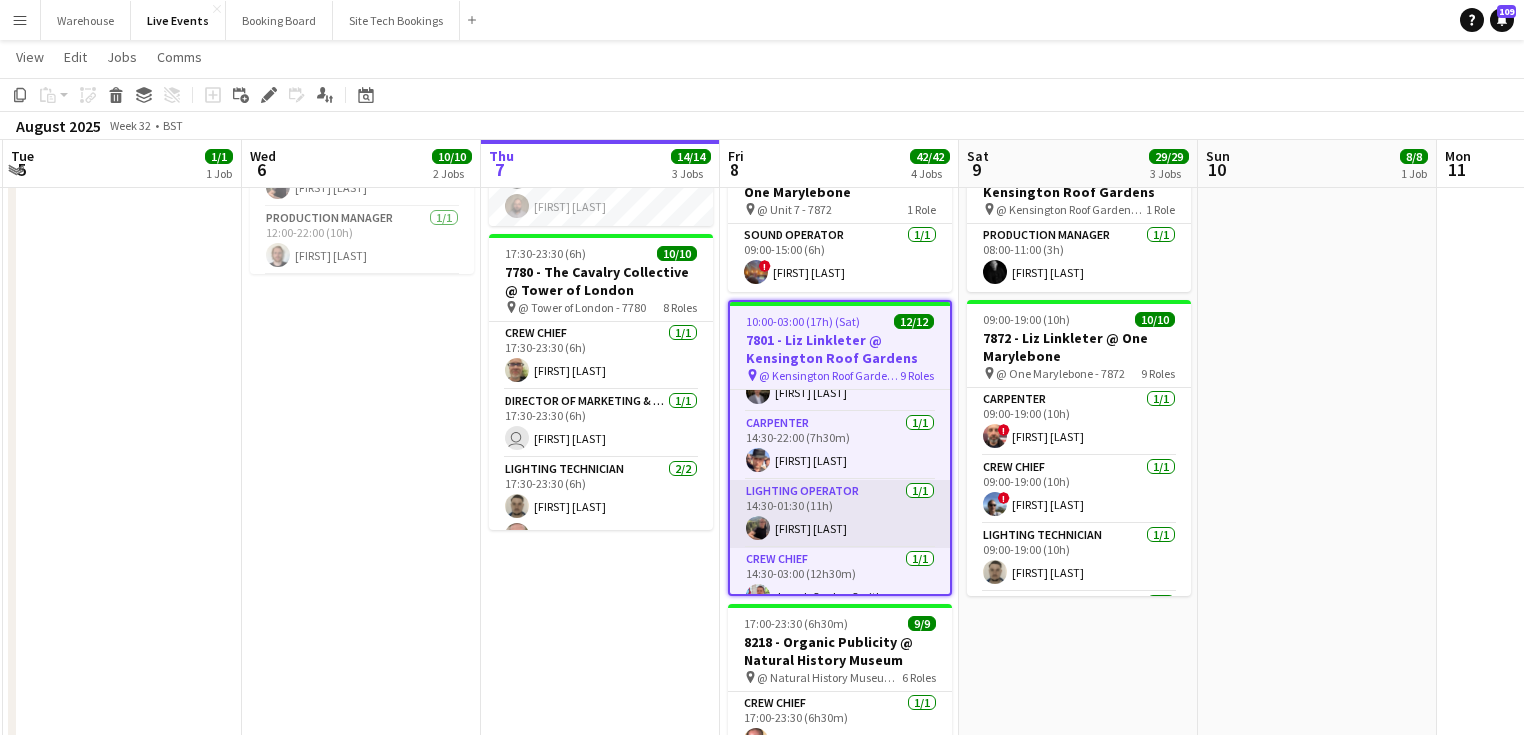 click at bounding box center [758, 528] 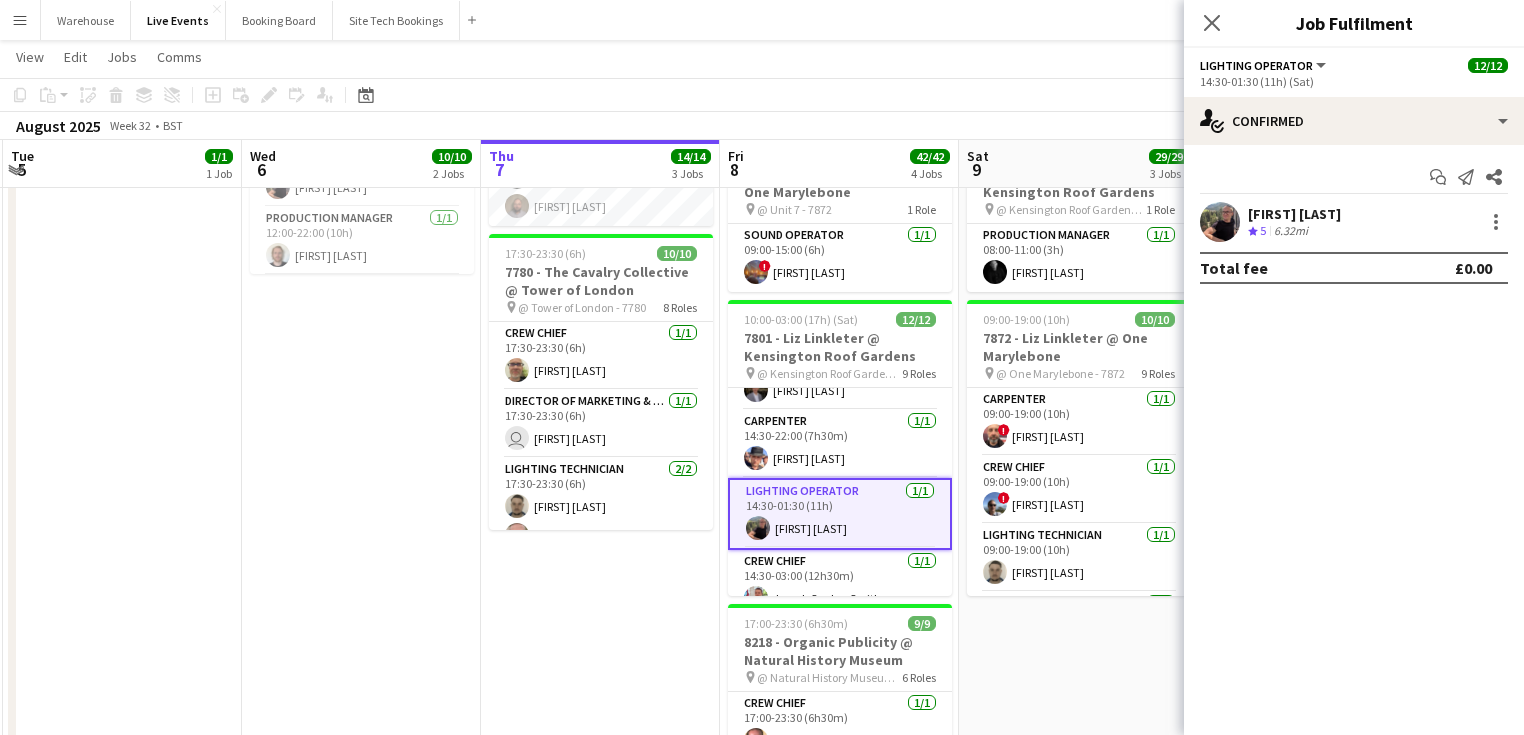 click at bounding box center (1220, 222) 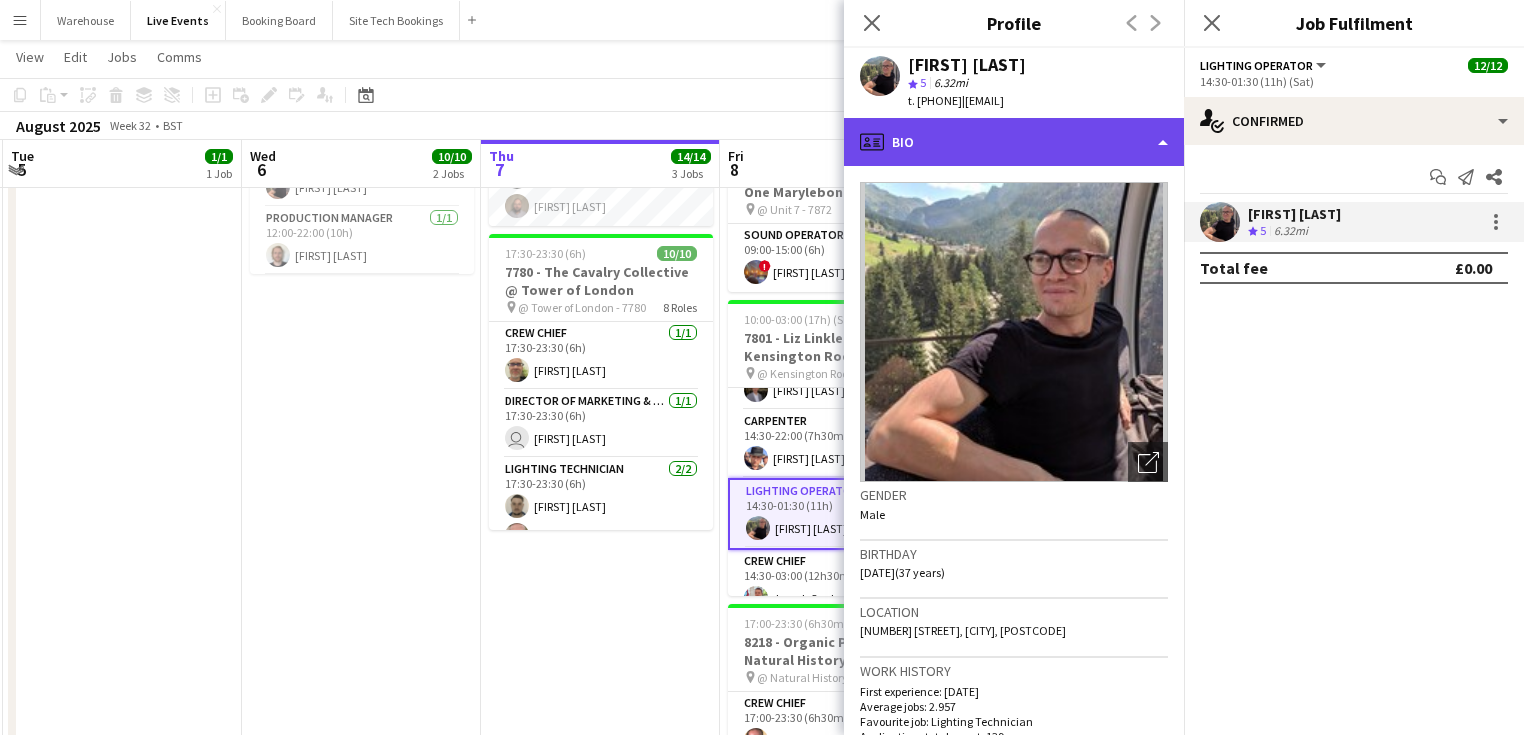 click on "profile
Bio" 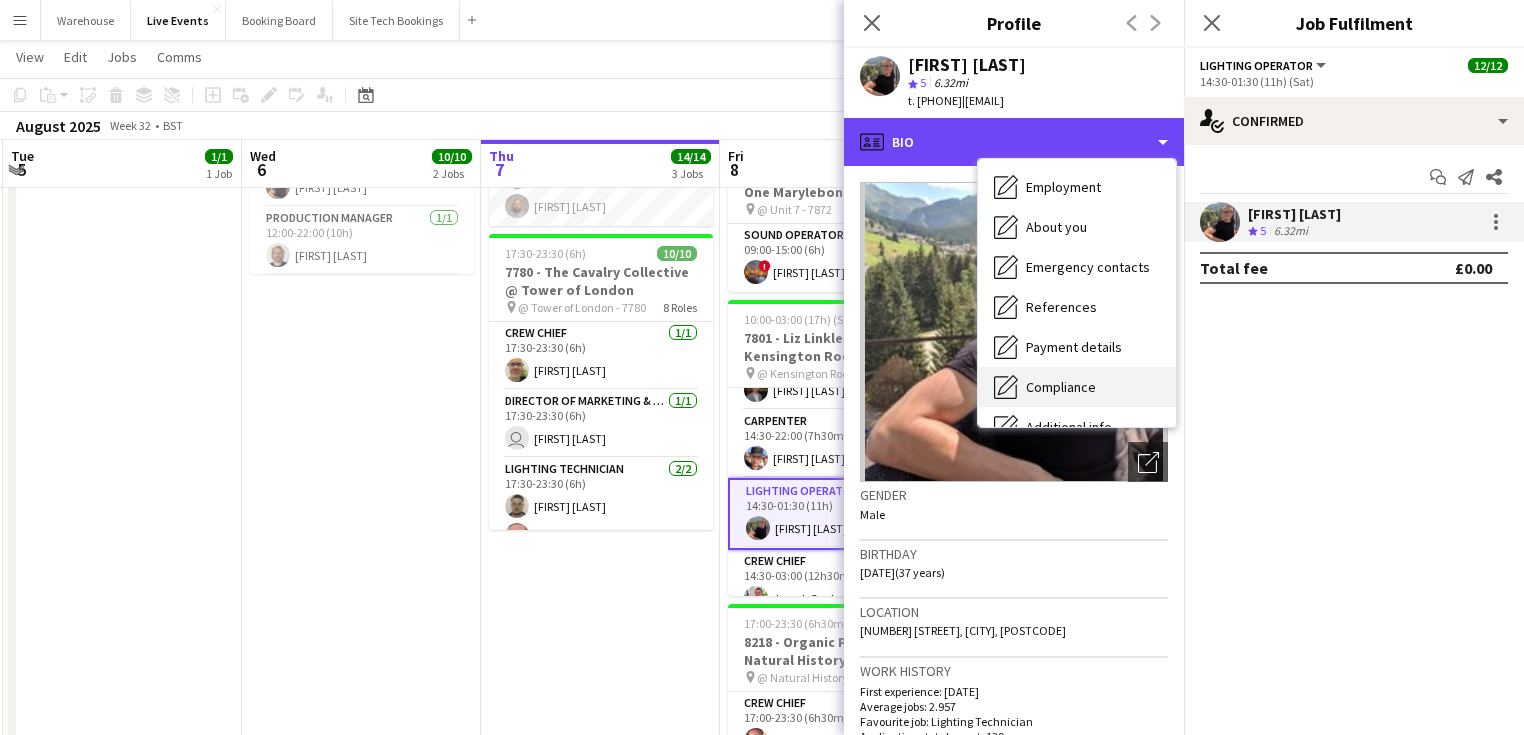 scroll, scrollTop: 160, scrollLeft: 0, axis: vertical 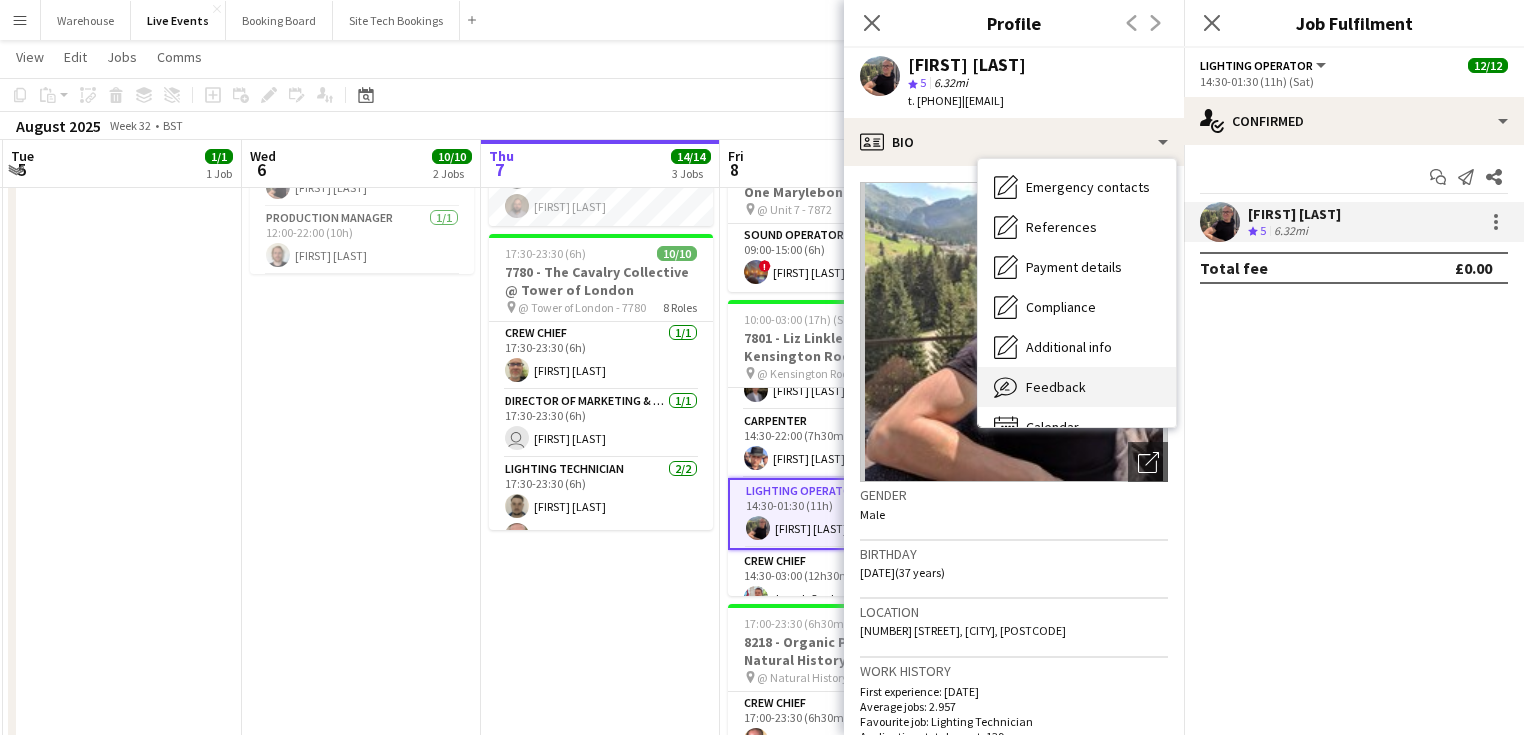 click on "Feedback" at bounding box center (1056, 387) 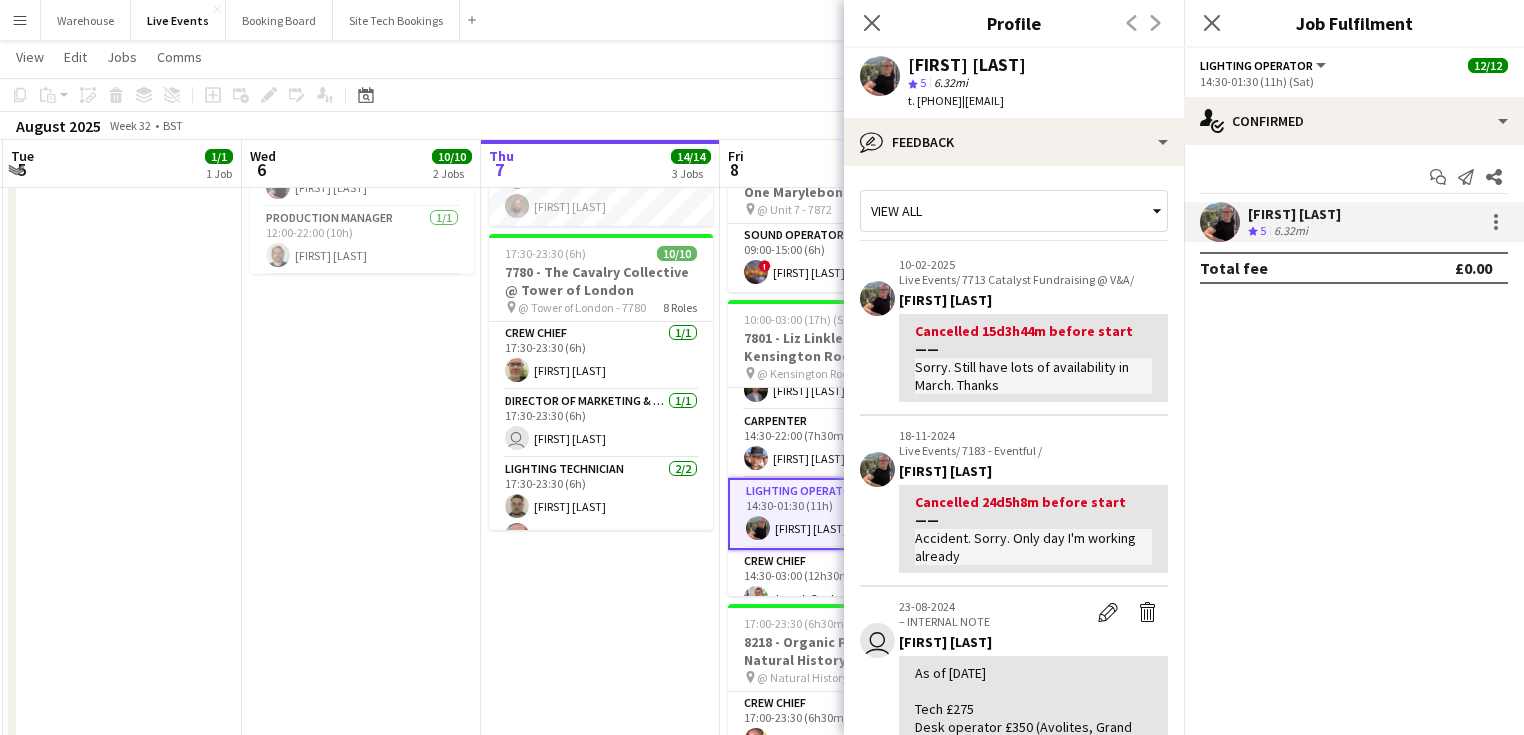 scroll, scrollTop: 160, scrollLeft: 0, axis: vertical 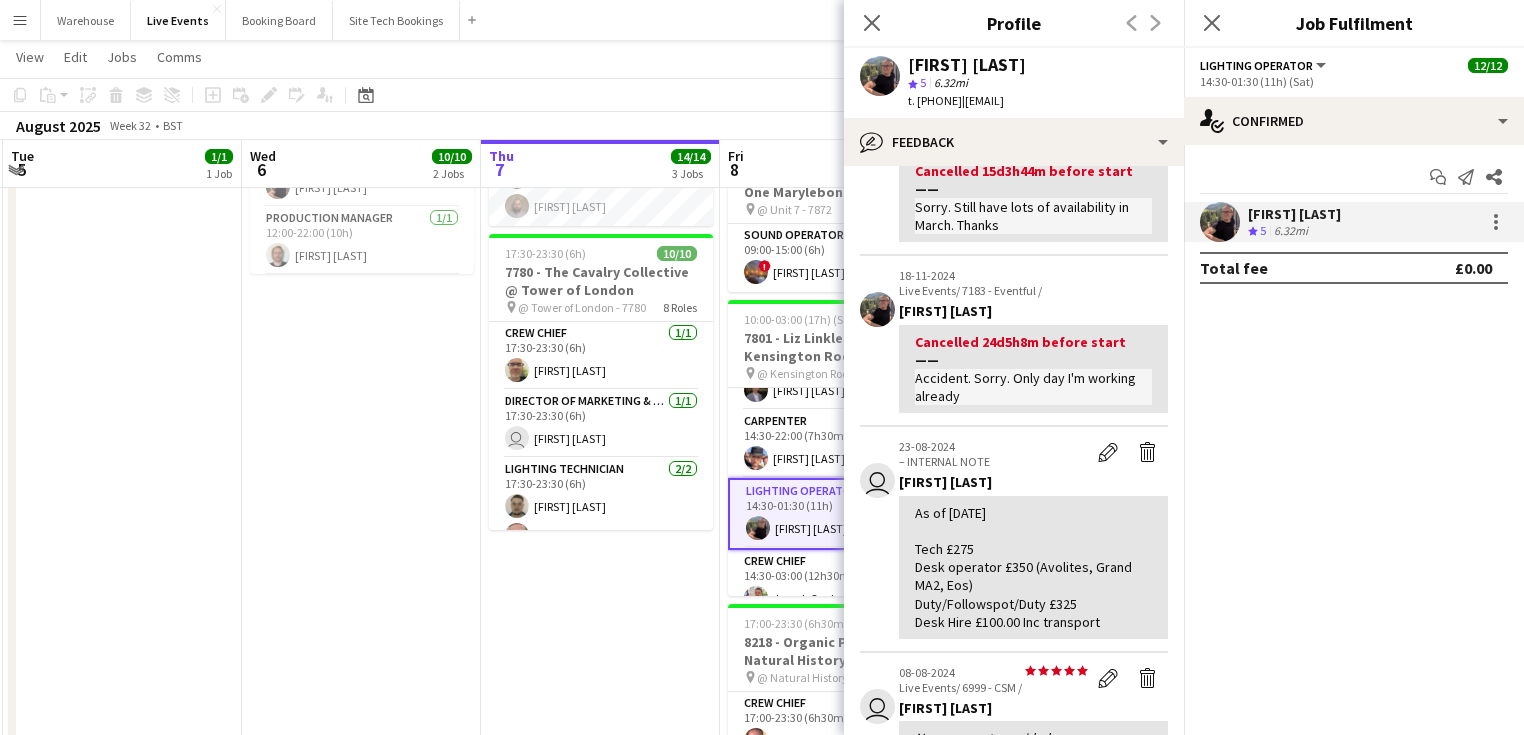 drag, startPoint x: 865, startPoint y: 17, endPoint x: 865, endPoint y: 44, distance: 27 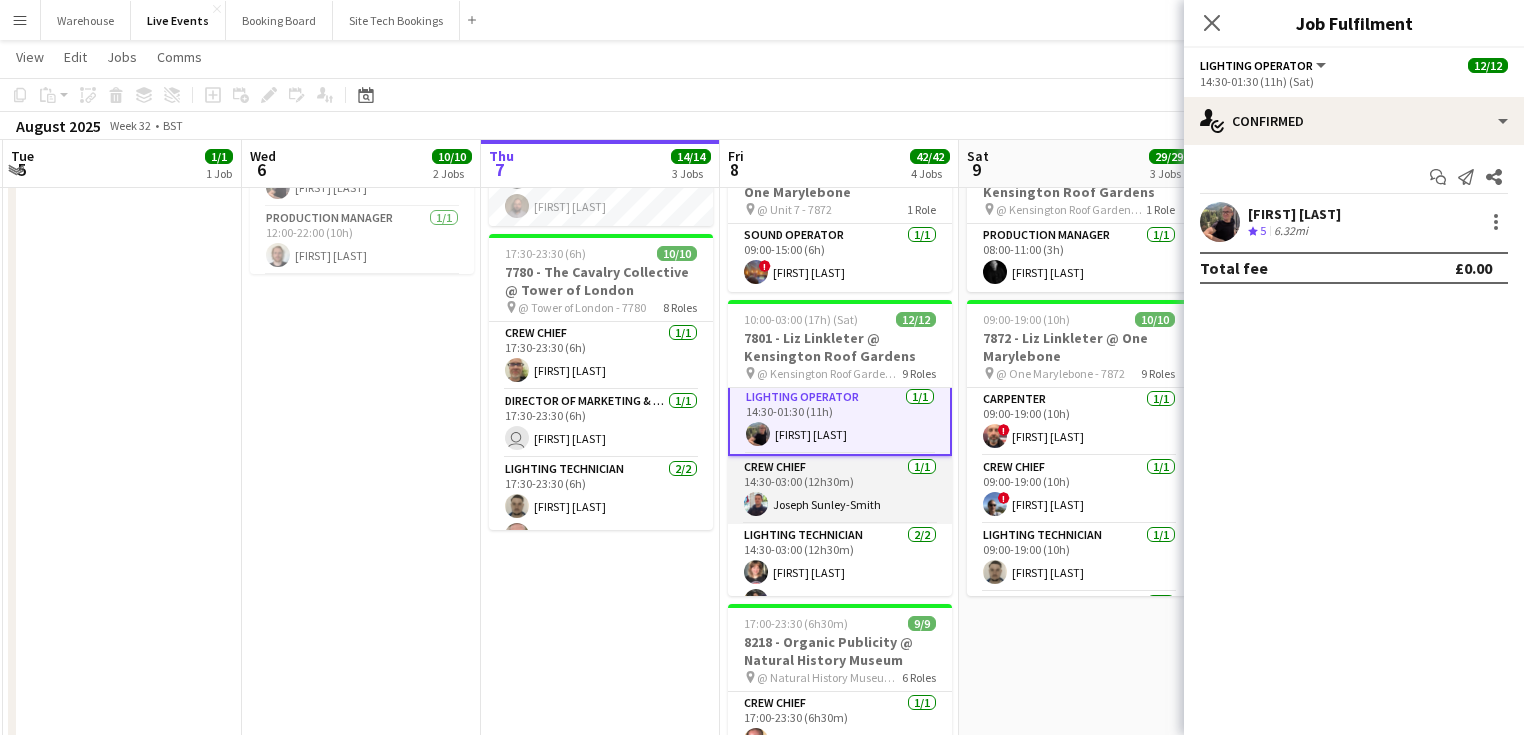 scroll, scrollTop: 254, scrollLeft: 0, axis: vertical 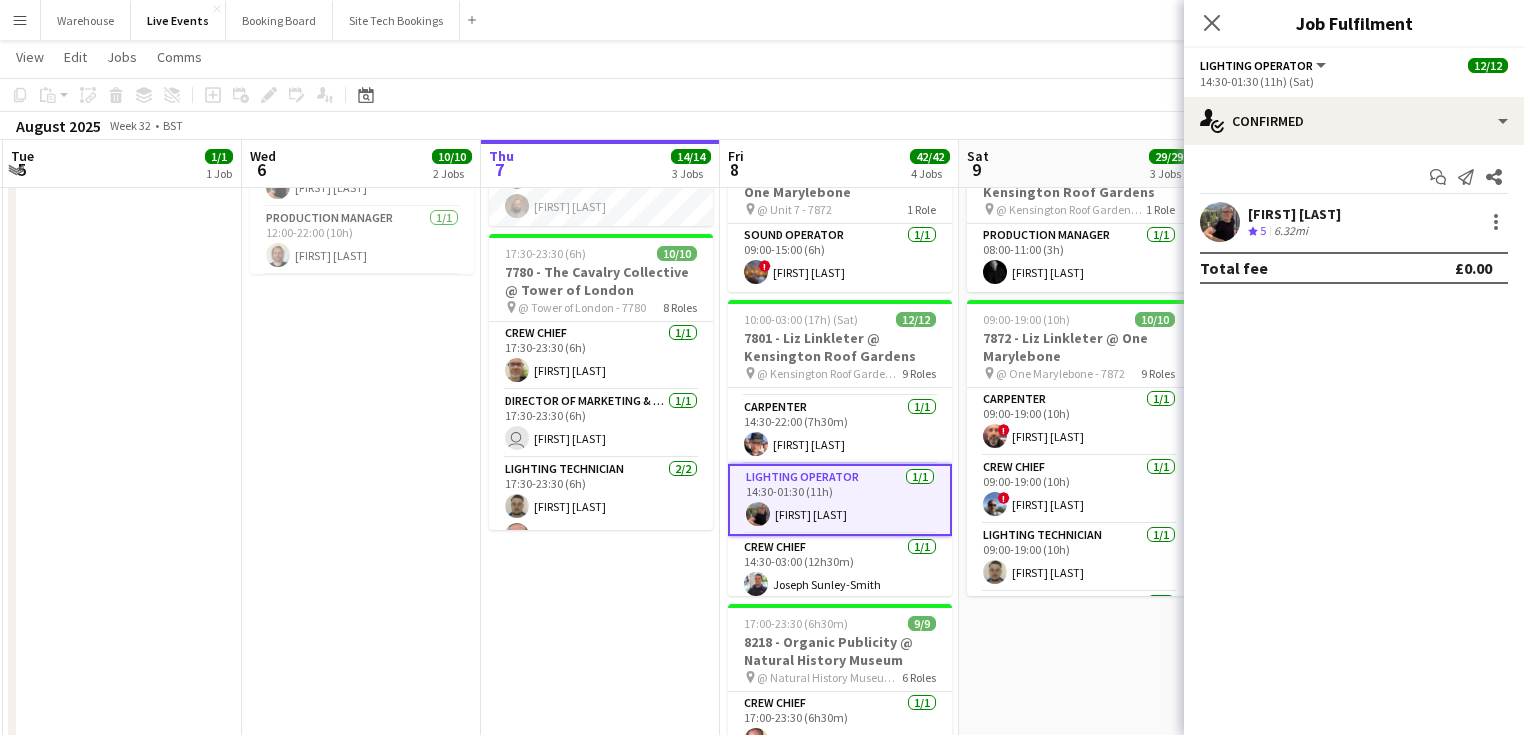 click on "Close pop-in" 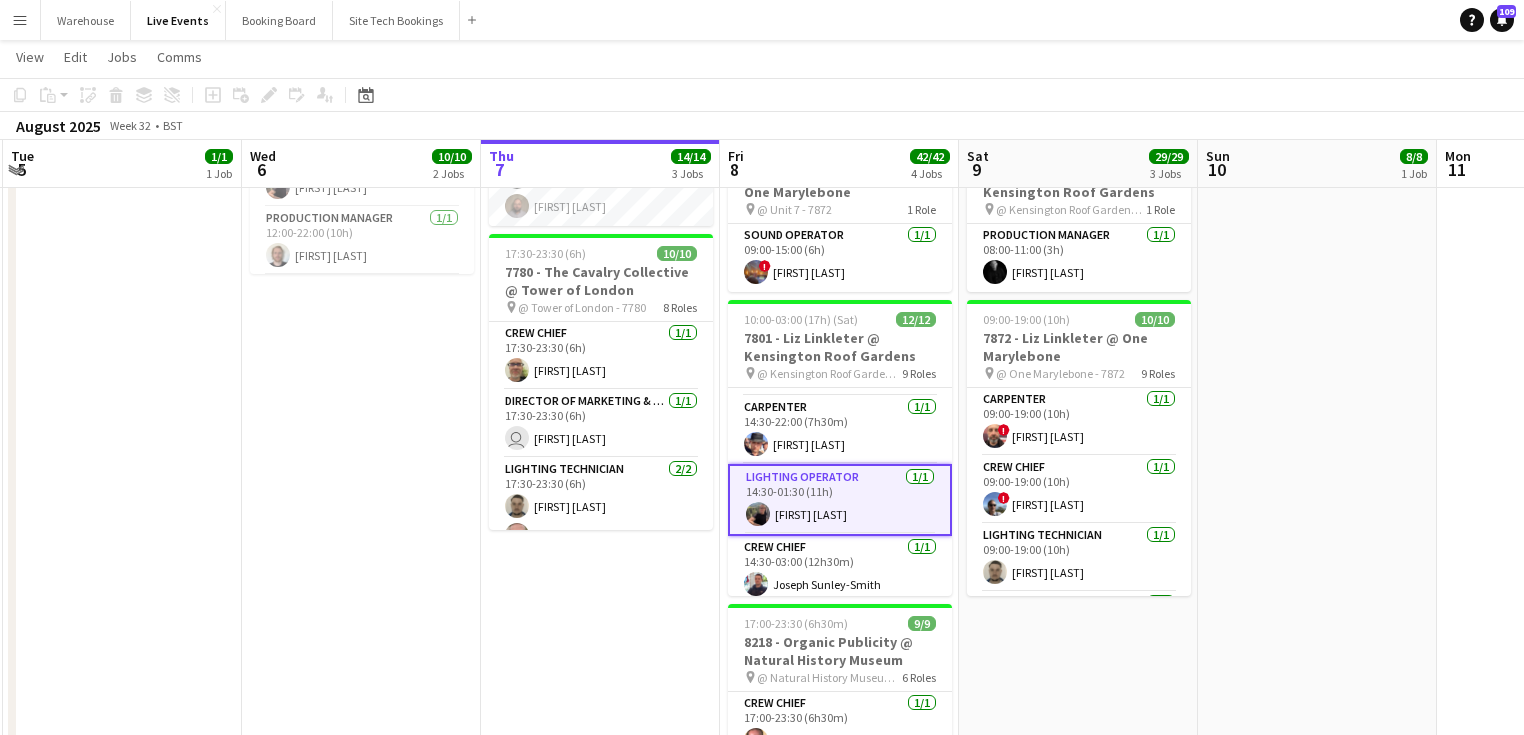 click at bounding box center [758, 514] 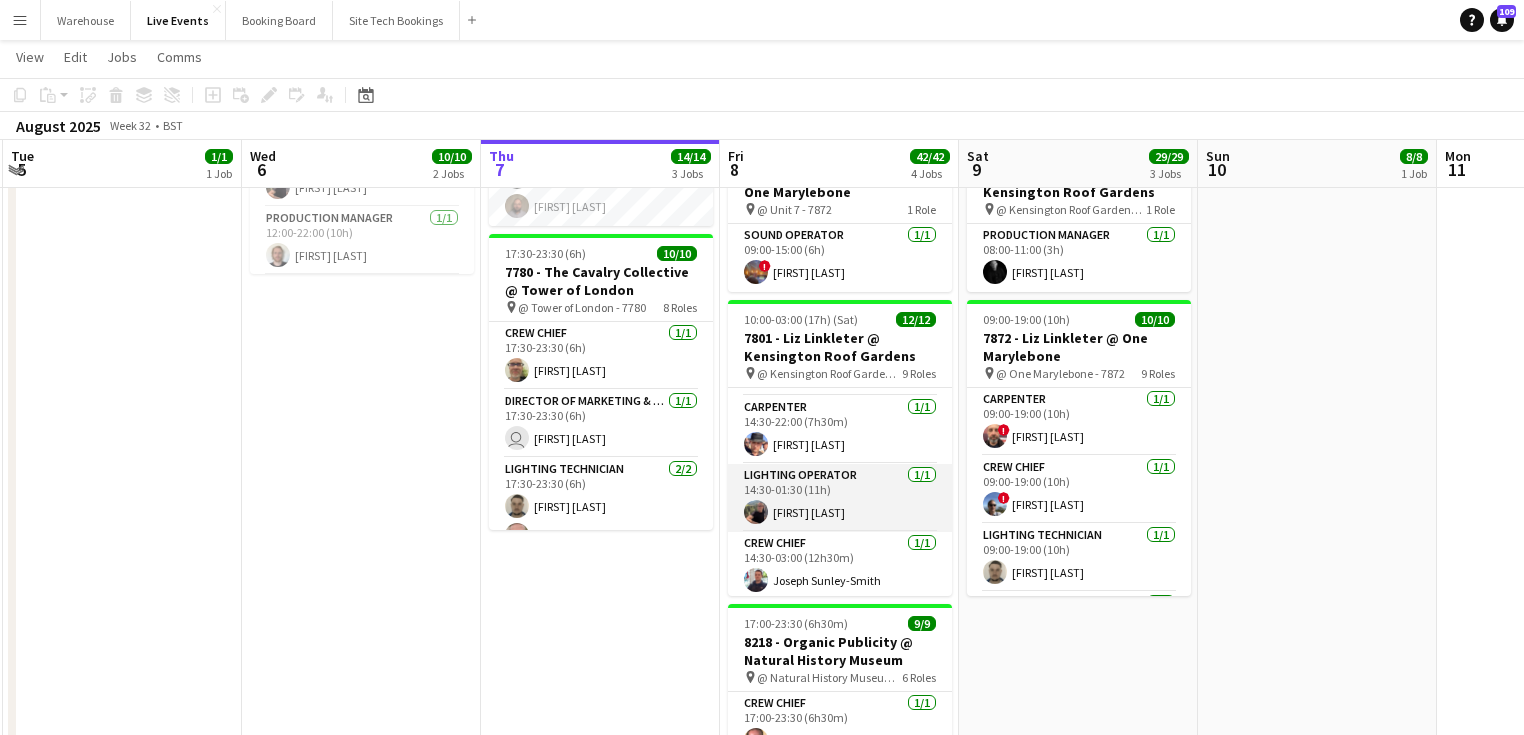 click at bounding box center [756, 512] 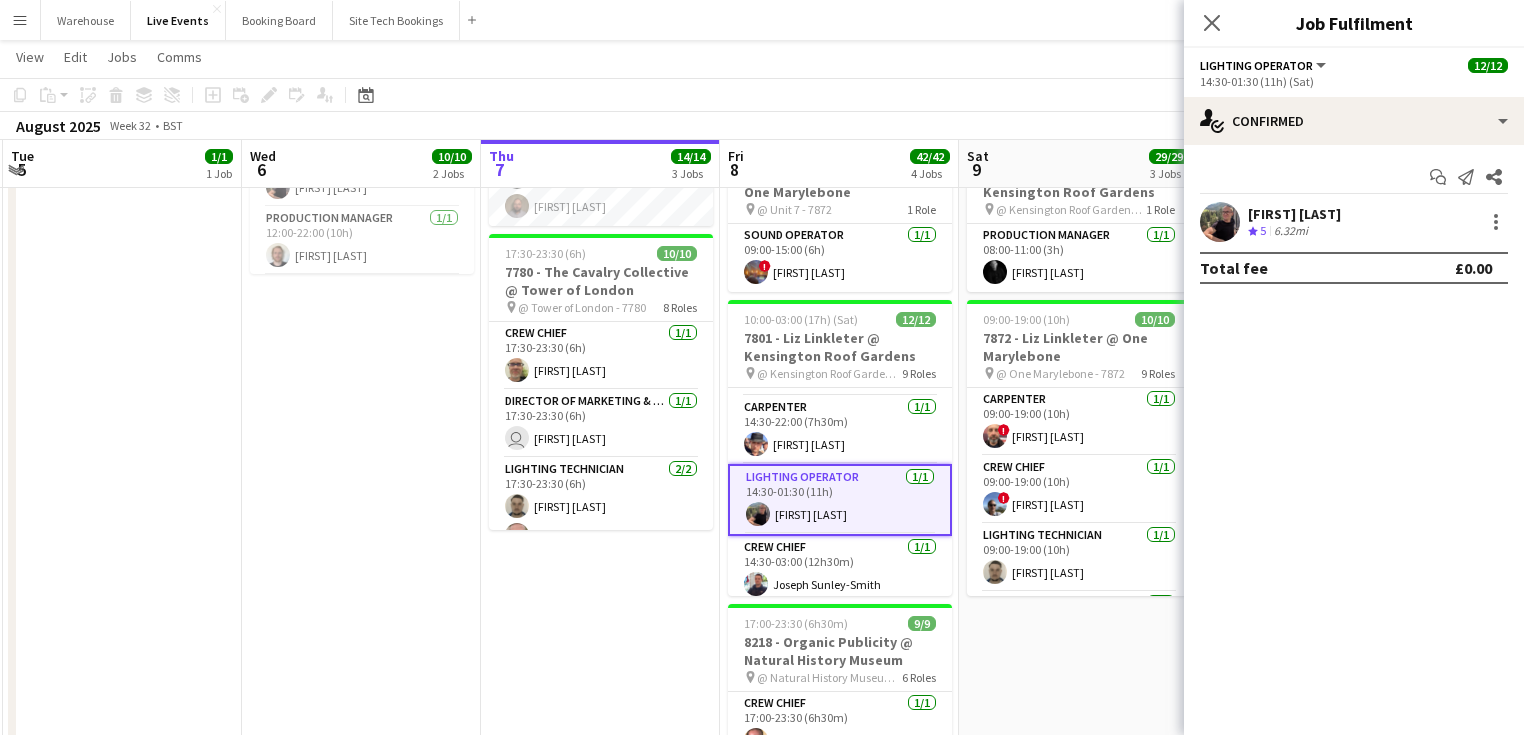 click at bounding box center (1220, 222) 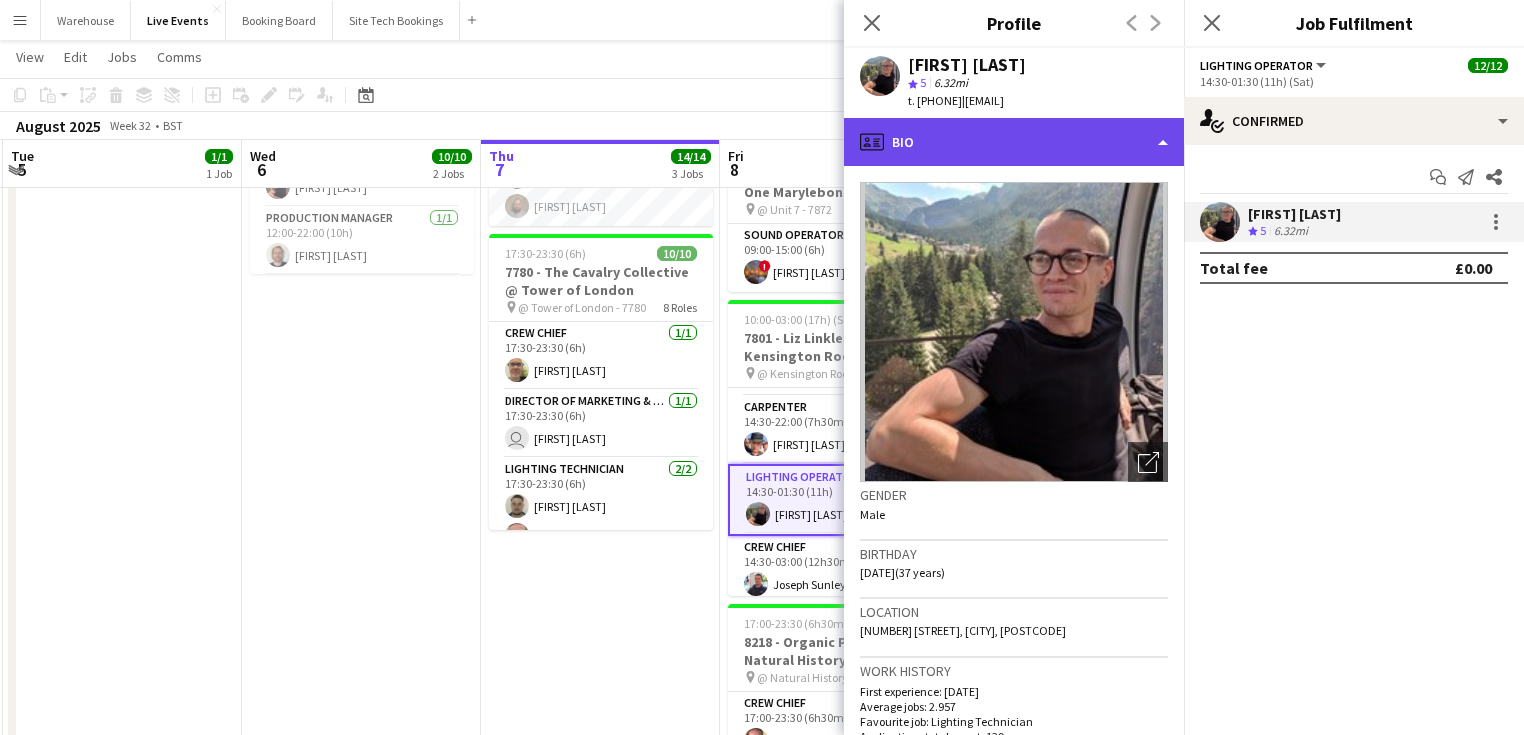 click on "profile
Bio" 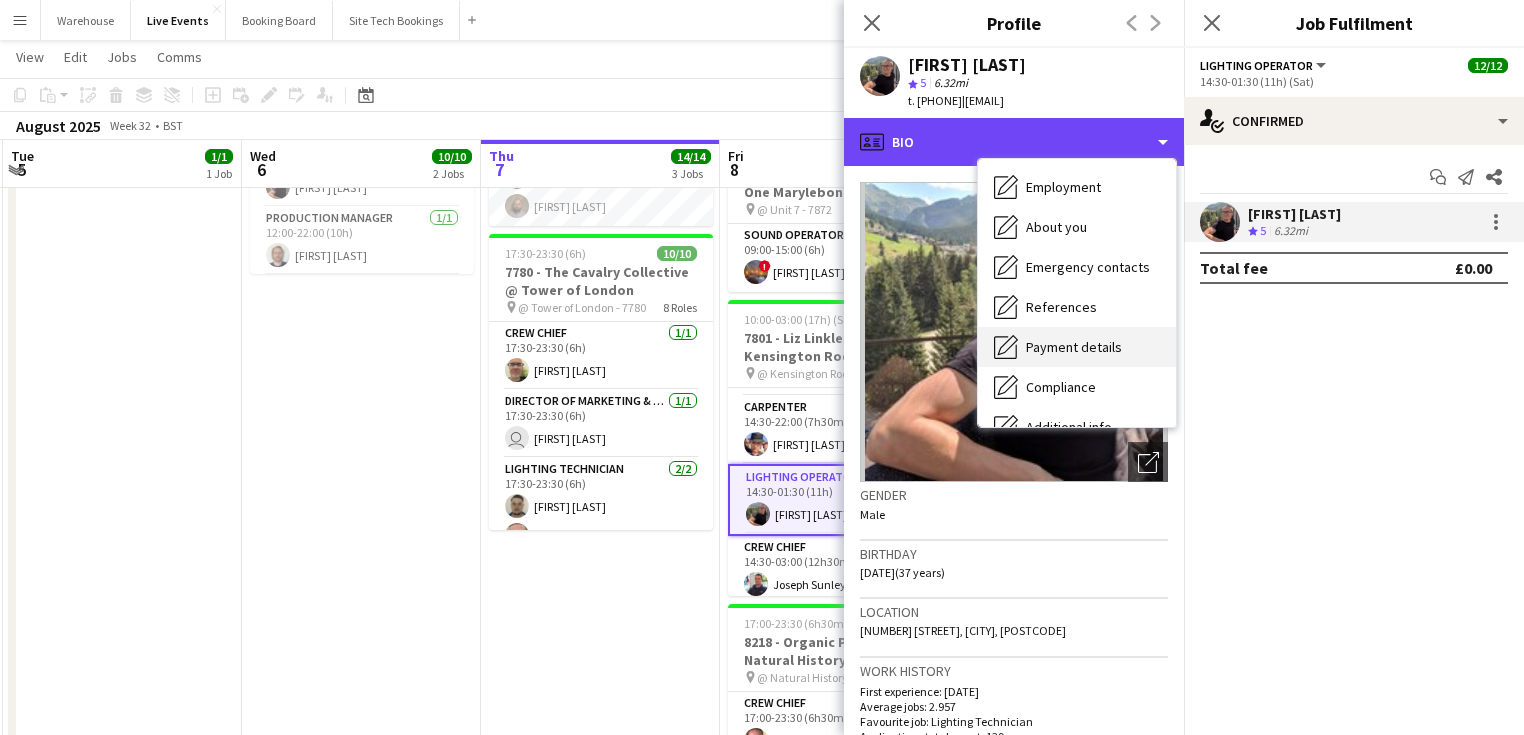 scroll, scrollTop: 160, scrollLeft: 0, axis: vertical 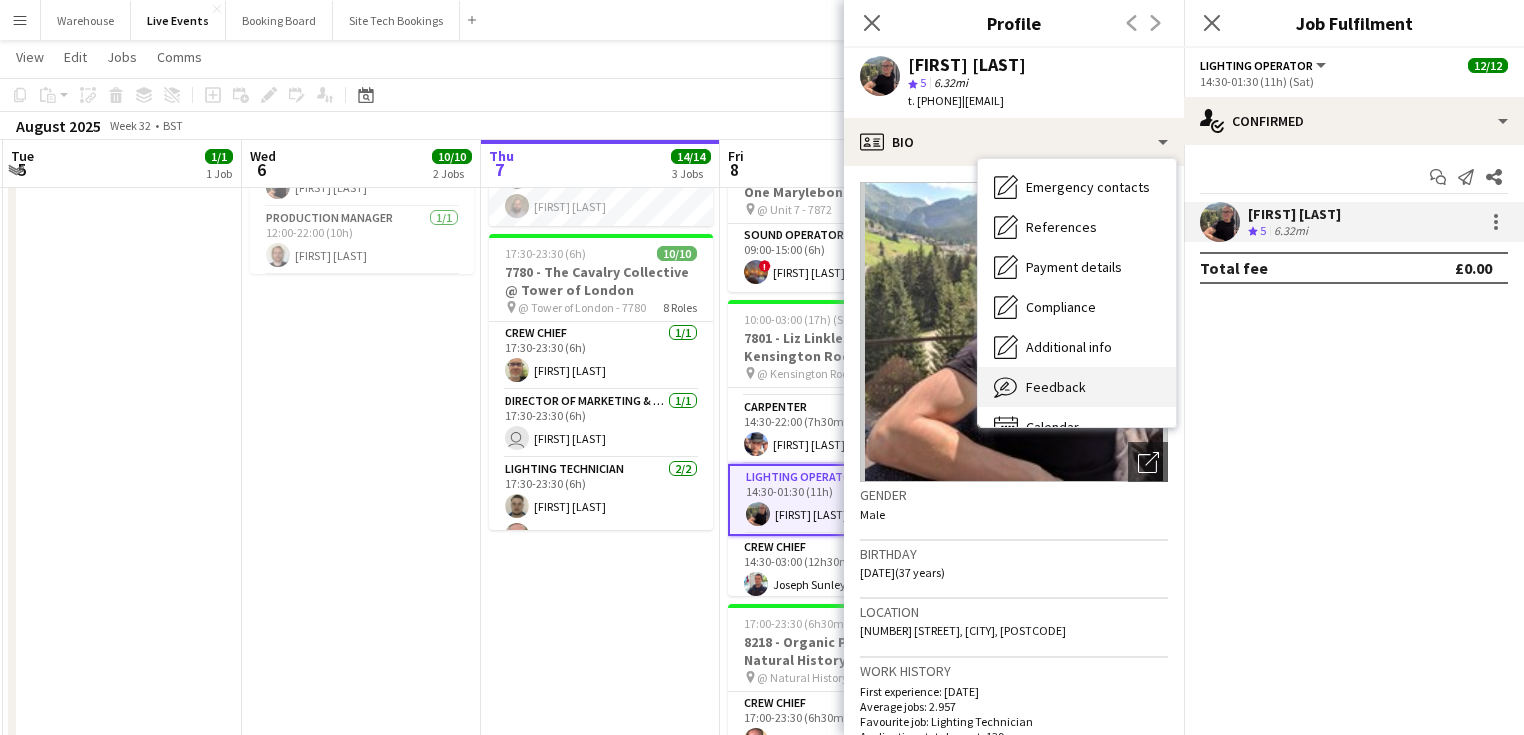 click on "Feedback" at bounding box center (1056, 387) 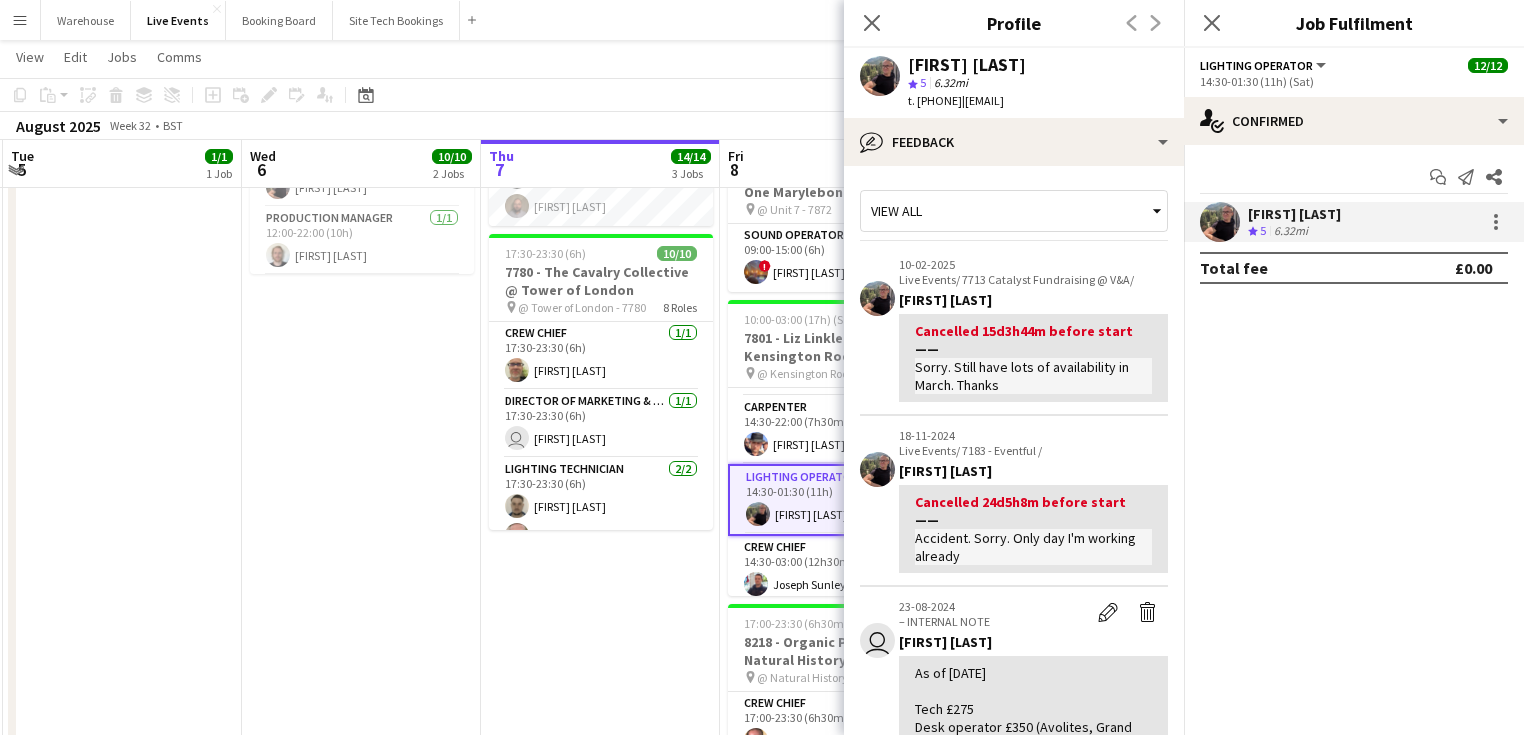 scroll, scrollTop: 240, scrollLeft: 0, axis: vertical 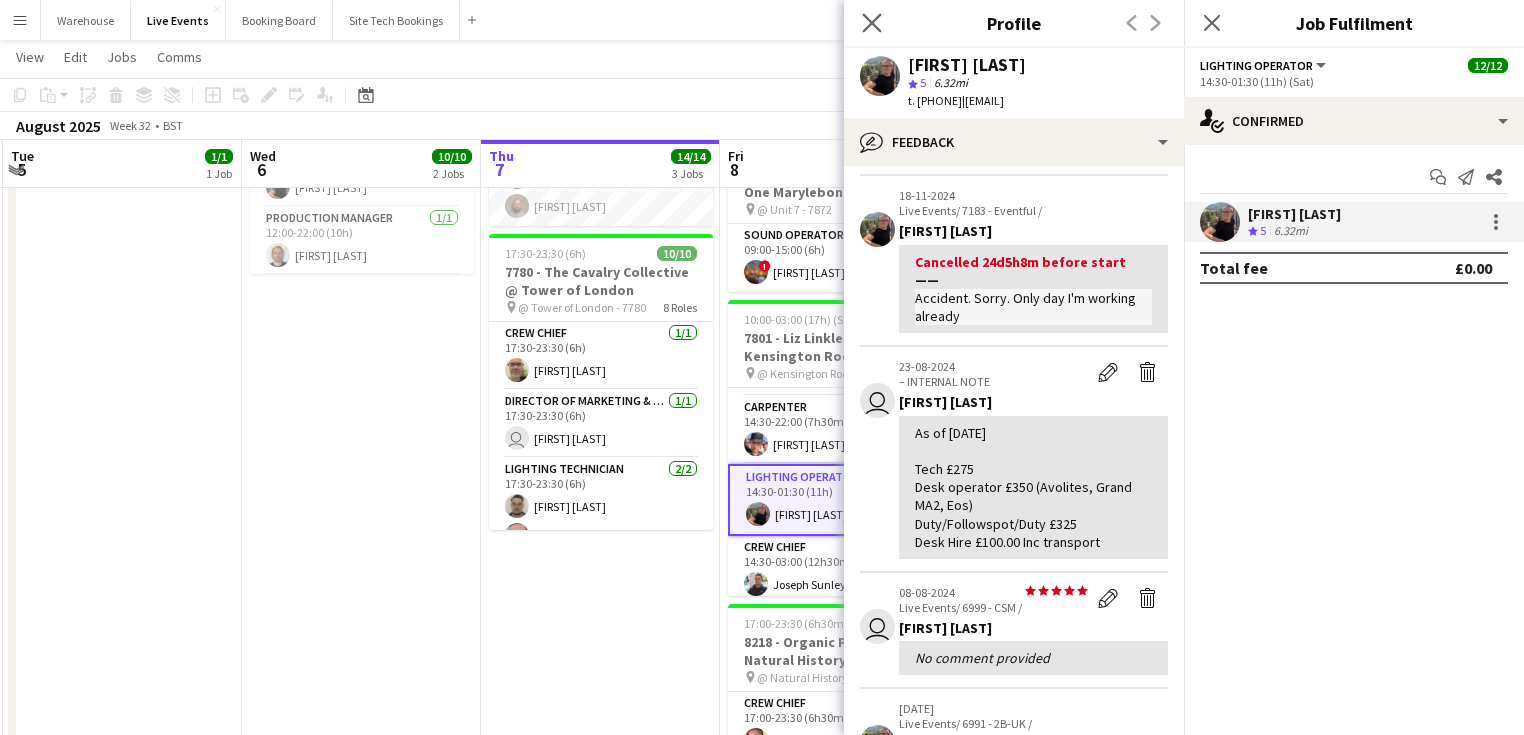 click on "Close pop-in" 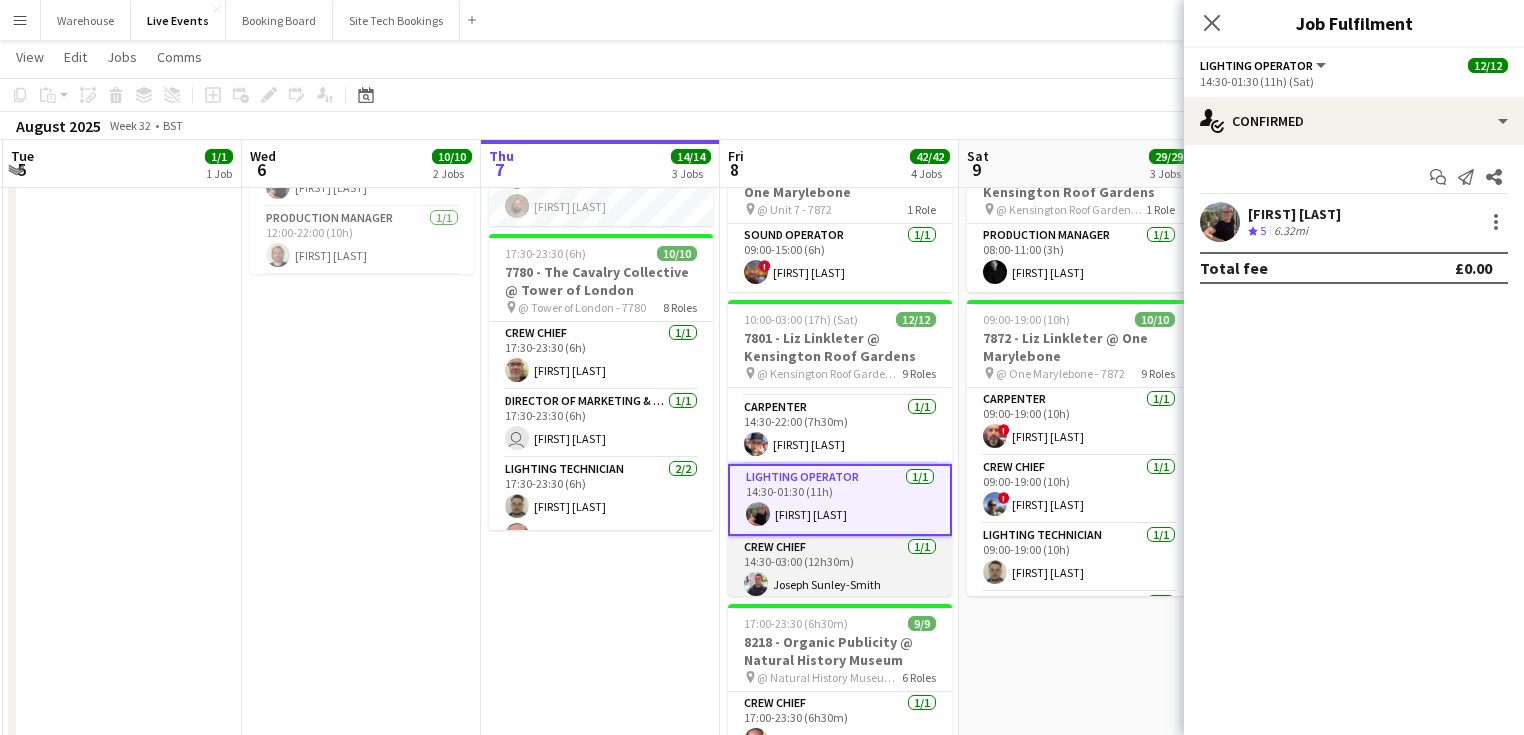 scroll, scrollTop: 334, scrollLeft: 0, axis: vertical 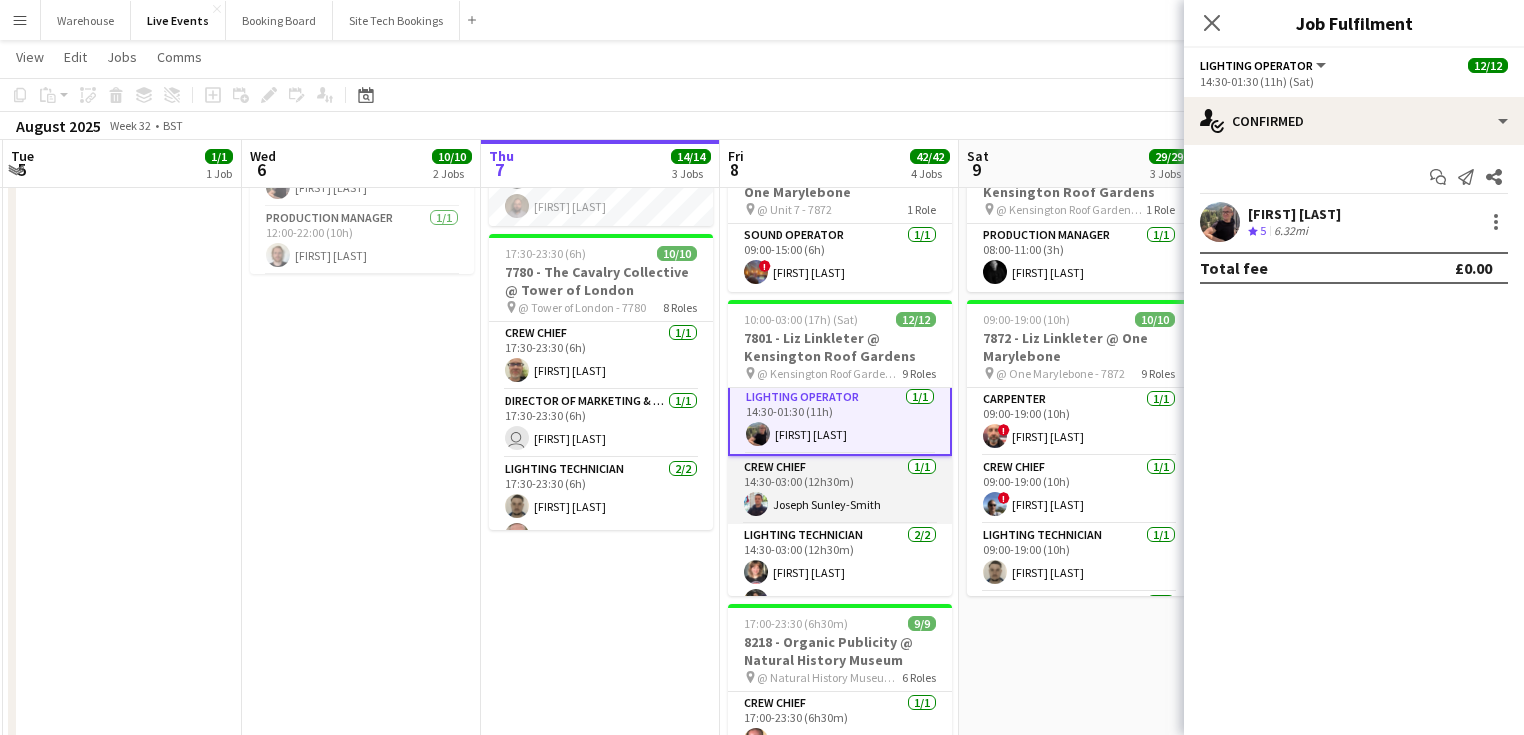 click on "Crew Chief   1/1   14:30-03:00 (12h30m)
[FIRST] [LAST]" at bounding box center (840, 490) 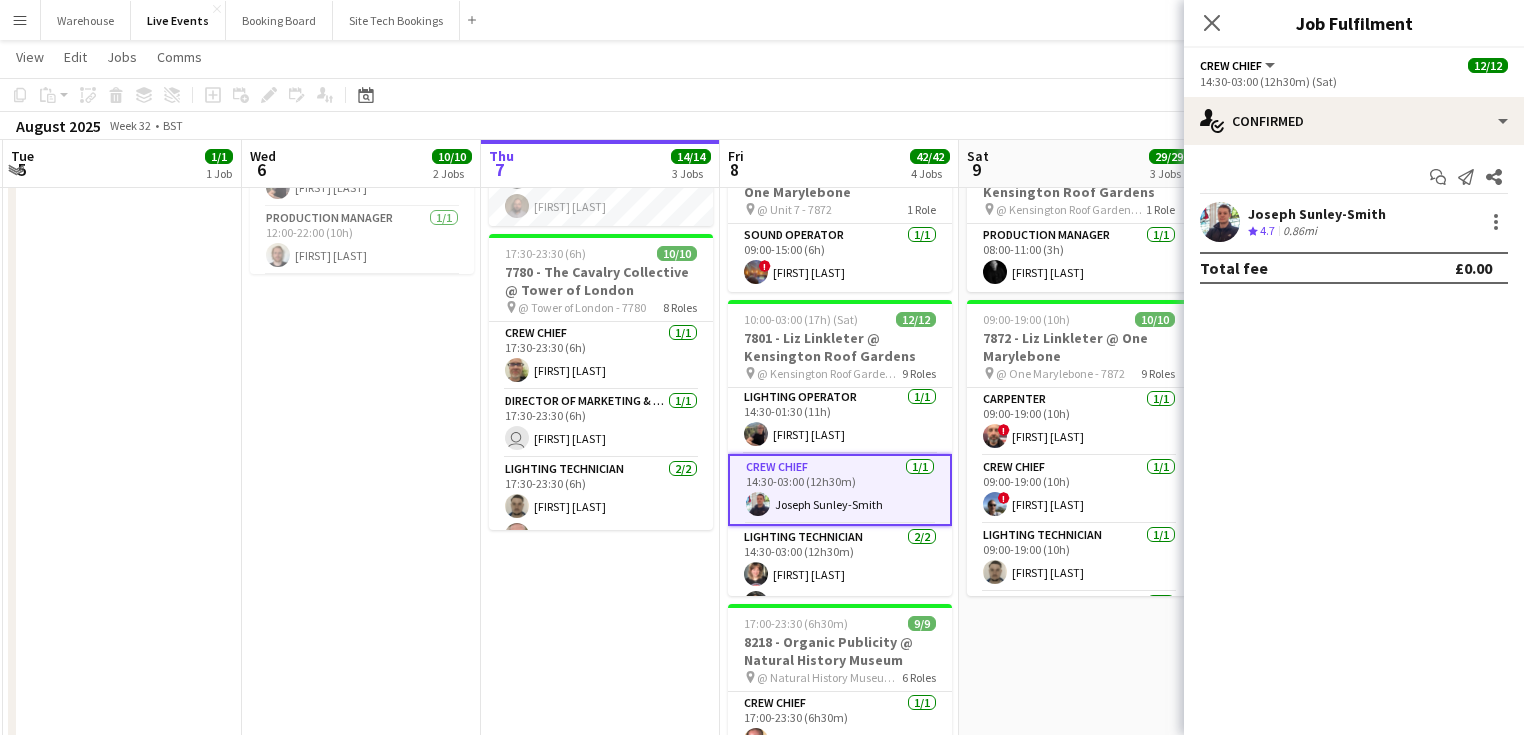 click on "[FIRST] [LAST]
Crew rating
4.7   0.86mi" at bounding box center (1354, 222) 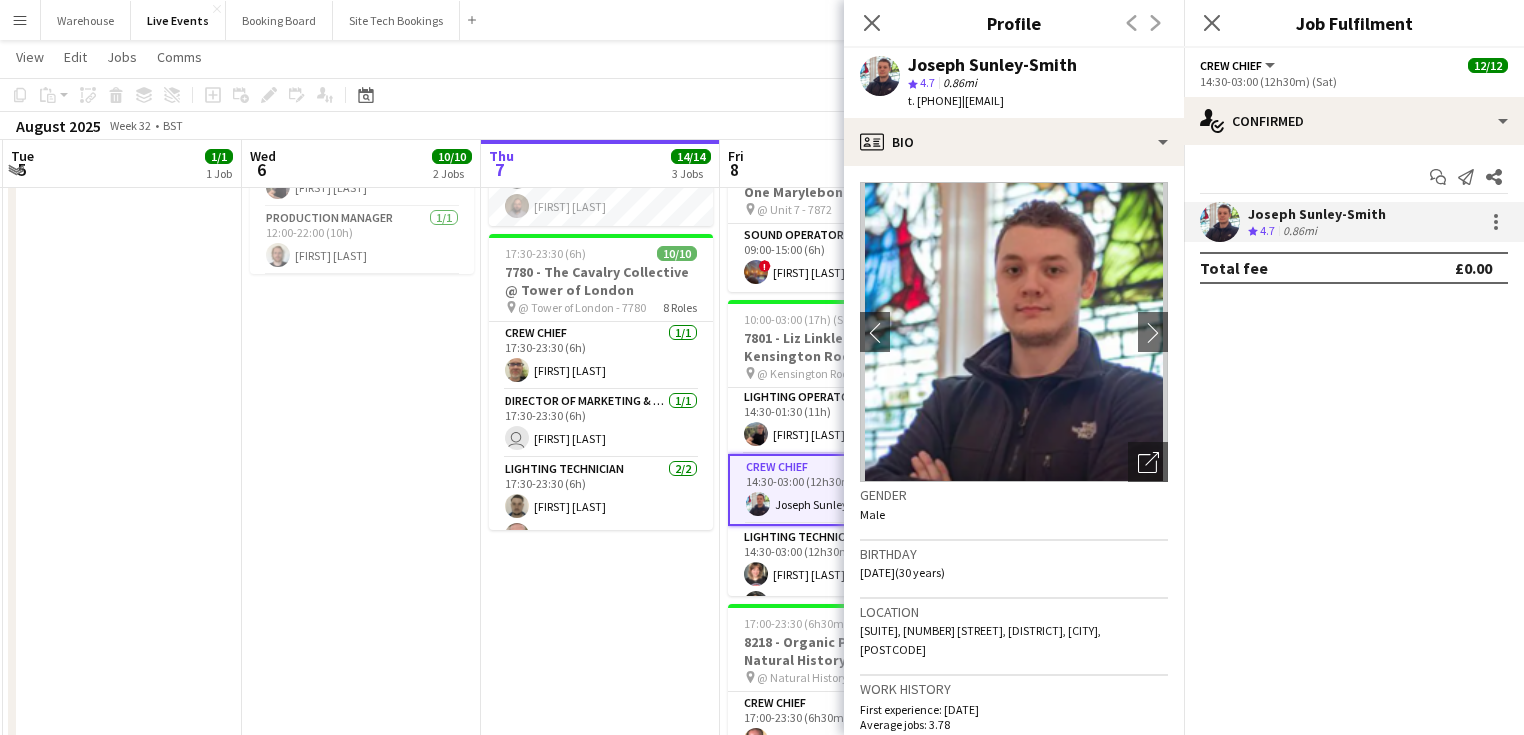 click on "Close pop-in" 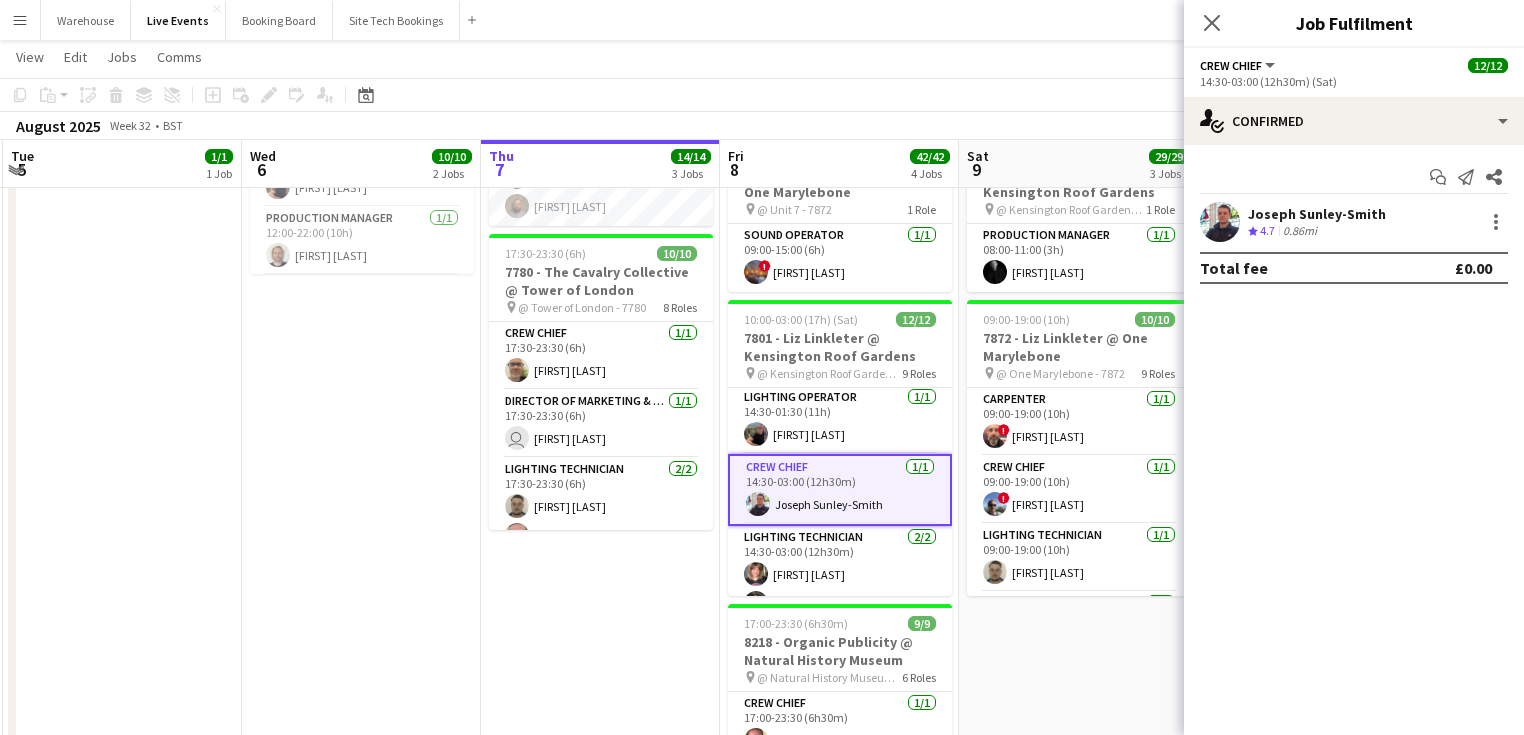 click at bounding box center (1220, 222) 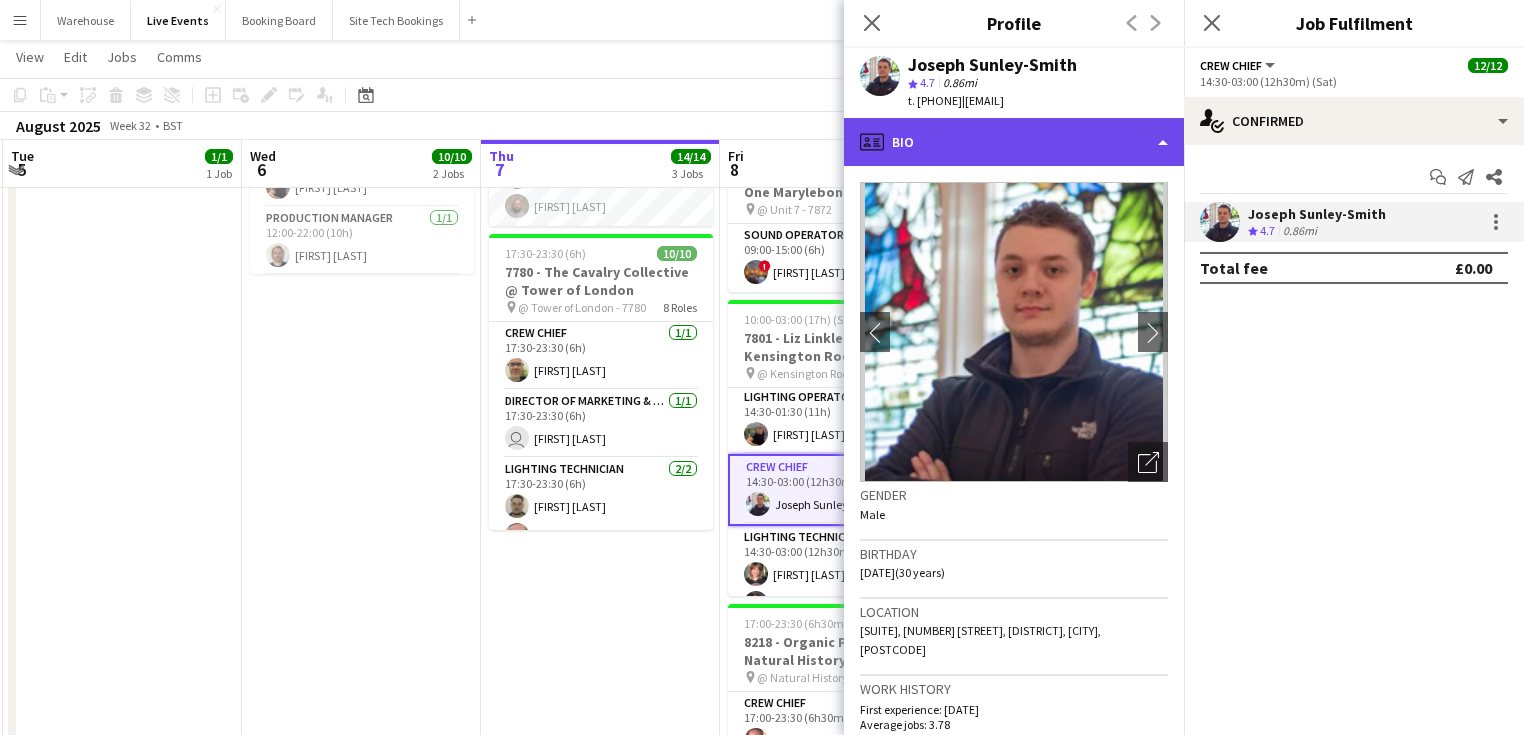 click on "profile
Bio" 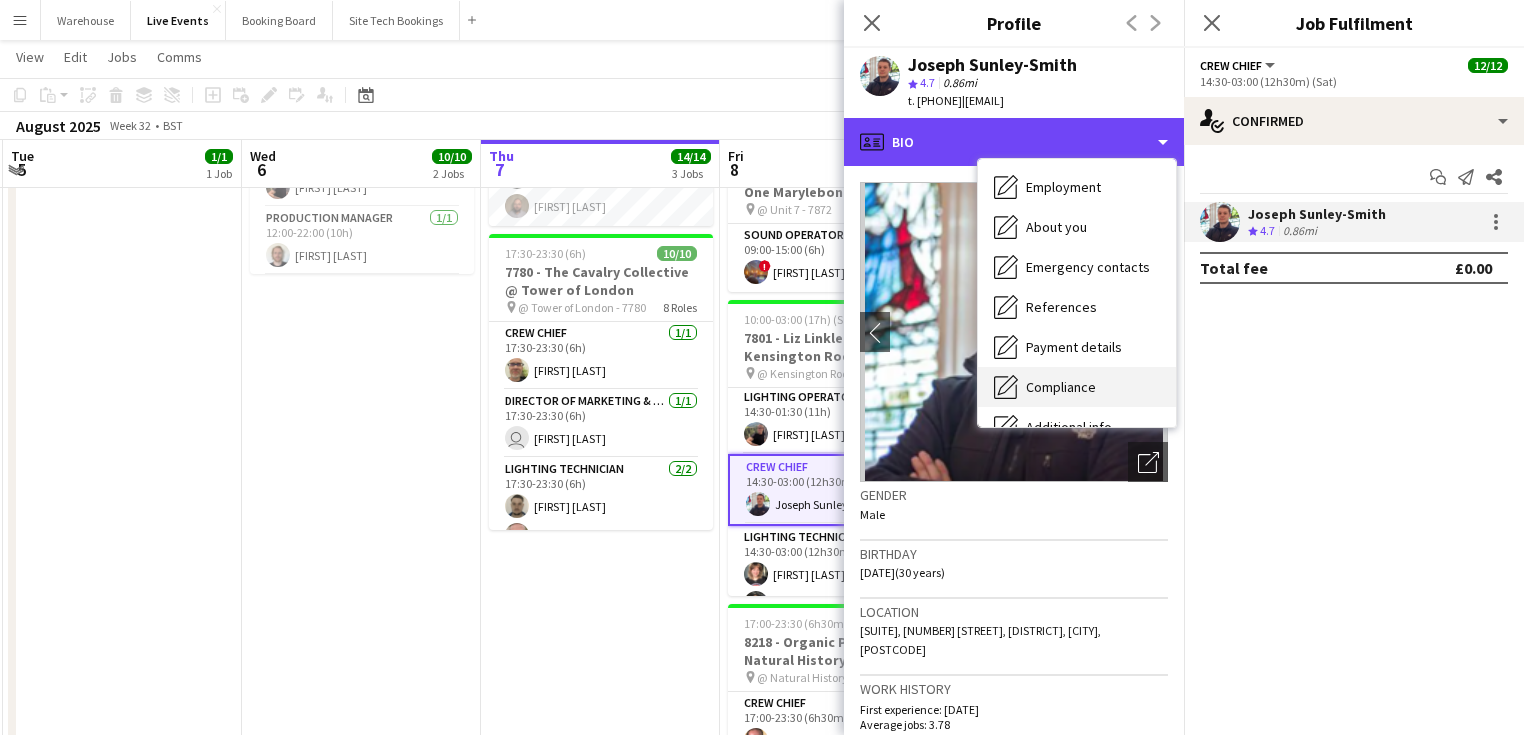 scroll, scrollTop: 188, scrollLeft: 0, axis: vertical 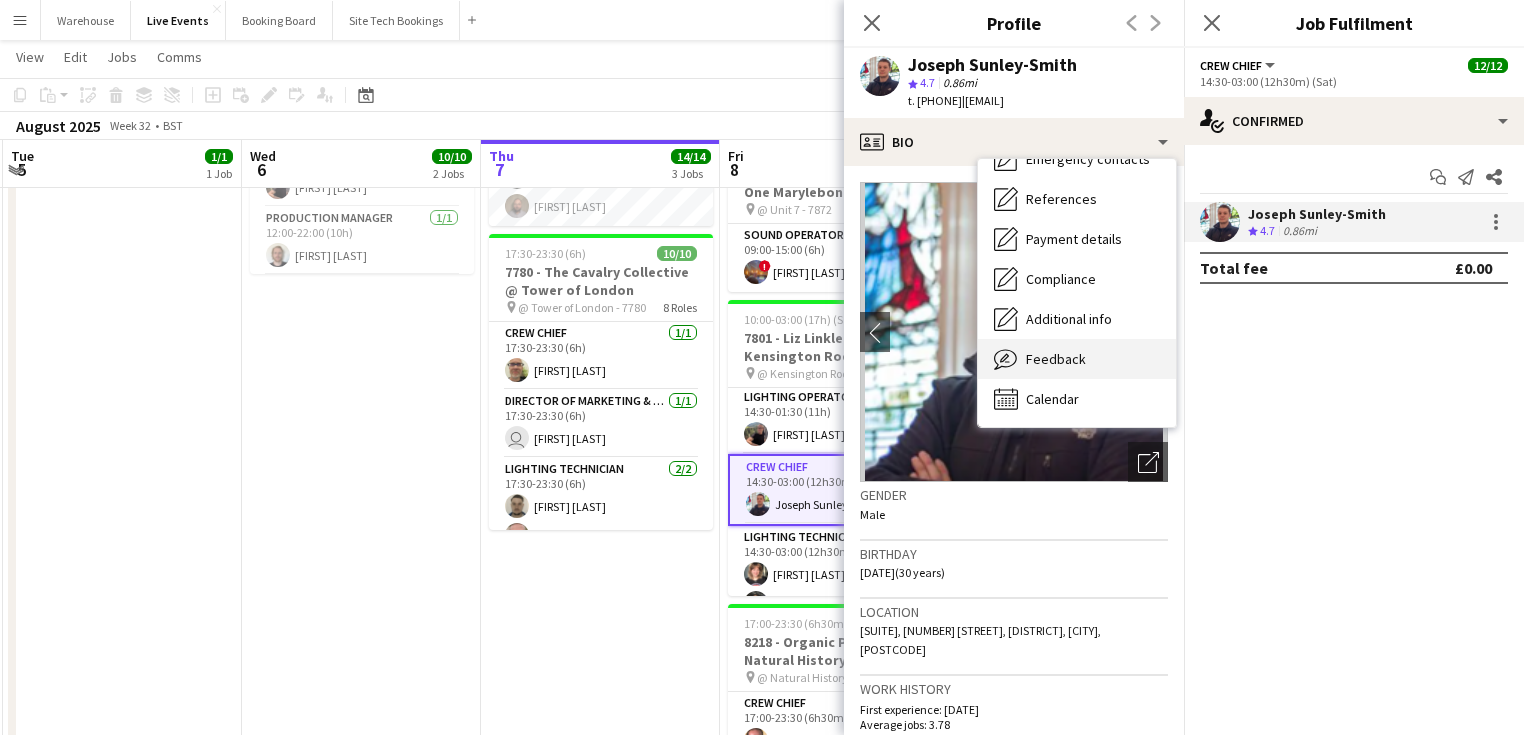click on "Feedback" at bounding box center (1056, 359) 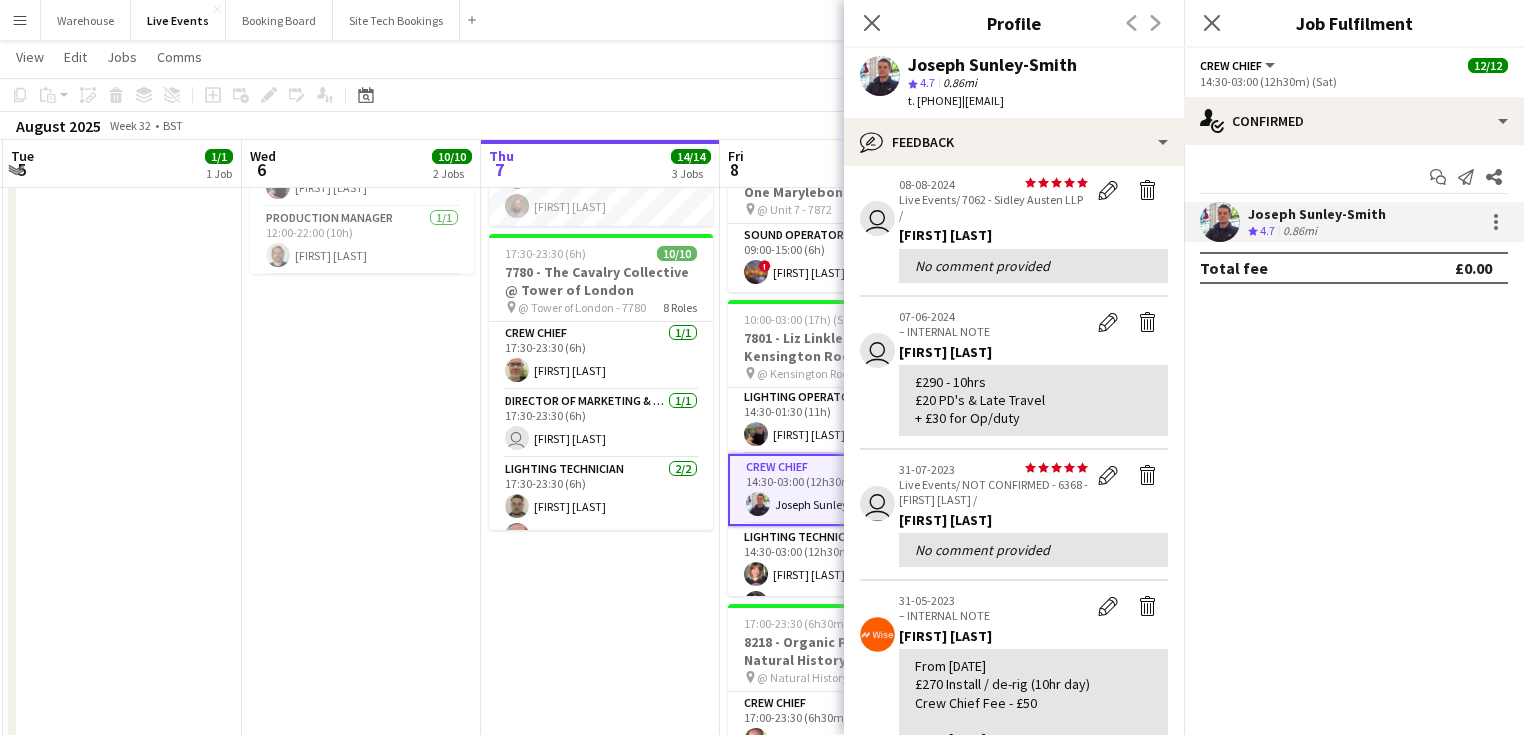 scroll, scrollTop: 0, scrollLeft: 0, axis: both 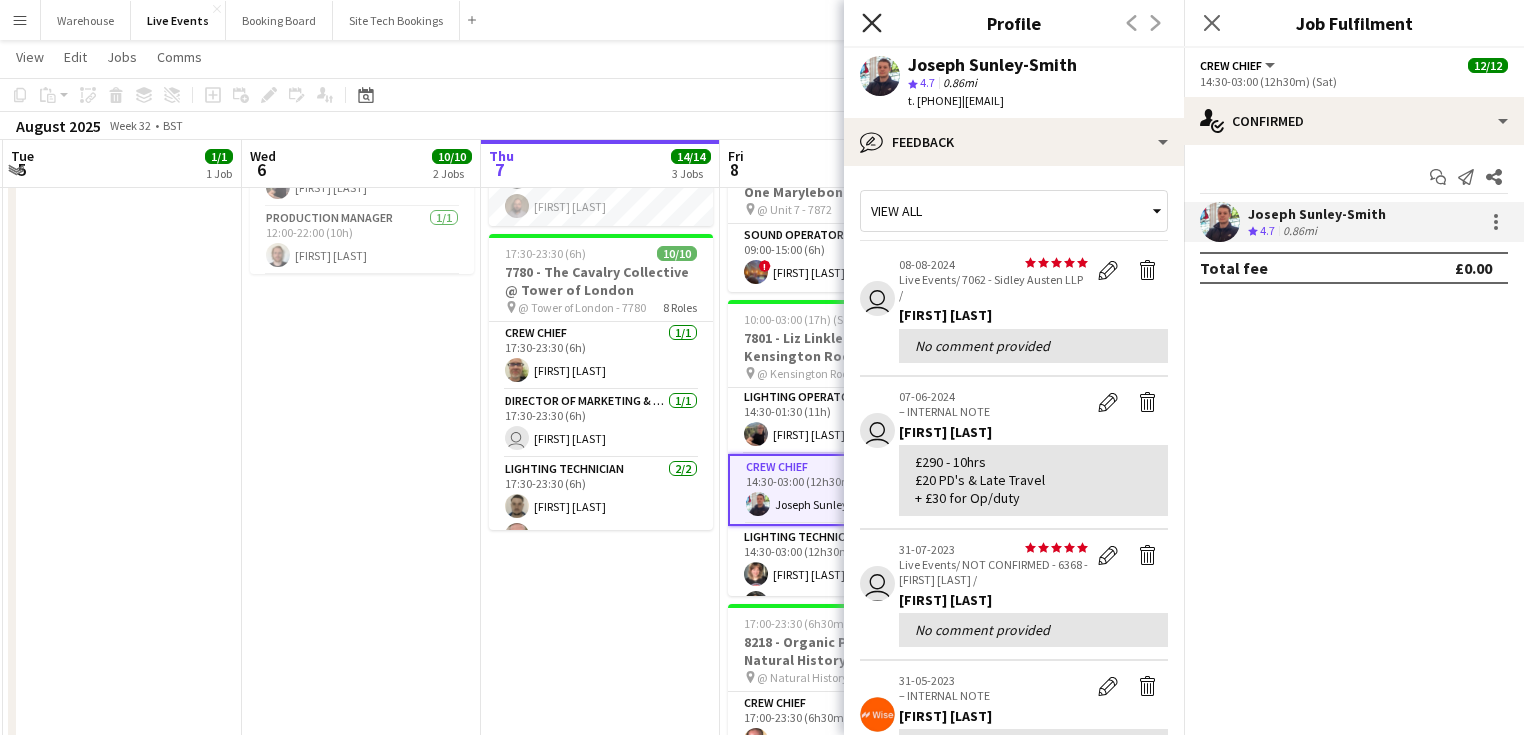 click 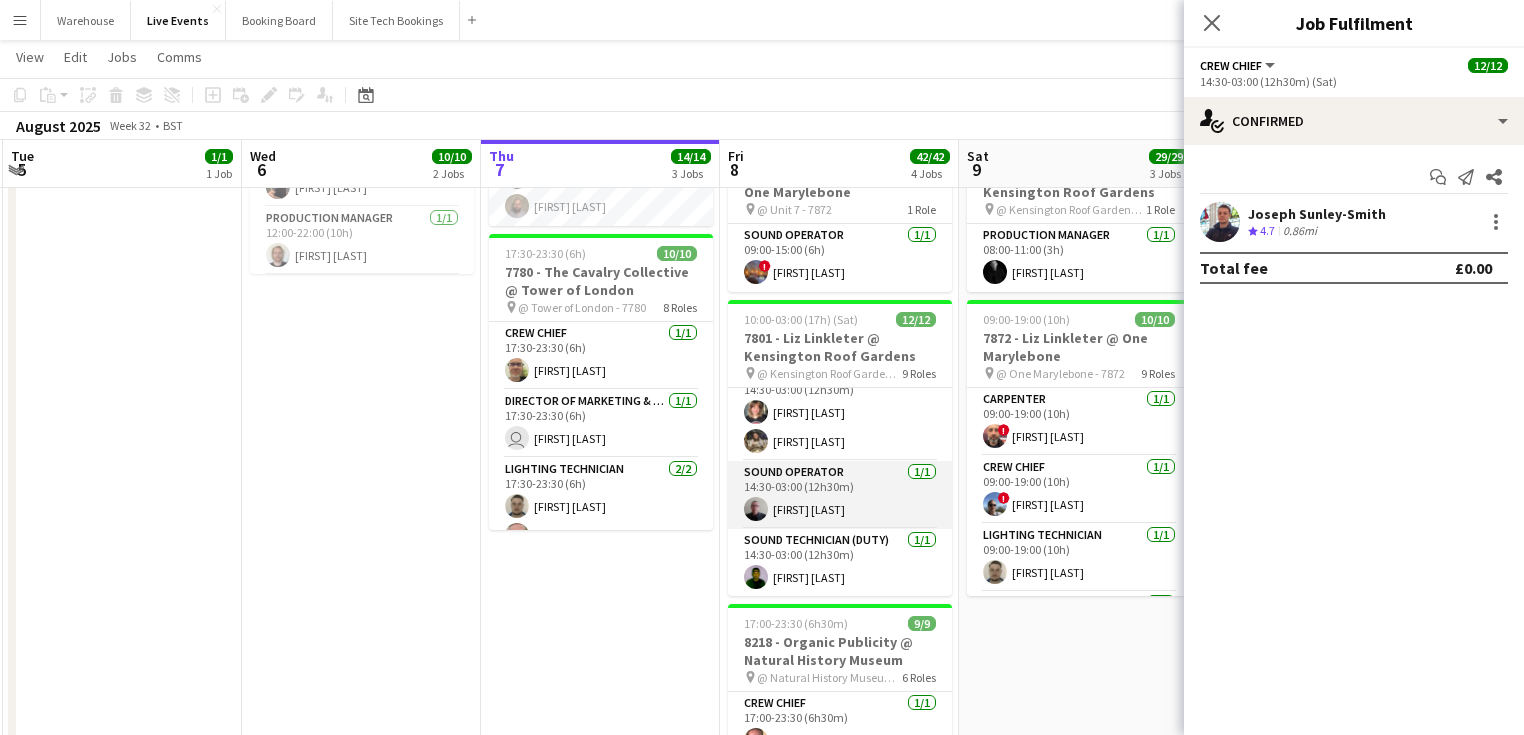 scroll, scrollTop: 414, scrollLeft: 0, axis: vertical 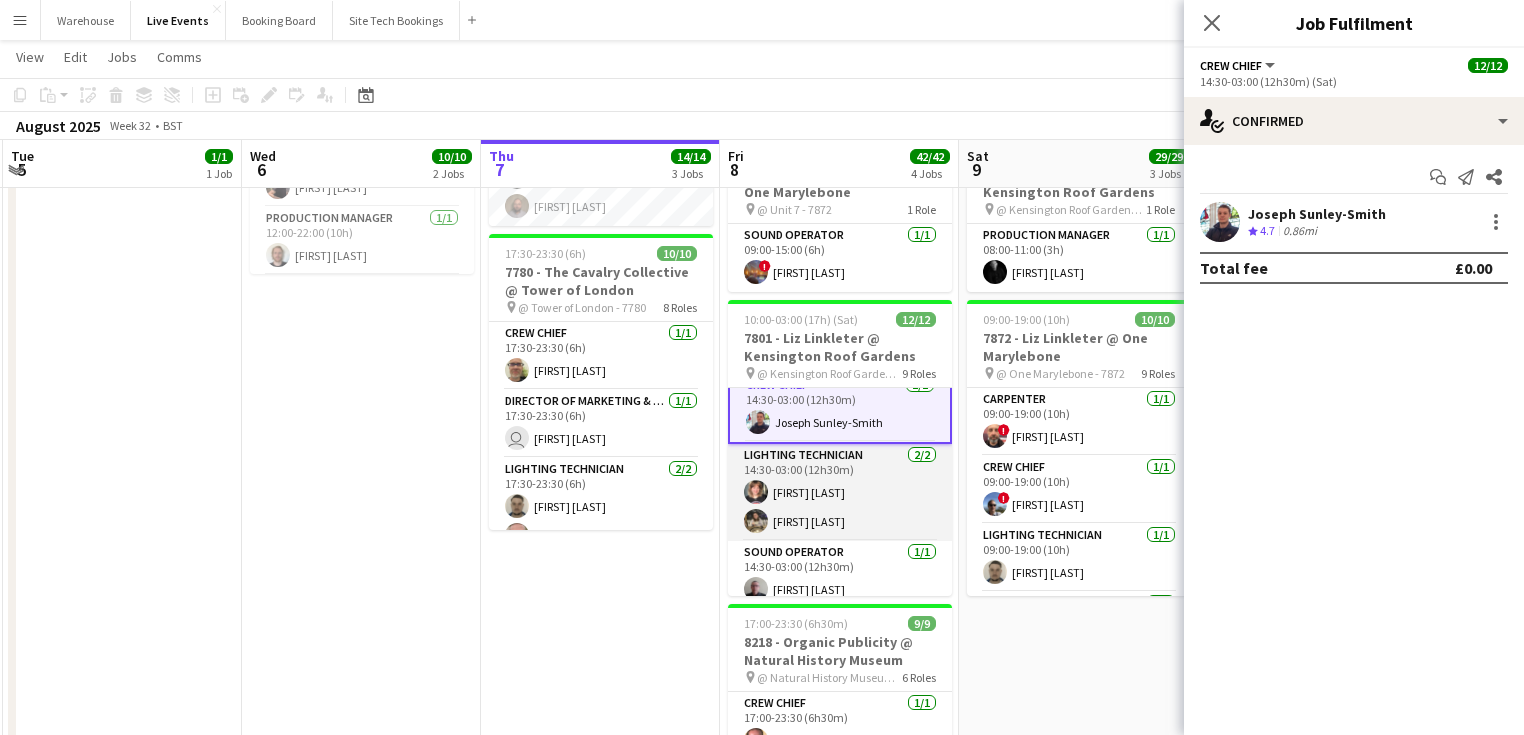click at bounding box center [756, 492] 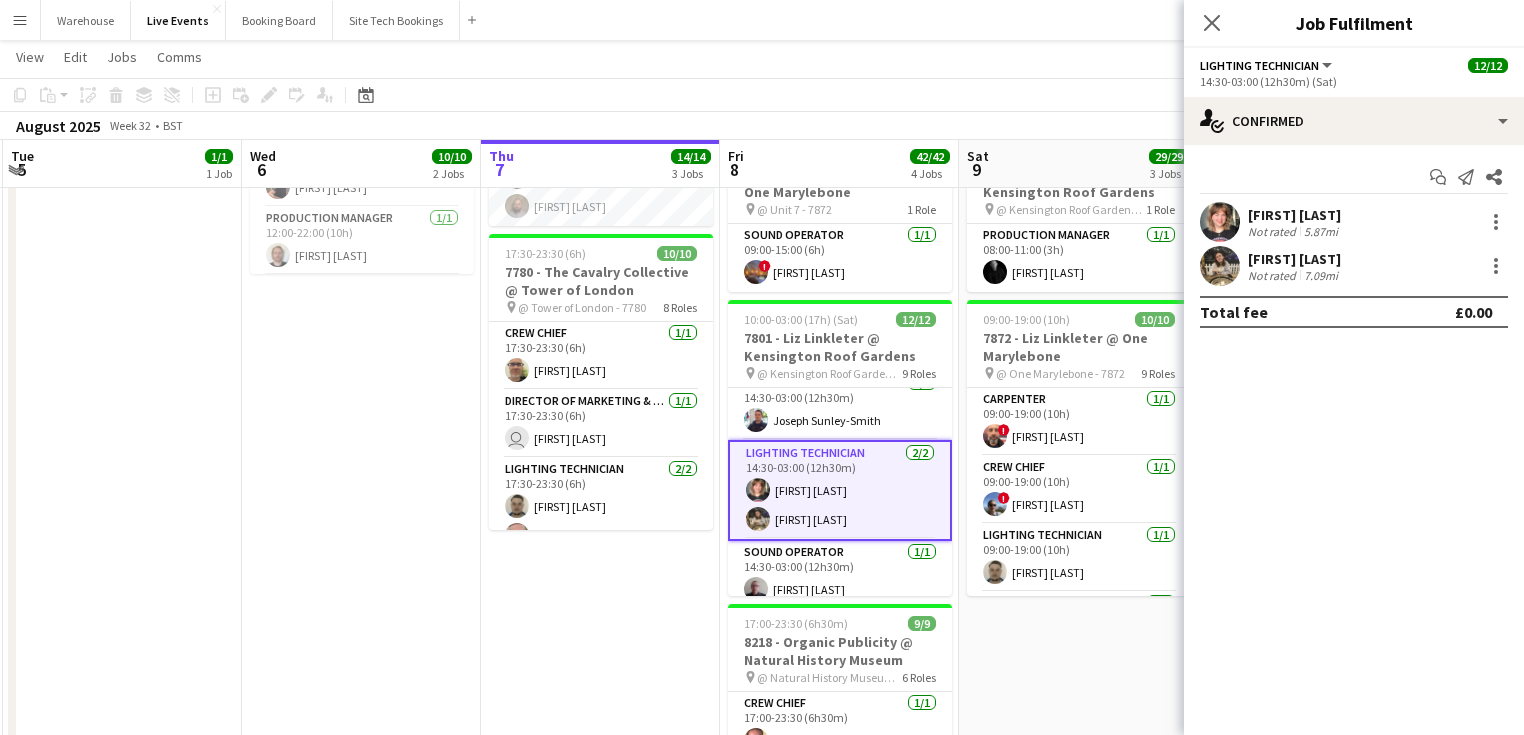 scroll, scrollTop: 412, scrollLeft: 0, axis: vertical 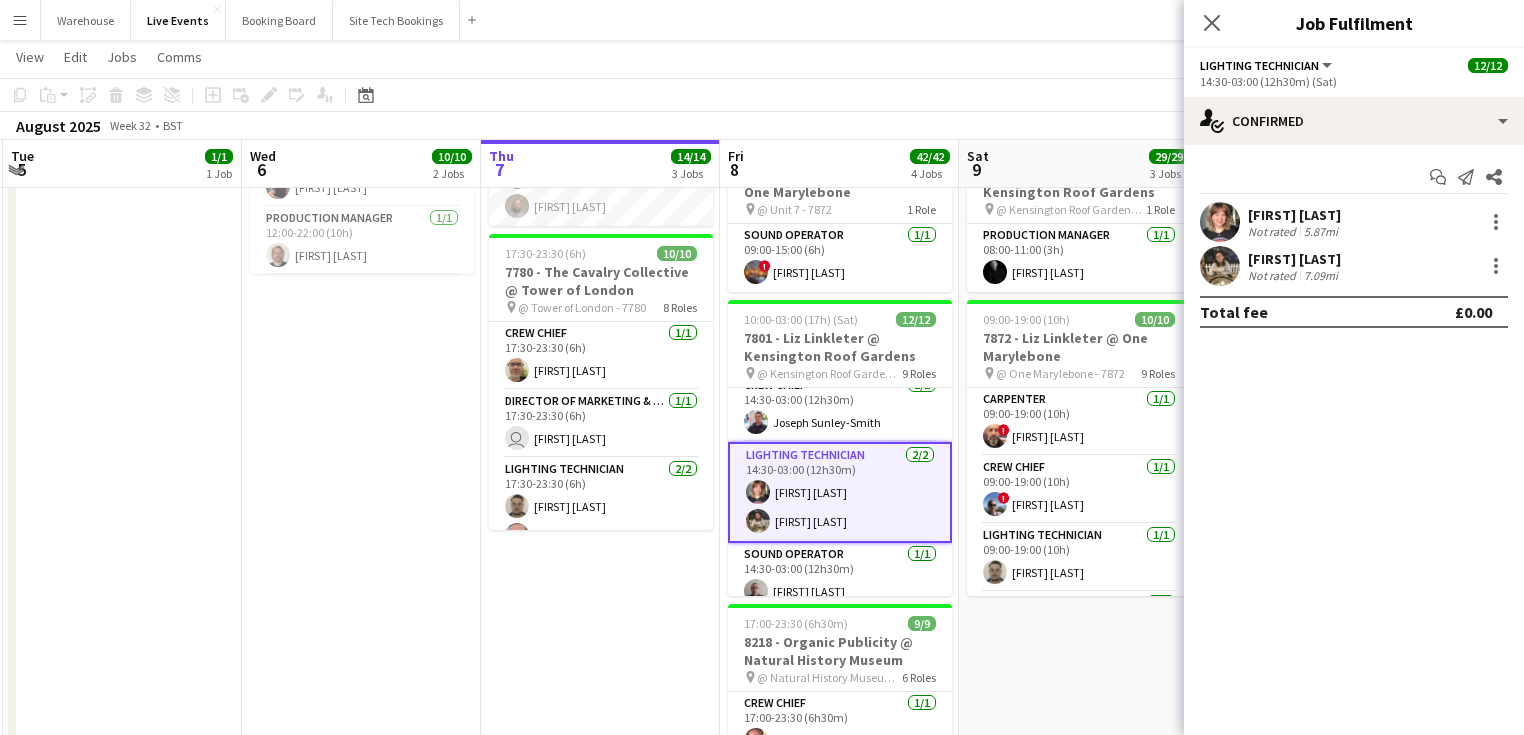 click on "[FIRST] [LAST]   Not rated   5.87mi" at bounding box center (1354, 222) 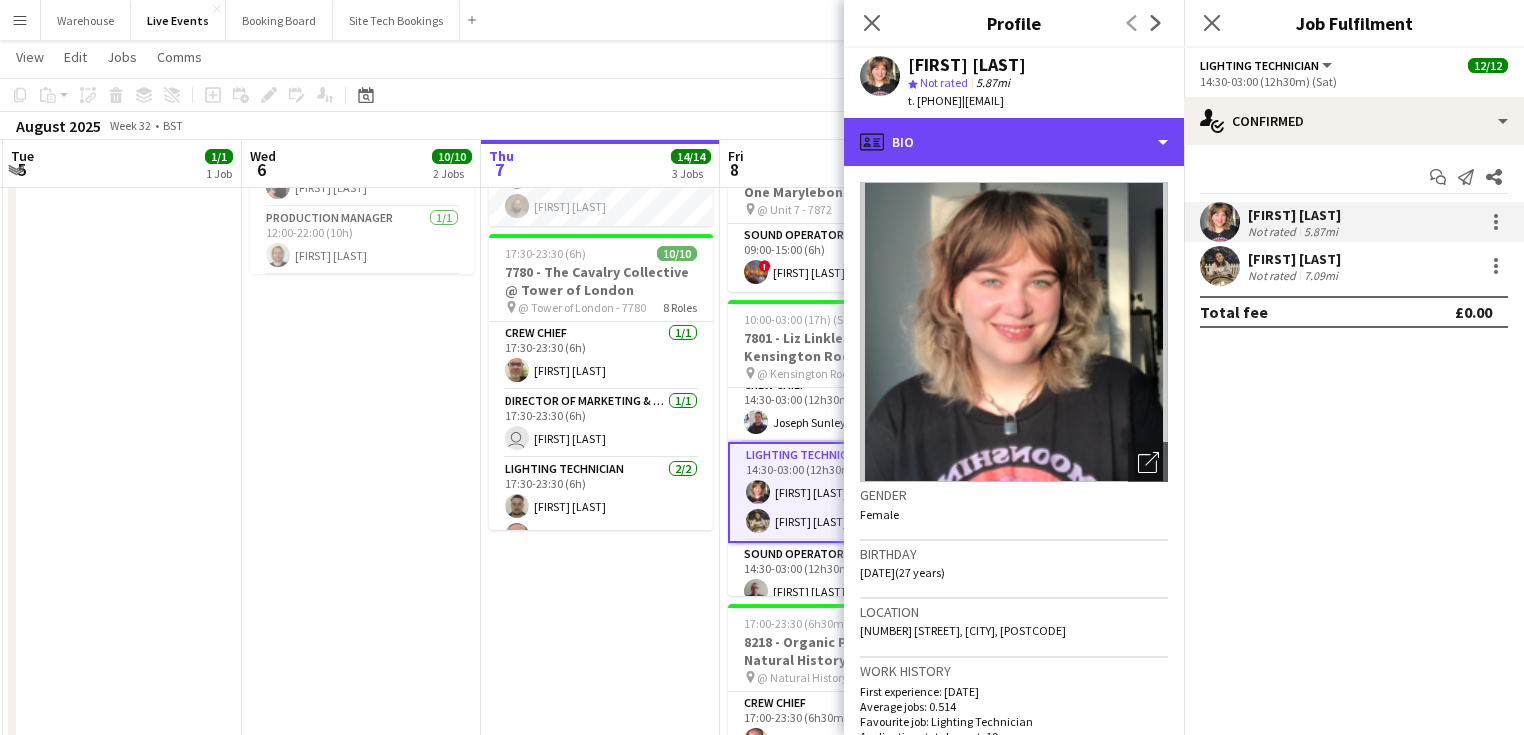 drag, startPoint x: 981, startPoint y: 157, endPoint x: 996, endPoint y: 176, distance: 24.207438 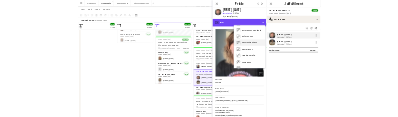scroll, scrollTop: 188, scrollLeft: 0, axis: vertical 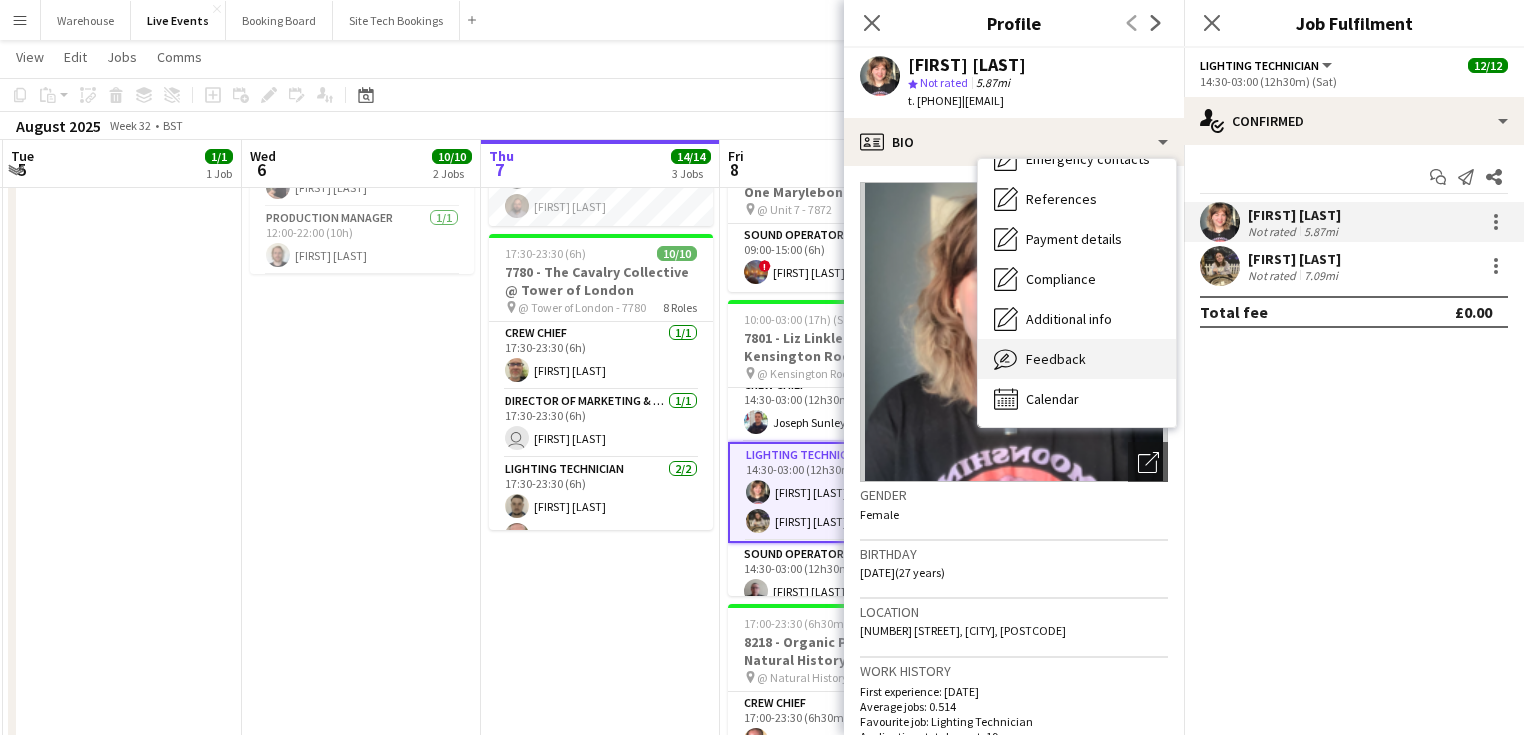 click on "Feedback" at bounding box center [1056, 359] 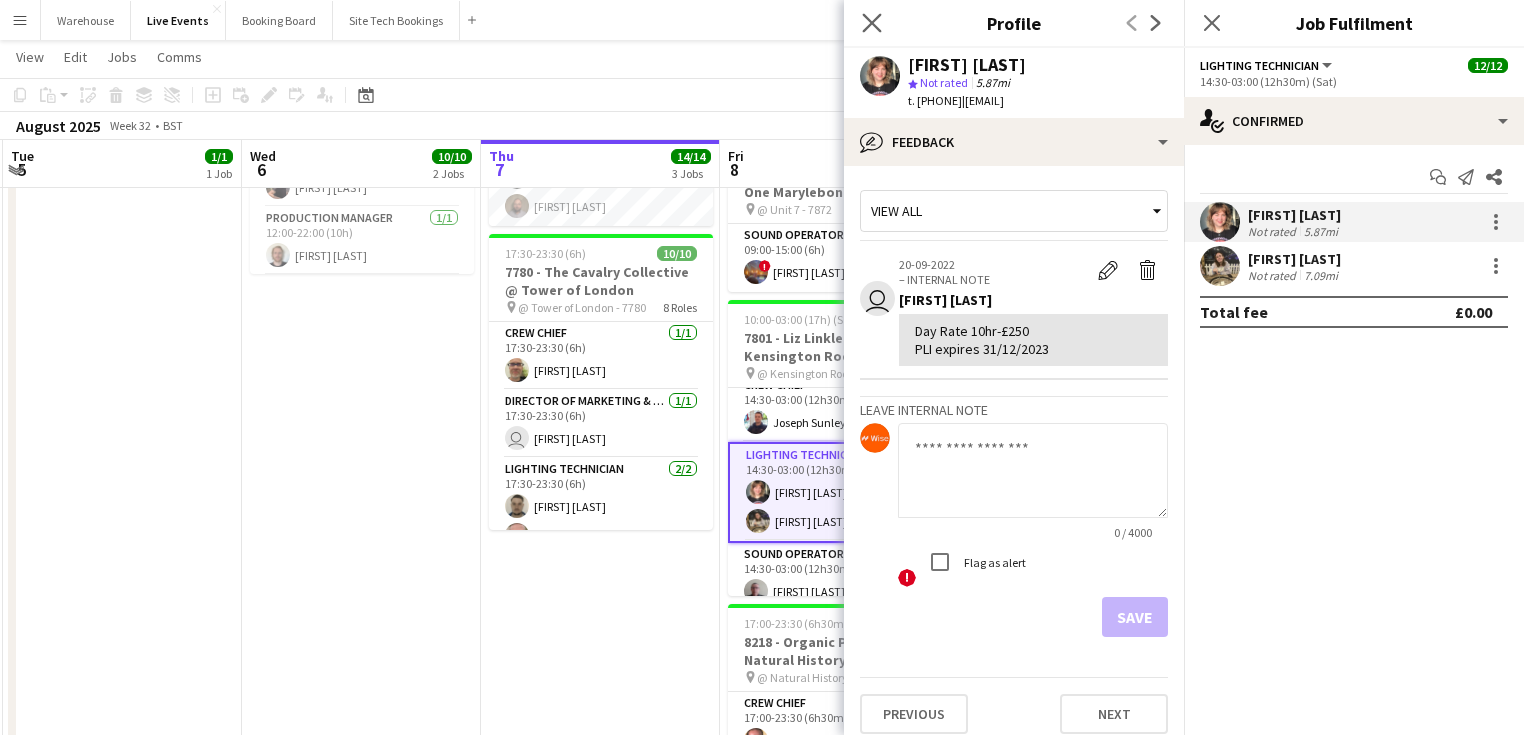 drag, startPoint x: 868, startPoint y: 12, endPoint x: 1048, endPoint y: 44, distance: 182.82231 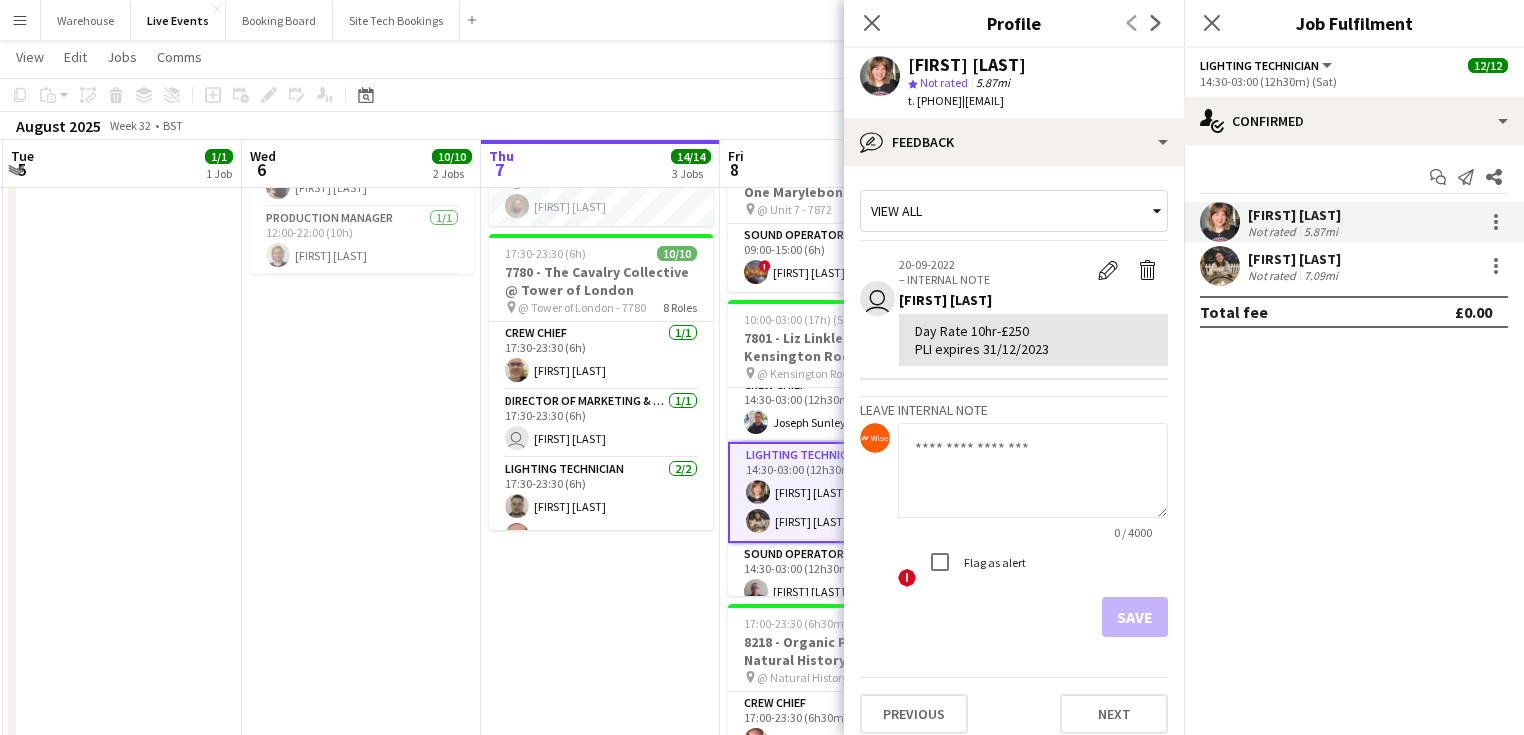 click on "Close pop-in" 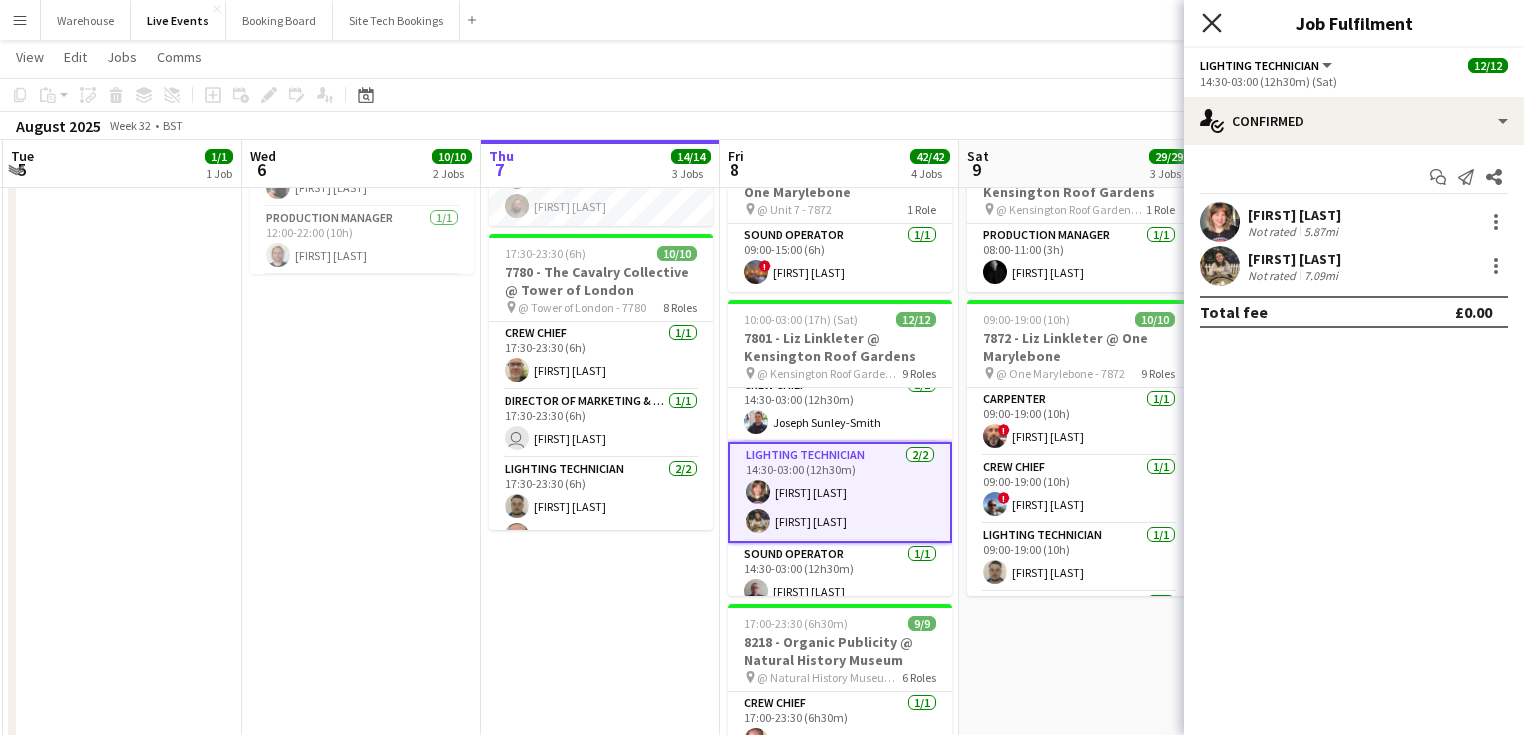 click on "Close pop-in" 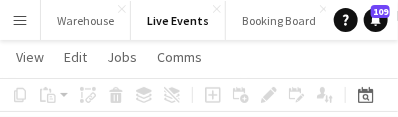 scroll, scrollTop: 0, scrollLeft: 475, axis: horizontal 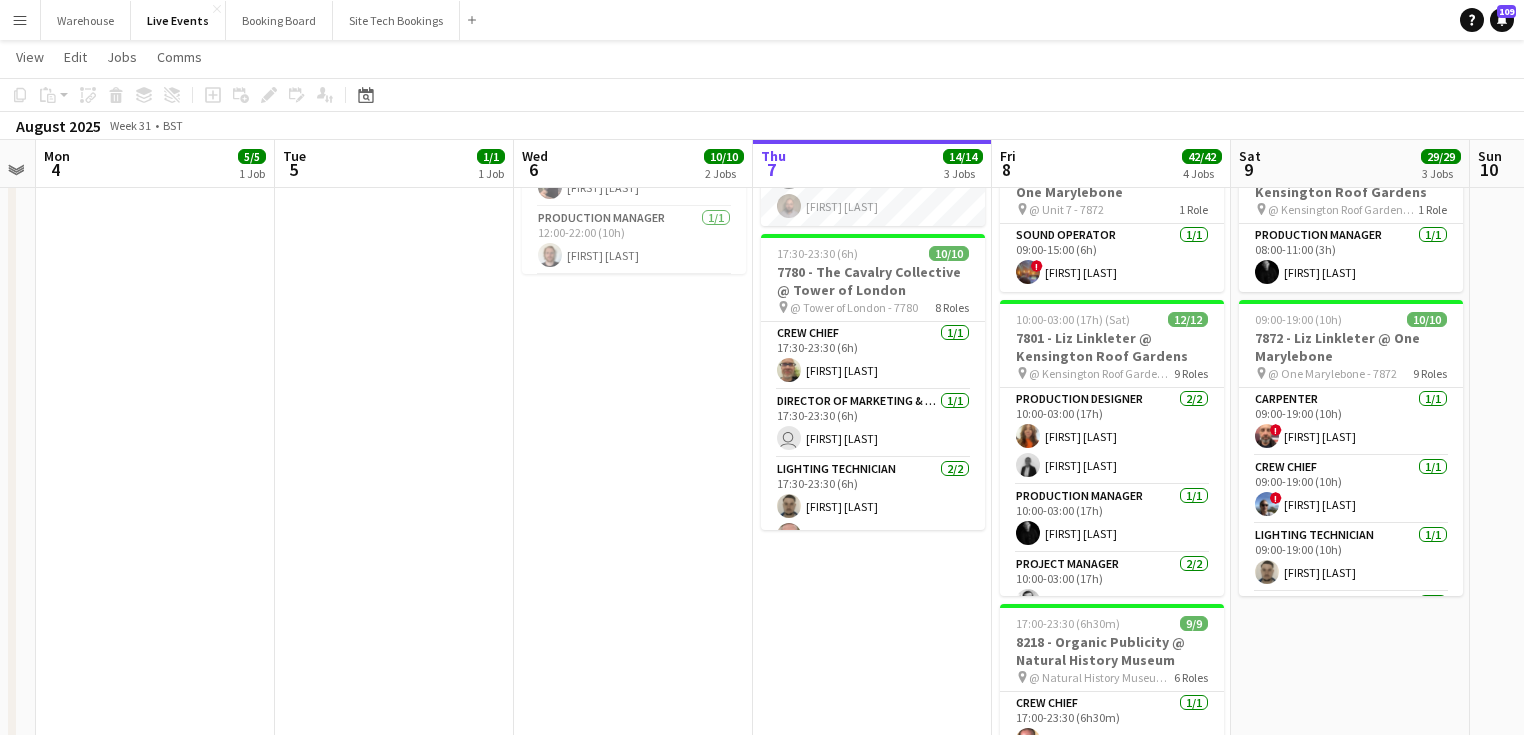 drag, startPoint x: 1064, startPoint y: 552, endPoint x: 600, endPoint y: 567, distance: 464.2424 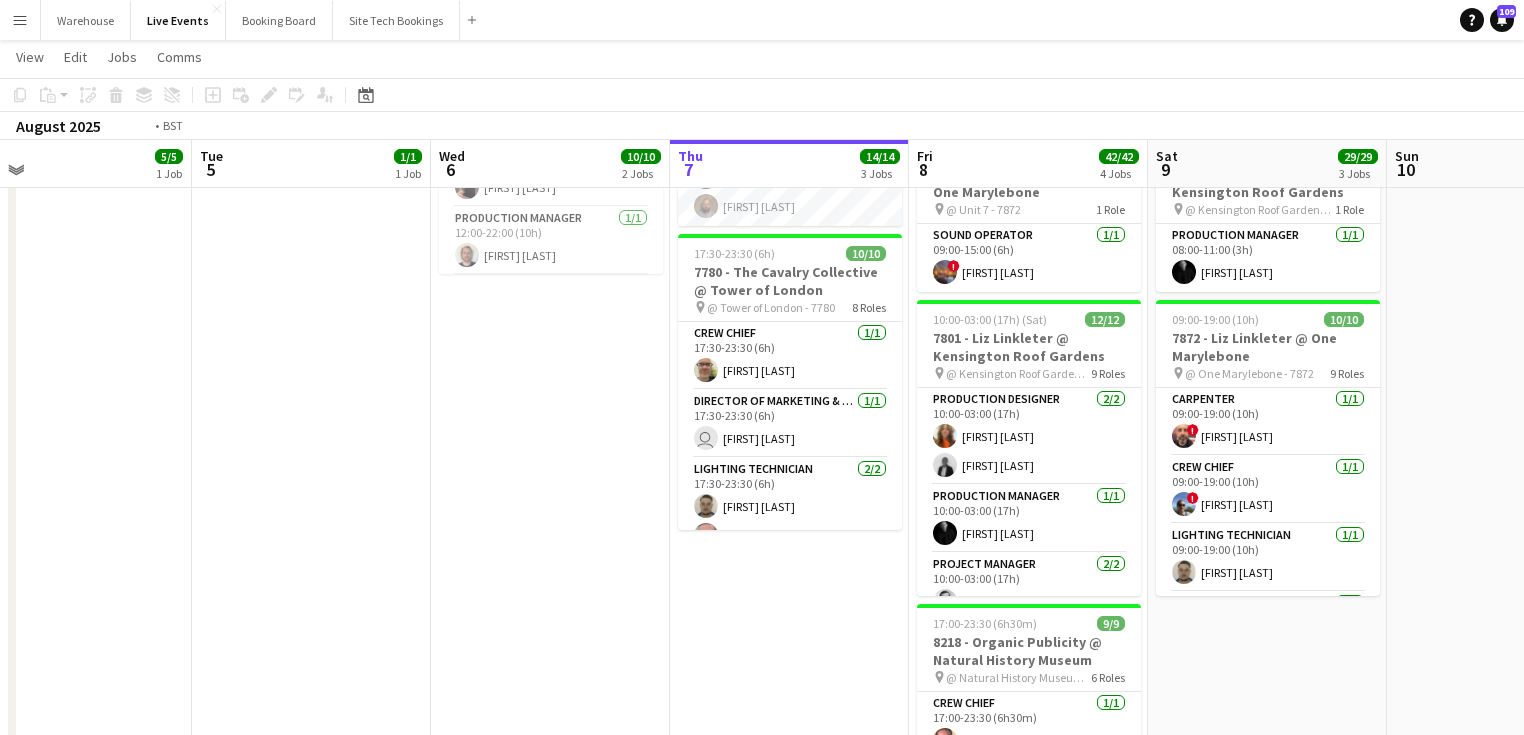 scroll, scrollTop: 0, scrollLeft: 781, axis: horizontal 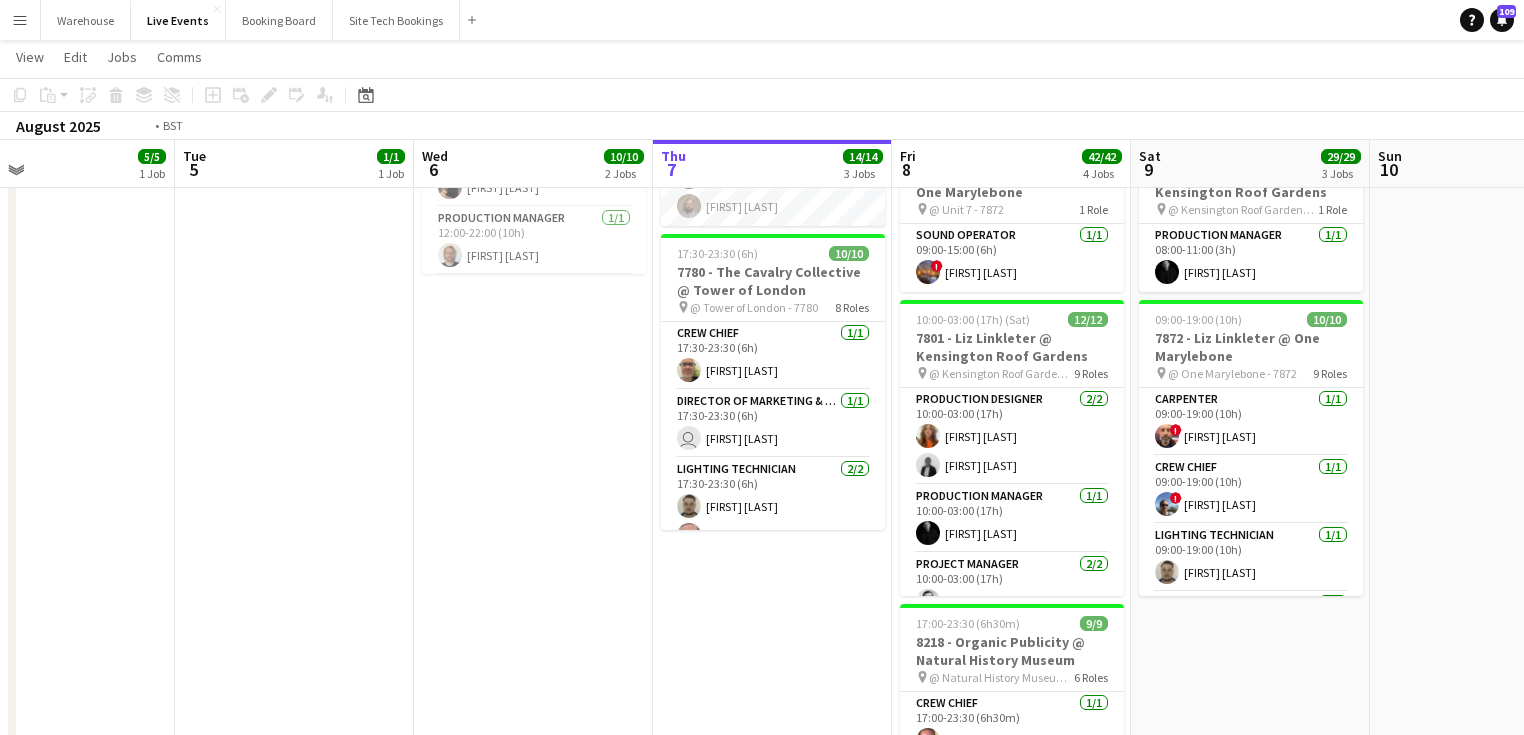 drag, startPoint x: 736, startPoint y: 591, endPoint x: 644, endPoint y: 594, distance: 92.0489 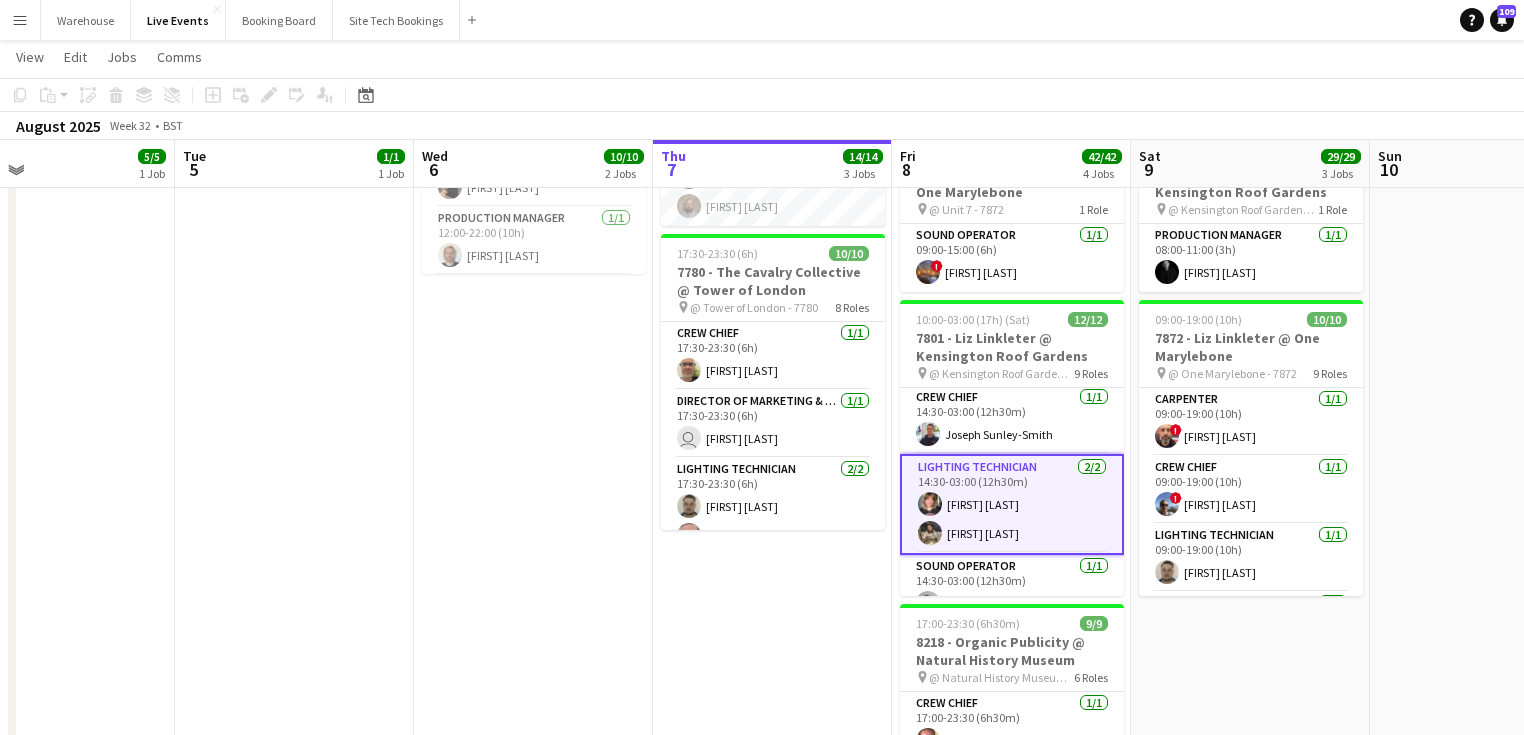 scroll, scrollTop: 480, scrollLeft: 0, axis: vertical 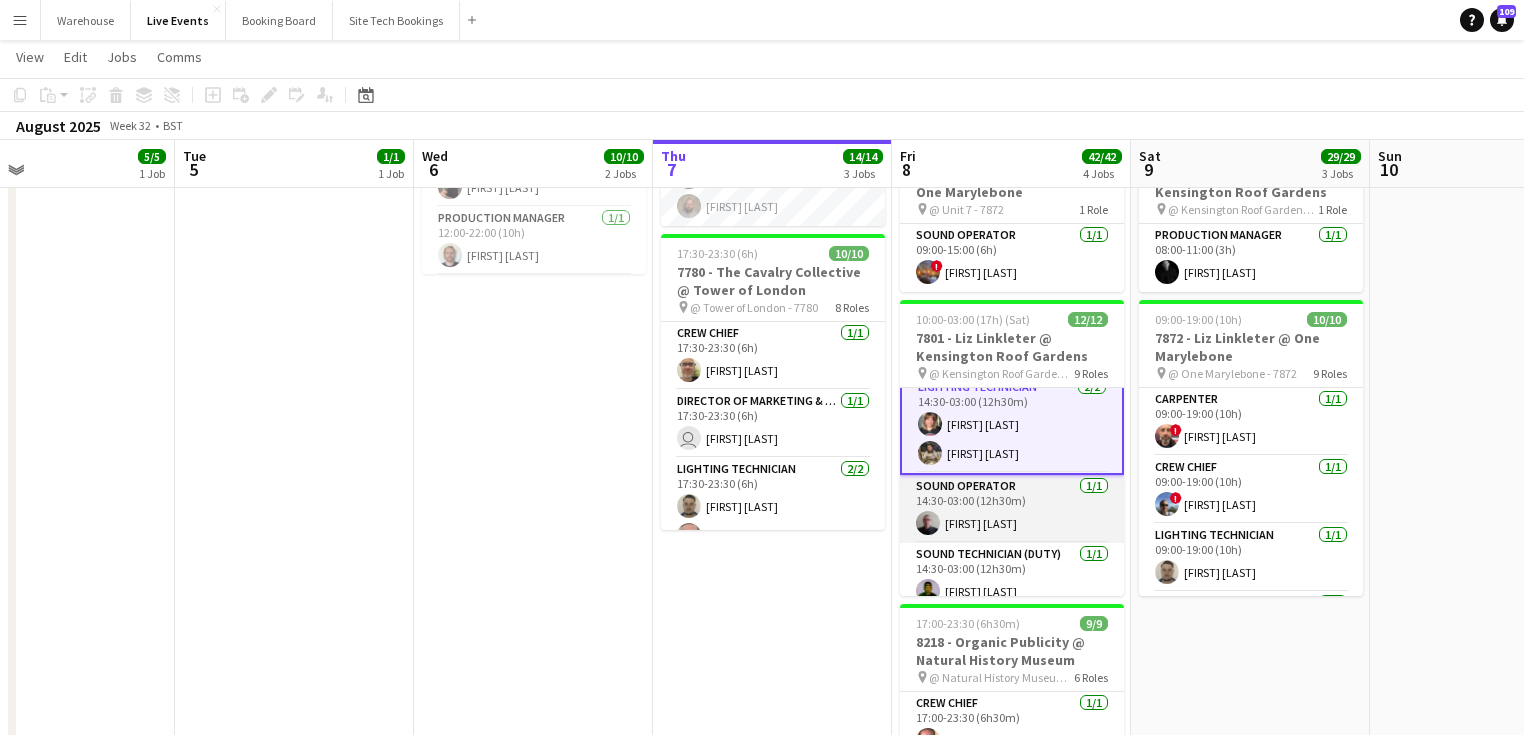 click at bounding box center (928, 523) 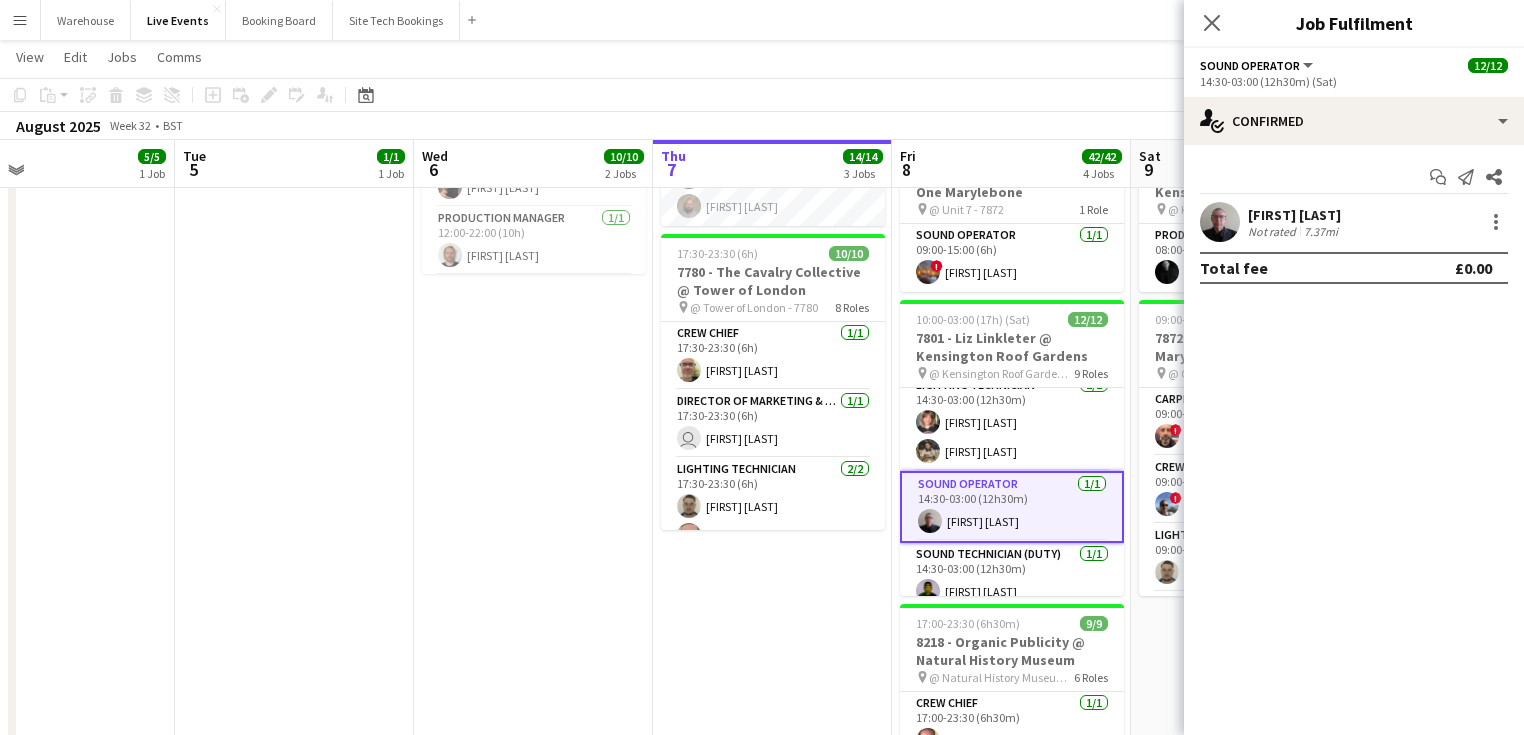 scroll, scrollTop: 478, scrollLeft: 0, axis: vertical 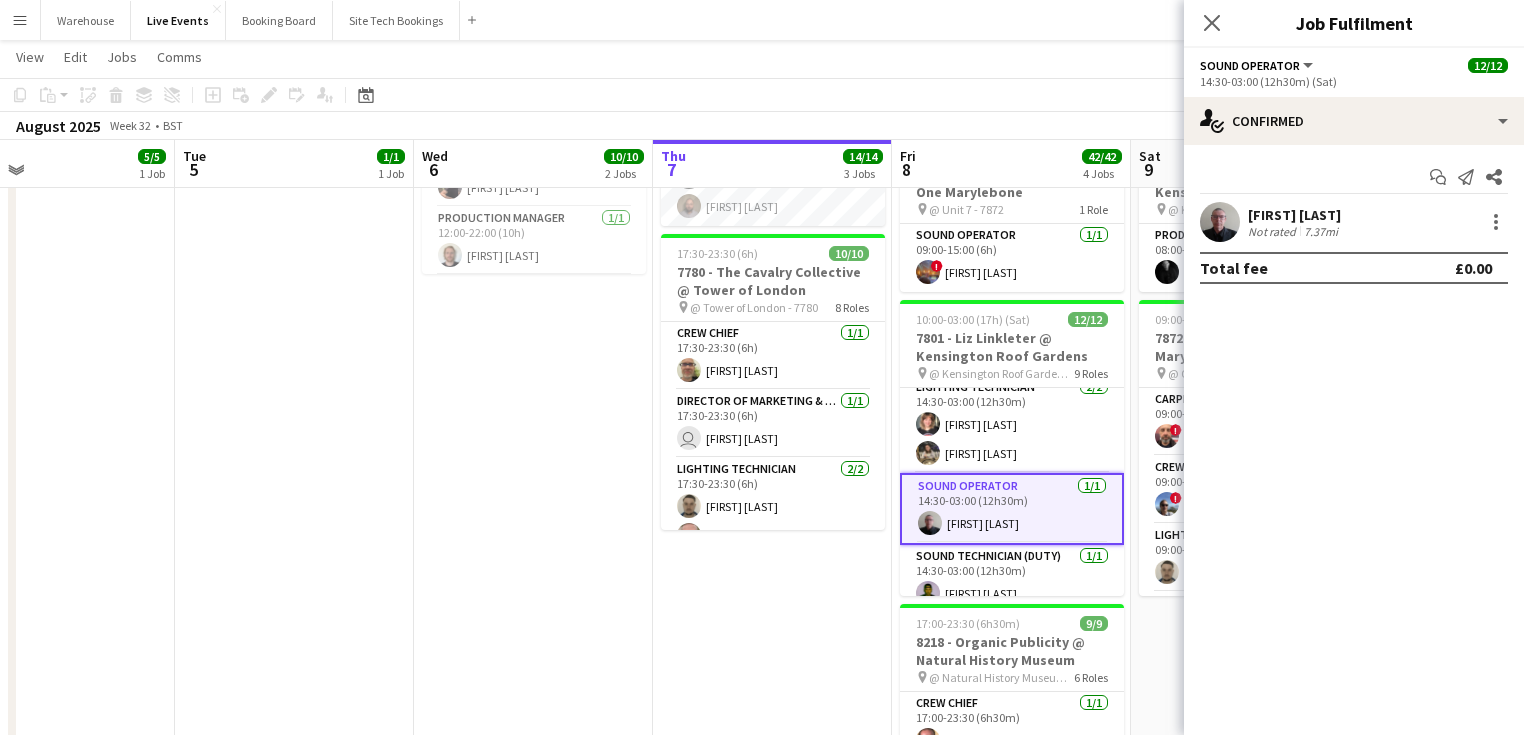 click at bounding box center (1220, 222) 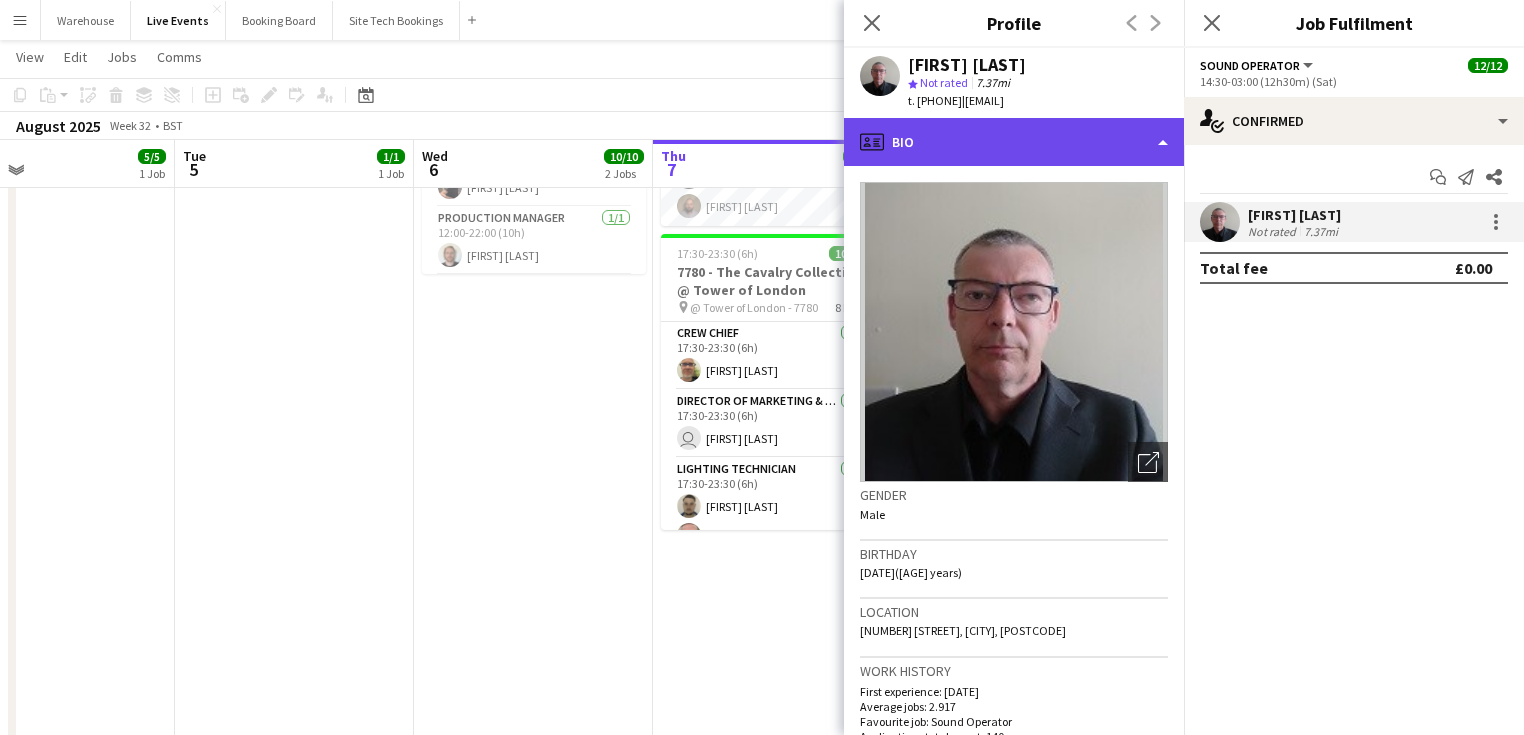 click on "profile
Bio" 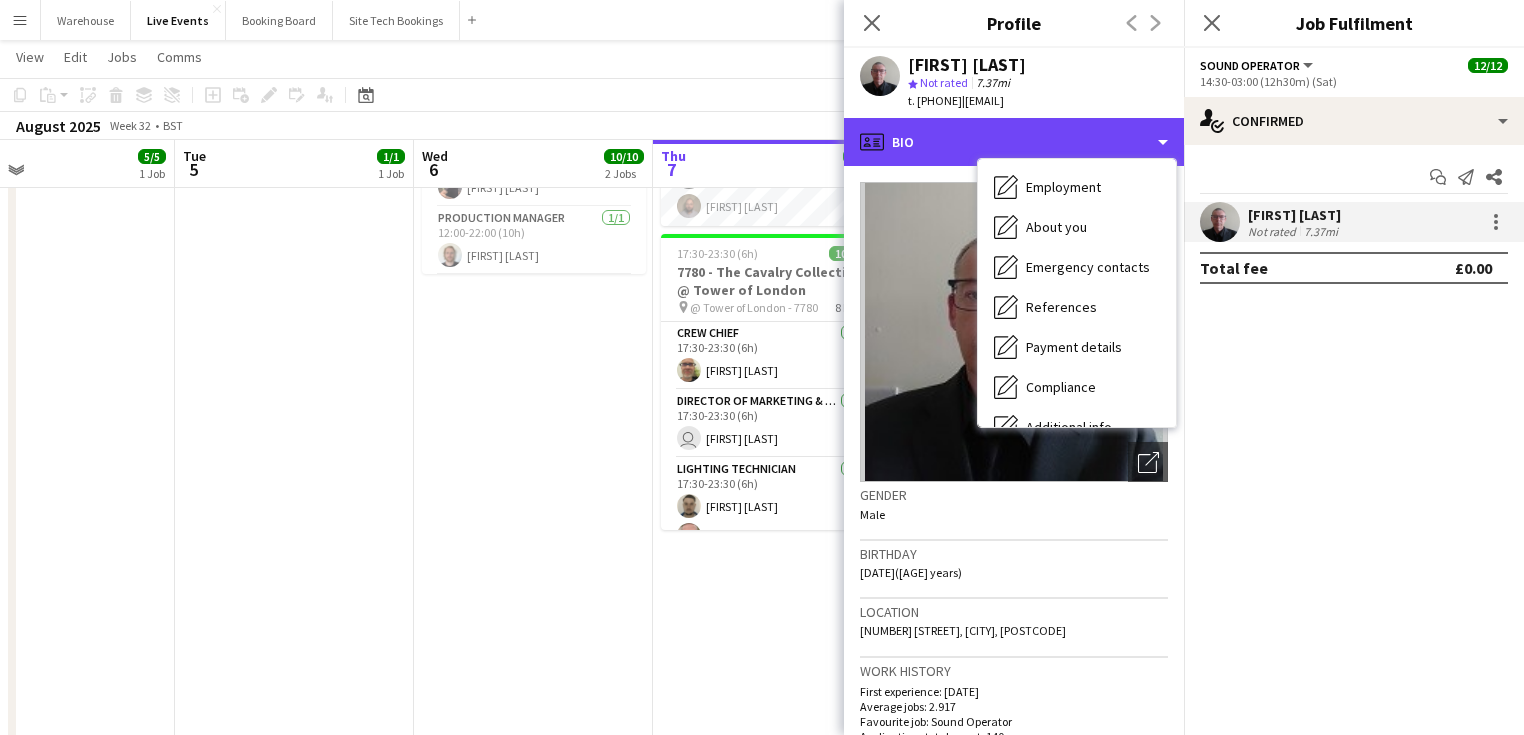 scroll, scrollTop: 160, scrollLeft: 0, axis: vertical 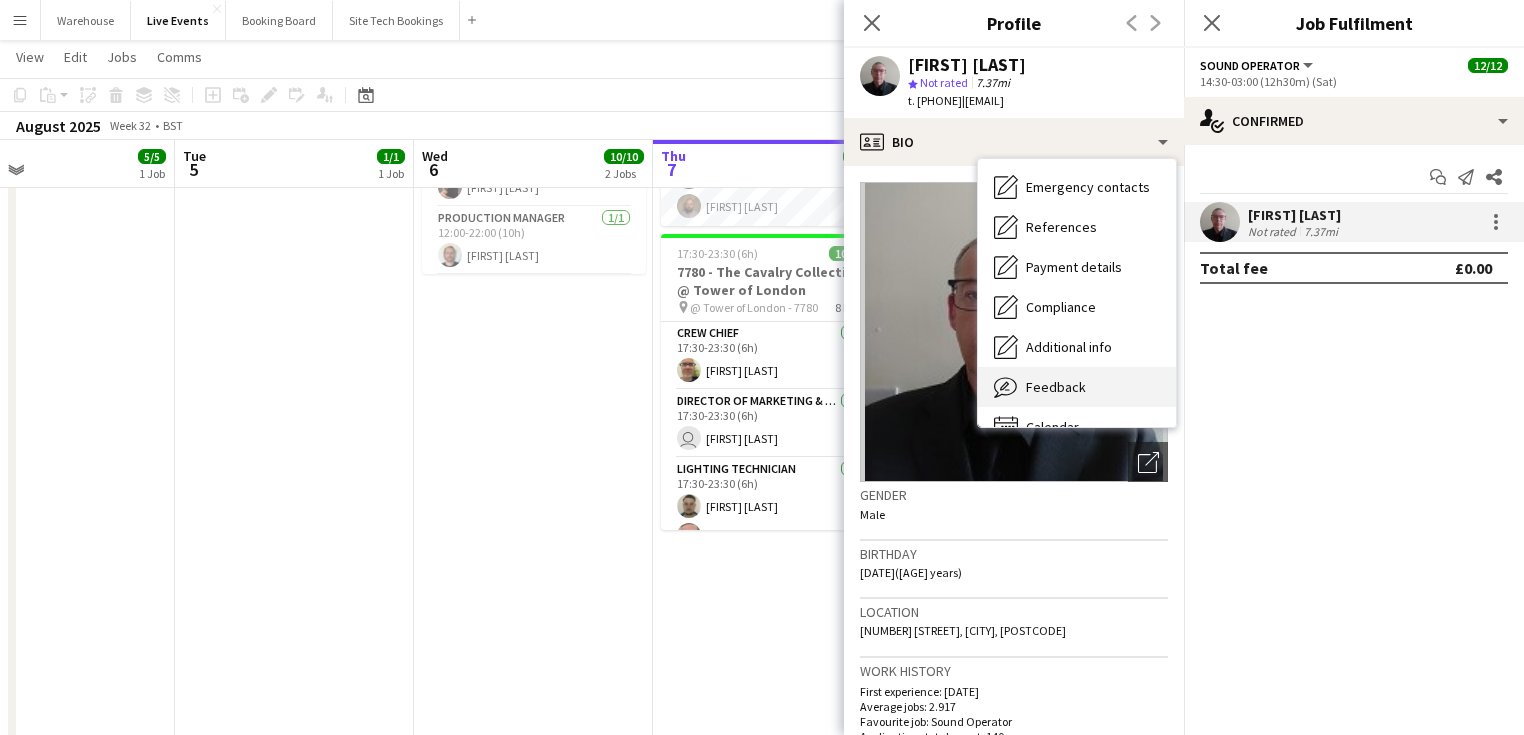 click on "Feedback" at bounding box center (1056, 387) 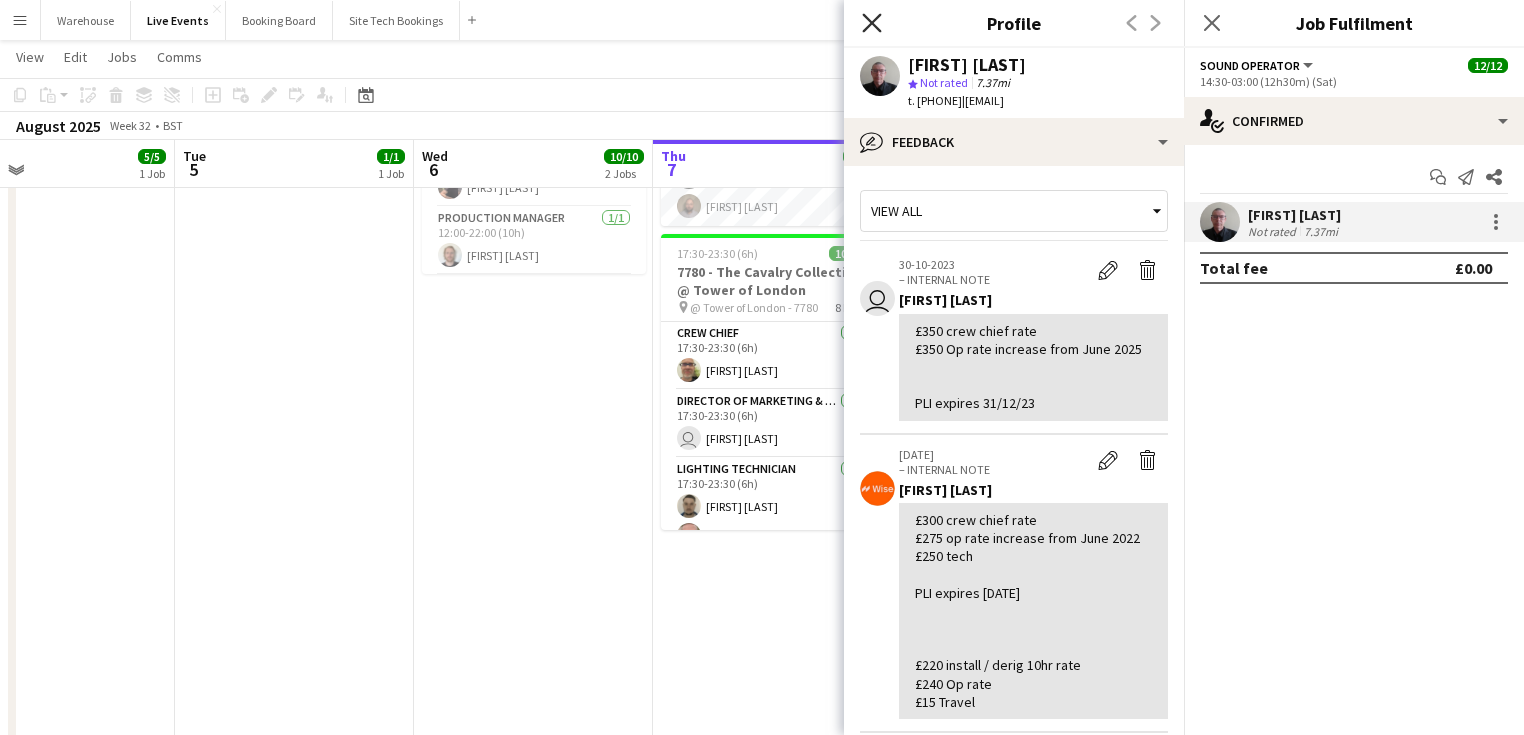 click 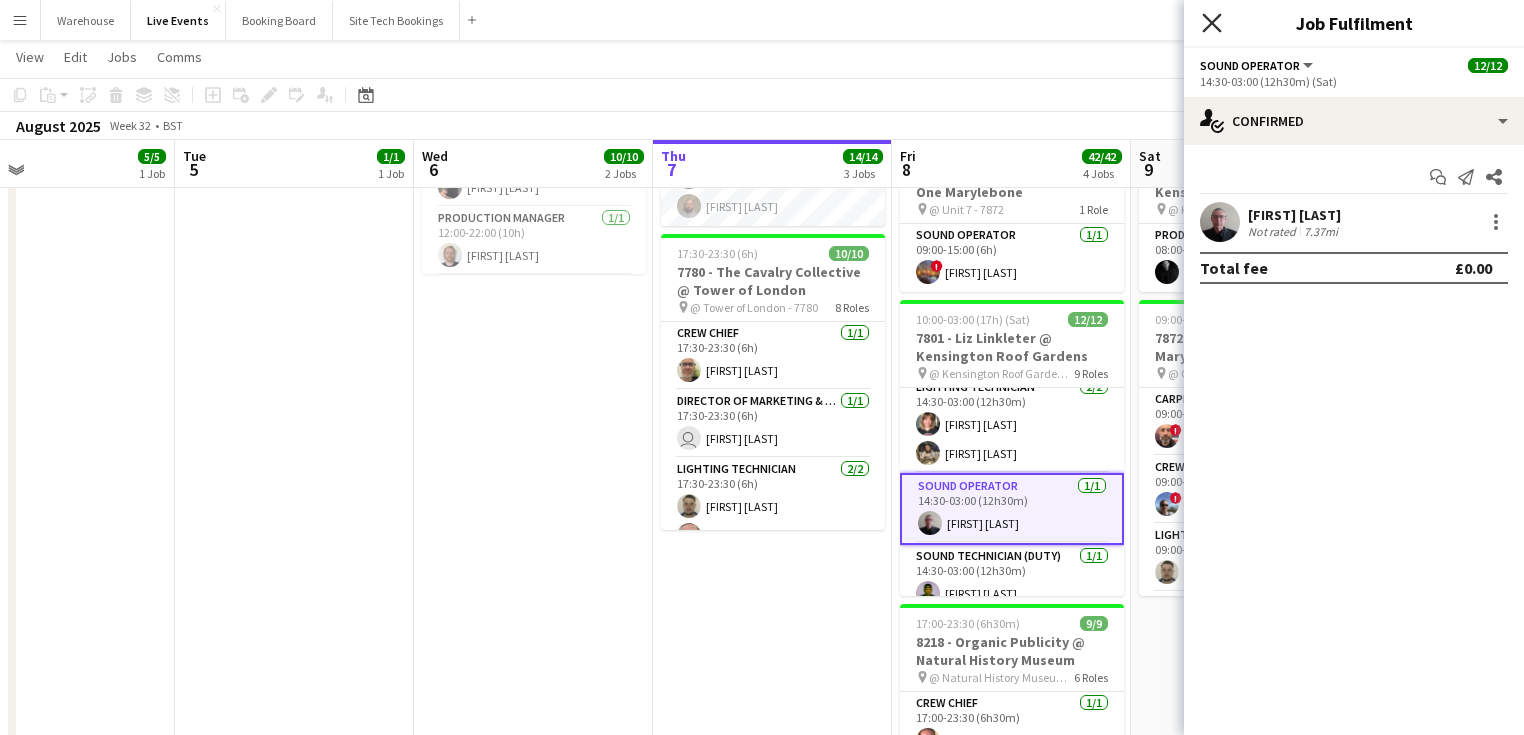 click on "Close pop-in" 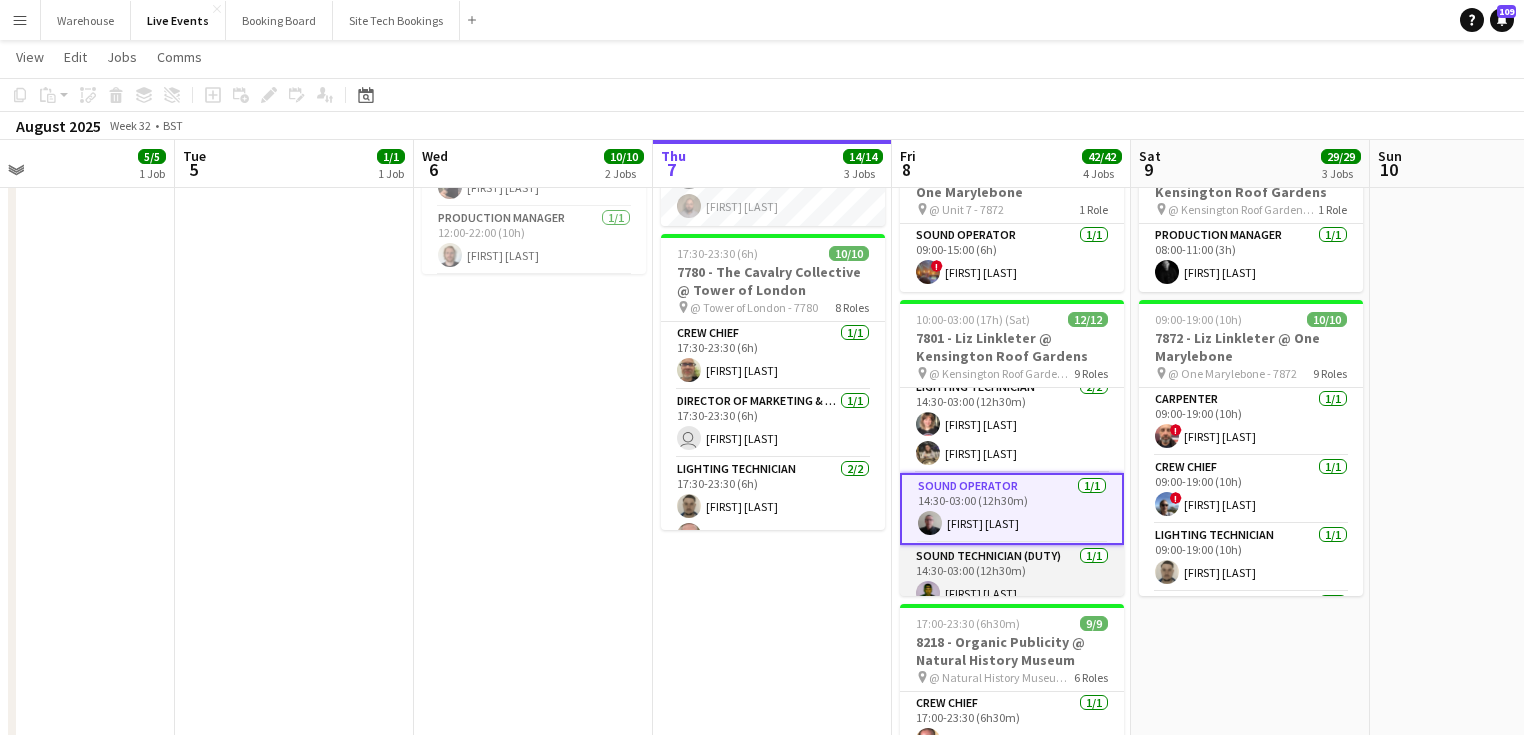 scroll, scrollTop: 494, scrollLeft: 0, axis: vertical 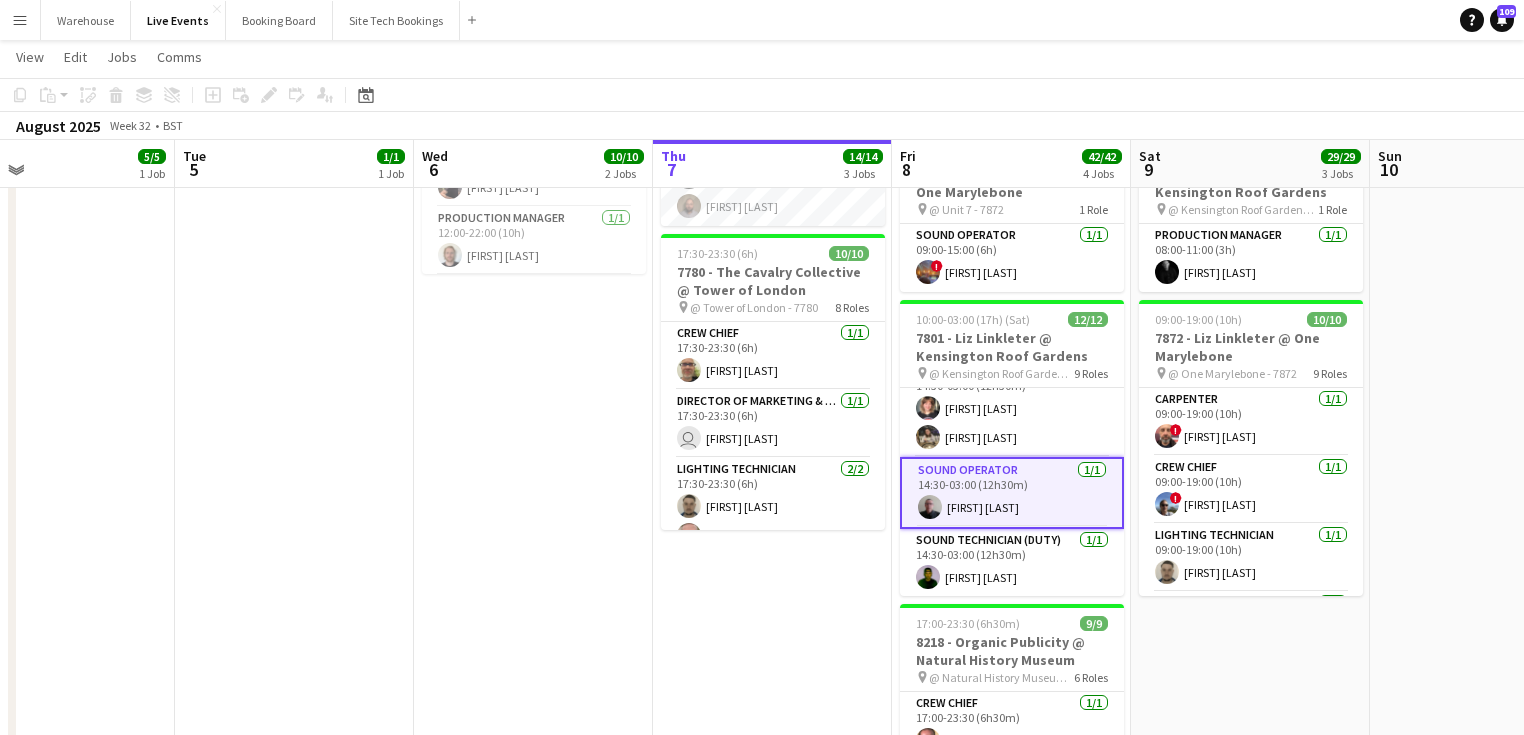 click on "Fri   1   Sat   2   41/43   1 Job   Sun   3   Mon   4   5/5   1 Job   Tue   5   1/1   1 Job   Wed   6   10/10   2 Jobs   Thu   7   14/14   3 Jobs   Fri   8   42/42   4 Jobs   Sat   9   29/29   3 Jobs   Sun   10   8/8   1 Job   Mon   11   Tue   12      15:00-01:00 (10h) (Sun)   41/43   Job 5 of 5 - 7710 - 2B UK Limited @ Natural History Museum
pin
7711 - 2B UK Limited @ Natural History Museum   12 Roles   Lighting Technician (Driver)   1/1   15:00-01:00 (10h)
Simon Brown  Crew Chief   3/3   16:00-01:00 (9h)
Andrew Gorman Thomas Thompson Simon Streeting  Electrician   3I   2/3   16:00-01:00 (9h)
Anthony Thomas Max Walker
single-neutral-actions
Lighting Operator   2/2   16:00-01:00 (9h)
Andrew Watson Paul de Villiers  Lighting Technician   11/11   16:00-01:00 (9h)
! Ian Park Gabriel Nyari Luke de Woolfson Charlie Meehan Joseph Melotte Jim White Sam Scott Jay Butcher paul van den heijkant Joao Janeiro Patrick Pilcher  3/3   1/1  !" at bounding box center [762, 310] 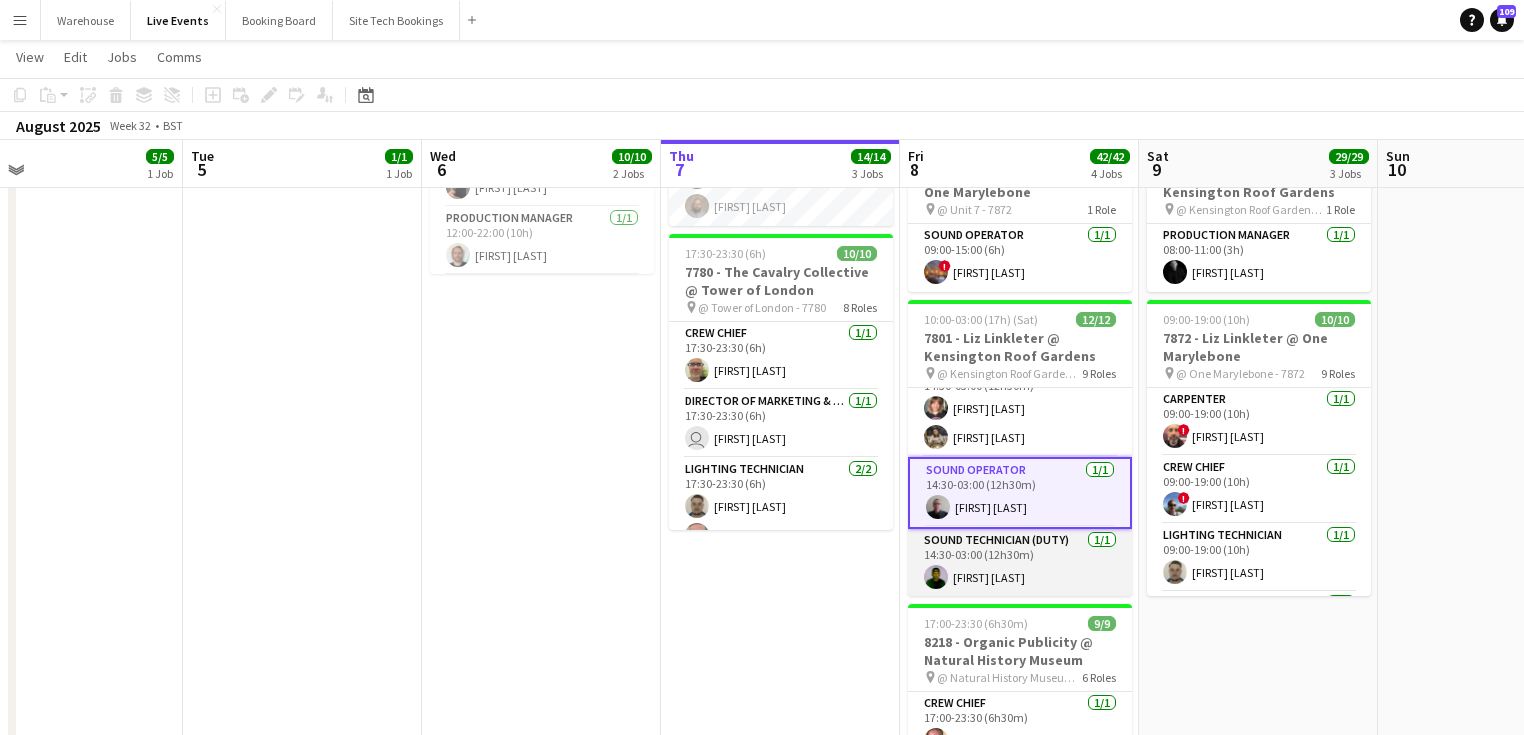 click on "Sound Technician (Duty)   1/1   14:30-03:00 (12h30m)
[FIRST] [LAST]" at bounding box center [1020, 563] 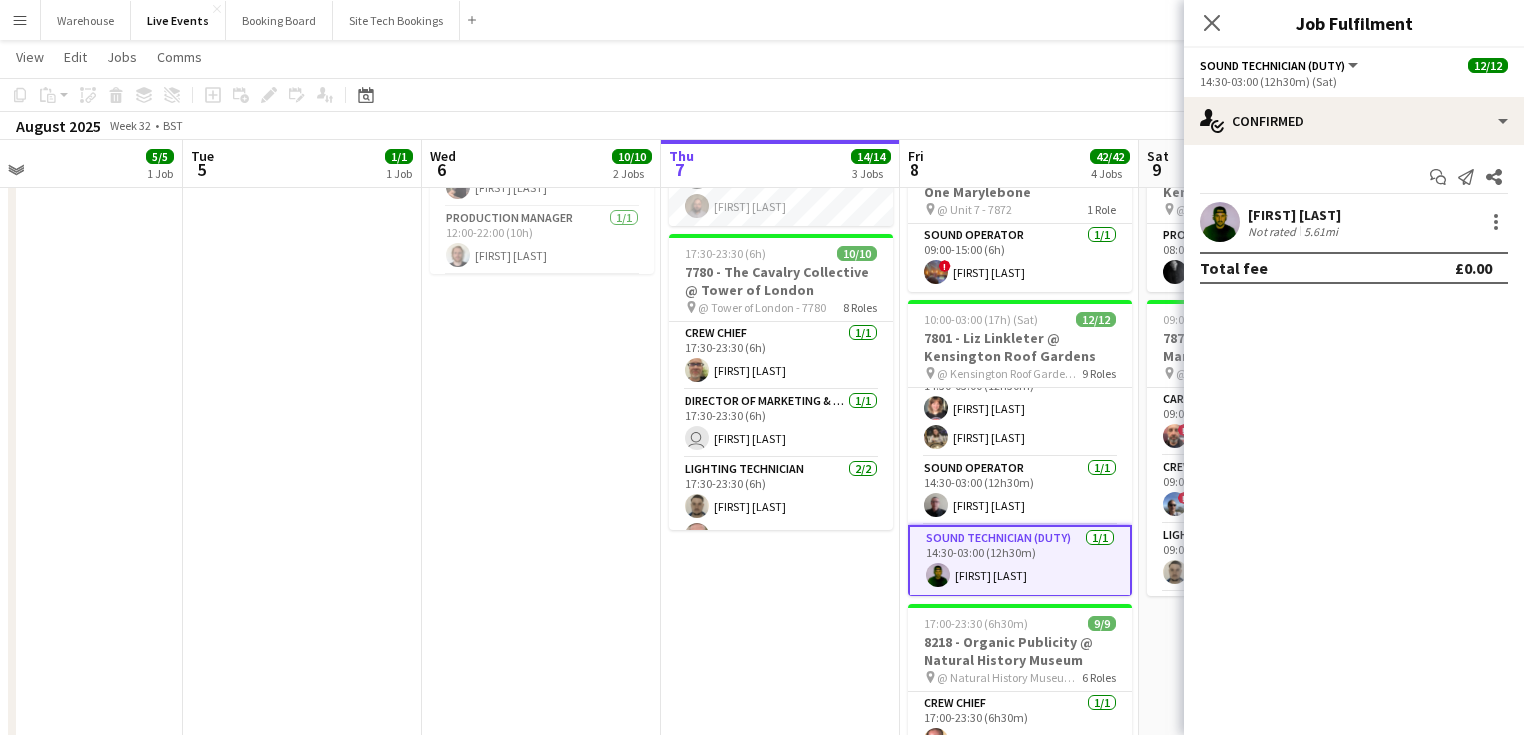 click at bounding box center [1220, 222] 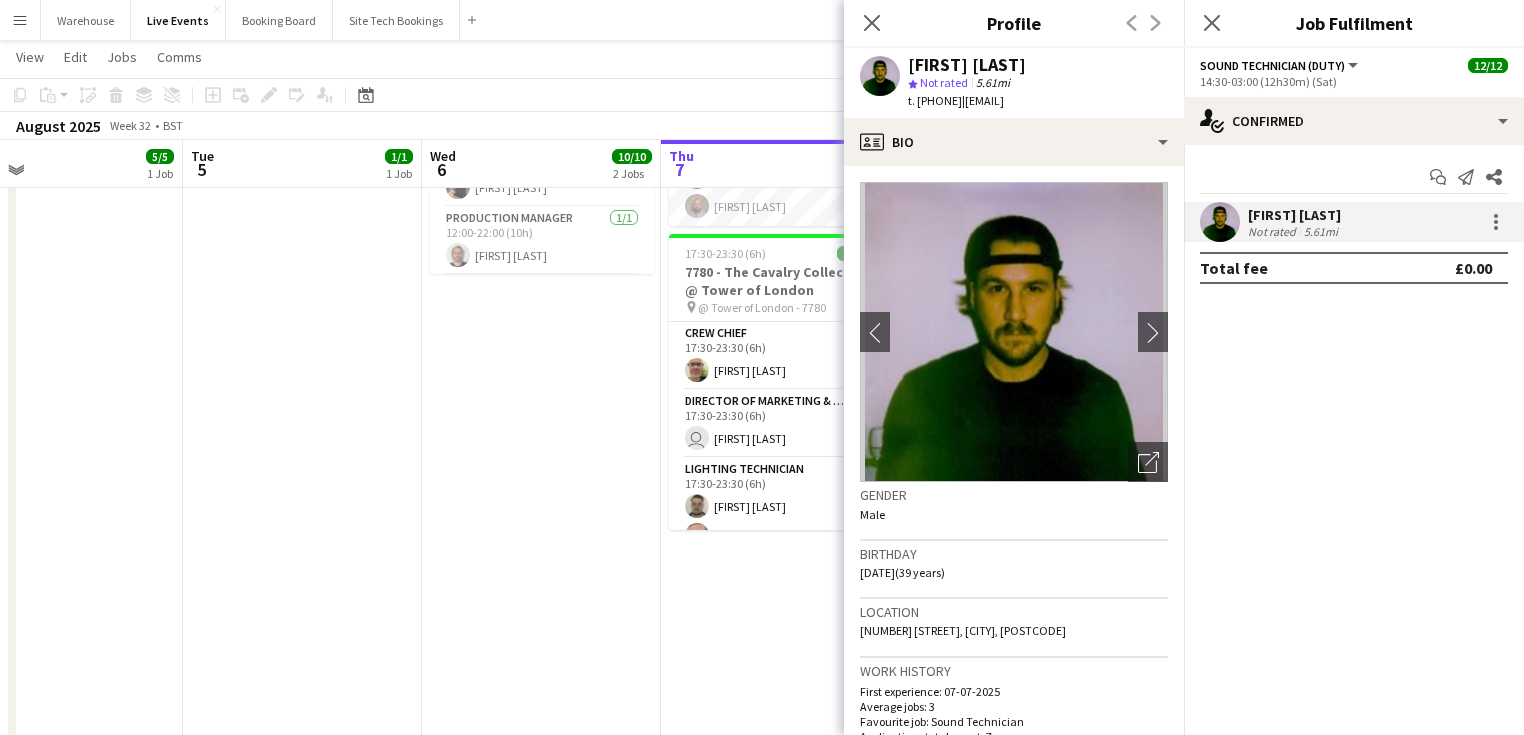 click 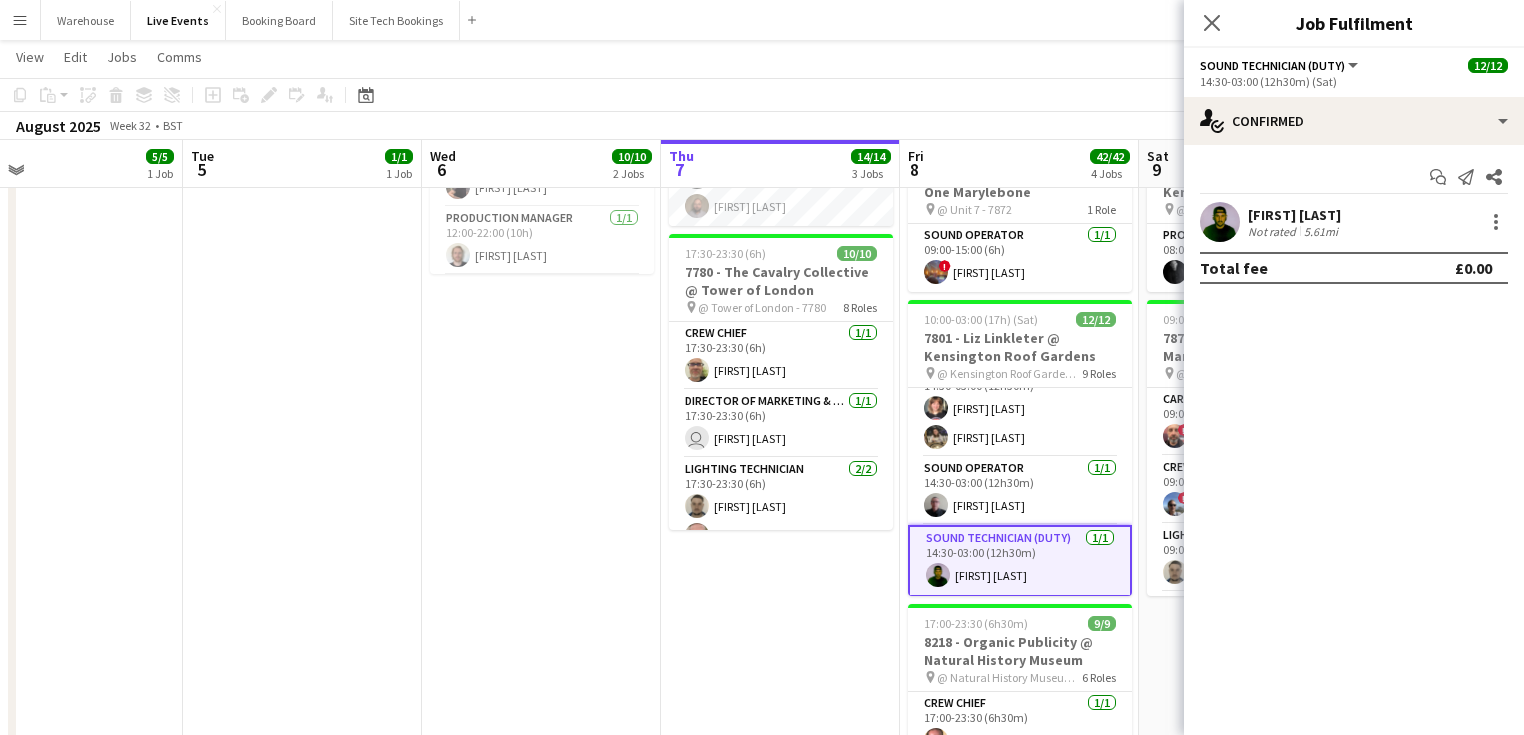 drag, startPoint x: 1201, startPoint y: 229, endPoint x: 1218, endPoint y: 225, distance: 17.464249 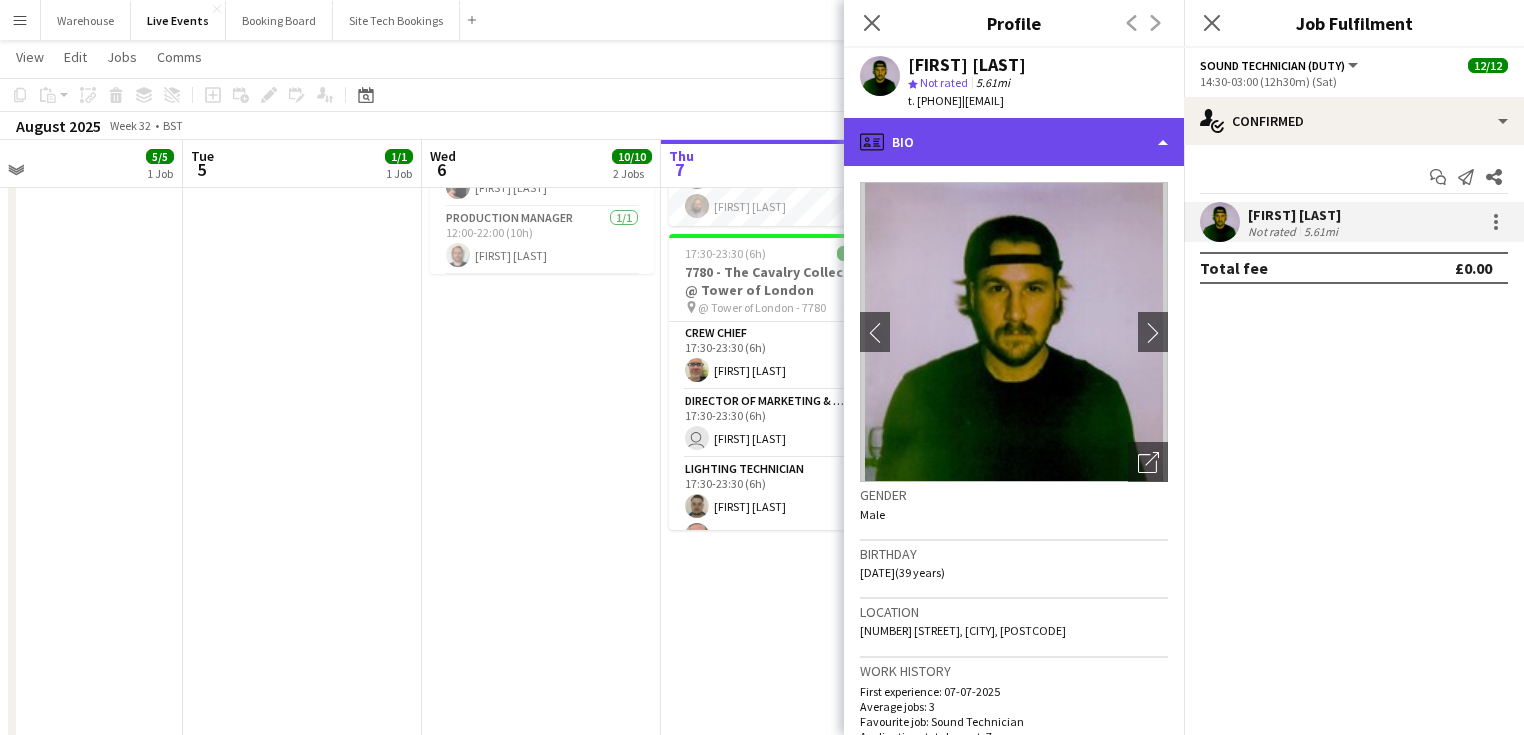 click on "profile" 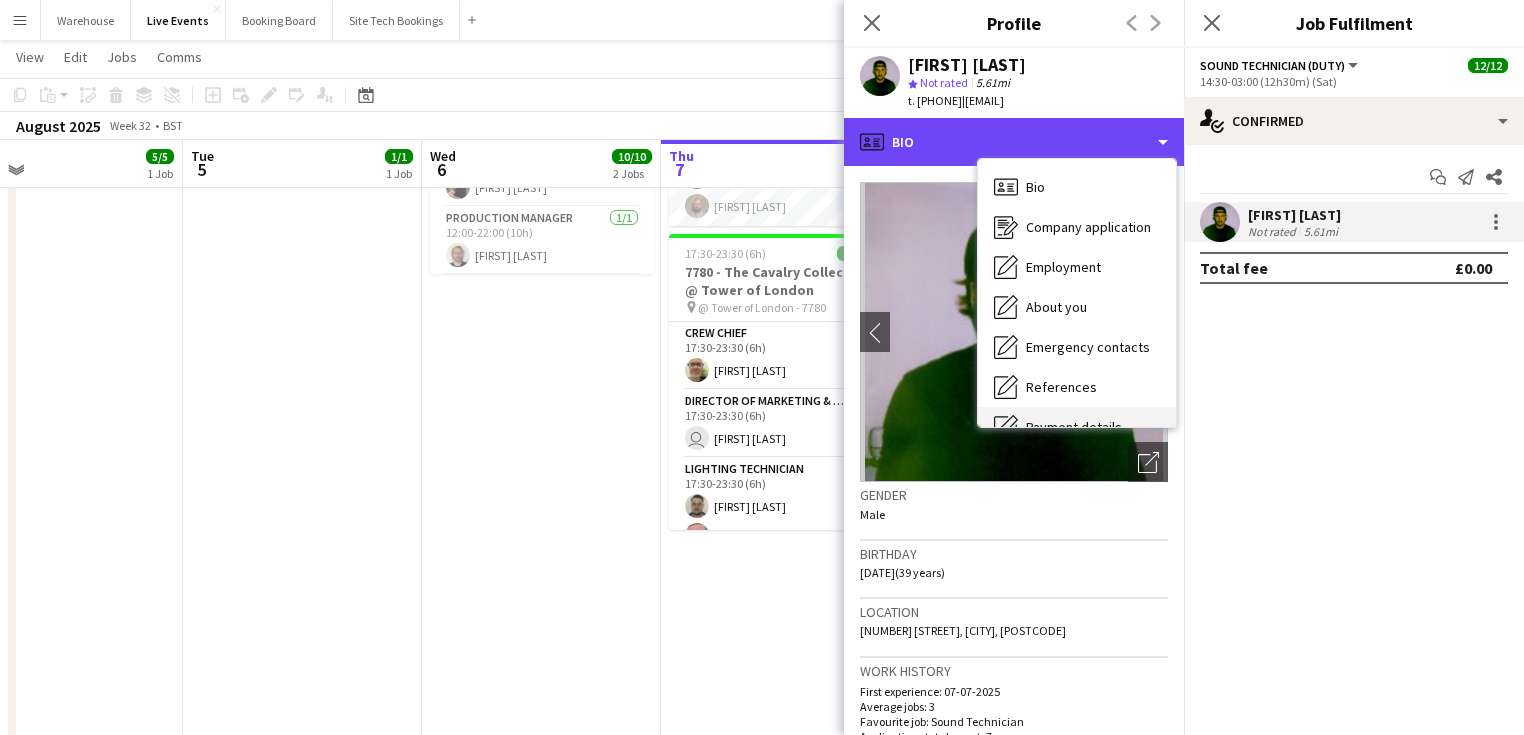 scroll, scrollTop: 80, scrollLeft: 0, axis: vertical 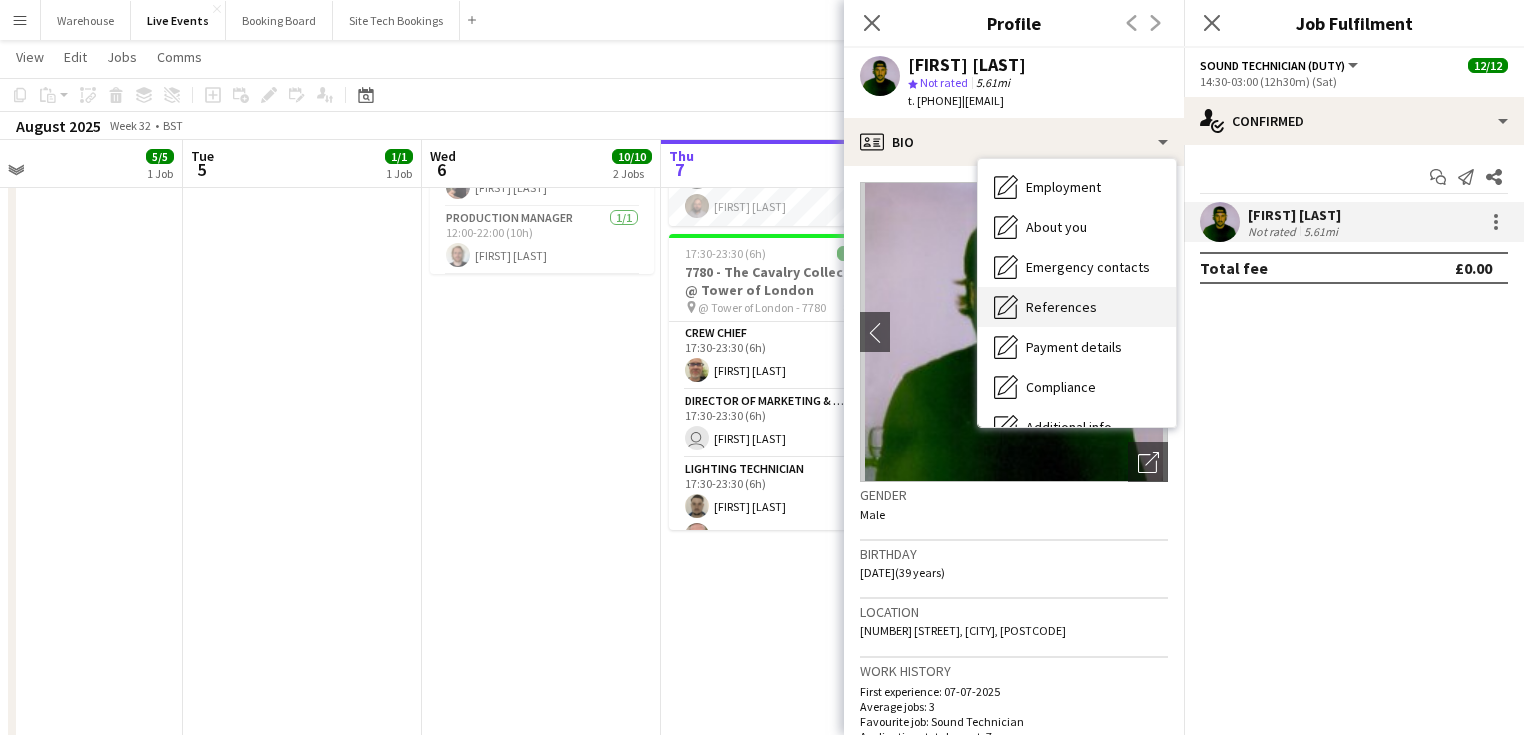 click on "References" at bounding box center (1061, 307) 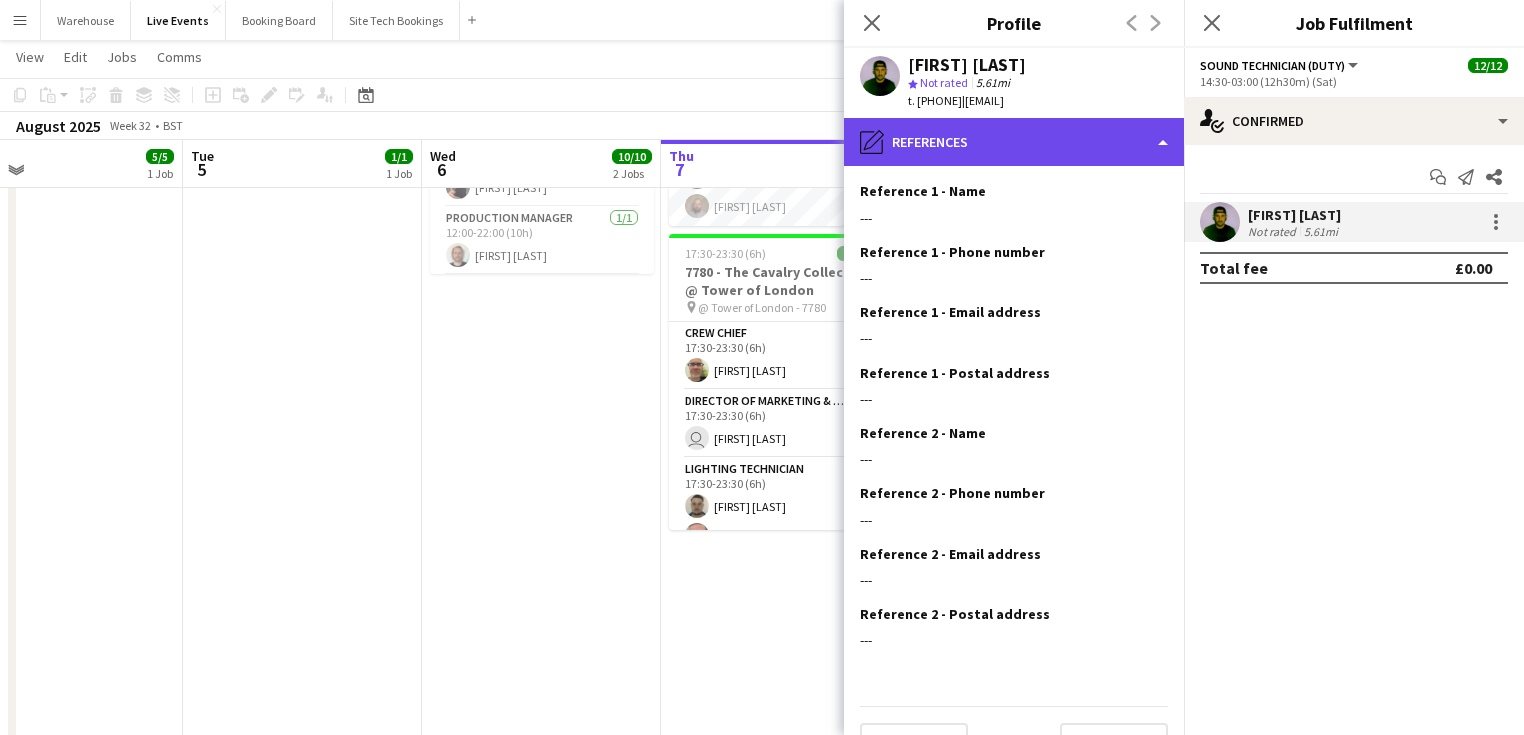 click on "pencil4
References" 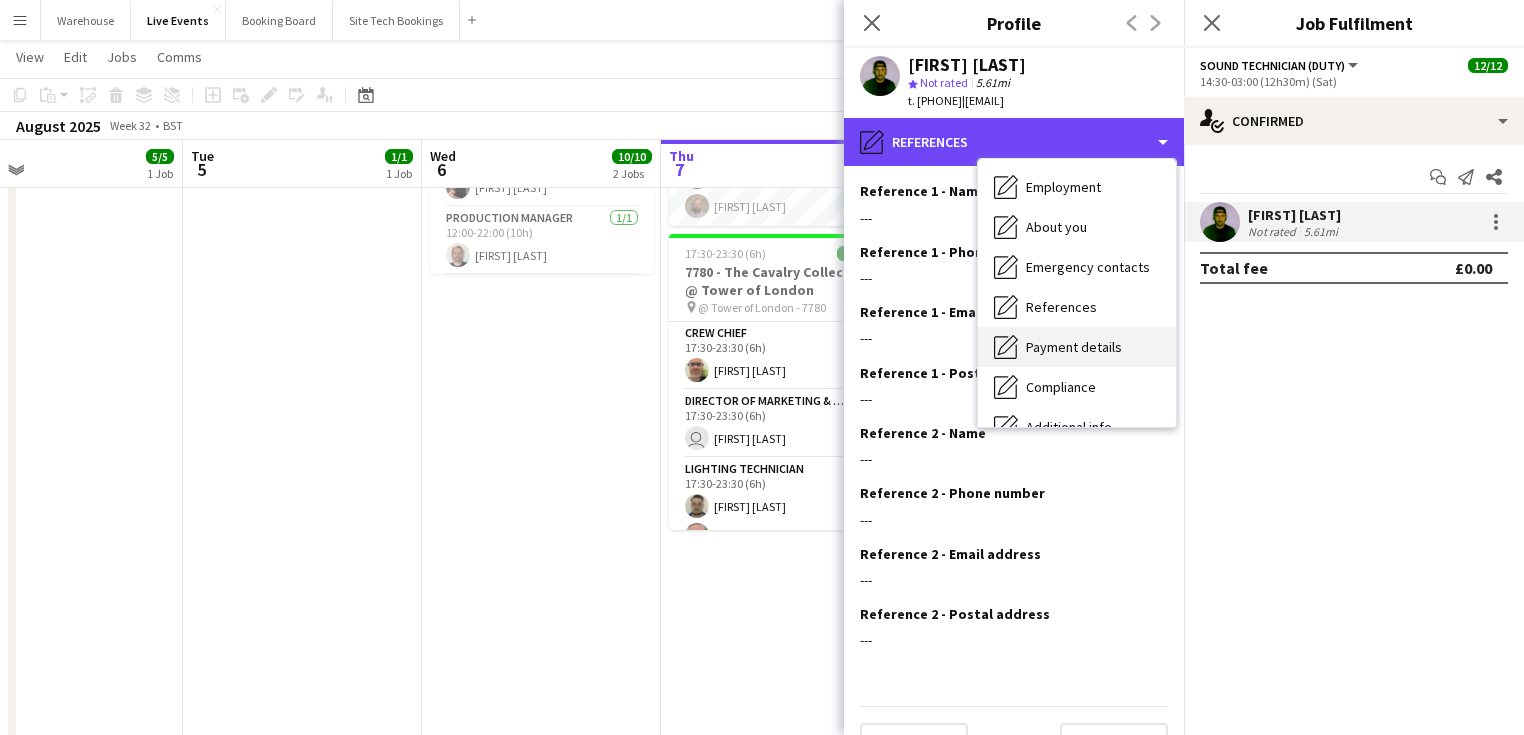 scroll, scrollTop: 160, scrollLeft: 0, axis: vertical 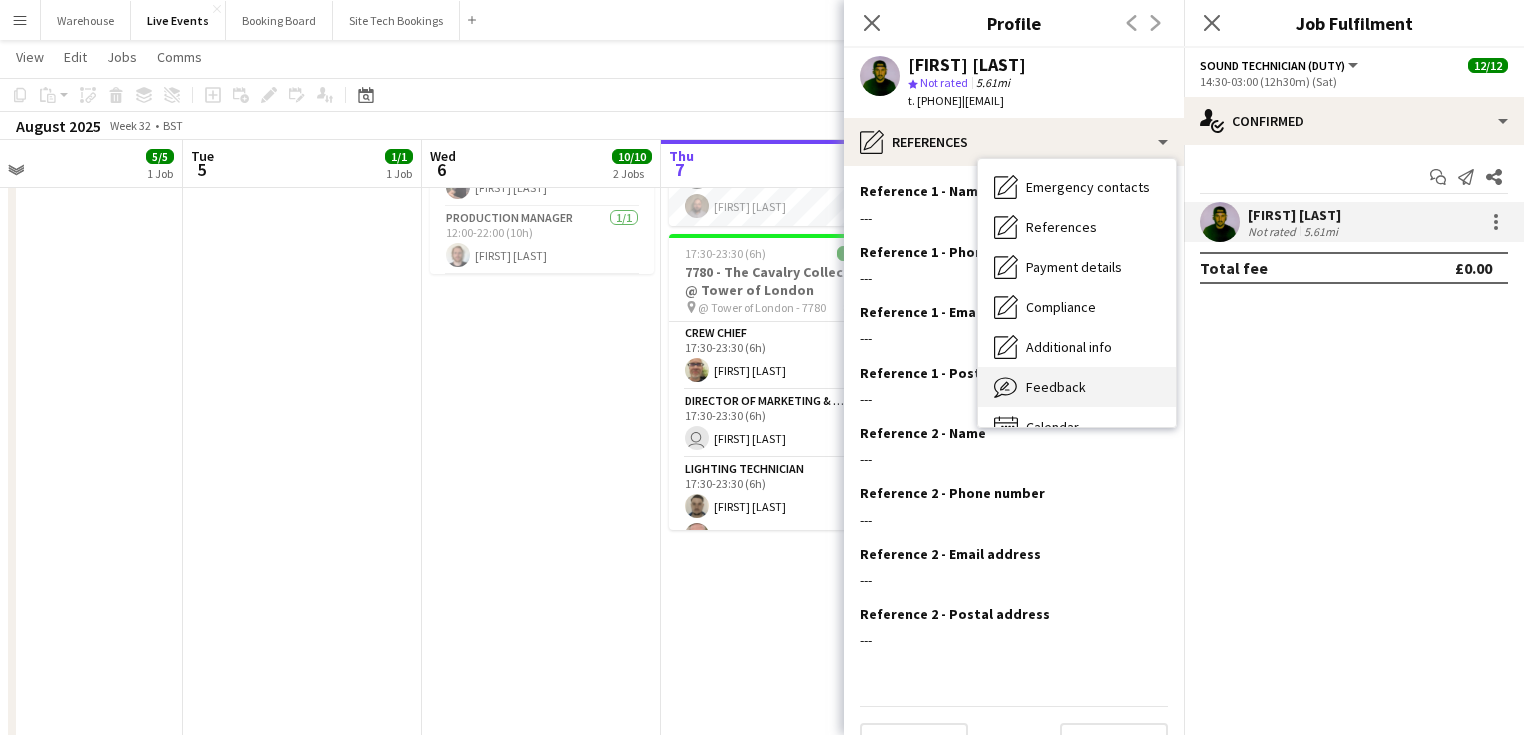click on "Feedback" at bounding box center (1056, 387) 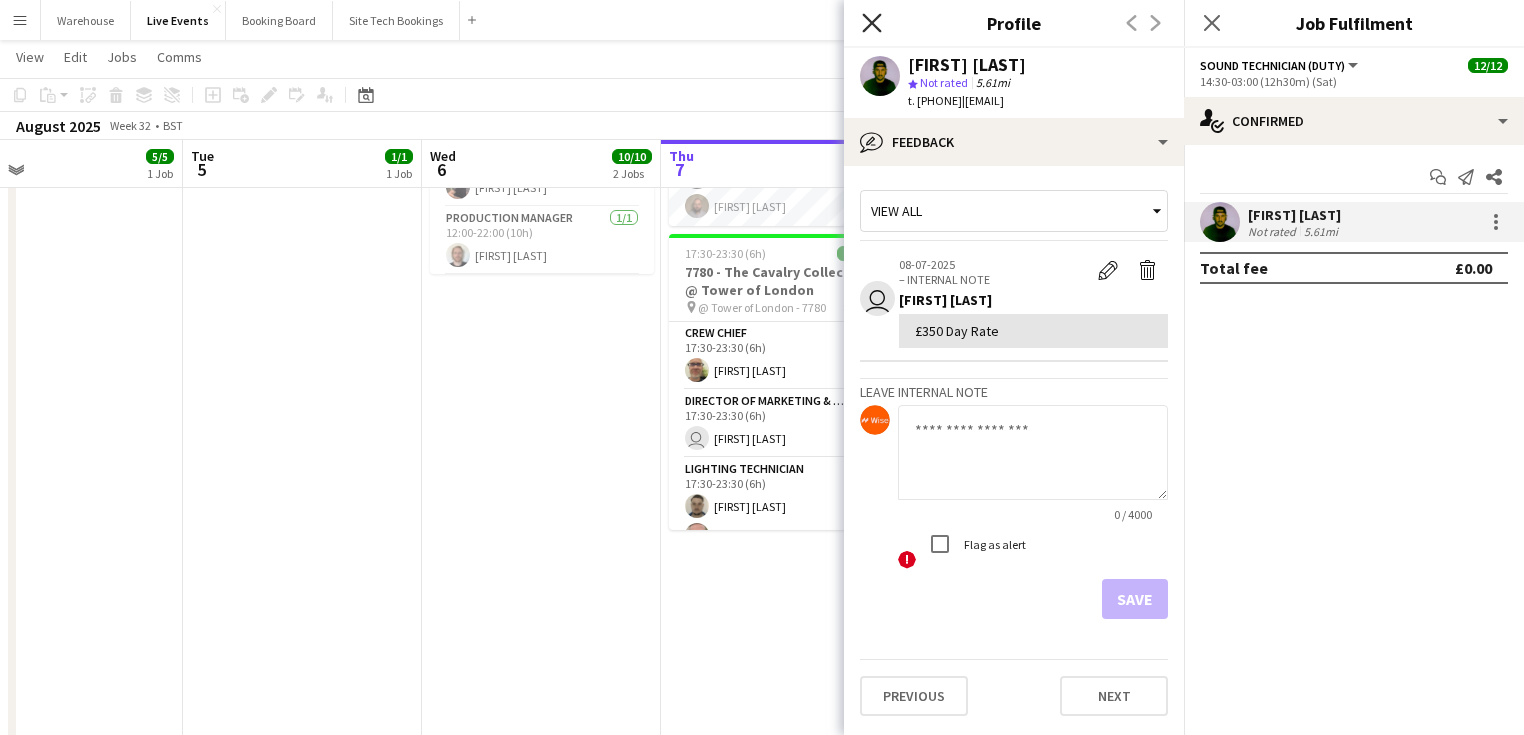 click 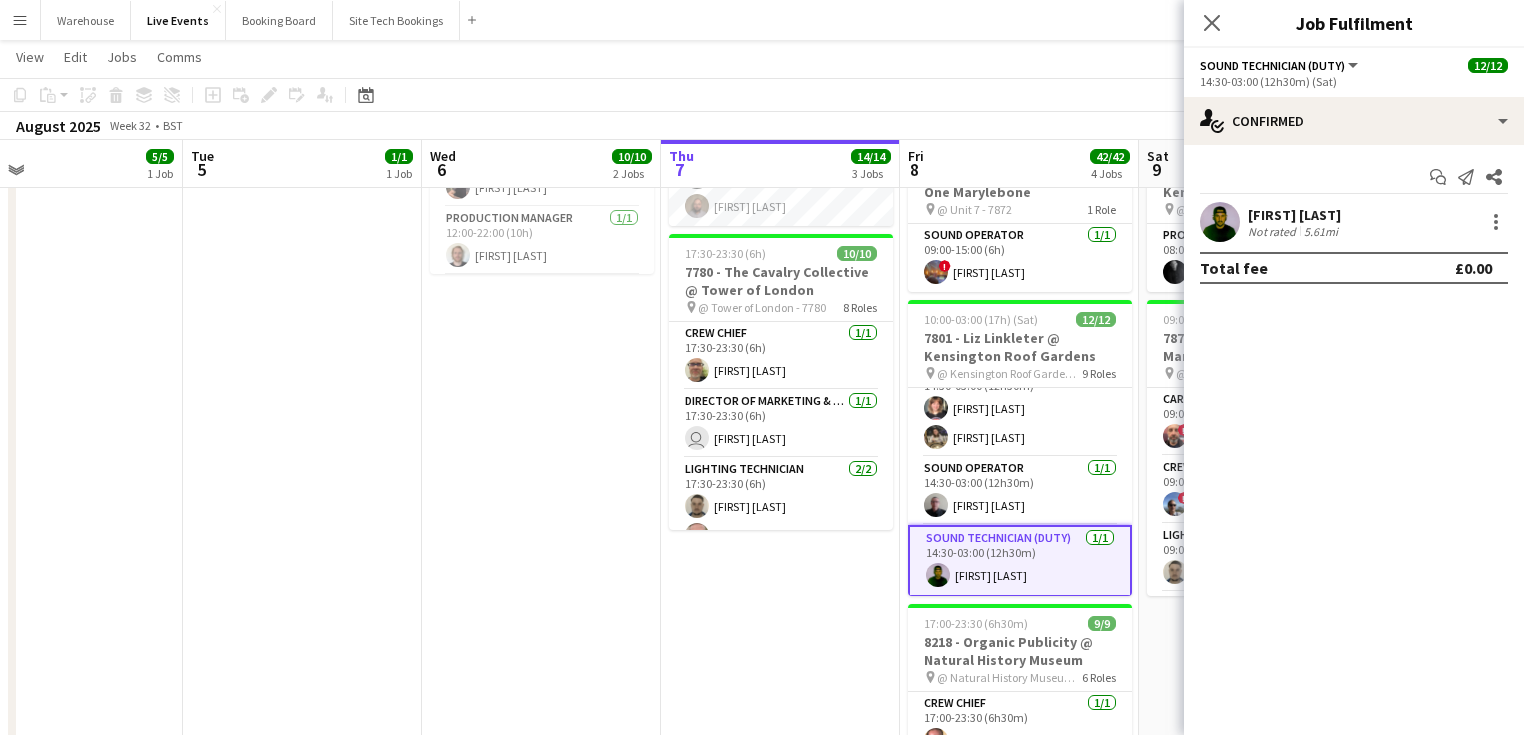 drag, startPoint x: 1211, startPoint y: 24, endPoint x: 1211, endPoint y: 54, distance: 30 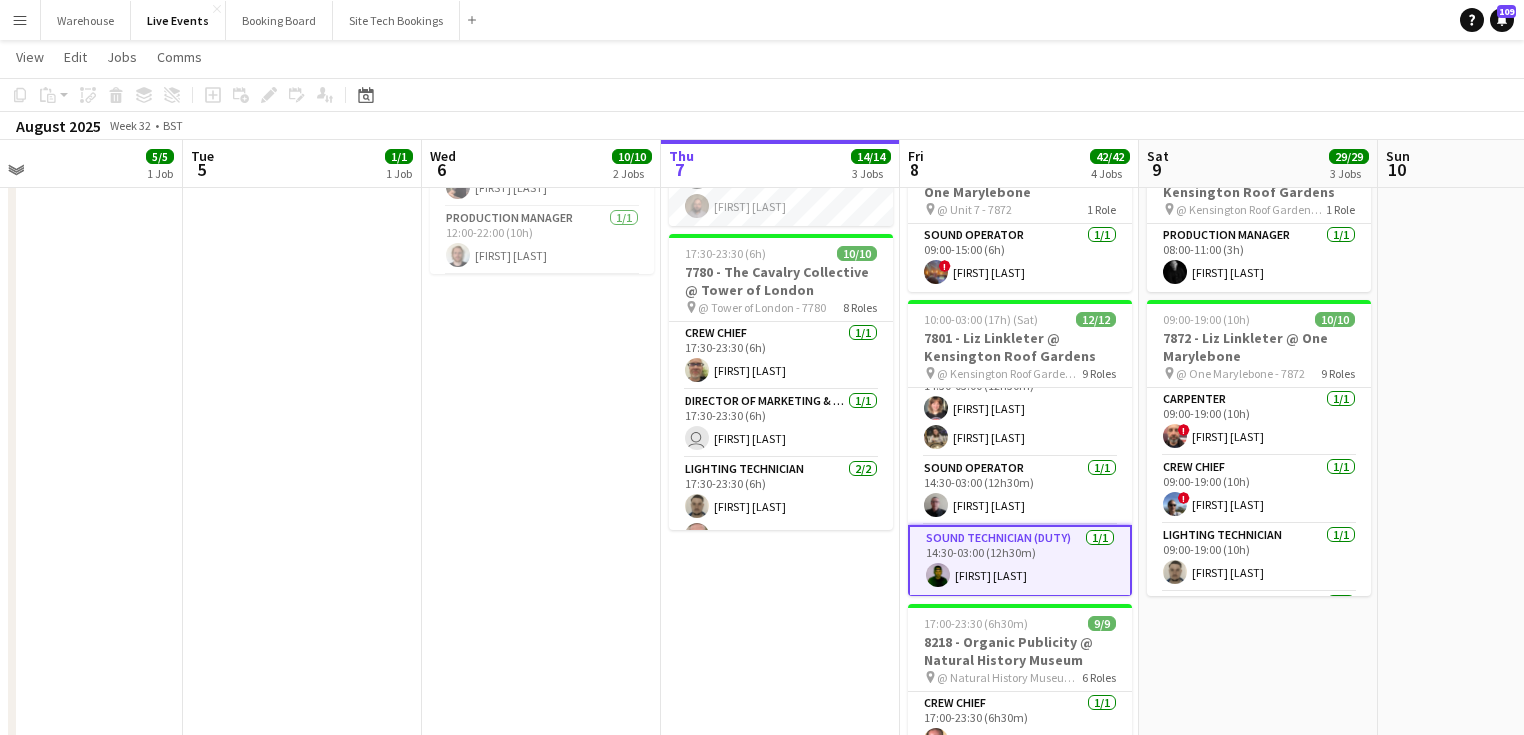 scroll, scrollTop: 560, scrollLeft: 0, axis: vertical 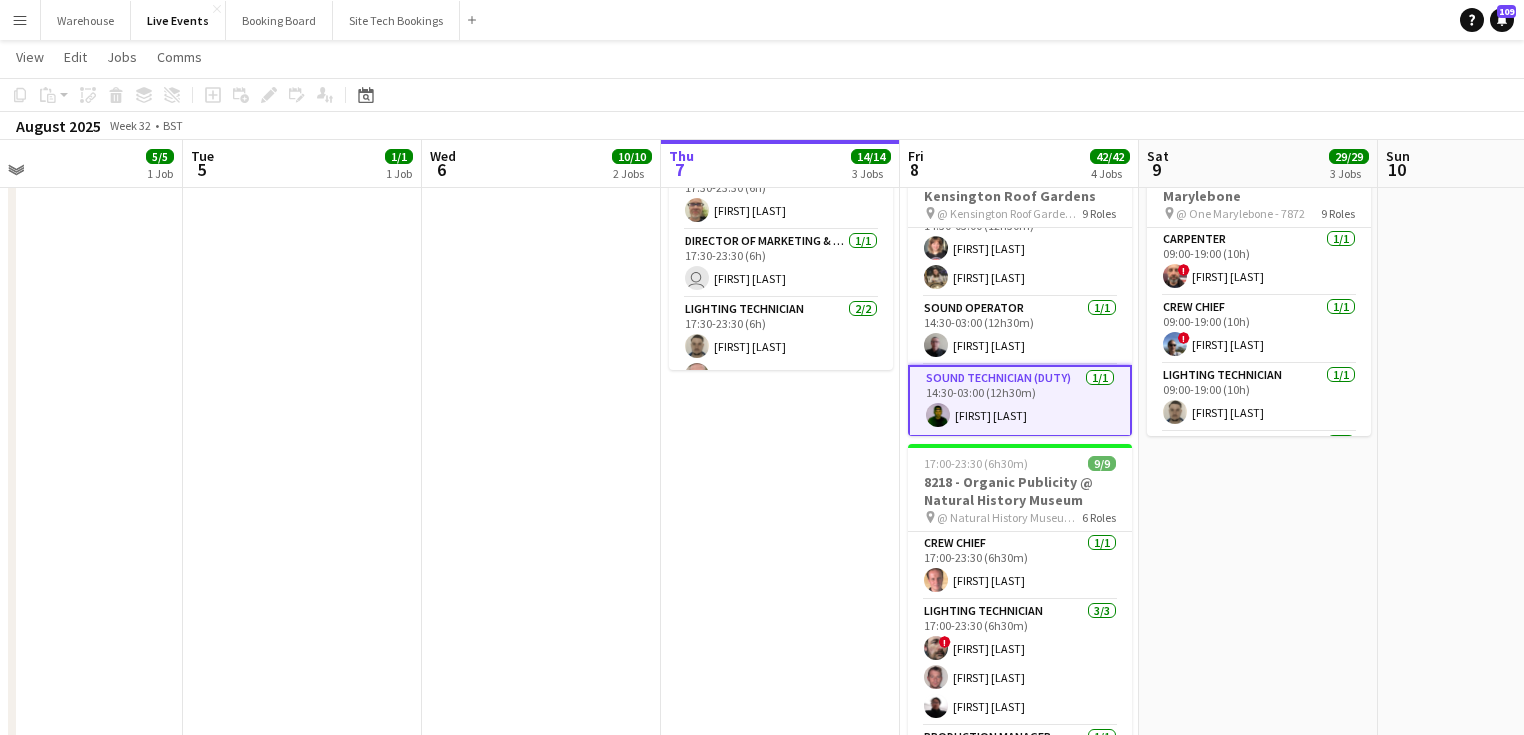 click on "10:00-17:00 (7h)    1/1   7775 - Ariba Power Collection
pin
7775 - Ariba Power Care    1 Role   Driver   1/1   10:00-17:00 (7h)
Paul Harris     12:00-22:00 (10h)    9/9   8189 - Perfect Cartel Ltd @ Helideck Harrods
pin
@ Helidecks Harrods  - 8189   8 Roles   Carpenter   2/2   12:00-22:00 (10h)
Michael Pickering Wolfgang Meurs  Crew Chief   1/1   12:00-22:00 (10h)
Simon Streeting  Job Shadowing   1/1   12:00-22:00 (10h)
Stevie Wyatt  Lighting Operator   1/1   12:00-22:00 (10h)
Andrew Watson  Production Manager   1/1   12:00-22:00 (10h)
Max Walker  Project Manager   1/1   12:00-22:00 (10h)
Charly Aiken Senior  Sound Operator   1/1   12:00-22:00 (10h)
Jason Ryall  Sound Technician   1/1   12:00-22:00 (10h)
James Tillen" at bounding box center [541, 223] 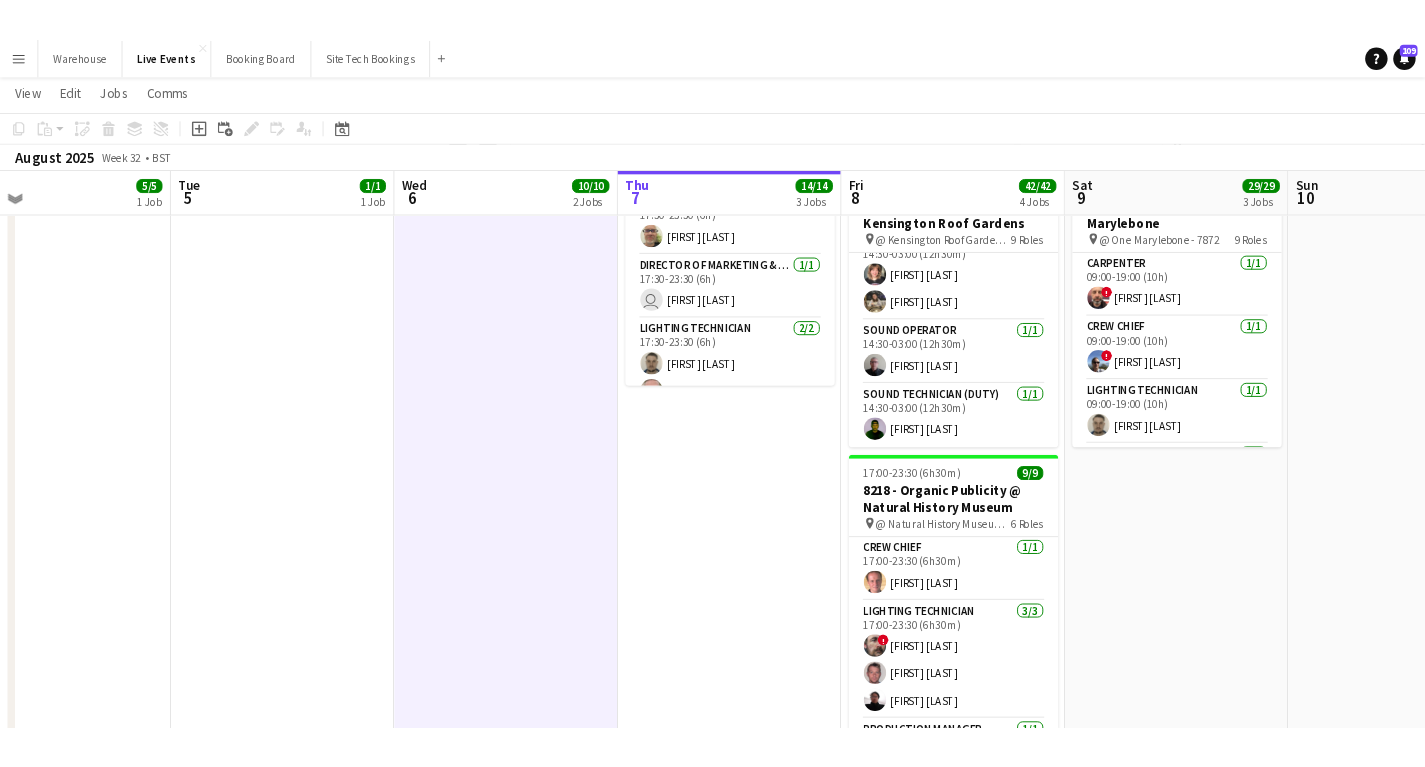 scroll, scrollTop: 0, scrollLeft: 0, axis: both 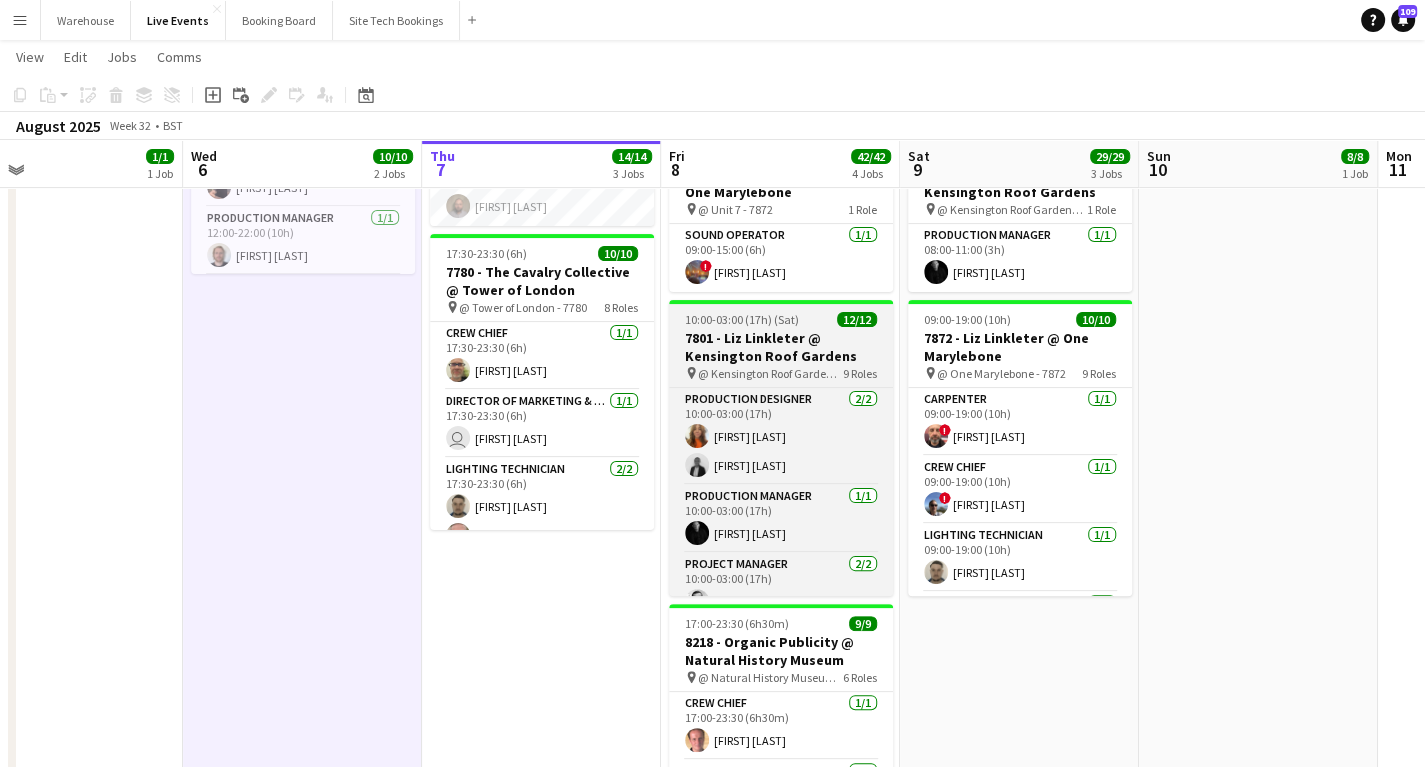 click on "7801 - Liz Linkleter @ Kensington Roof Gardens" at bounding box center (781, 347) 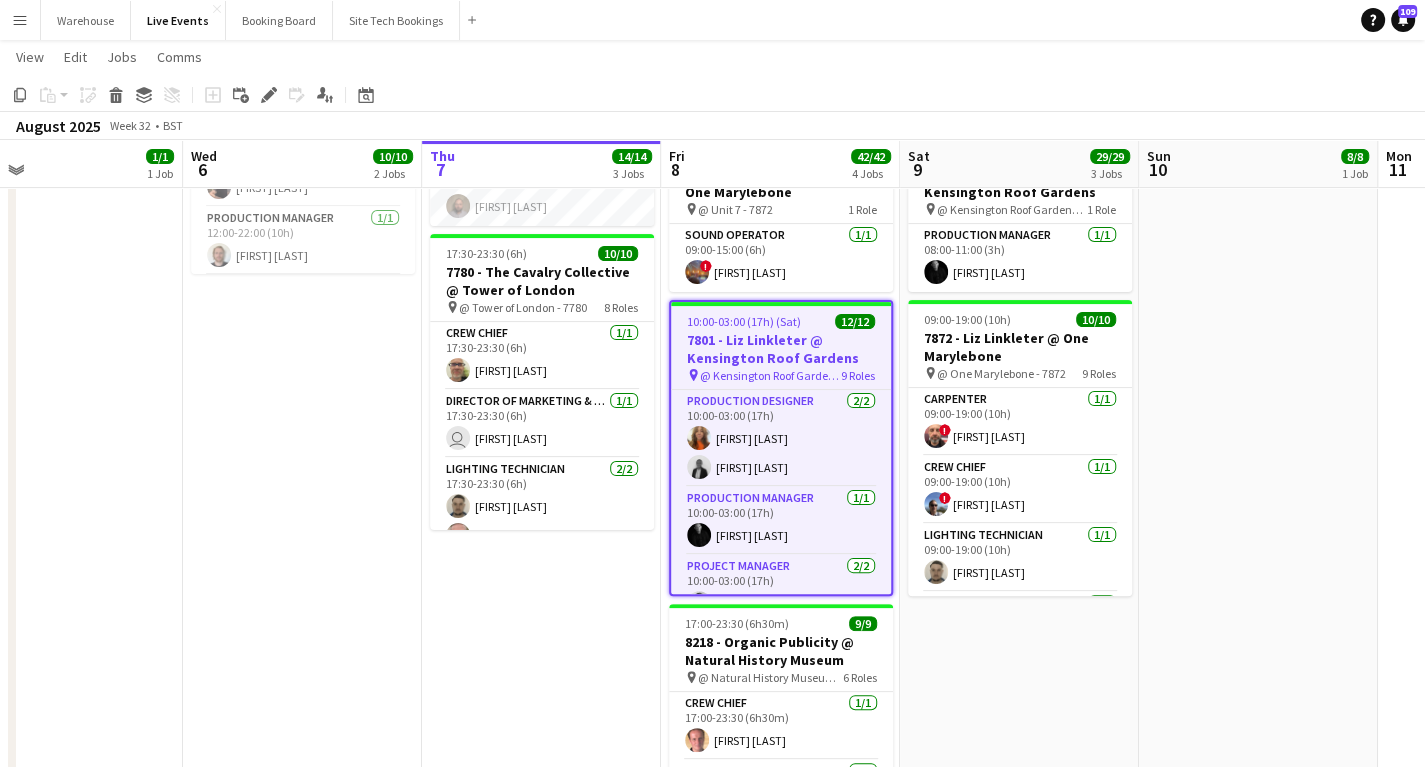 click on "7801 - Liz Linkleter @ Kensington Roof Gardens" at bounding box center (781, 349) 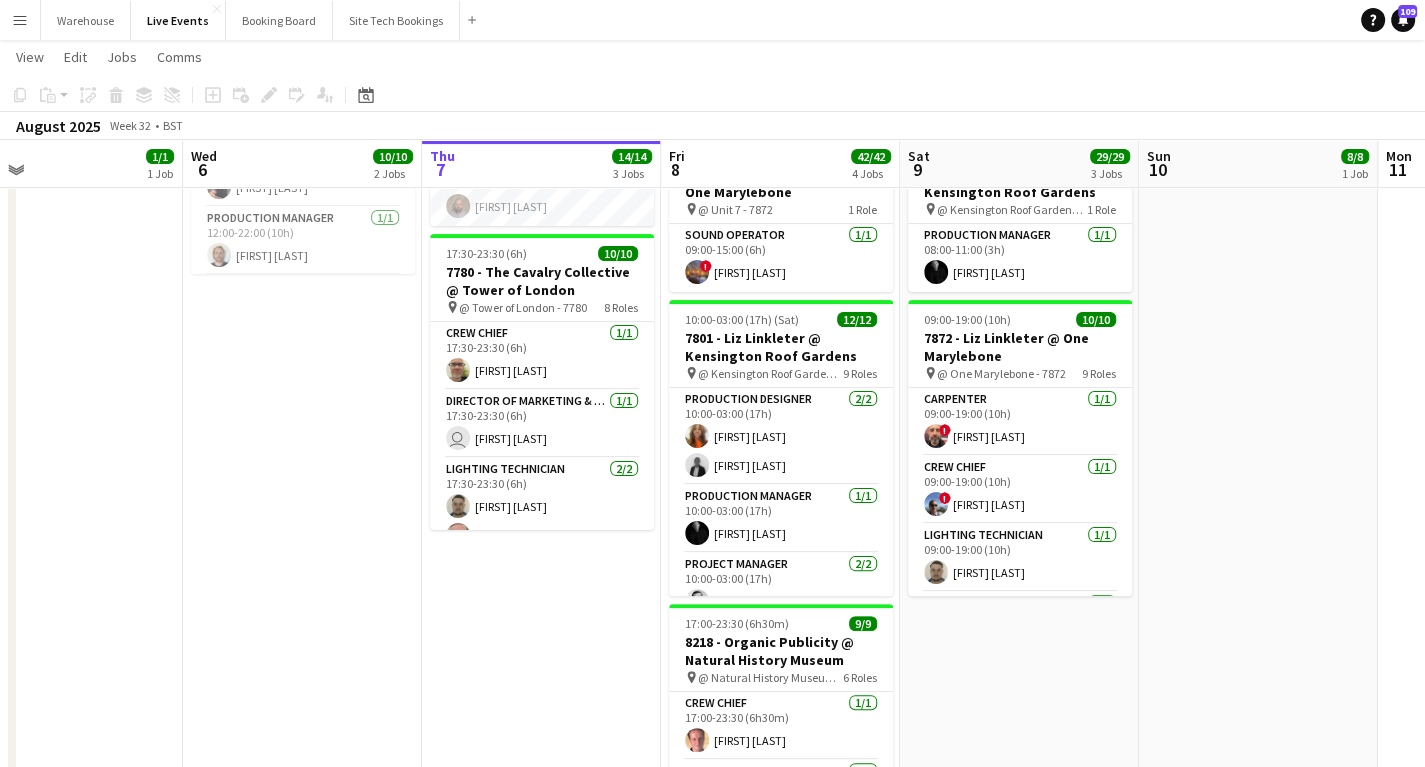 click on "07:00-14:00 (7h)    8/8   7775 - Liz Linkleter @ Kensington Palace
pin
@ Kensington Palace - 7775   6 Roles   Lighting Technician (Driver)   1/1   07:00-14:00 (7h)
Simon Brown  Carpenter   2/2   08:00-12:00 (4h)
Michael Pickering ! Paul King  Electrician   1/1   08:00-12:00 (4h)
Tony Pike  Lighting Technician   1/1   08:00-12:00 (4h)
Jay Butcher  Production Manager   1/1   08:00-12:00 (4h)
Mark Baxter  Sound Technician   2/2   08:00-12:00 (4h)
James Tillen Jorge Varandas" at bounding box center (1258, 383) 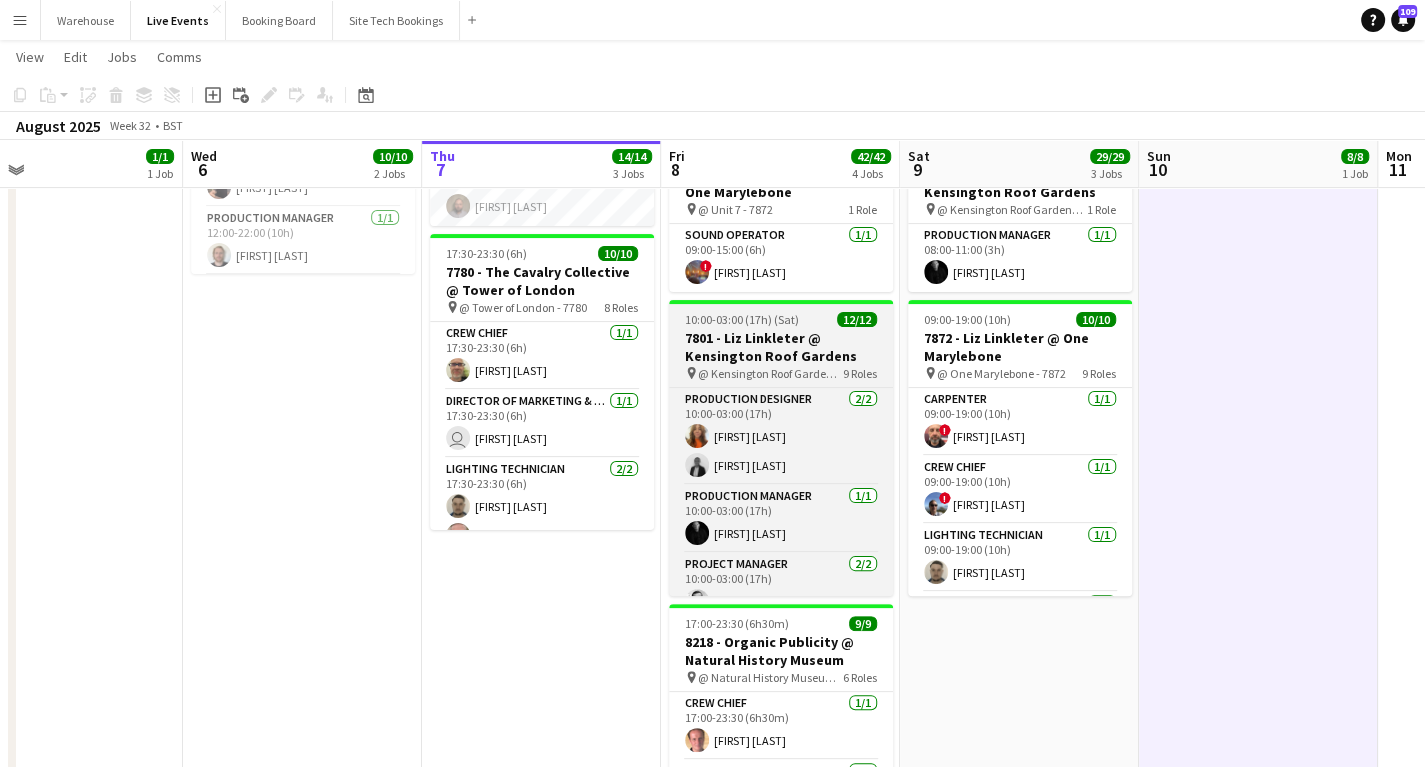 click on "7801 - Liz Linkleter @ Kensington Roof Gardens" at bounding box center (781, 347) 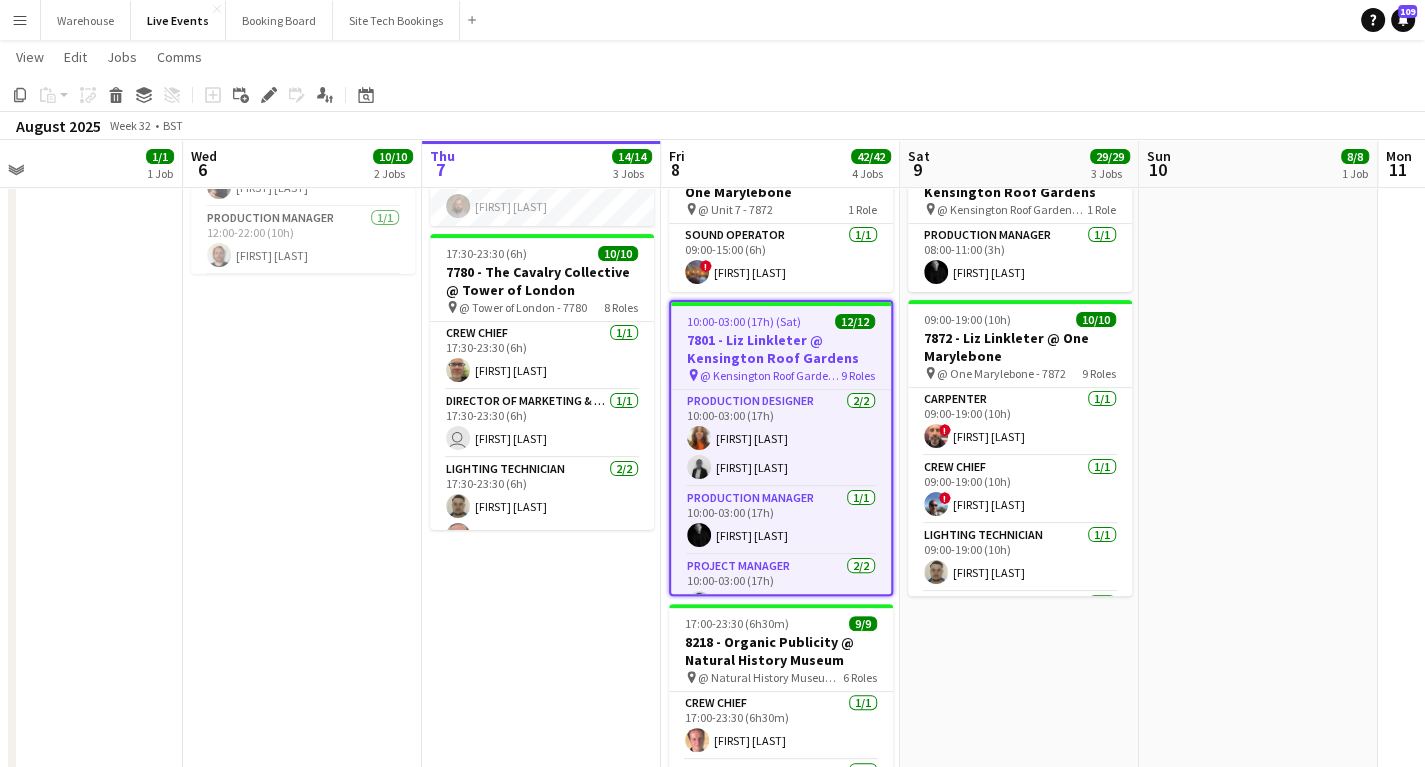 click on "7801 - Liz Linkleter @ Kensington Roof Gardens" at bounding box center (781, 349) 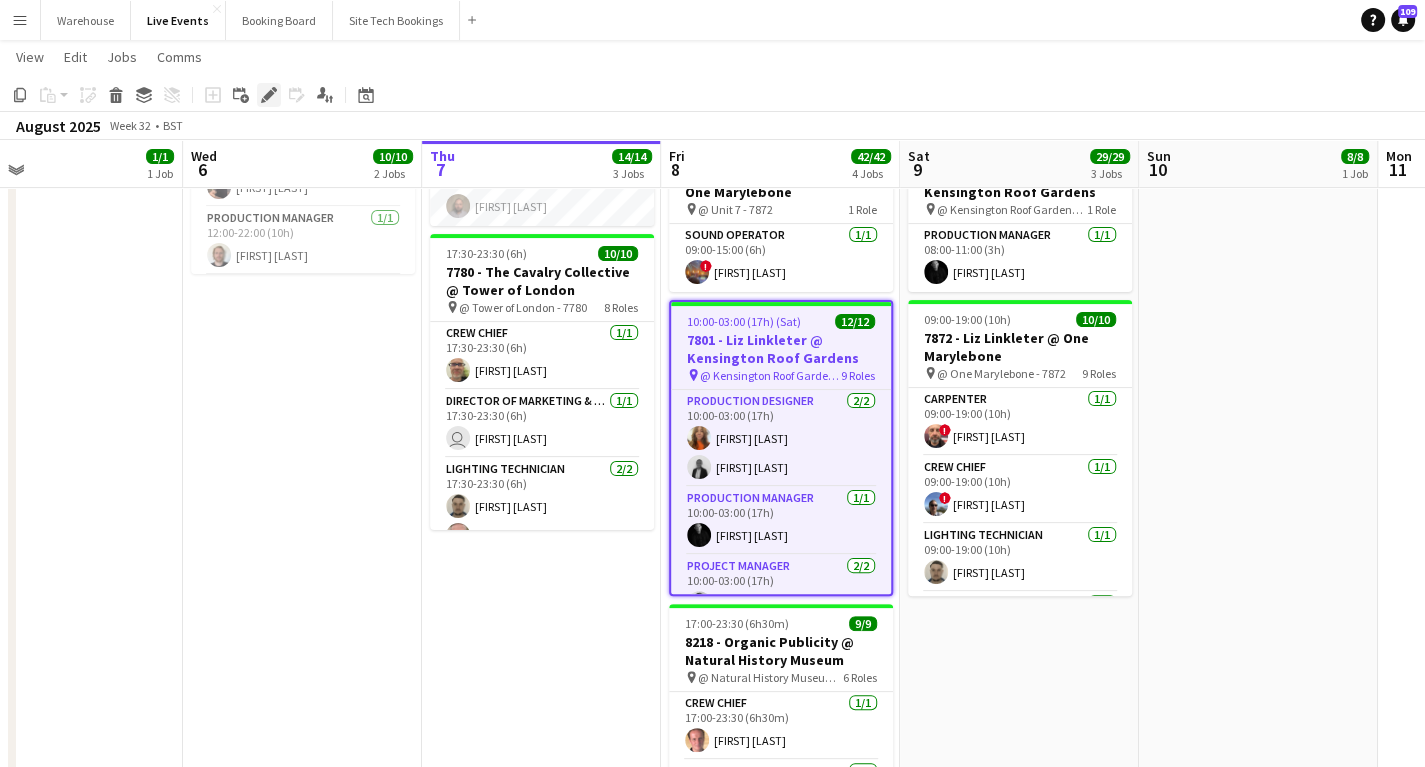 click on "Edit" 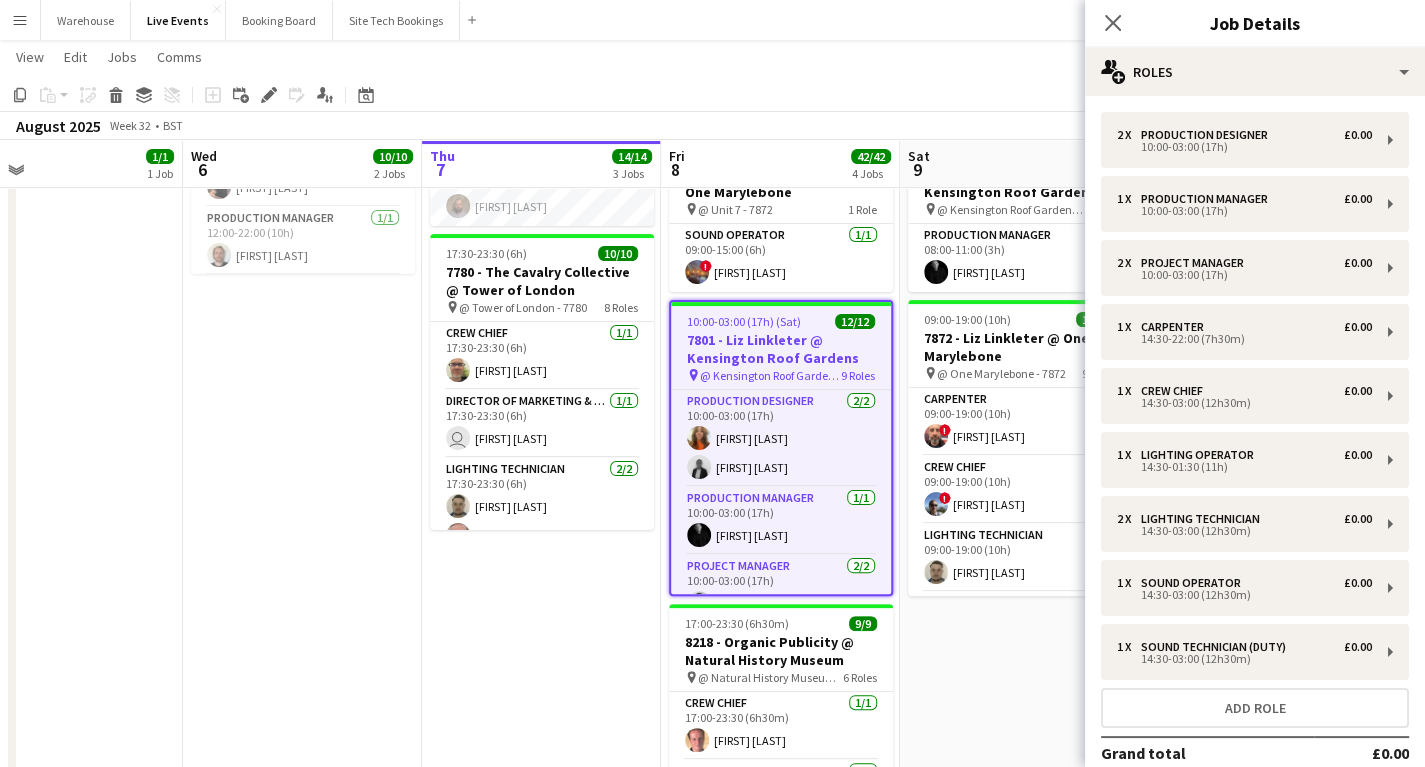 scroll, scrollTop: 574, scrollLeft: 0, axis: vertical 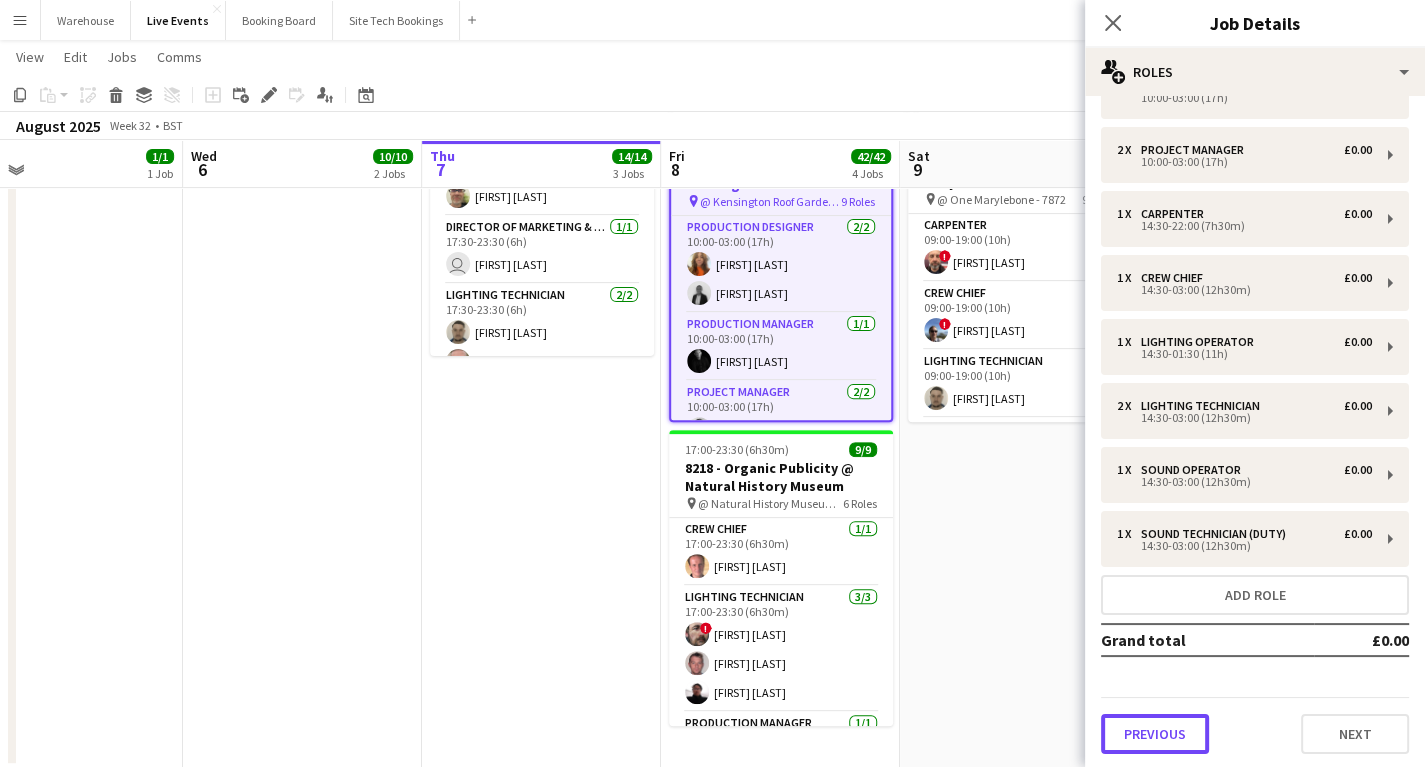 click on "Previous" at bounding box center [1155, 734] 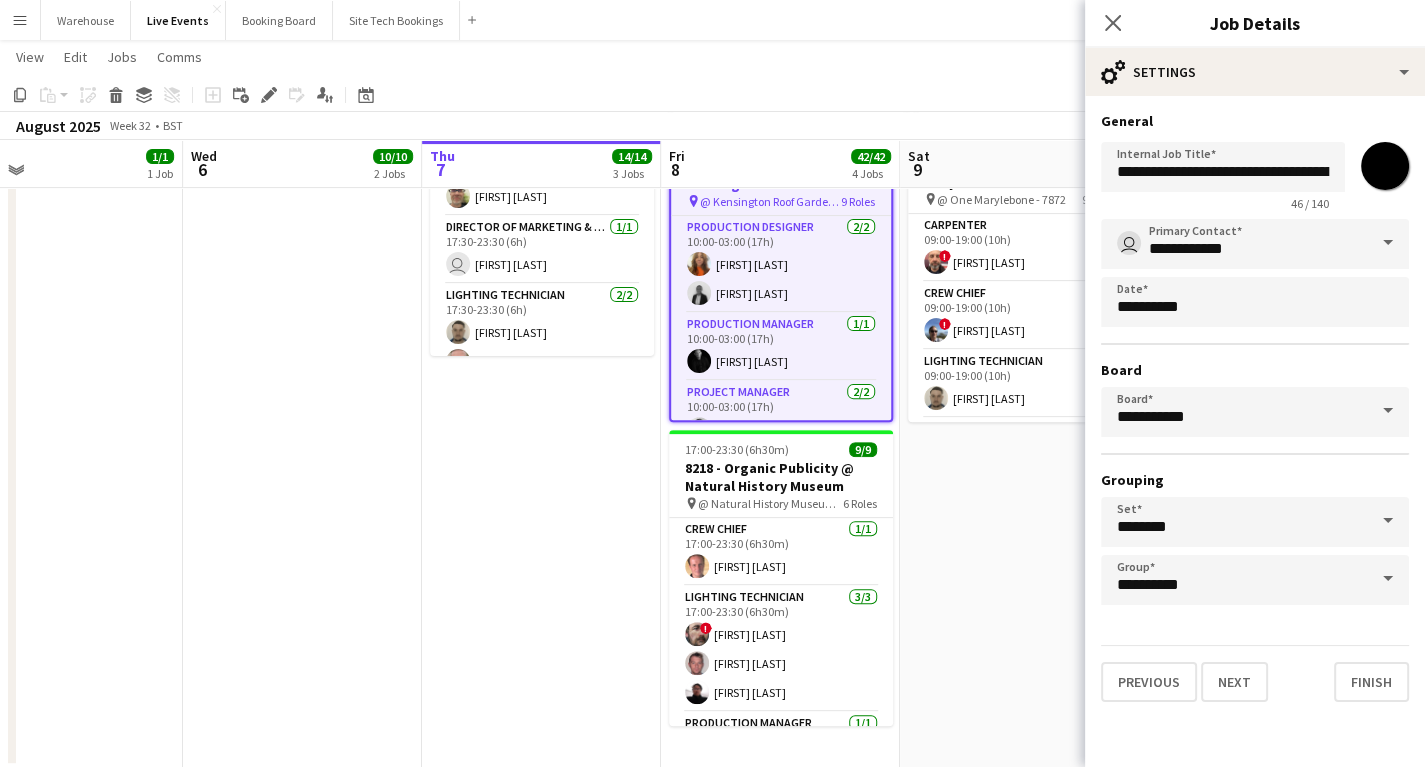 scroll, scrollTop: 0, scrollLeft: 0, axis: both 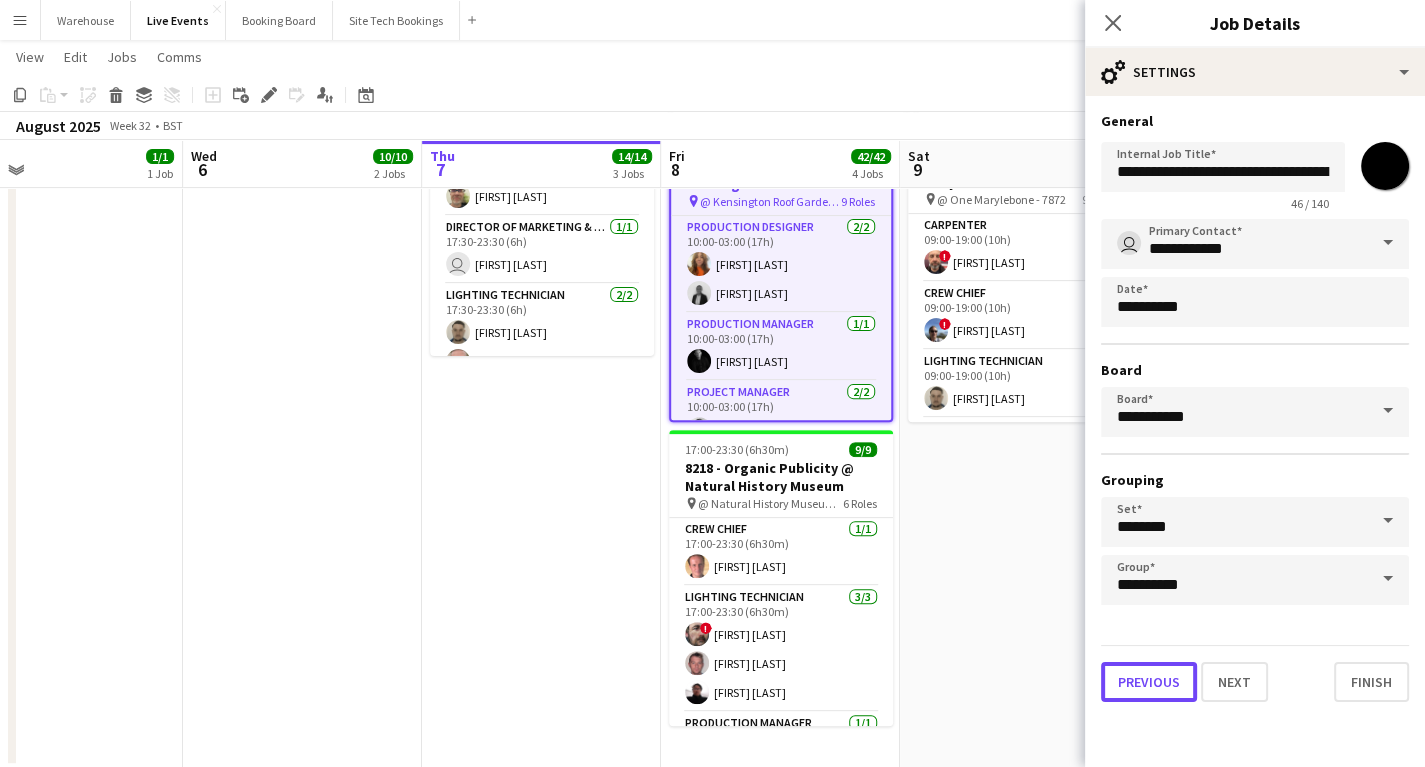 click on "Previous" at bounding box center [1149, 682] 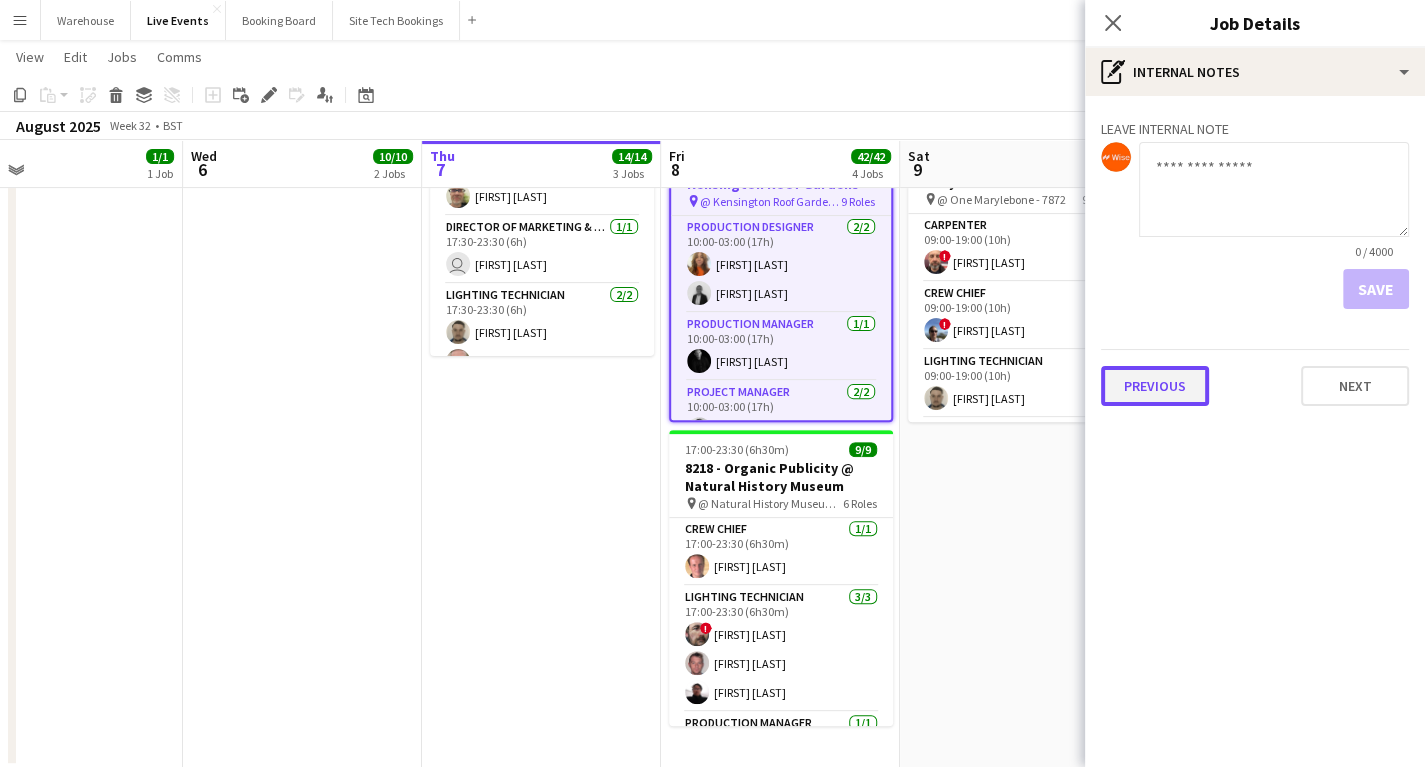 click on "Previous" at bounding box center (1155, 386) 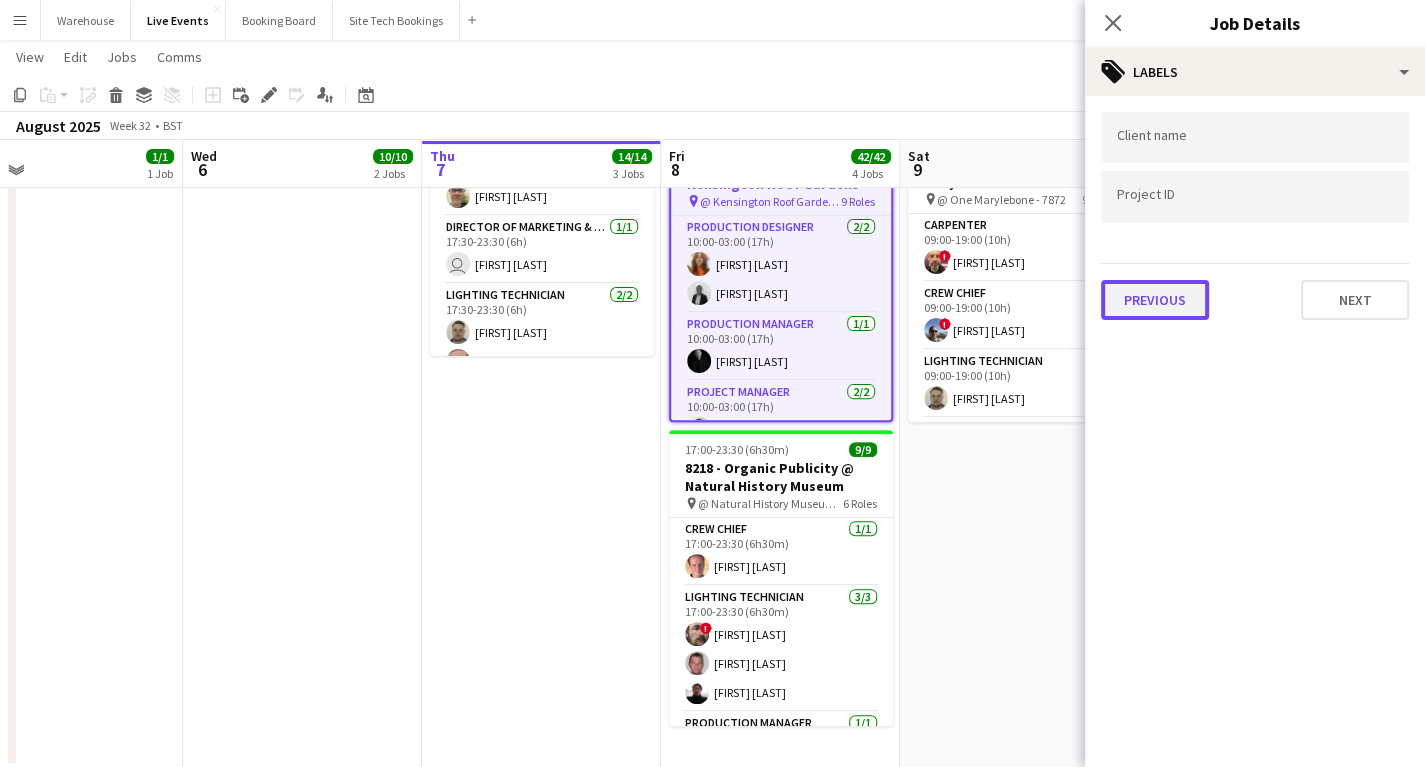 click on "Previous" at bounding box center (1155, 300) 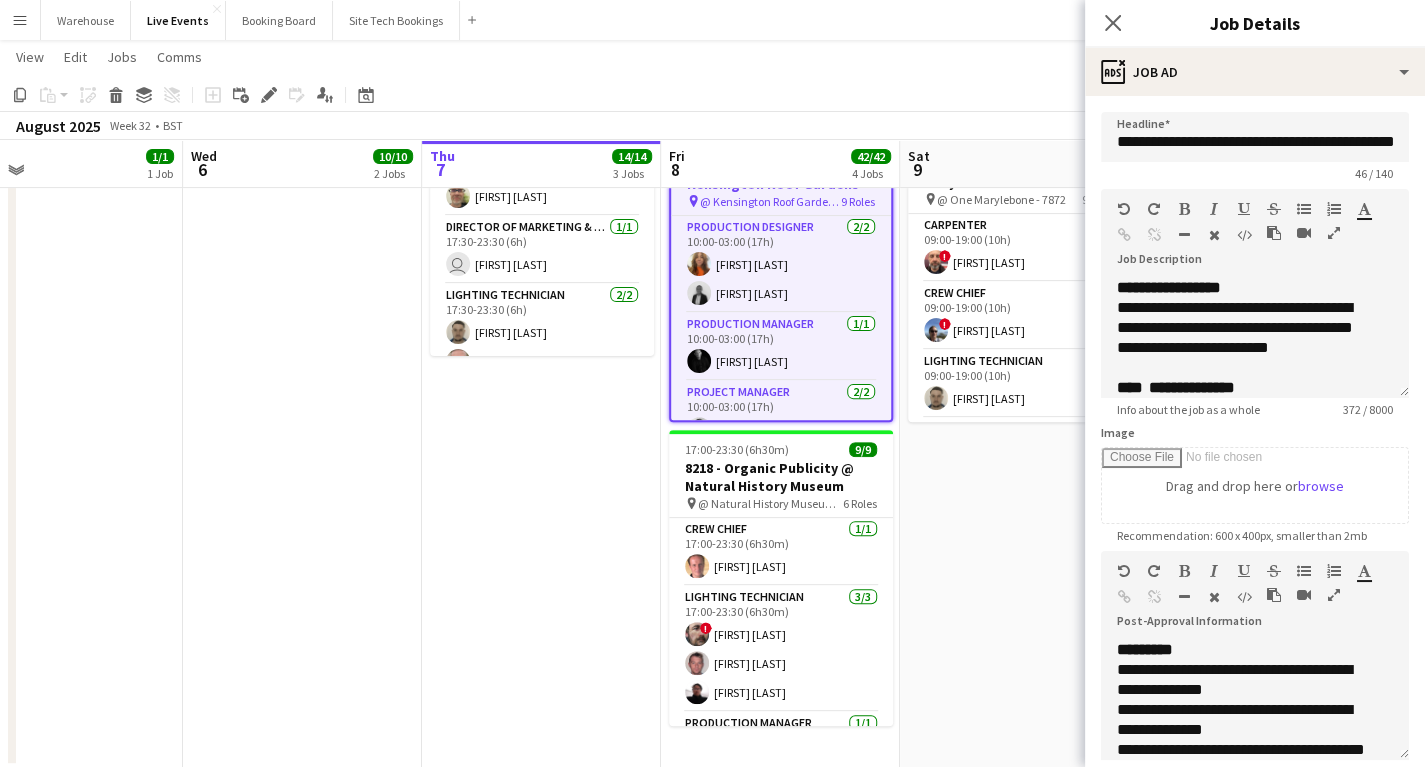 scroll, scrollTop: 275, scrollLeft: 0, axis: vertical 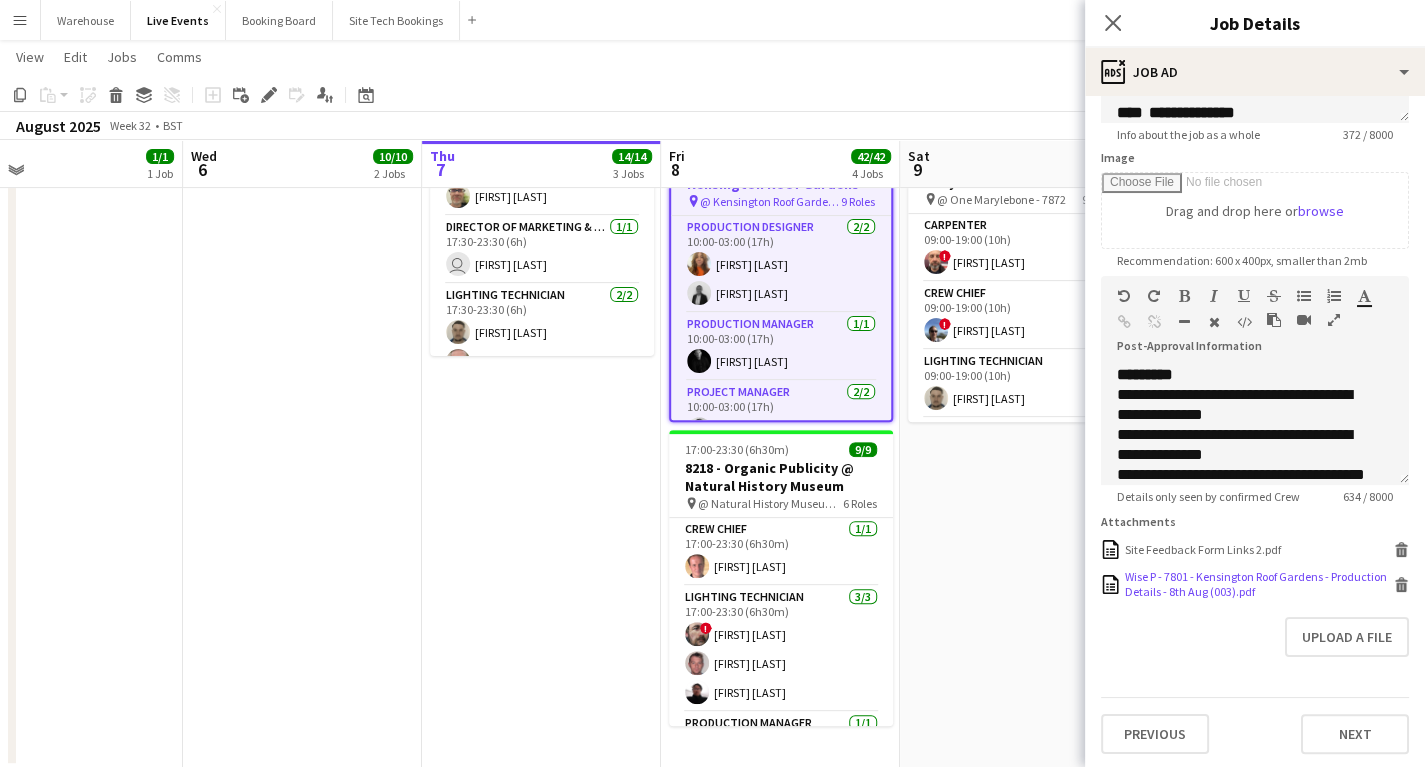 click 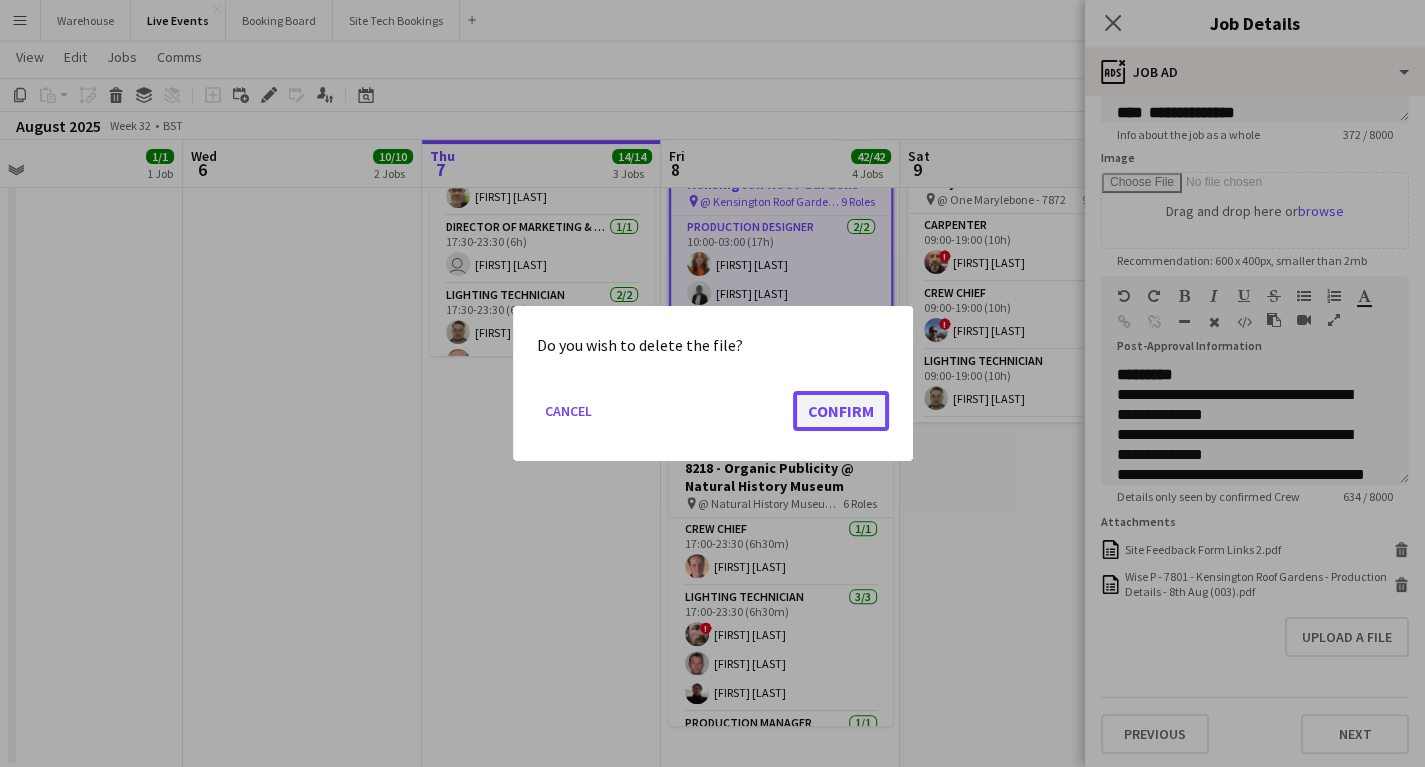 click on "Confirm" 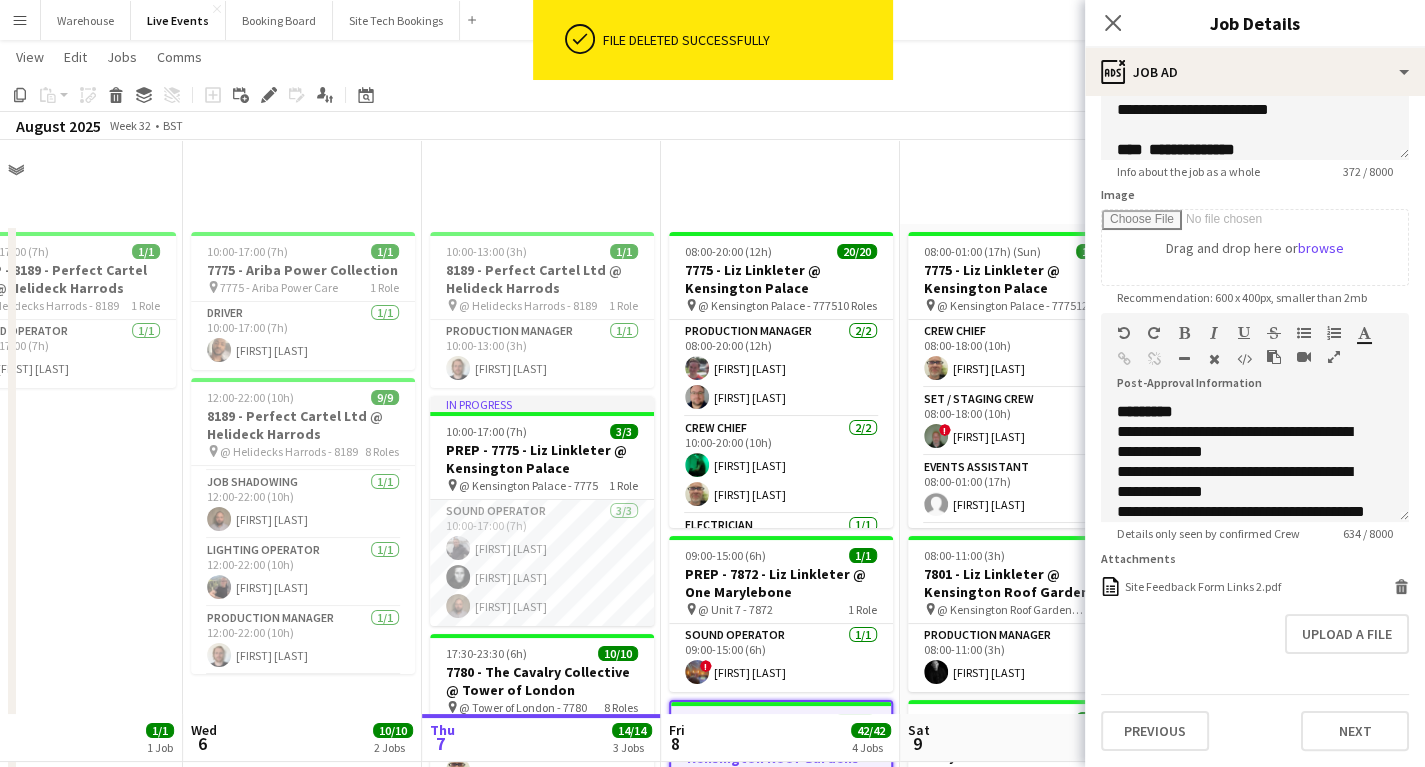 scroll, scrollTop: 574, scrollLeft: 0, axis: vertical 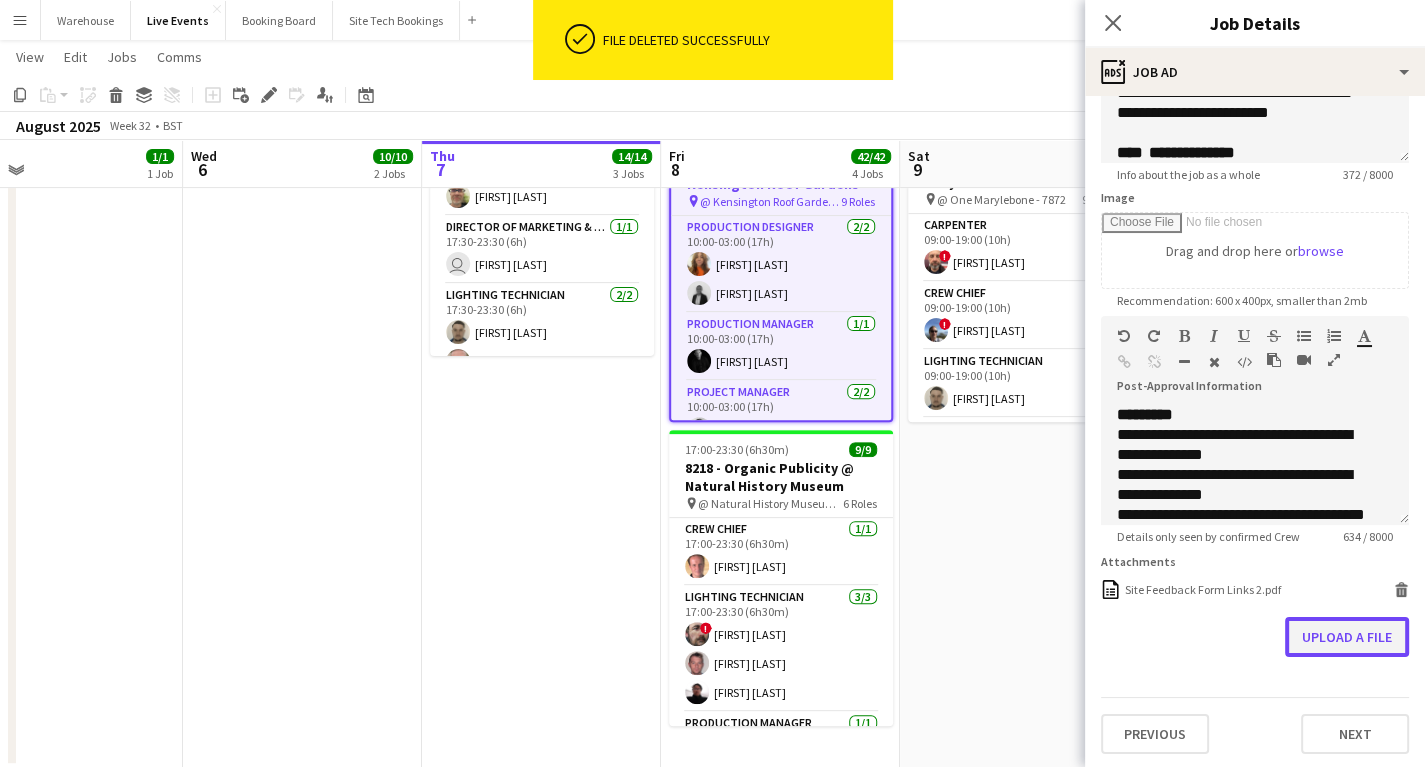 click on "Upload a file" at bounding box center [1347, 637] 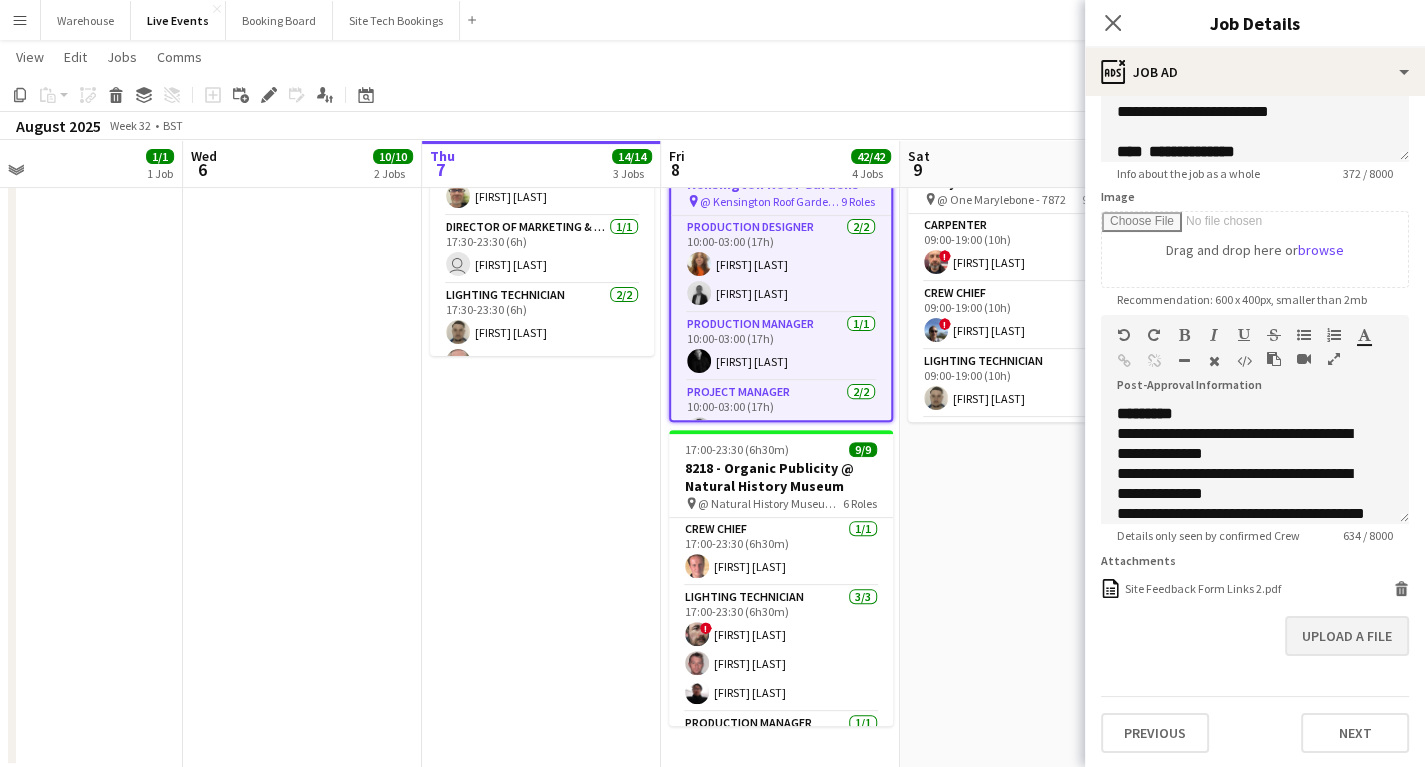 scroll, scrollTop: 235, scrollLeft: 0, axis: vertical 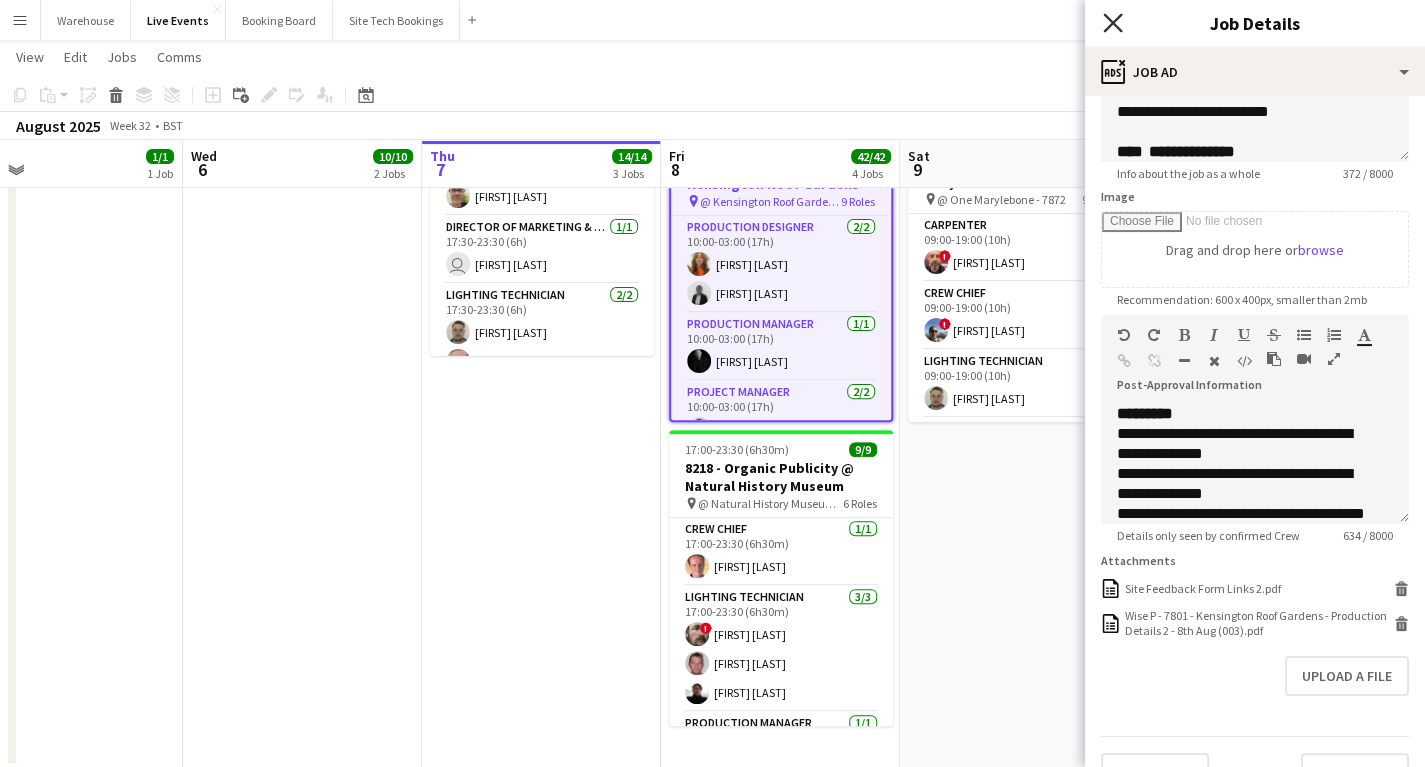 click 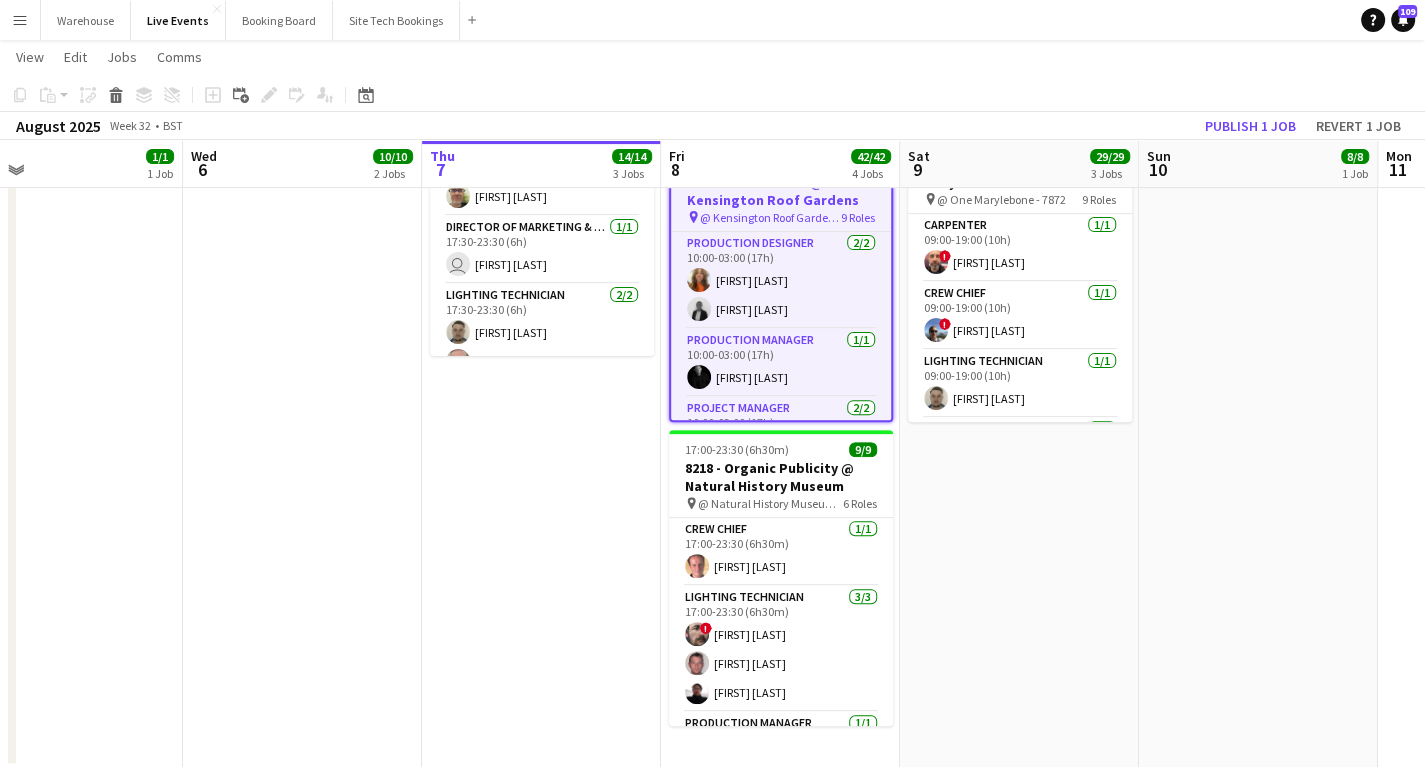 click on "08:00-01:00 (17h) (Sun)   18/18   7775 - Liz Linkleter @ Kensington Palace
pin
@ Kensington Palace - 7775   12 Roles   Crew Chief   1/1   08:00-18:00 (10h)
[FIRST] [LAST]  Set / Staging Crew   1/1   08:00-18:00 (10h)
! [FIRST] [LAST]  Events Assistant   1/1   08:00-01:00 (17h)
[FIRST] [LAST]  Production Manager   1/1   08:00-01:00 (17h)
[FIRST] [LAST]  Project Manager   1/1   08:00-01:00 (17h)
[FIRST] [LAST]  Electrician   1/1   10:00-01:00 (15h)
[FIRST] [LAST]  Lighting Operator   1/1   10:00-01:00 (15h)
[FIRST] [LAST]  Production Designer   2/2   10:00-01:00 (15h)
[FIRST] [LAST] [FIRST] [LAST]  Sound Operator   3/3   10:00-01:00 (15h)
[FIRST] [LAST] [FIRST] [LAST] [FIRST] [LAST]  Sound Technician (Duty)   2/2   10:00-01:00 (15h)
[FIRST] [LAST] [FIRST] [LAST]  Crew Chief   1/1   12:00-01:00 (13h)
[FIRST] [LAST]  Lighting Technician   3/3   21:00-01:00 (4h)
[FIRST] [LAST] ! [FIRST] [LAST] [FIRST] [LAST]     08:00-11:00 (3h)    1/1   7801 - Liz Linkleter @ Kensington Roof Gardens" at bounding box center (1019, 209) 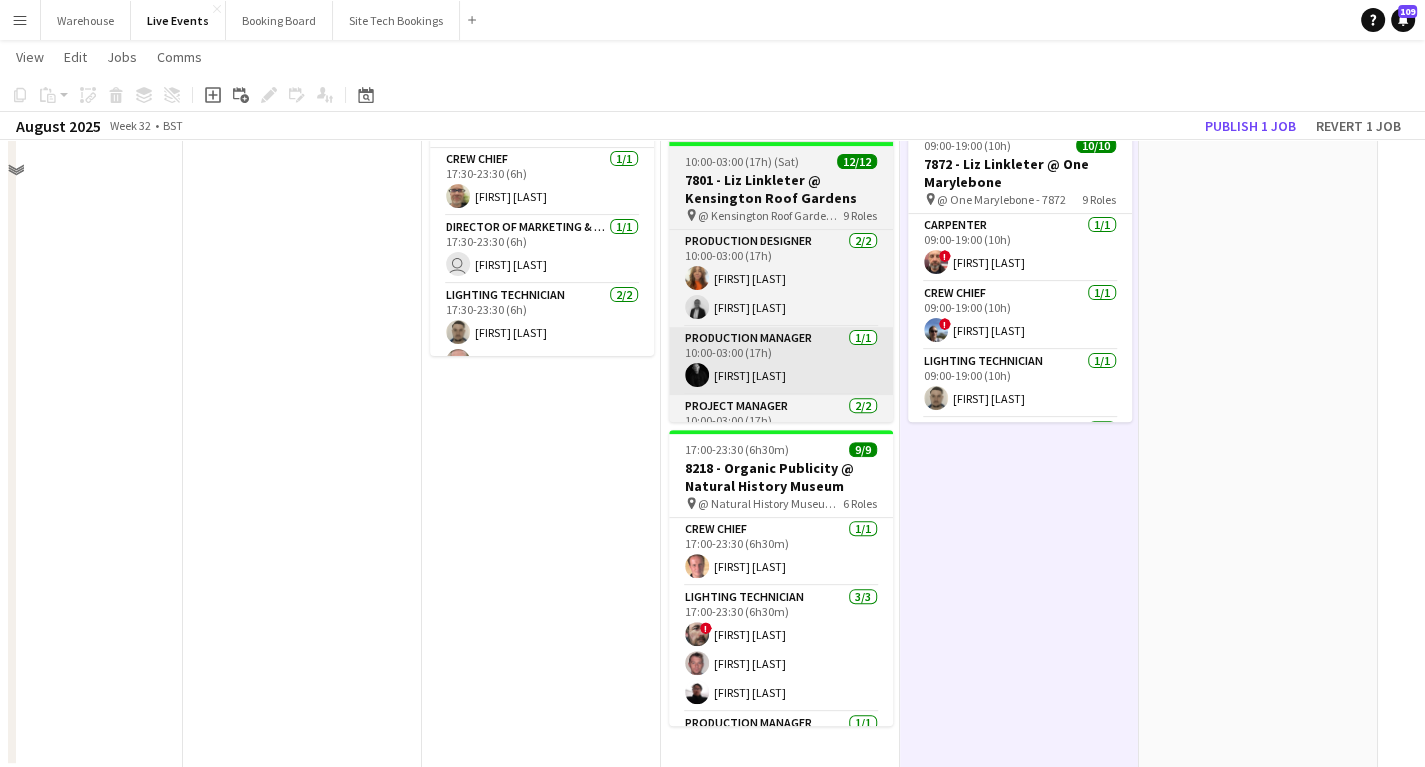 scroll, scrollTop: 414, scrollLeft: 0, axis: vertical 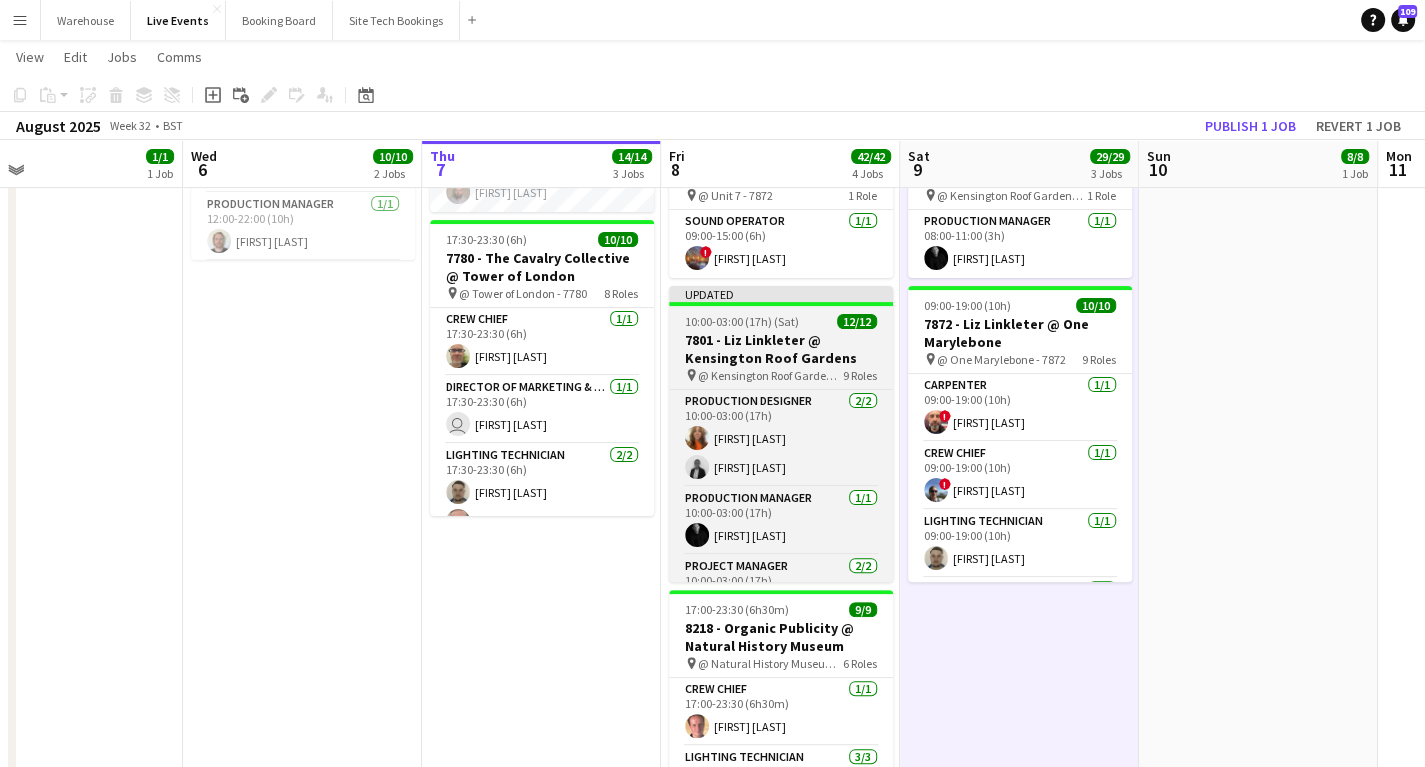 click on "7801 - Liz Linkleter @ Kensington Roof Gardens" at bounding box center [781, 349] 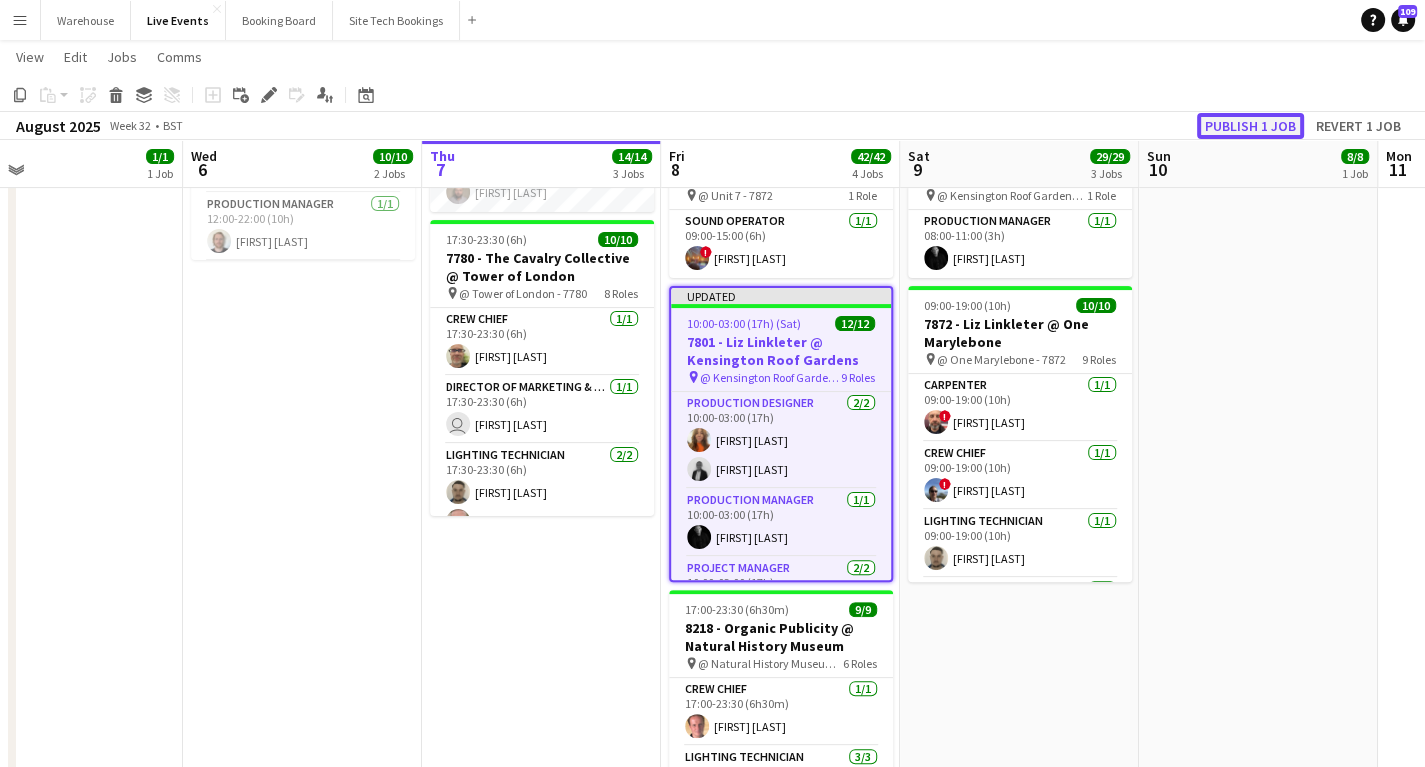 click on "Publish 1 job" 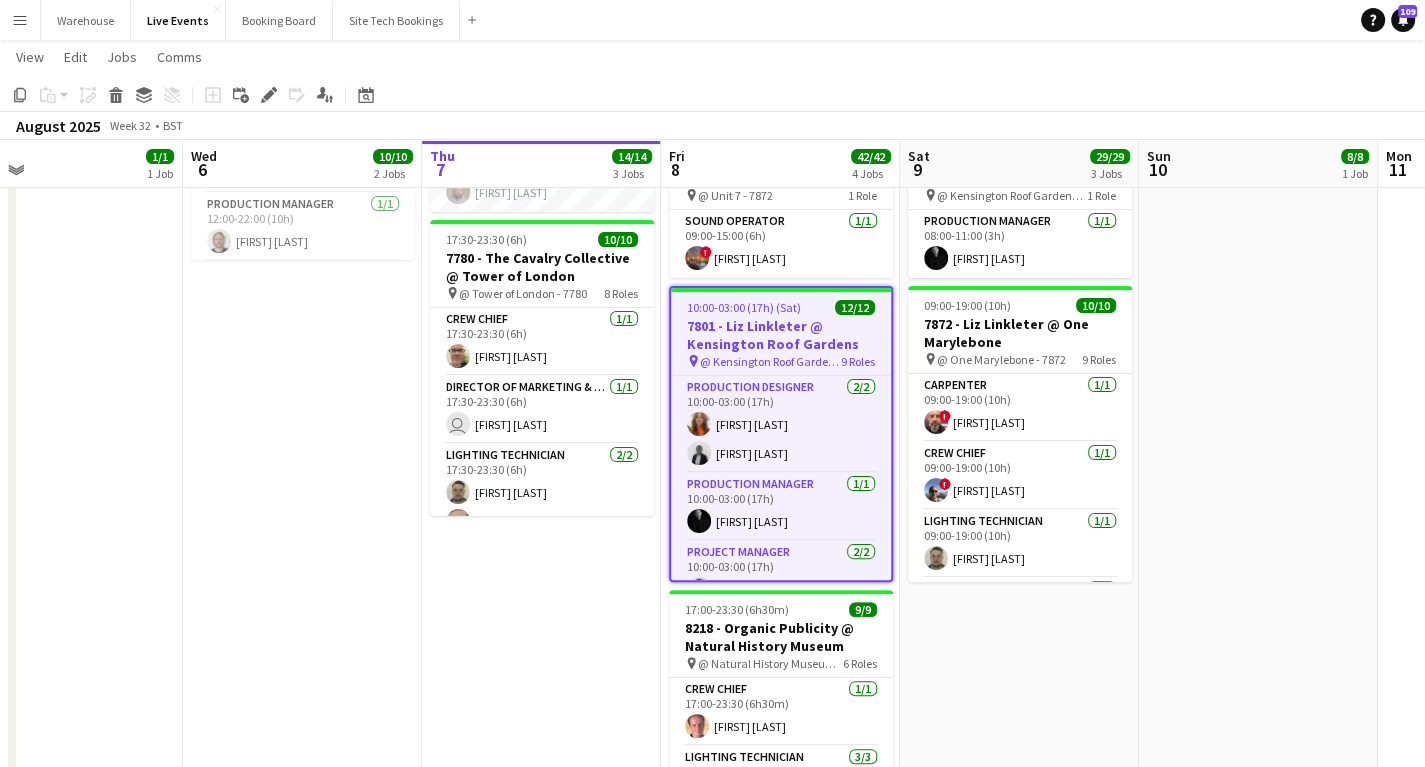 click on "07:00-14:00 (7h)    8/8   7775 - Liz Linkleter @ Kensington Palace
pin
@ Kensington Palace - 7775   6 Roles   Lighting Technician (Driver)   1/1   07:00-14:00 (7h)
Simon Brown  Carpenter   2/2   08:00-12:00 (4h)
Michael Pickering ! Paul King  Electrician   1/1   08:00-12:00 (4h)
Tony Pike  Lighting Technician   1/1   08:00-12:00 (4h)
Jay Butcher  Production Manager   1/1   08:00-12:00 (4h)
Mark Baxter  Sound Technician   2/2   08:00-12:00 (4h)
James Tillen Jorge Varandas" at bounding box center (1258, 369) 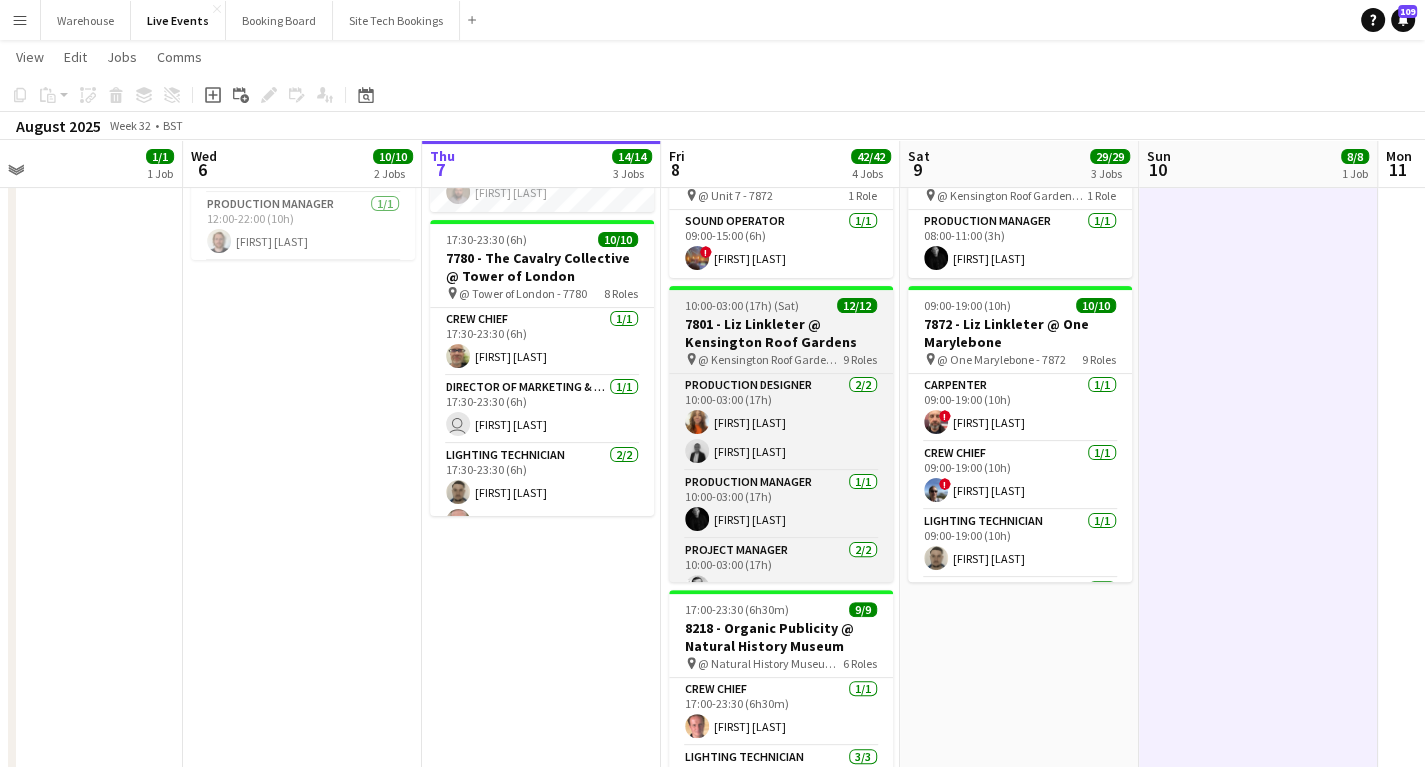 click on "7801 - Liz Linkleter @ Kensington Roof Gardens" at bounding box center (781, 333) 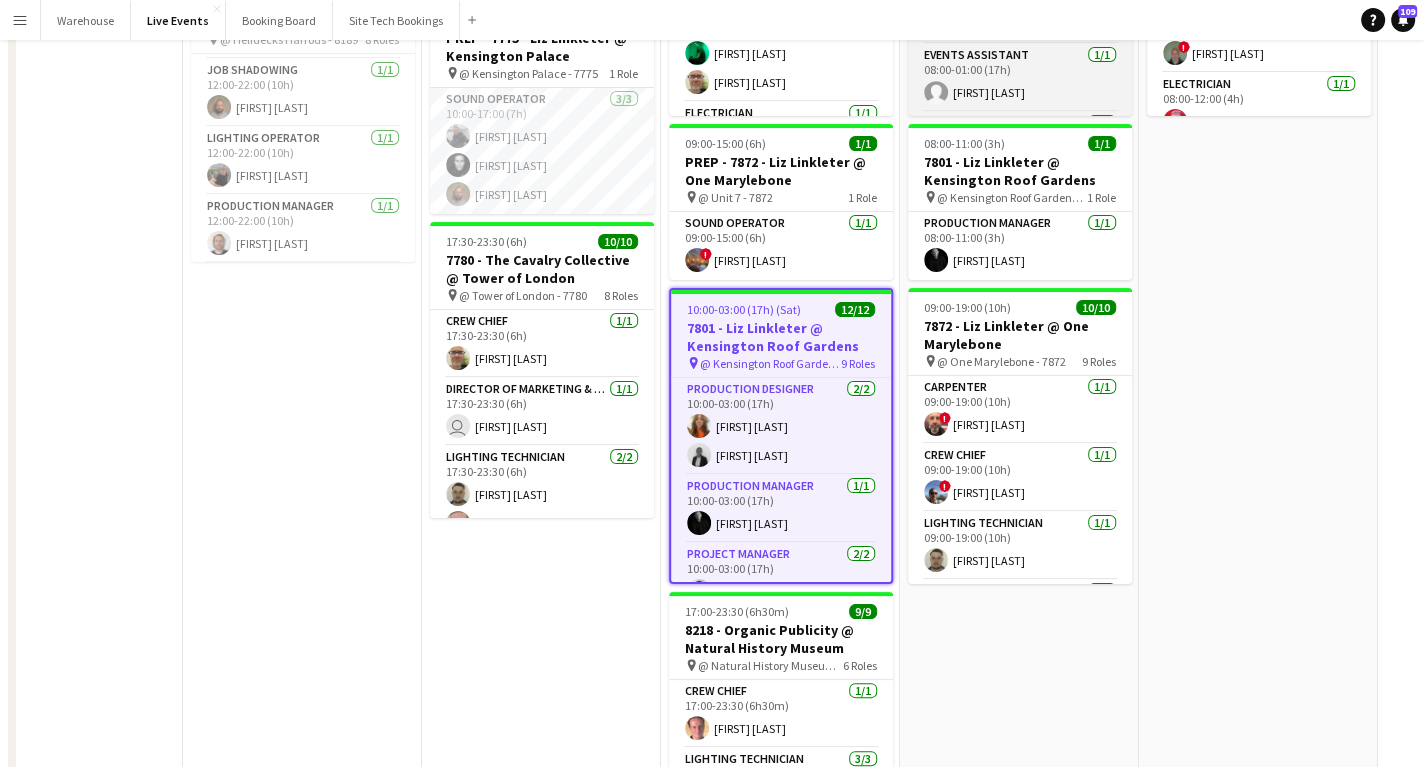 scroll, scrollTop: 0, scrollLeft: 0, axis: both 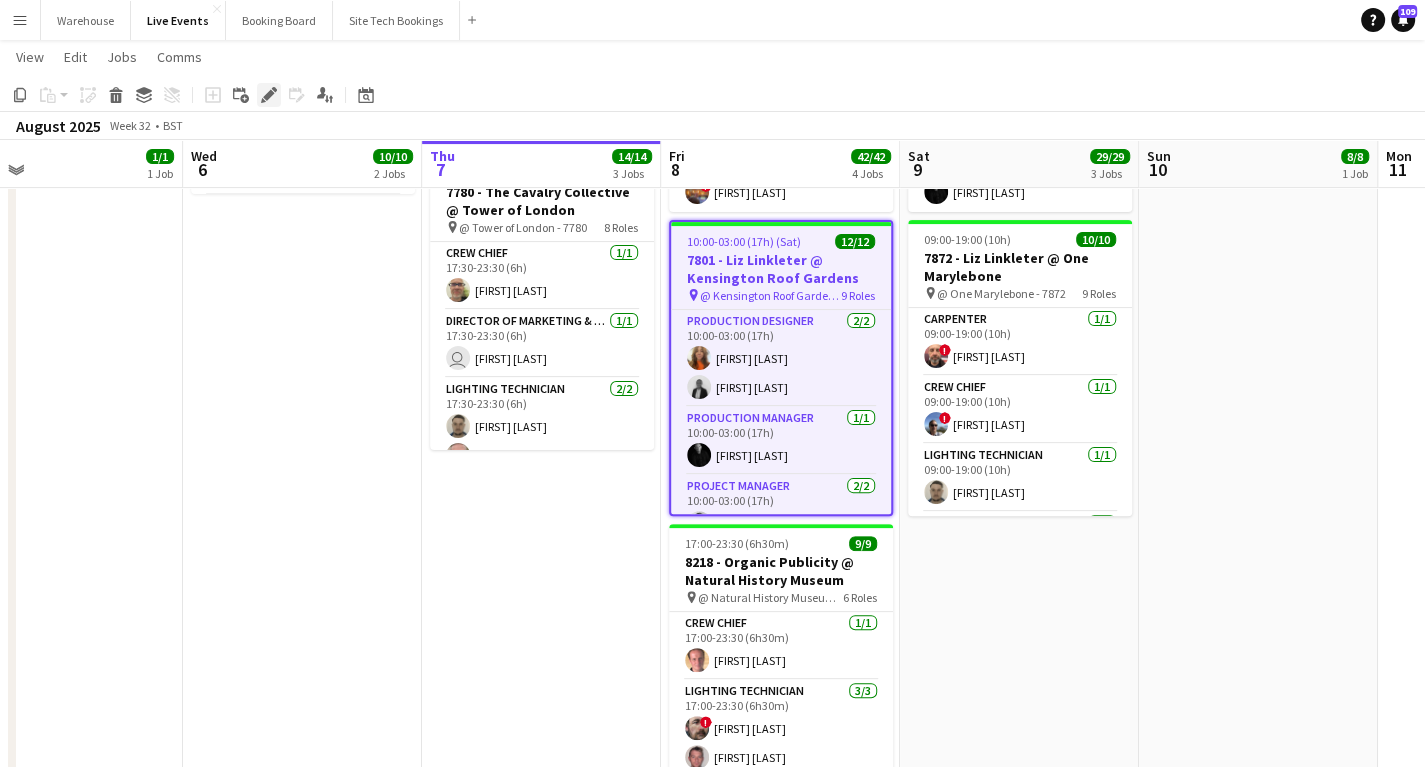 click on "Edit" 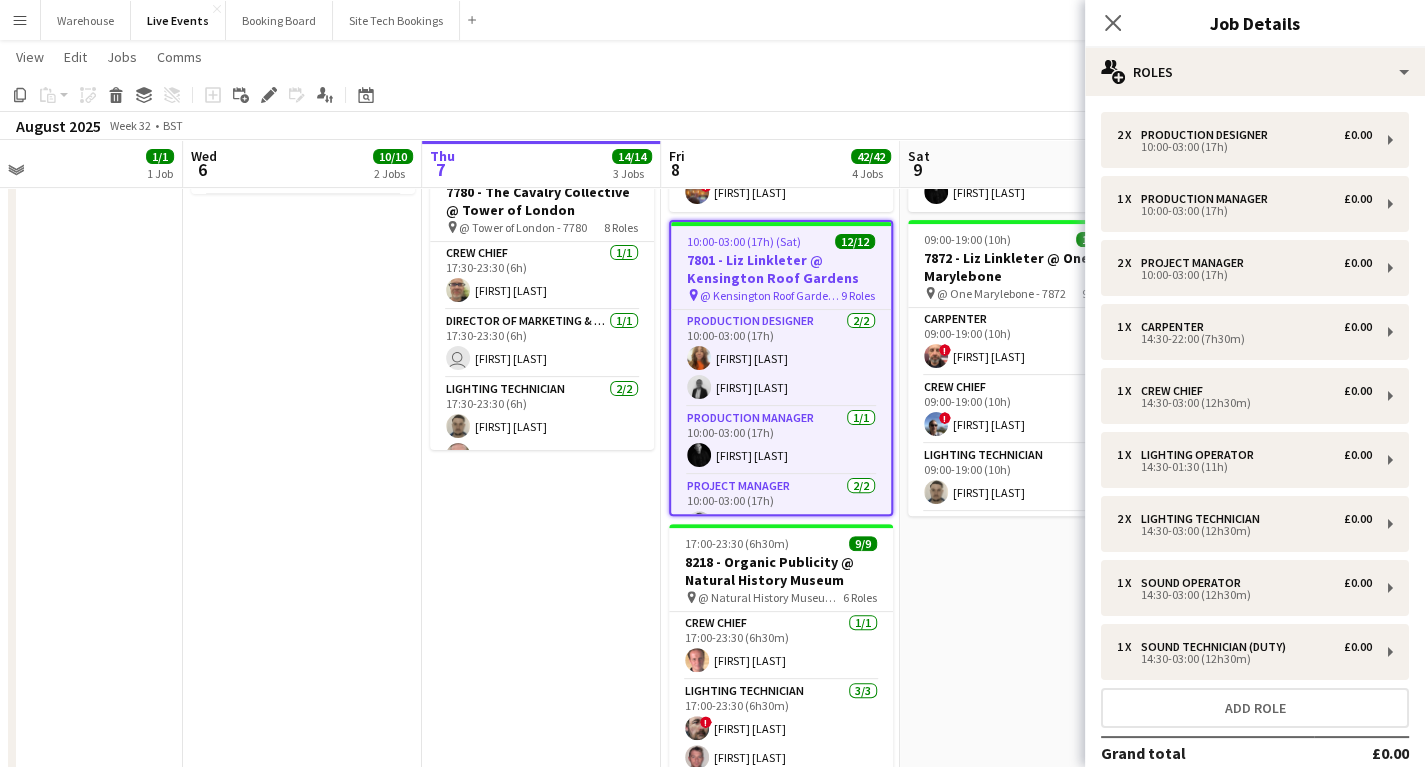 scroll, scrollTop: 574, scrollLeft: 0, axis: vertical 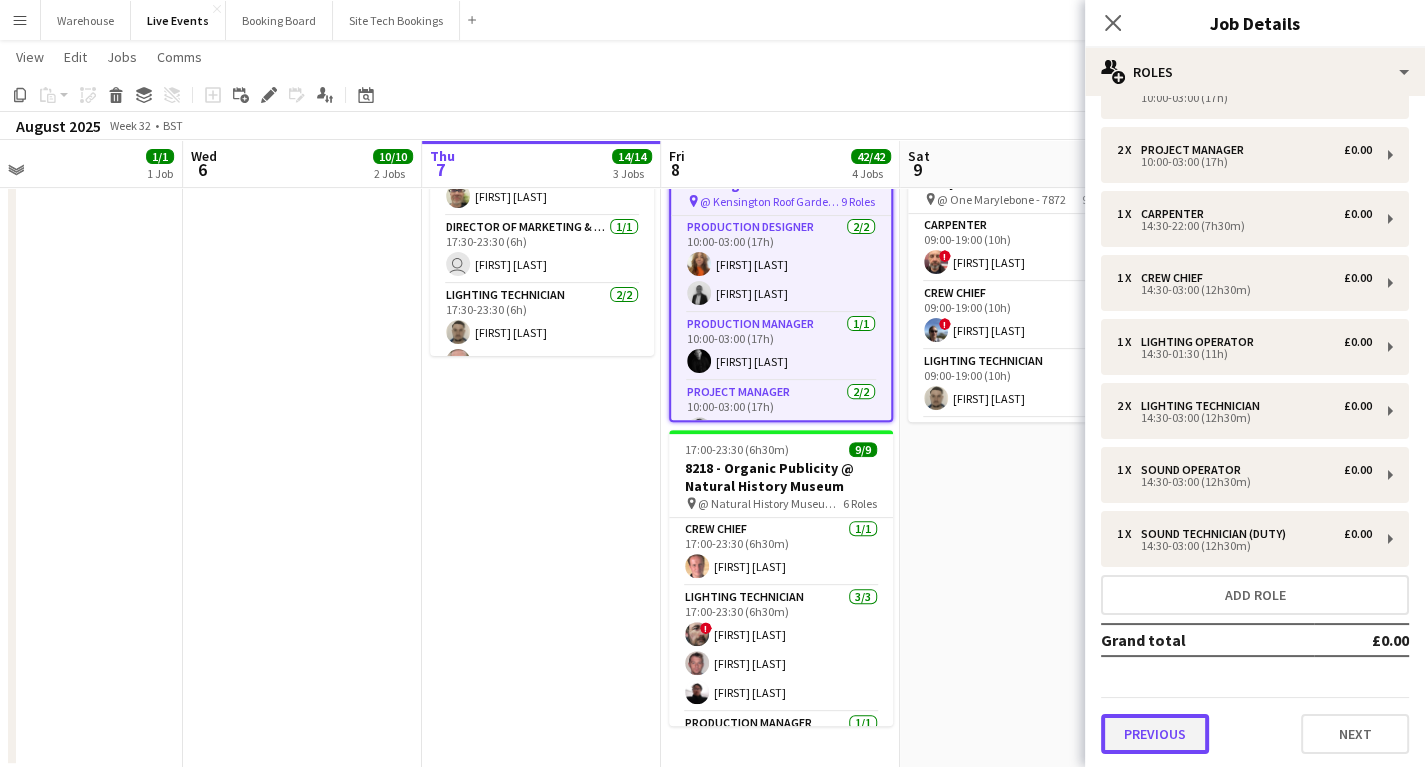 click on "Previous" at bounding box center [1155, 734] 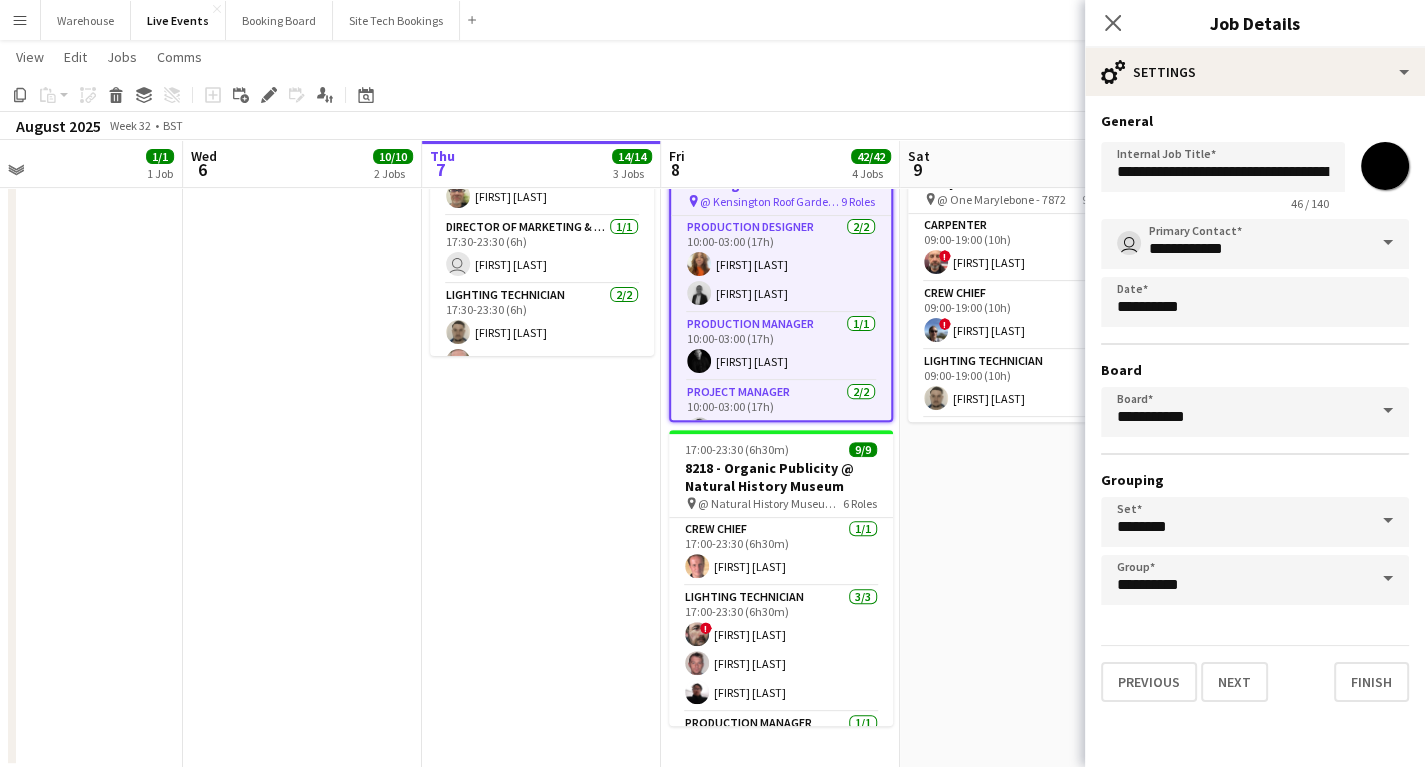 scroll, scrollTop: 0, scrollLeft: 0, axis: both 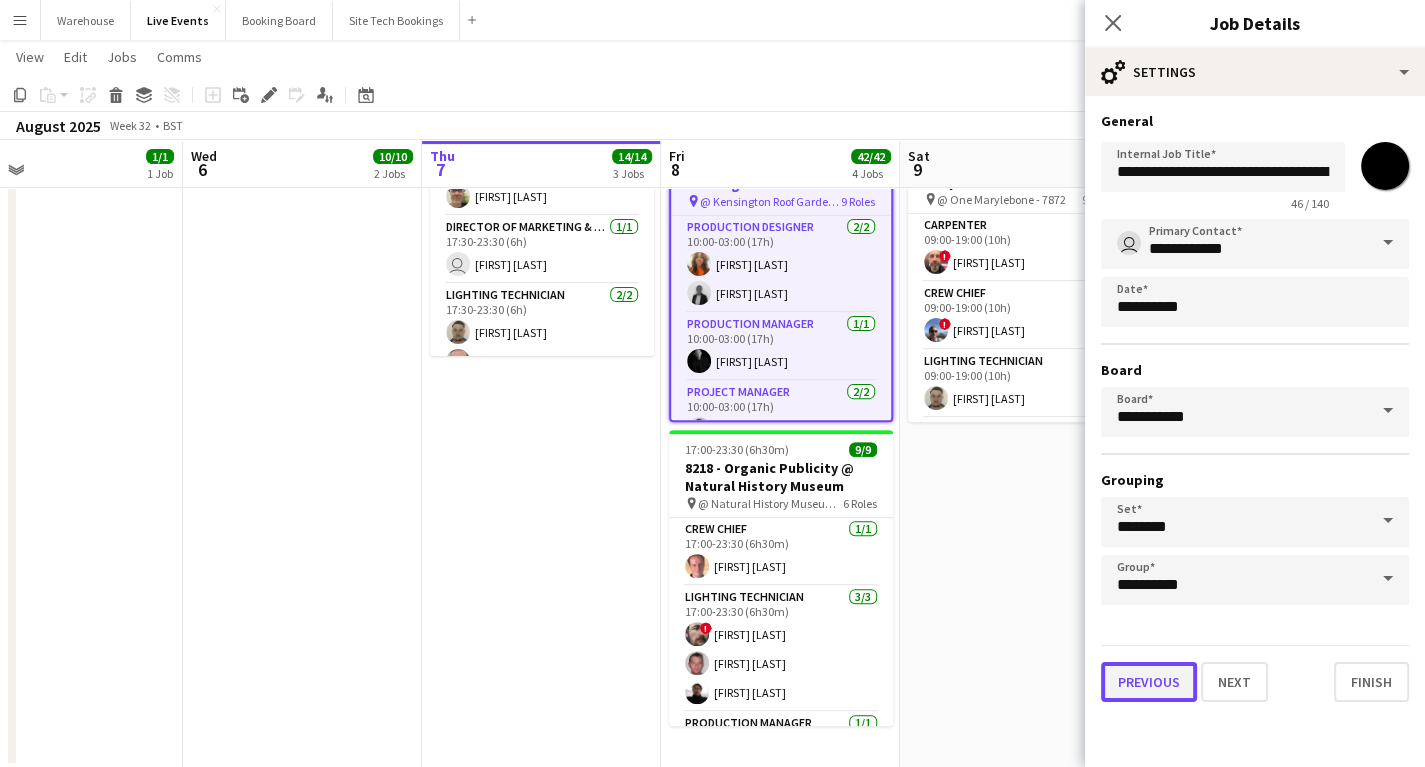 click on "Previous" at bounding box center [1149, 682] 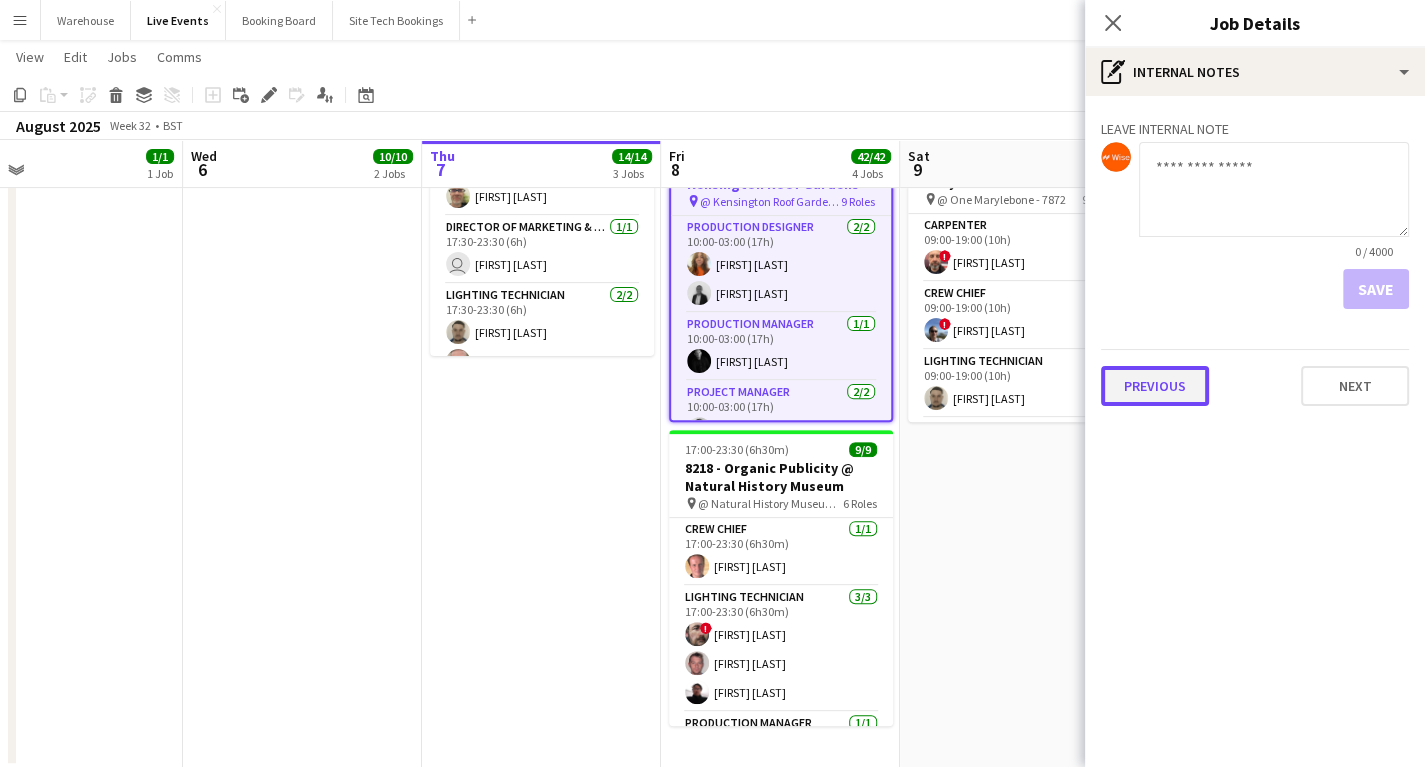 click on "Previous" at bounding box center [1155, 386] 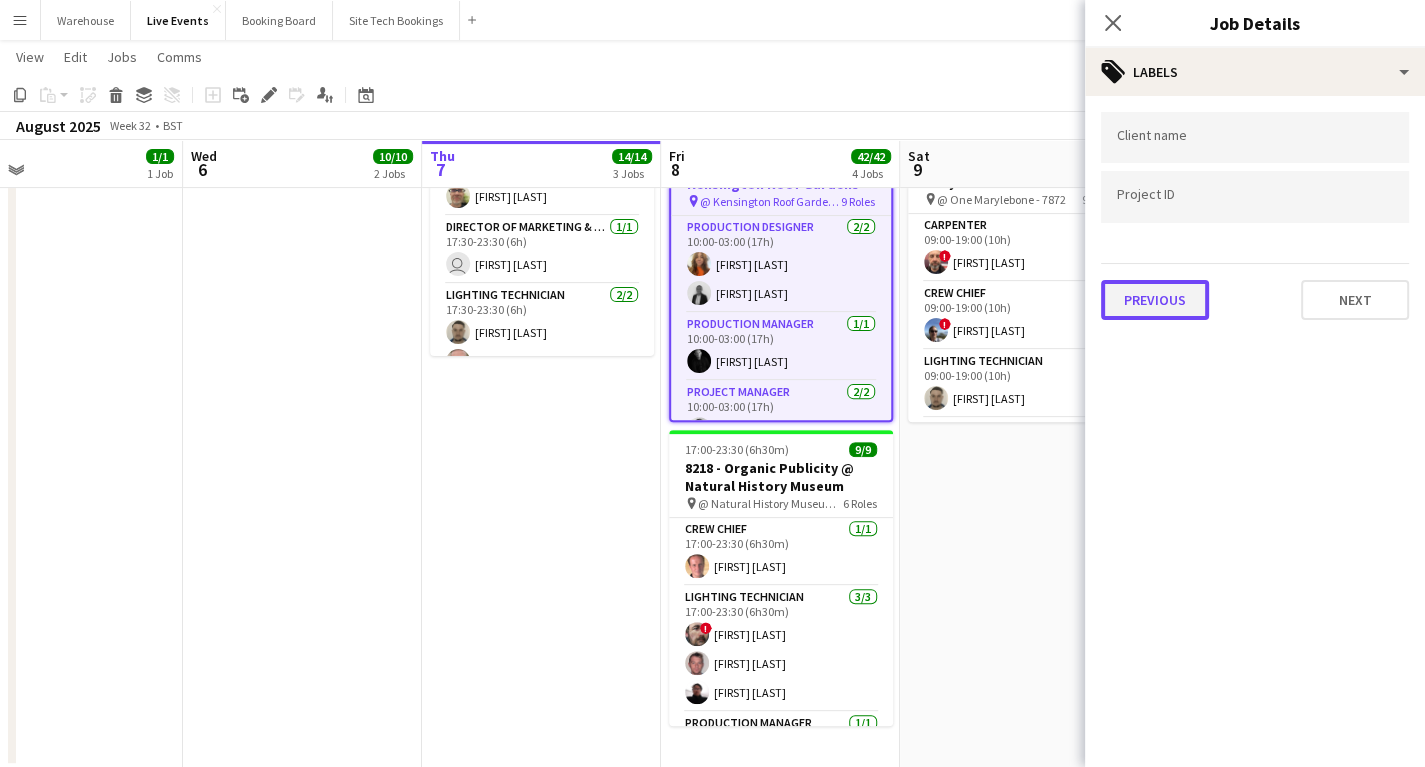 click on "Previous" at bounding box center (1155, 300) 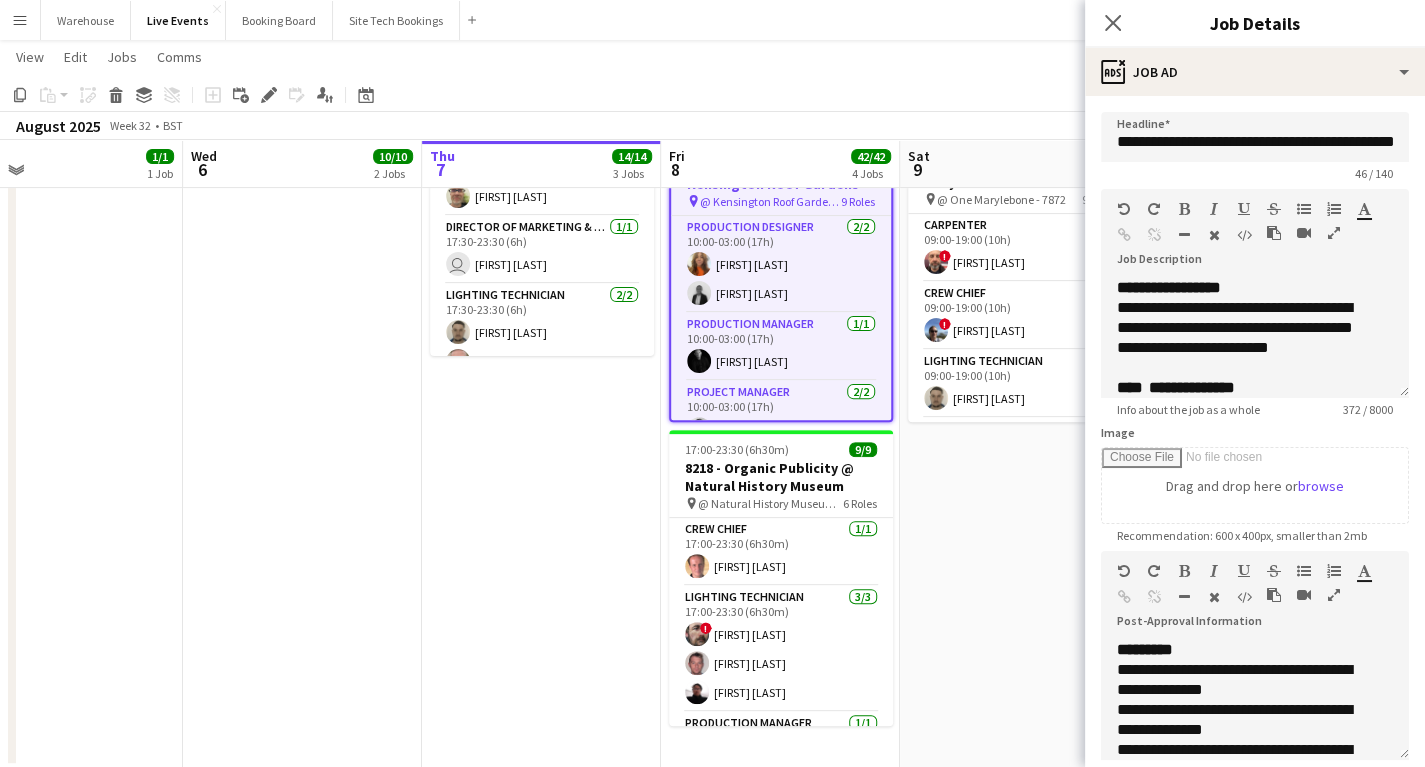 scroll, scrollTop: 63, scrollLeft: 0, axis: vertical 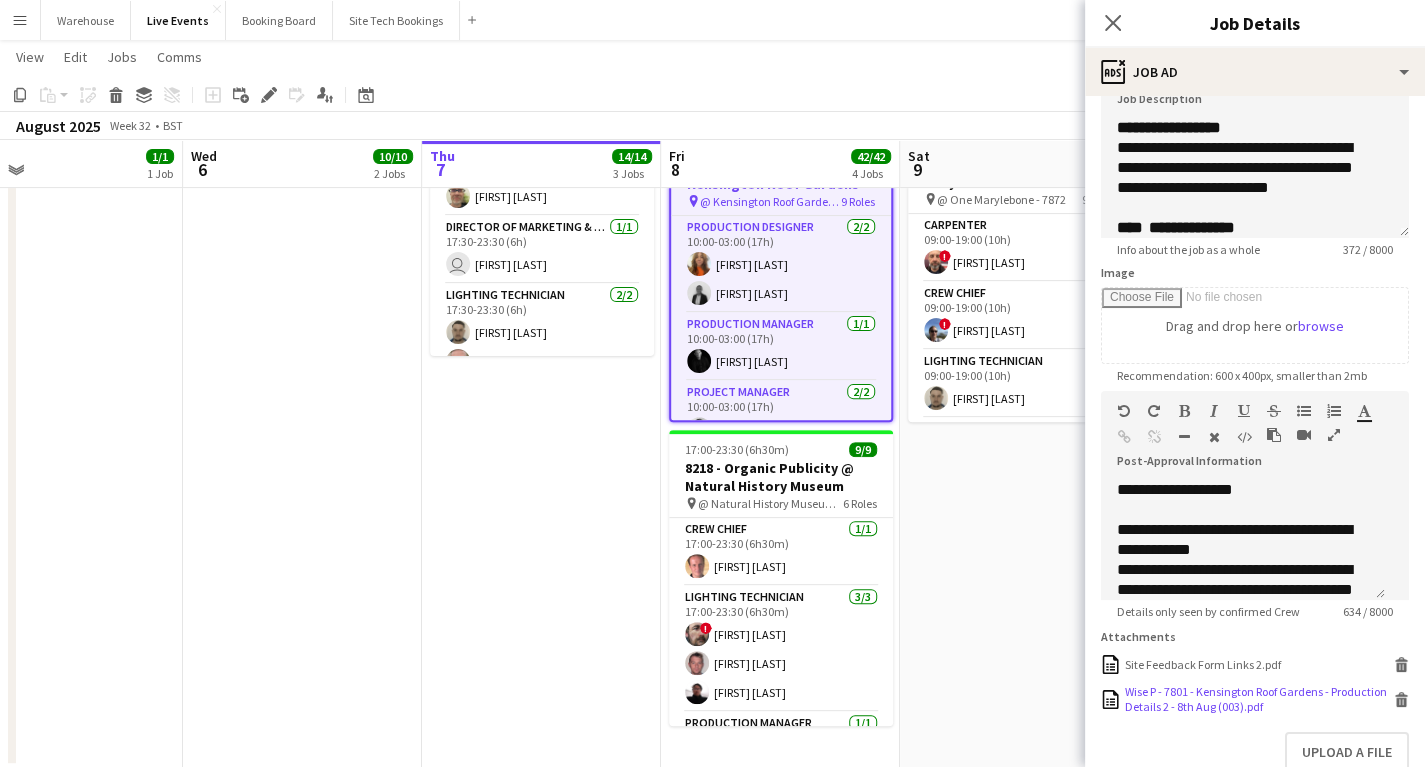 click on "Wise P - 7801 - Kensington Roof Gardens - Production Details 2  - 8th Aug (003).pdf" at bounding box center [1257, 699] 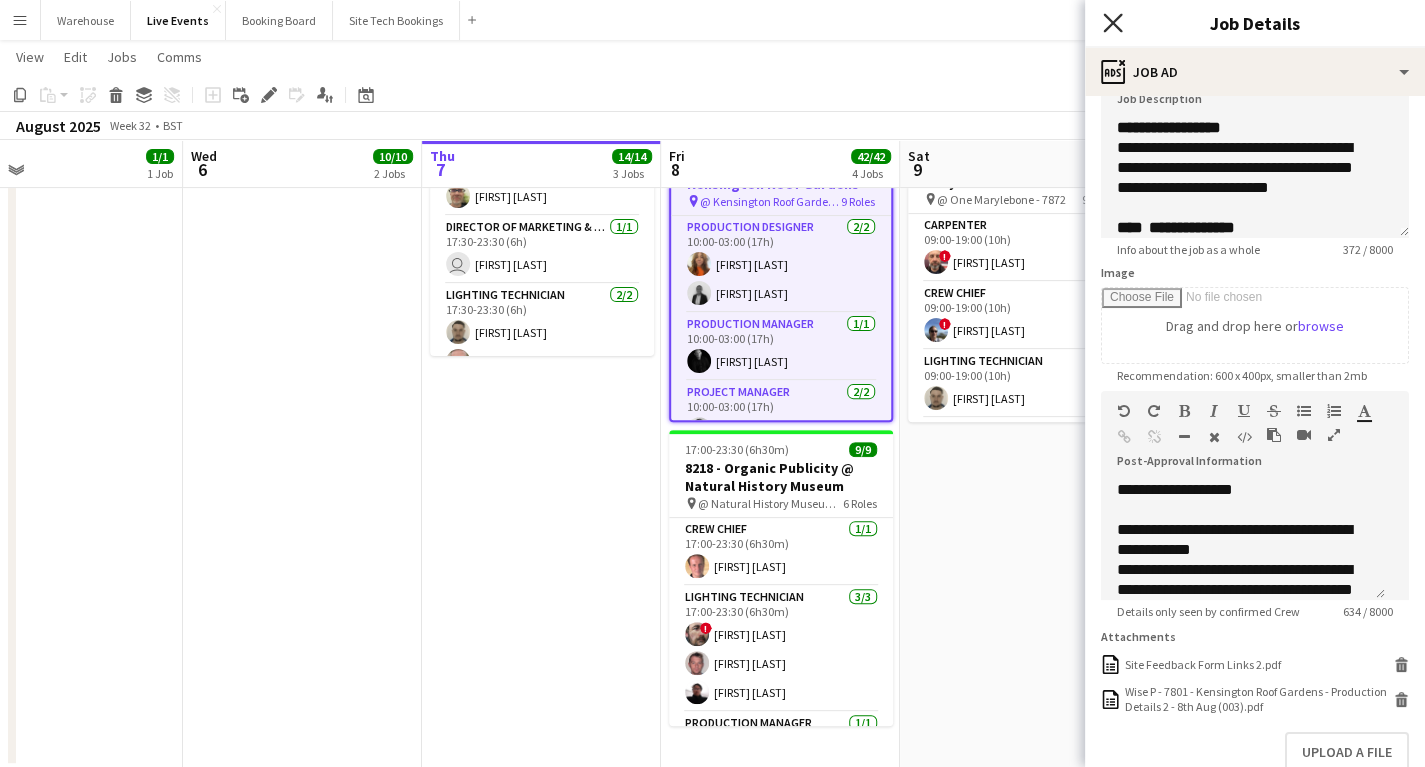 click on "Close pop-in" 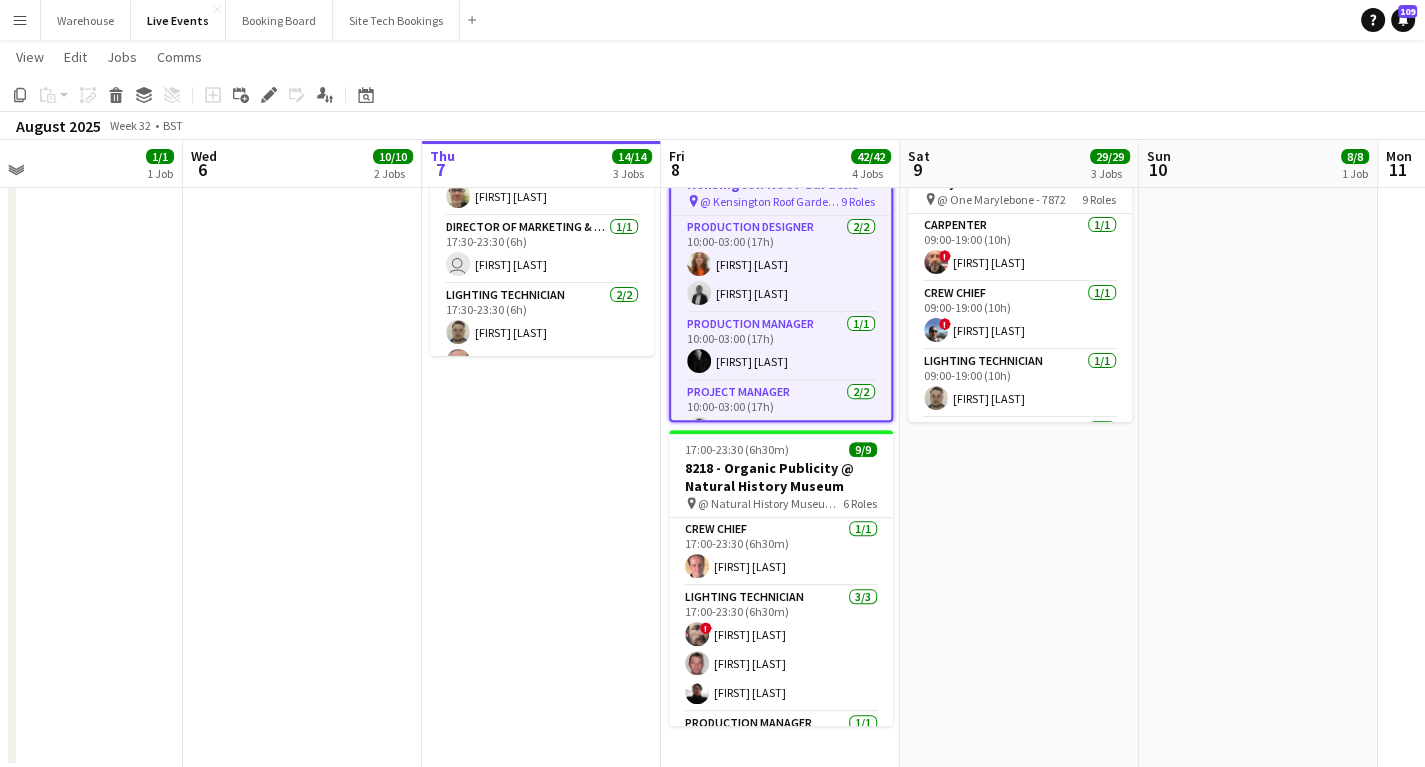 scroll, scrollTop: 414, scrollLeft: 0, axis: vertical 